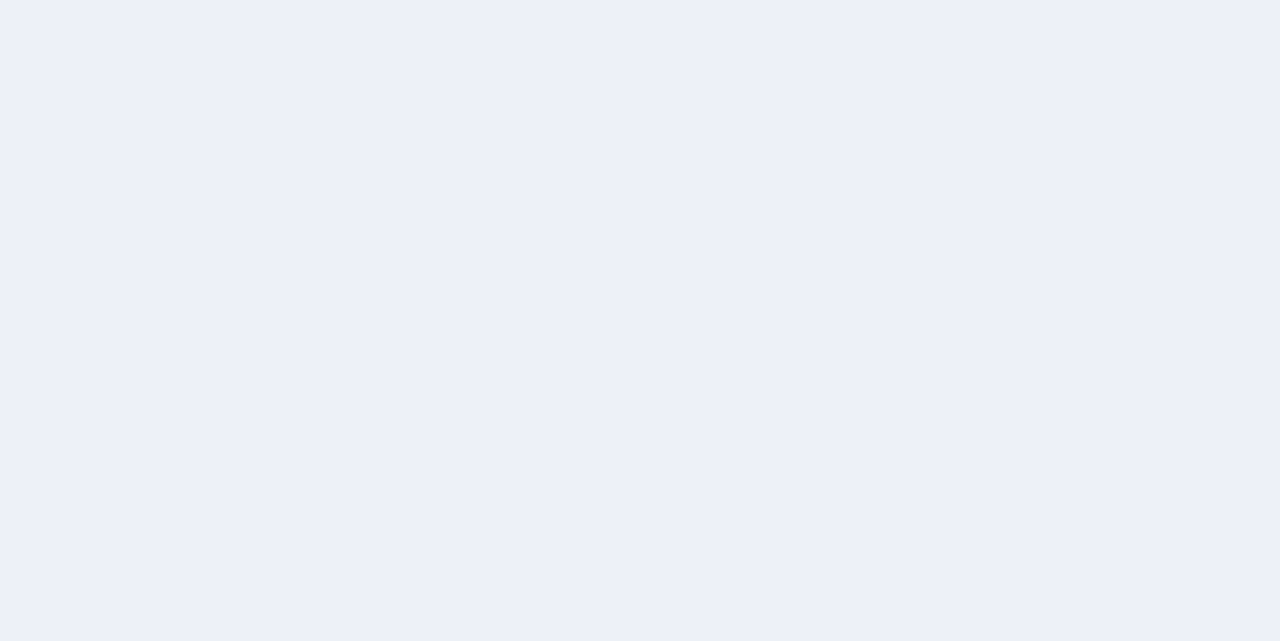 scroll, scrollTop: 0, scrollLeft: 0, axis: both 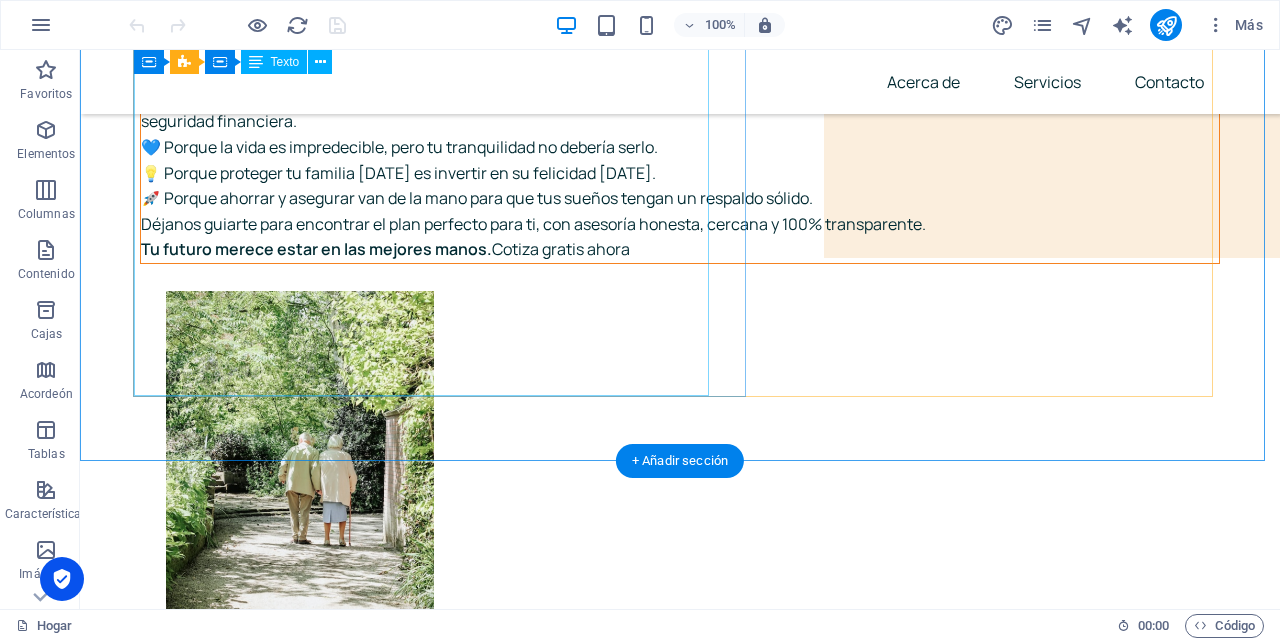 click on "🛡️  Protege tu vida. Asegura tu tranquilidad. Construye tu futuro. En  BROKSSEGUROS  , sabemos que cada persona es única, y que detrás de cada decisión está el deseo de cuidar a quienes amas y de asegurar tu bienestar. Por eso, te ofrecemos  seguros personalizados  , que van más allá de una simple póliza: son un compromiso con tu paz mental y tu seguridad financiera. 💙 Porque la vida es impredecible, pero tu tranquilidad no debería serlo.  💡 Porque proteger tu familia [DATE] es invertir en su felicidad [DATE].  🚀 Porque ahorrar y asegurar van de la mano para que tus sueños tengan un respaldo sólido. [PERSON_NAME] guiarte para encontrar el plan perfecto para ti, con asesoría honesta, cercana y 100% transparente. Tu futuro merece estar en las mejores manos.   Cotiza gratis ahora" at bounding box center [680, 133] 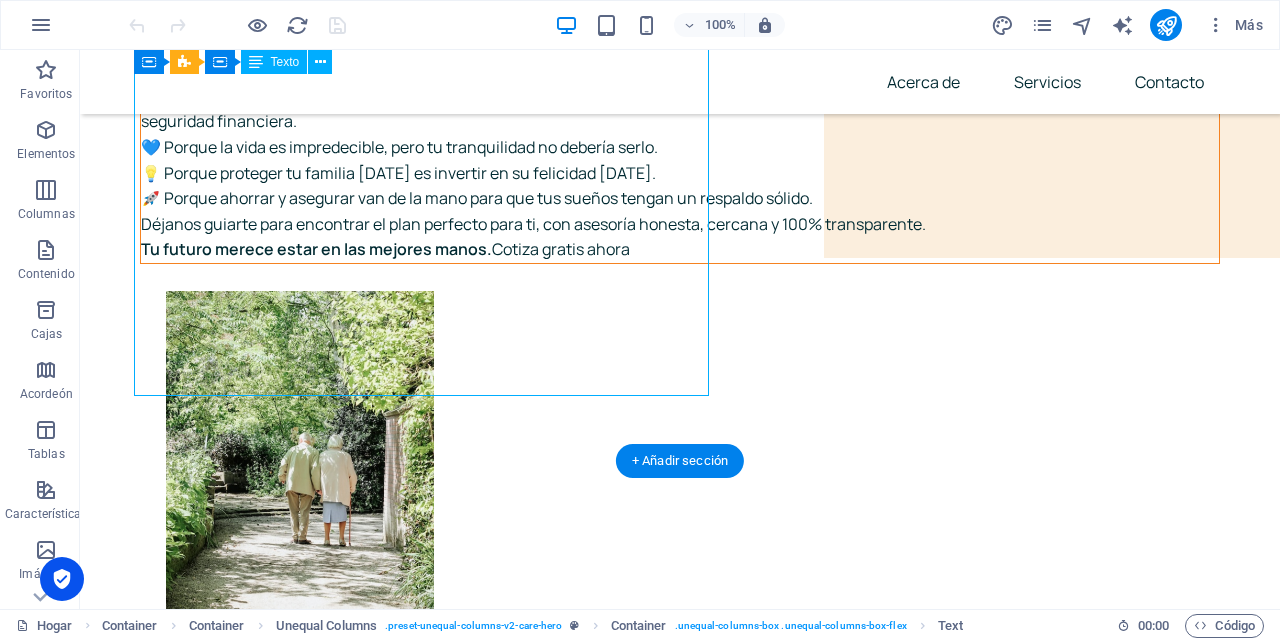 click on "🛡️  Protege tu vida. Asegura tu tranquilidad. Construye tu futuro. En  BROKSSEGUROS  , sabemos que cada persona es única, y que detrás de cada decisión está el deseo de cuidar a quienes amas y de asegurar tu bienestar. Por eso, te ofrecemos  seguros personalizados  , que van más allá de una simple póliza: son un compromiso con tu paz mental y tu seguridad financiera. 💙 Porque la vida es impredecible, pero tu tranquilidad no debería serlo.  💡 Porque proteger tu familia [DATE] es invertir en su felicidad [DATE].  🚀 Porque ahorrar y asegurar van de la mano para que tus sueños tengan un respaldo sólido. [PERSON_NAME] guiarte para encontrar el plan perfecto para ti, con asesoría honesta, cercana y 100% transparente. Tu futuro merece estar en las mejores manos.   Cotiza gratis ahora" at bounding box center [680, 133] 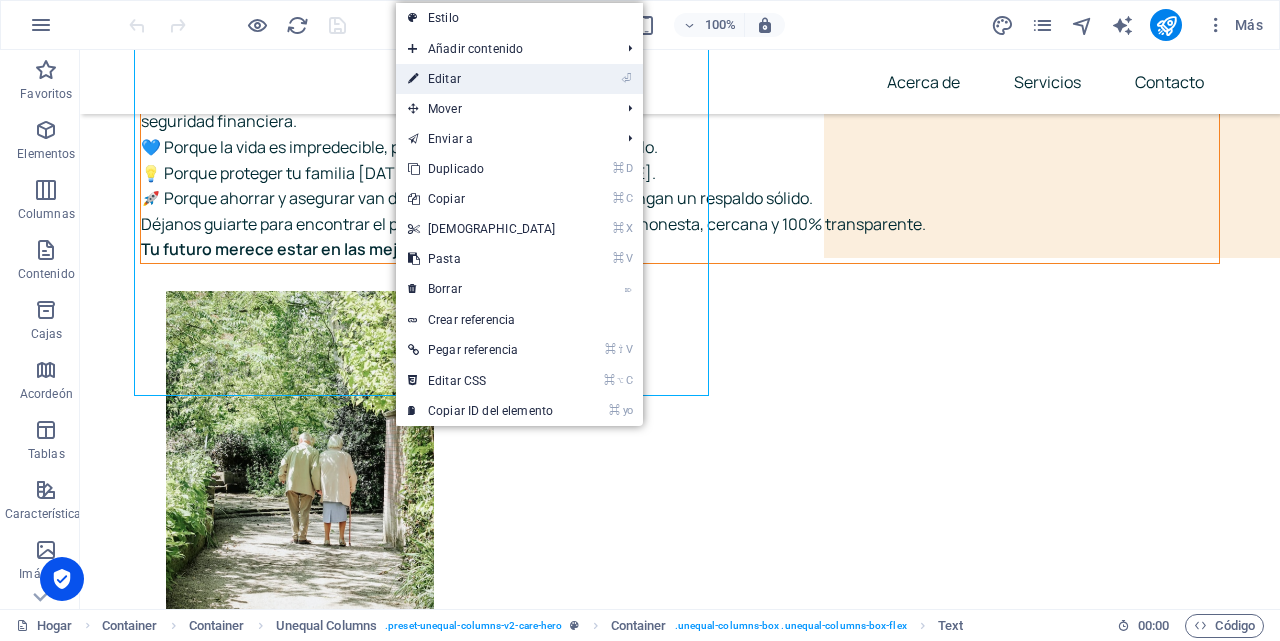 click on "⏎ Editar" at bounding box center (482, 79) 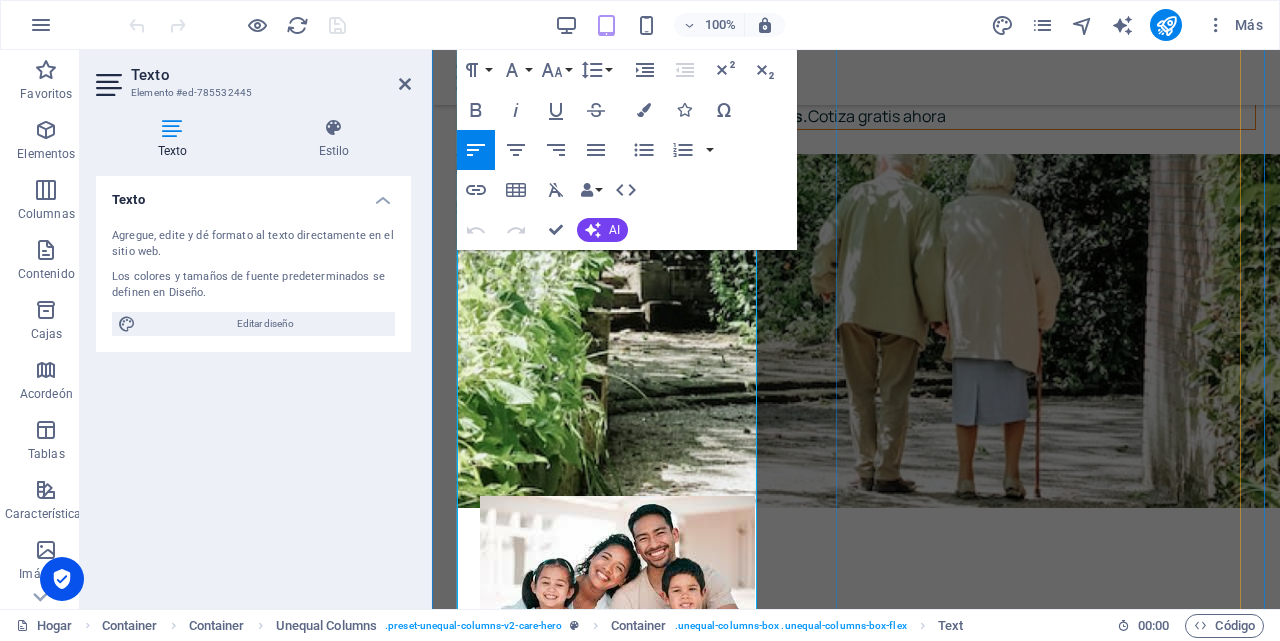scroll, scrollTop: 604, scrollLeft: 0, axis: vertical 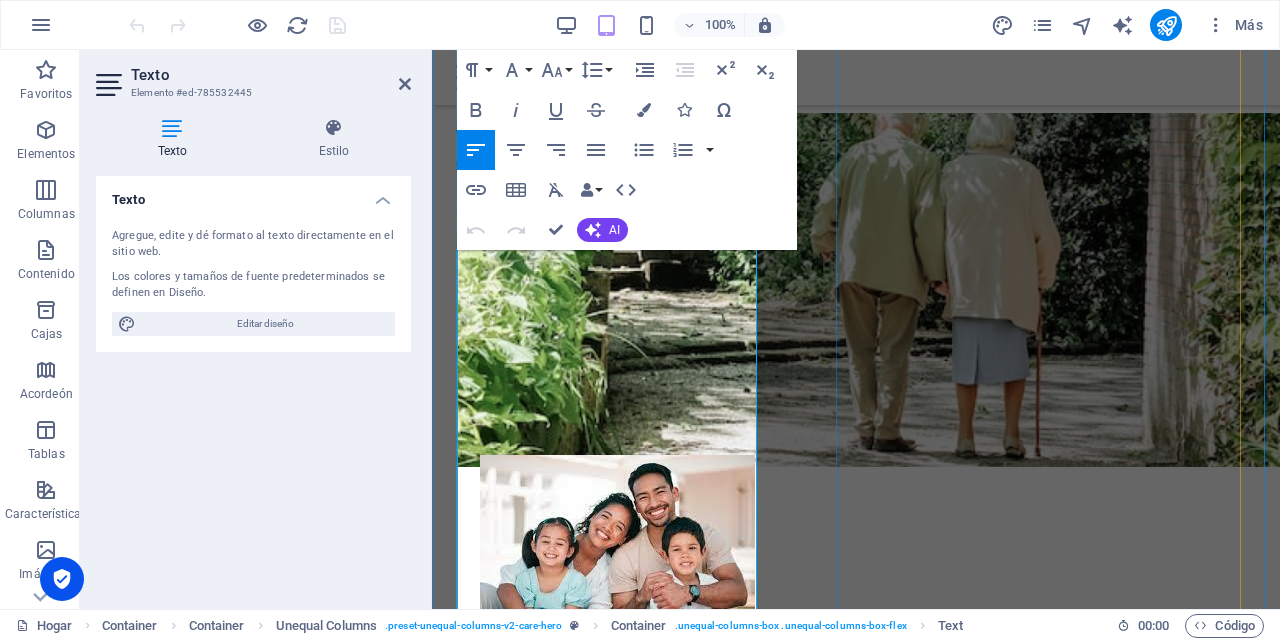 click on "💡 Porque proteger tu familia [DATE] es invertir en su felicidad [DATE]." at bounding box center (714, -2) 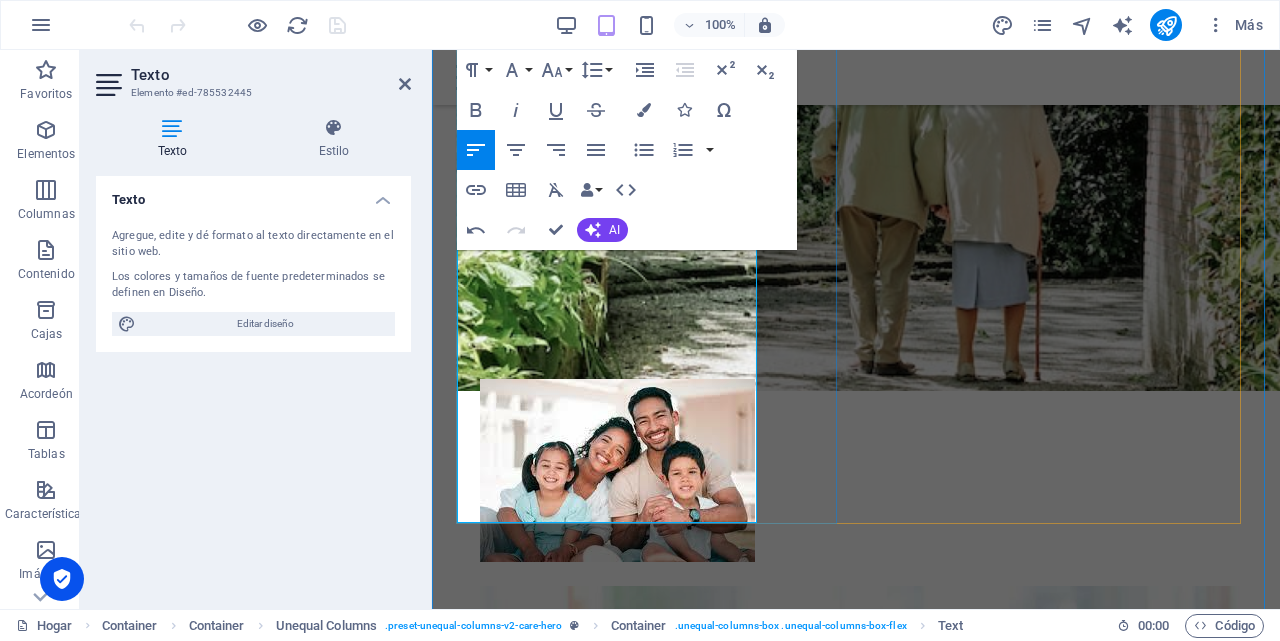 scroll, scrollTop: 703, scrollLeft: 0, axis: vertical 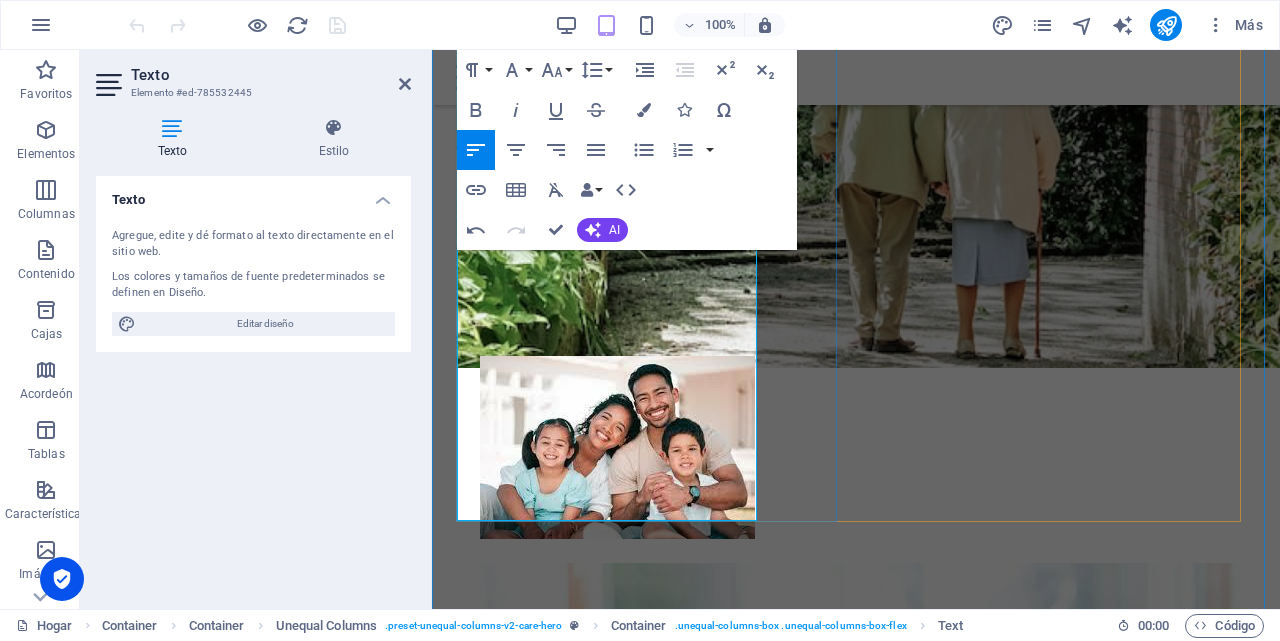click on "Cotiza gratis ahora" at bounding box center (877, -24) 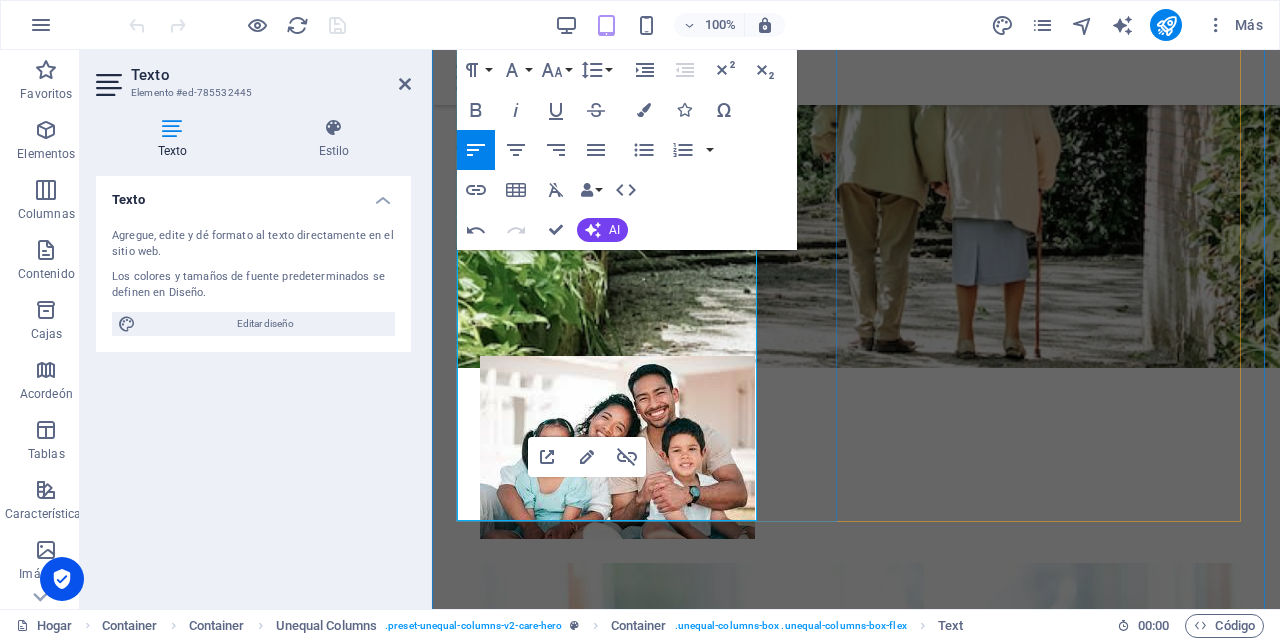 click on "Tu futuro merece estar en las mejores manos.   Cotiza gratis ahora" at bounding box center (856, -23) 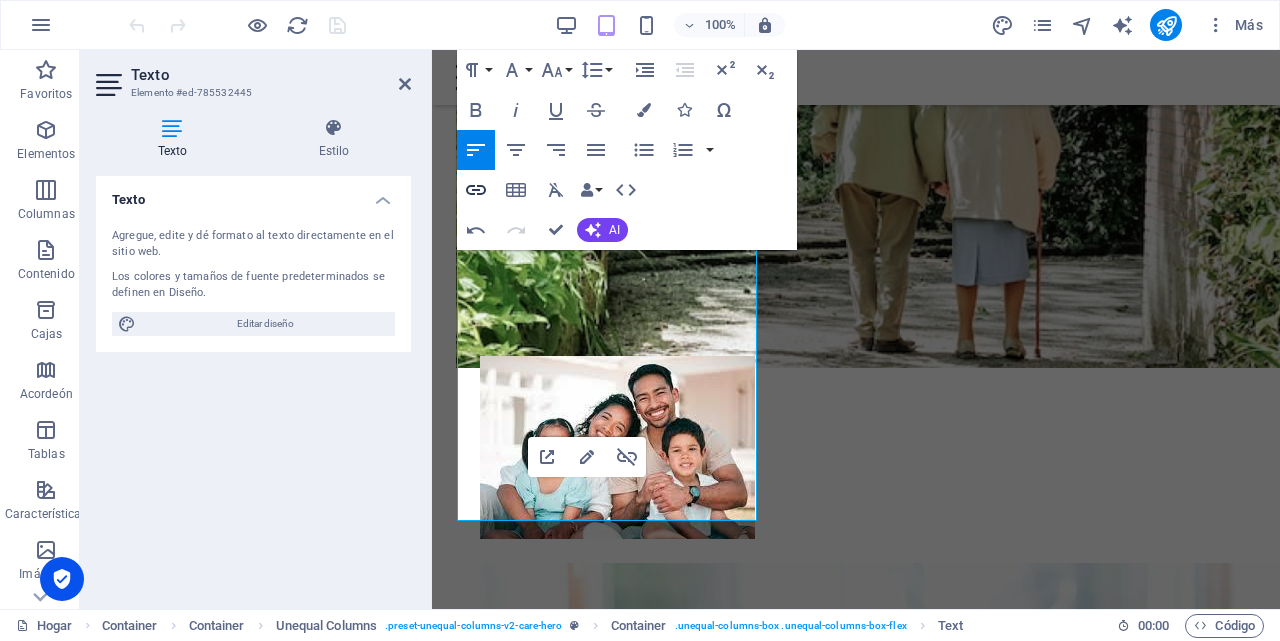 click 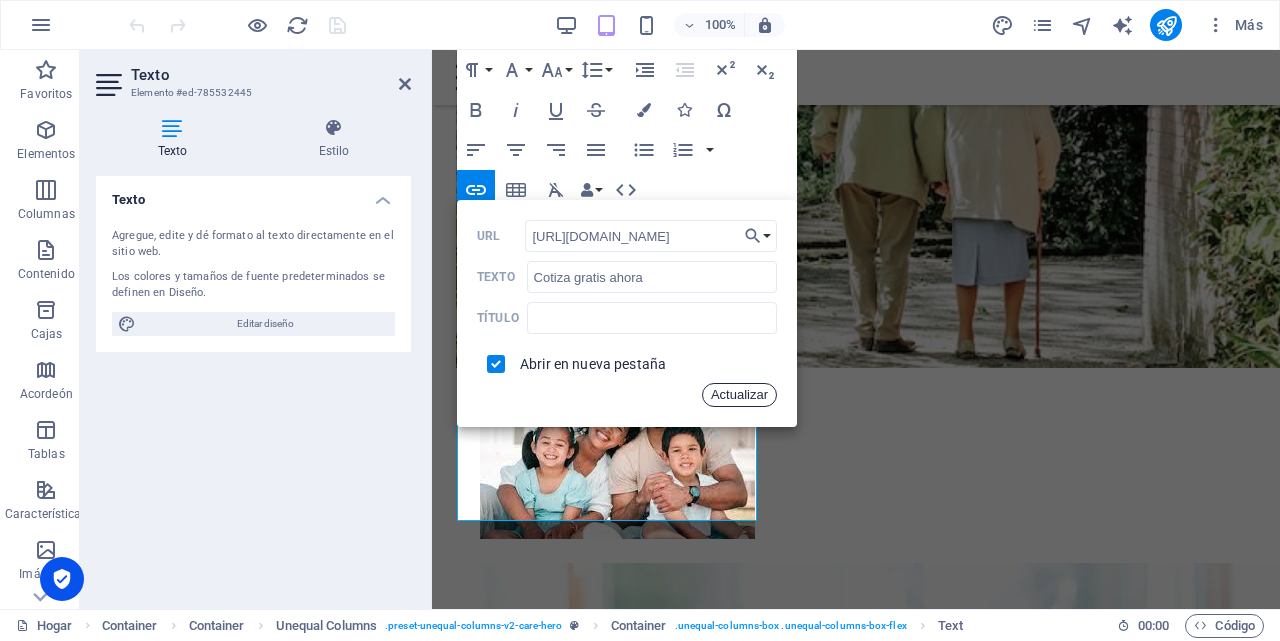 click on "Actualizar" at bounding box center [739, 394] 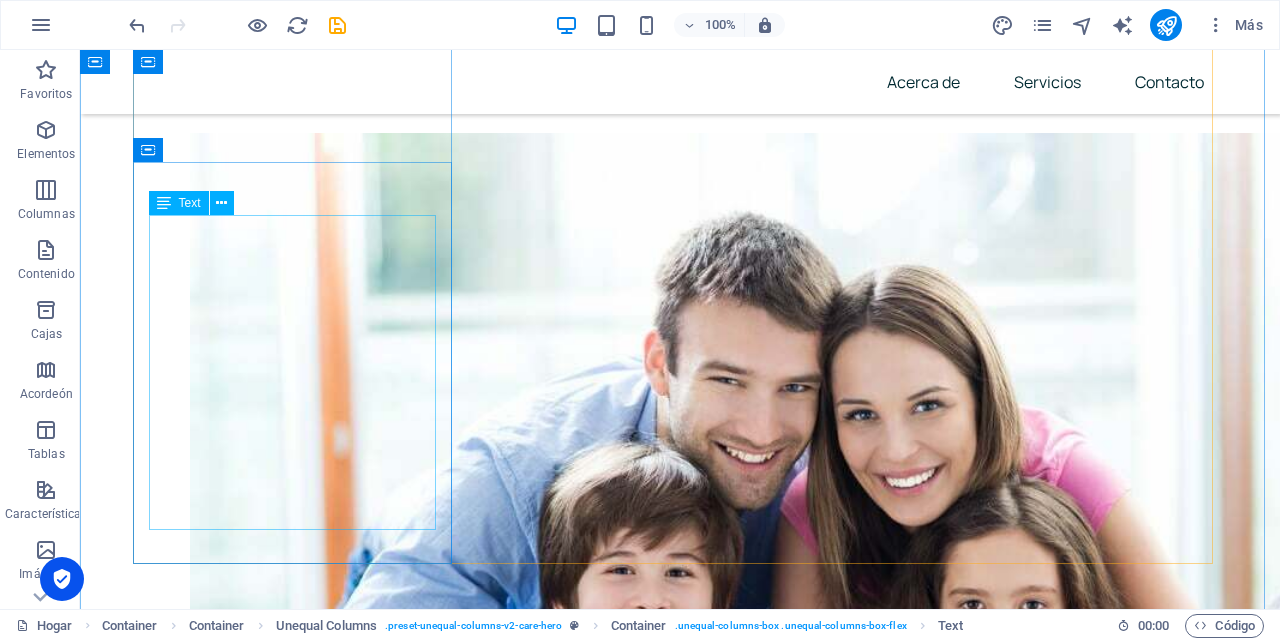scroll, scrollTop: 1189, scrollLeft: 0, axis: vertical 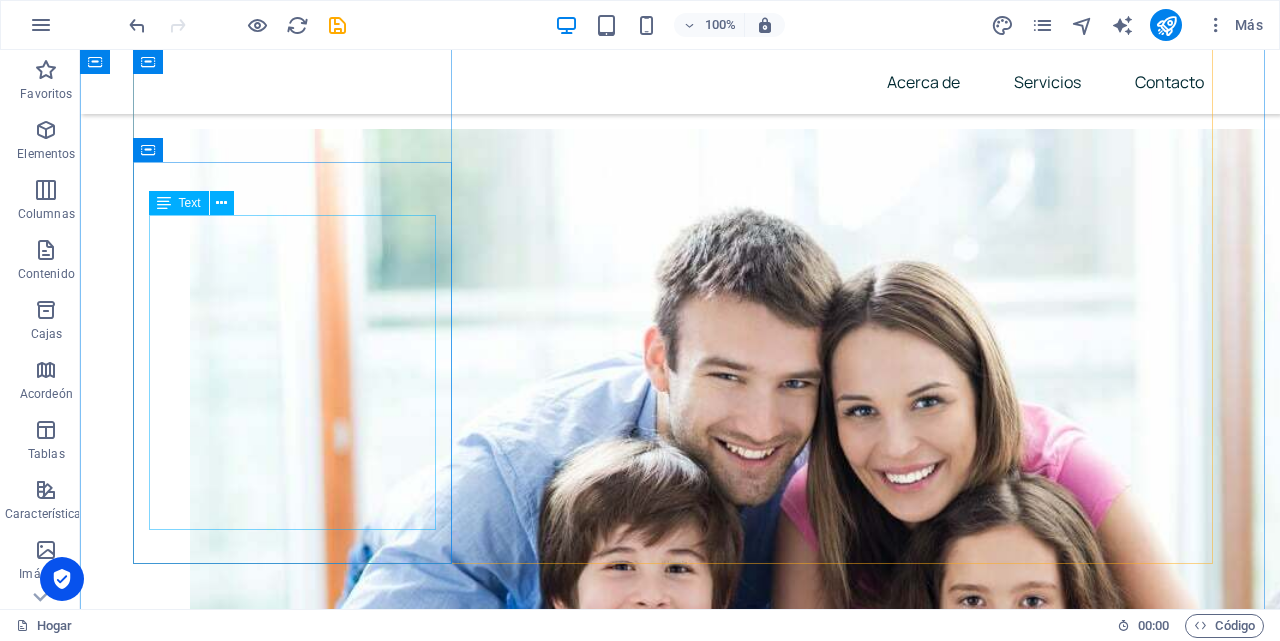 click on "❤️  Cuida tu salud, protege tu vida. La salud es el regalo más valioso que tenemos, y protegerla es el acto de amor más grande para ti y los que amas. Con nuestro seguro de salud, tendrás acceso a atención médica de calidad, respaldo en momentos difíciles y la tranquilidad de saber que siempre estarás acompañado. Porque tu bienestar y el de tu familia no pueden esperar,  elige [DATE] la protección que mereces. Cotiza tu seguro ahora" at bounding box center (300, 1642) 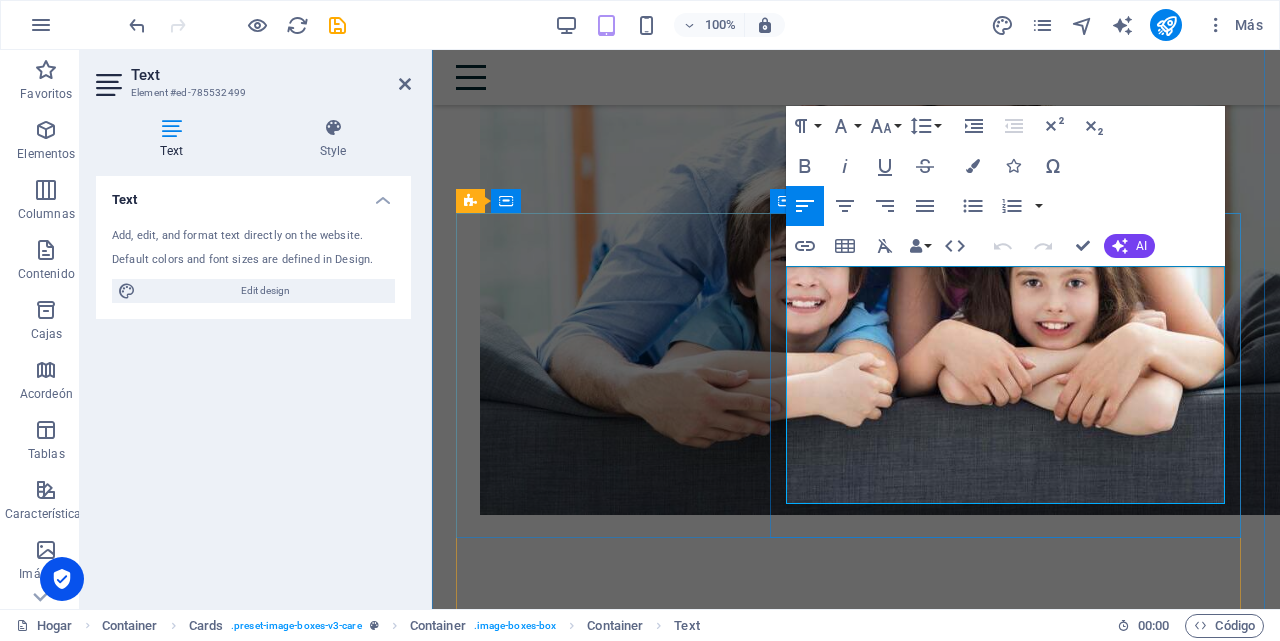 scroll, scrollTop: 1322, scrollLeft: 0, axis: vertical 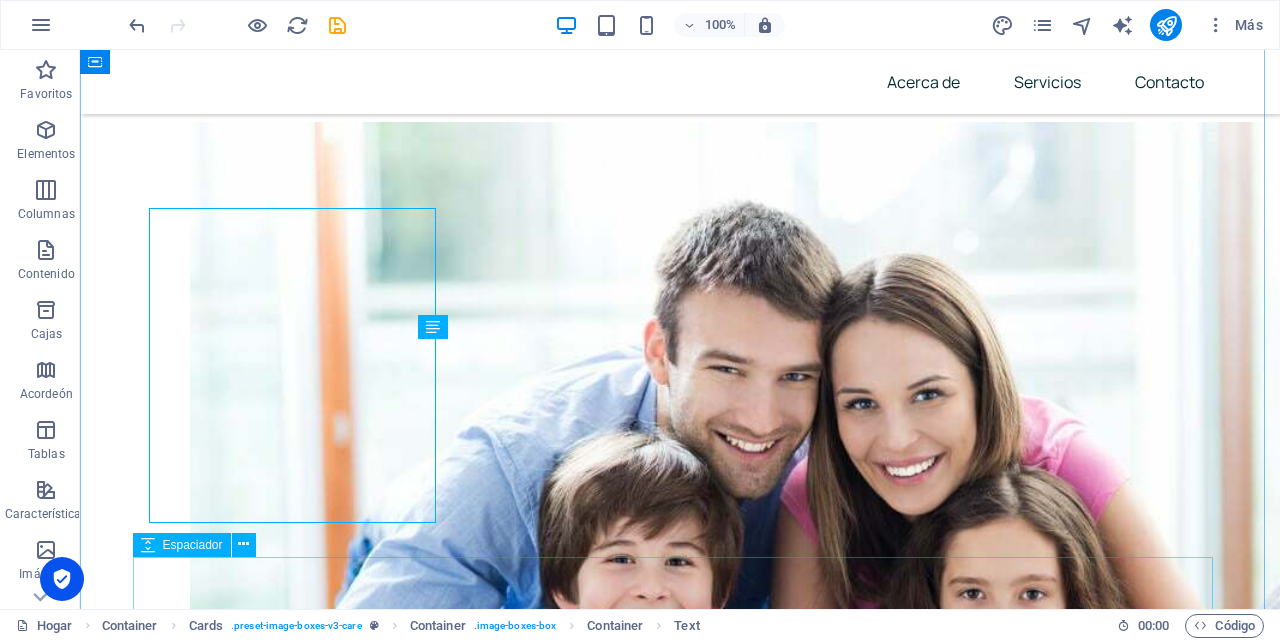 click at bounding box center (680, 2987) 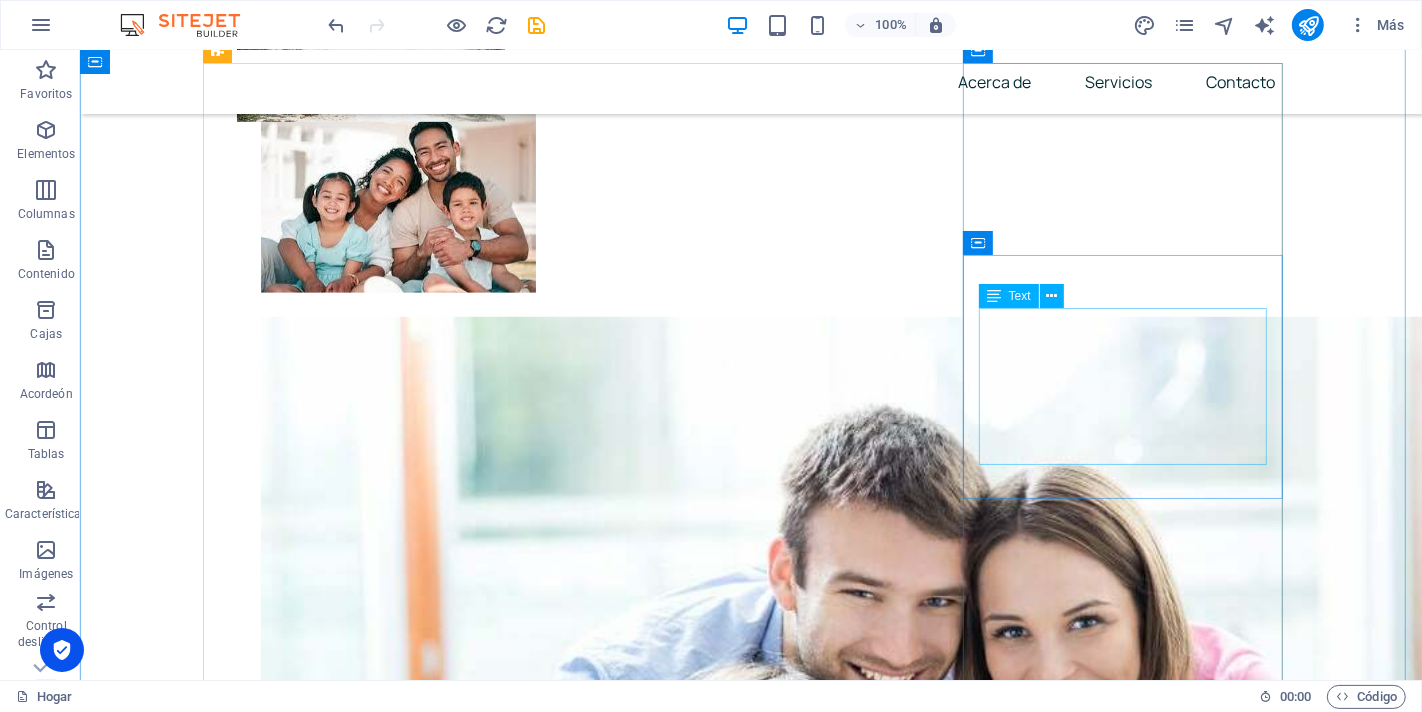 scroll, scrollTop: 1031, scrollLeft: 0, axis: vertical 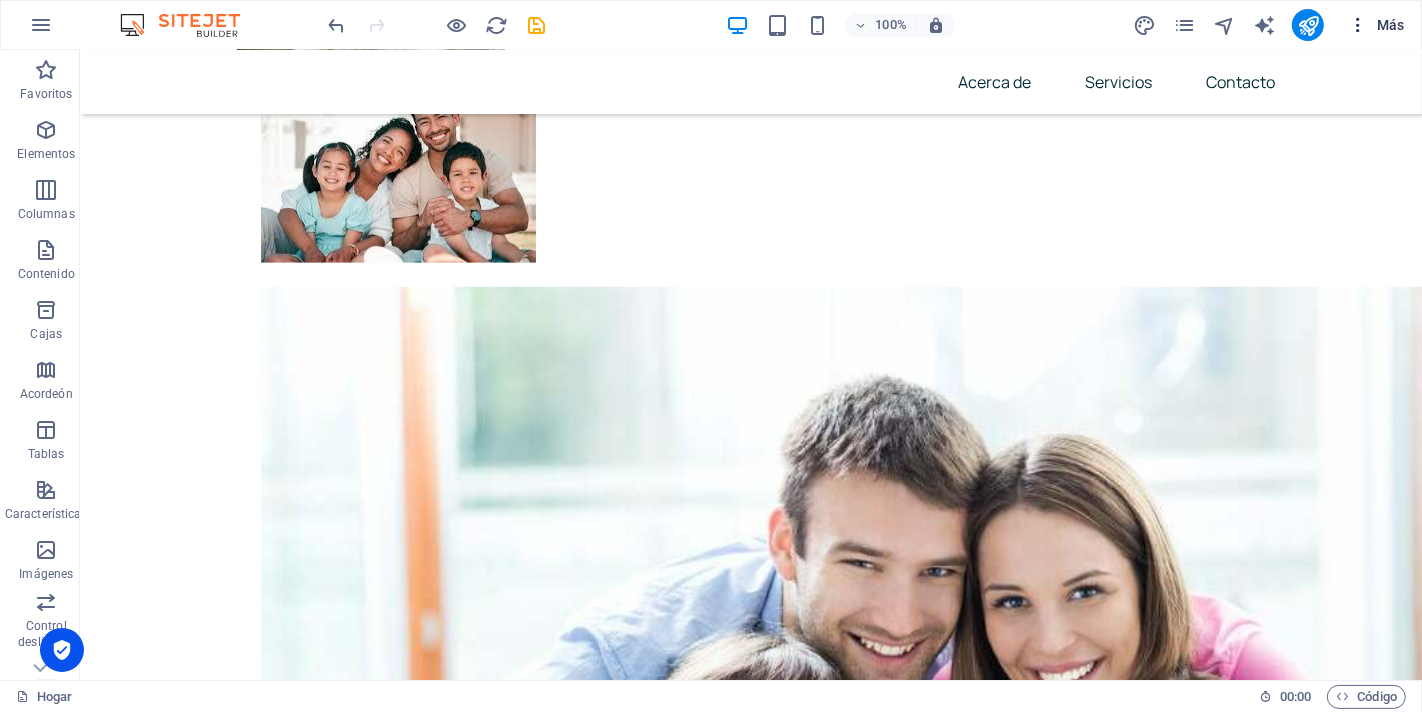 click at bounding box center (1358, 25) 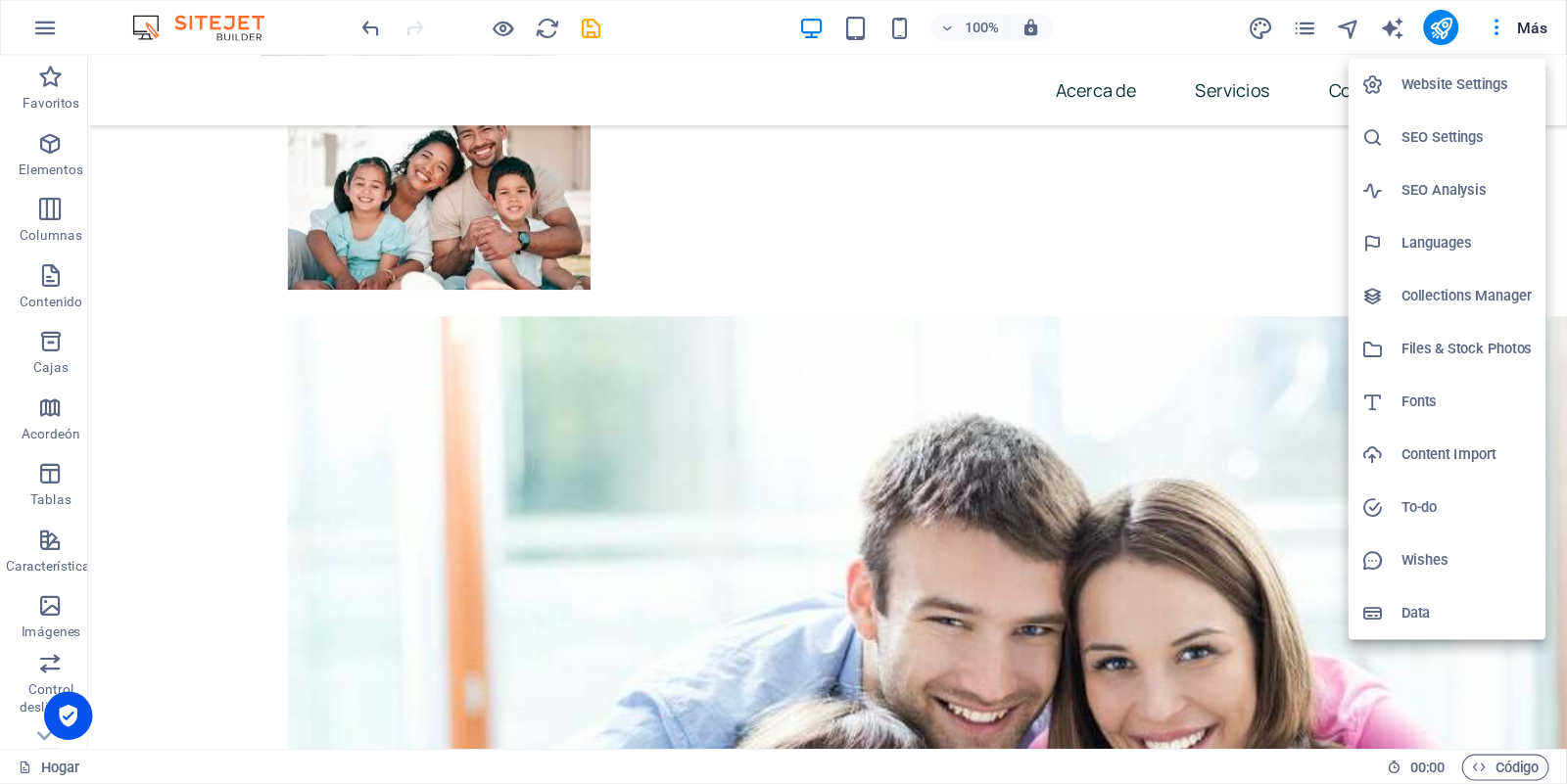 scroll, scrollTop: 1008, scrollLeft: 0, axis: vertical 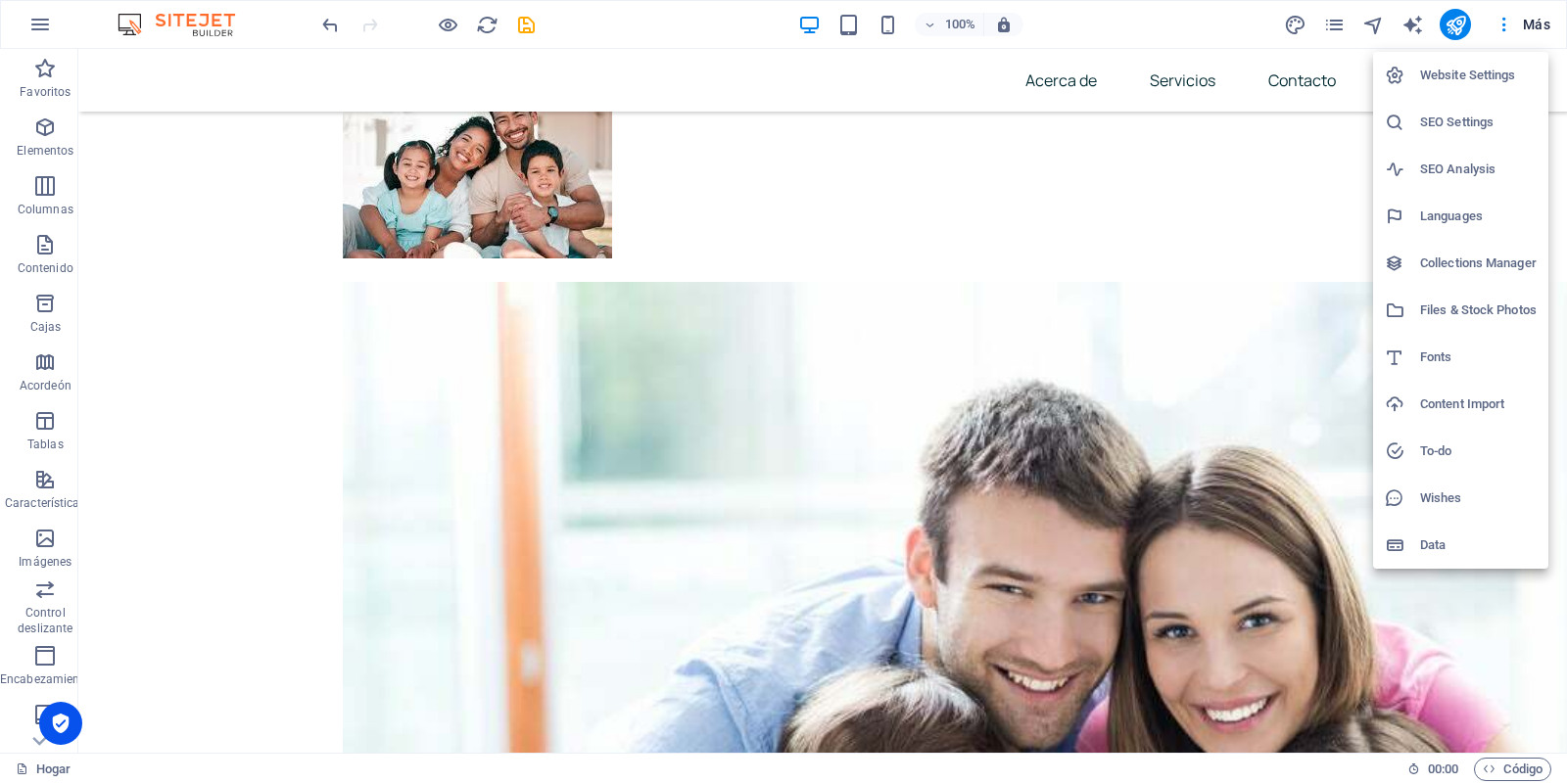 click at bounding box center [784, 392] 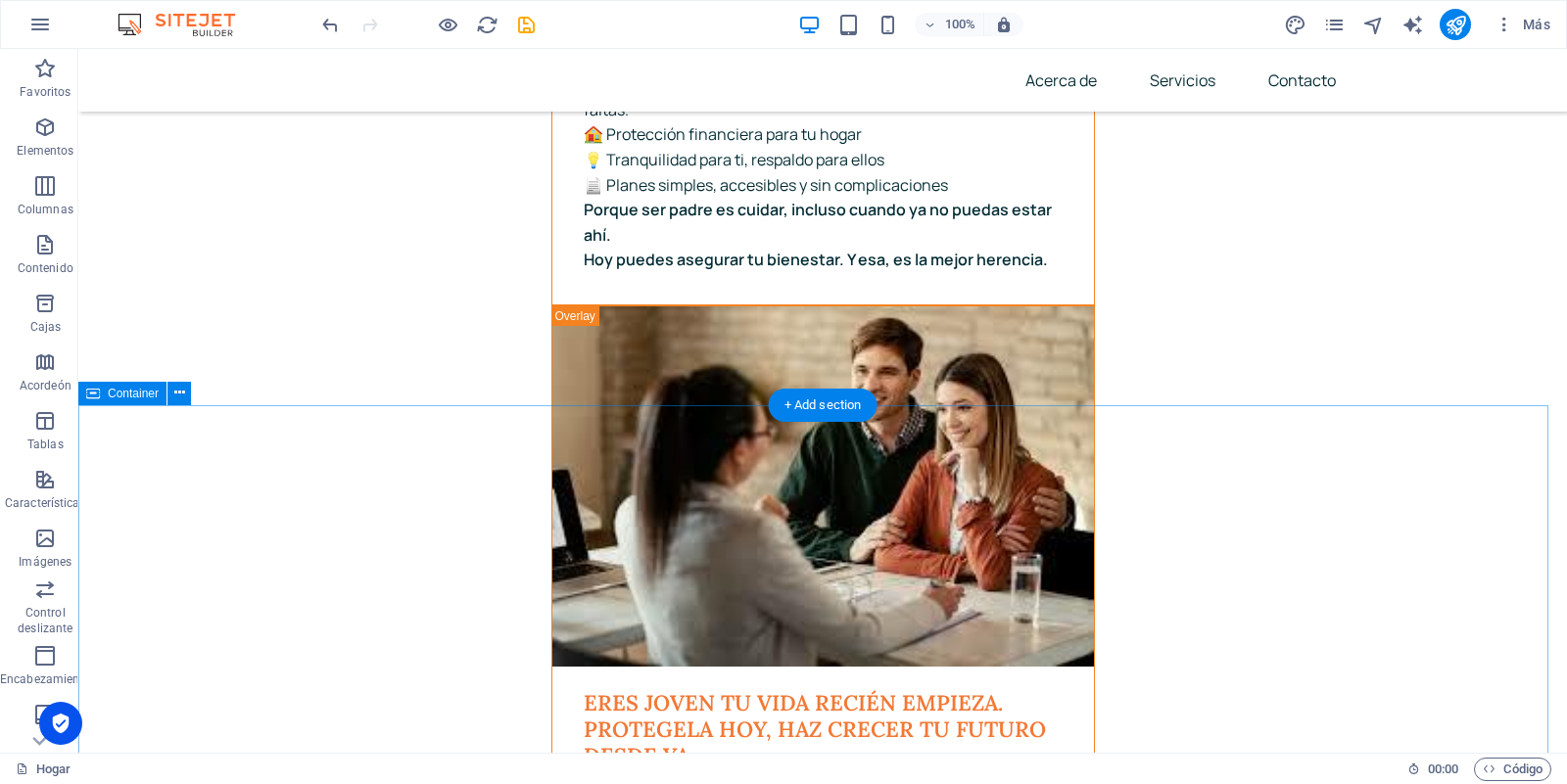 scroll, scrollTop: 6626, scrollLeft: 0, axis: vertical 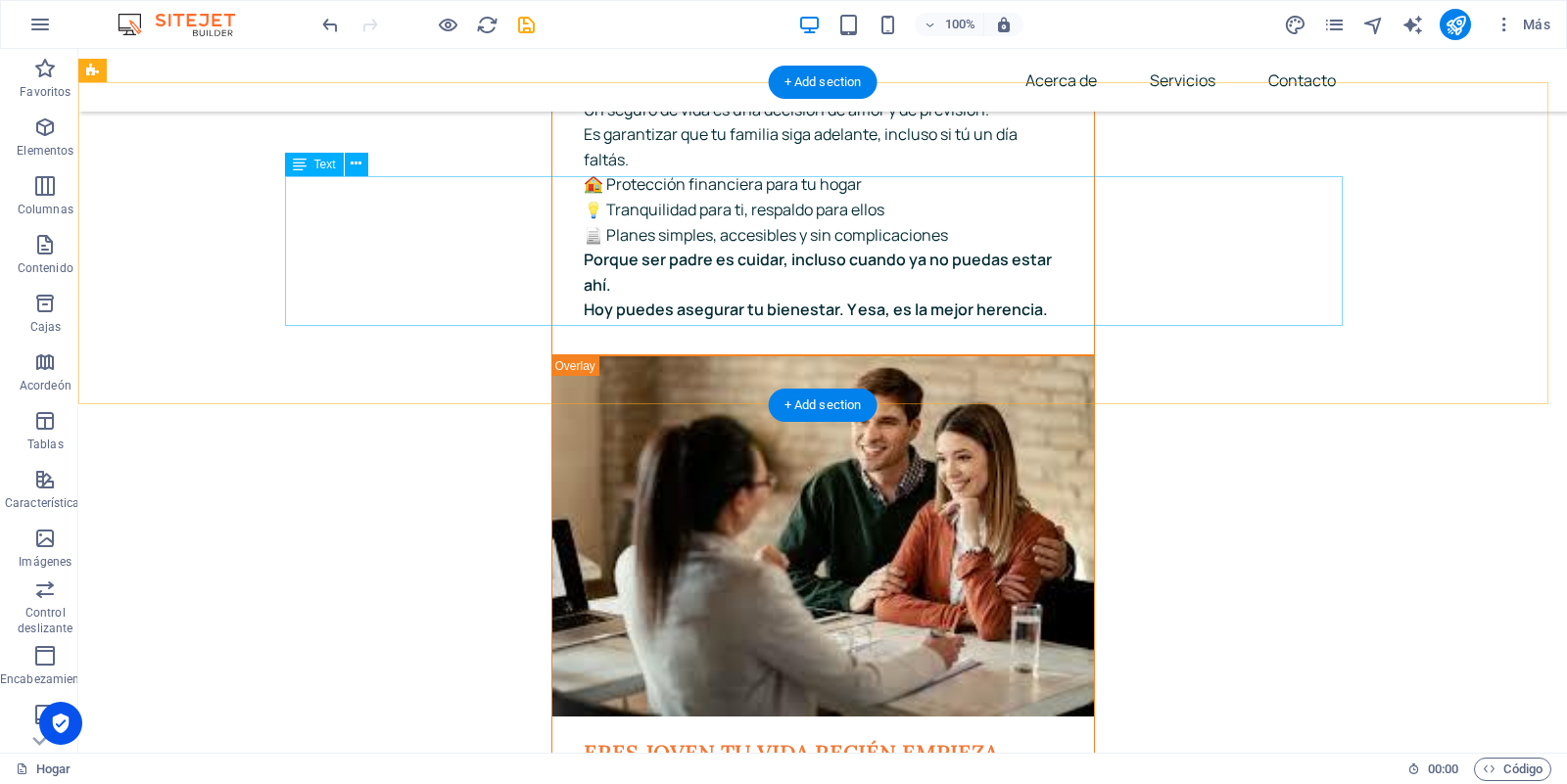 click on "Somos broker de seguros con 17 años de experiencia ayudando a personas, familias y empresas a encontrar la cobertura que realmente necesitan. Nuestro compromiso es recomendar asesoramiento transparente, productos a medida y acompañamiento en todo momento, especialmente cuando más lo necesites. Trabajamos con las principales aseguradoras del país para brindarte  las mejores opciones en seguros de vida, salud, hogar, autos y ahorro  , siempre priorizando tu tranquilidad y tu futuro. Te asesoramos, te respaldamos y te acompañamos.  Porque asegurar no es vender: es proteger lo que más valoras." at bounding box center [823, 2059] 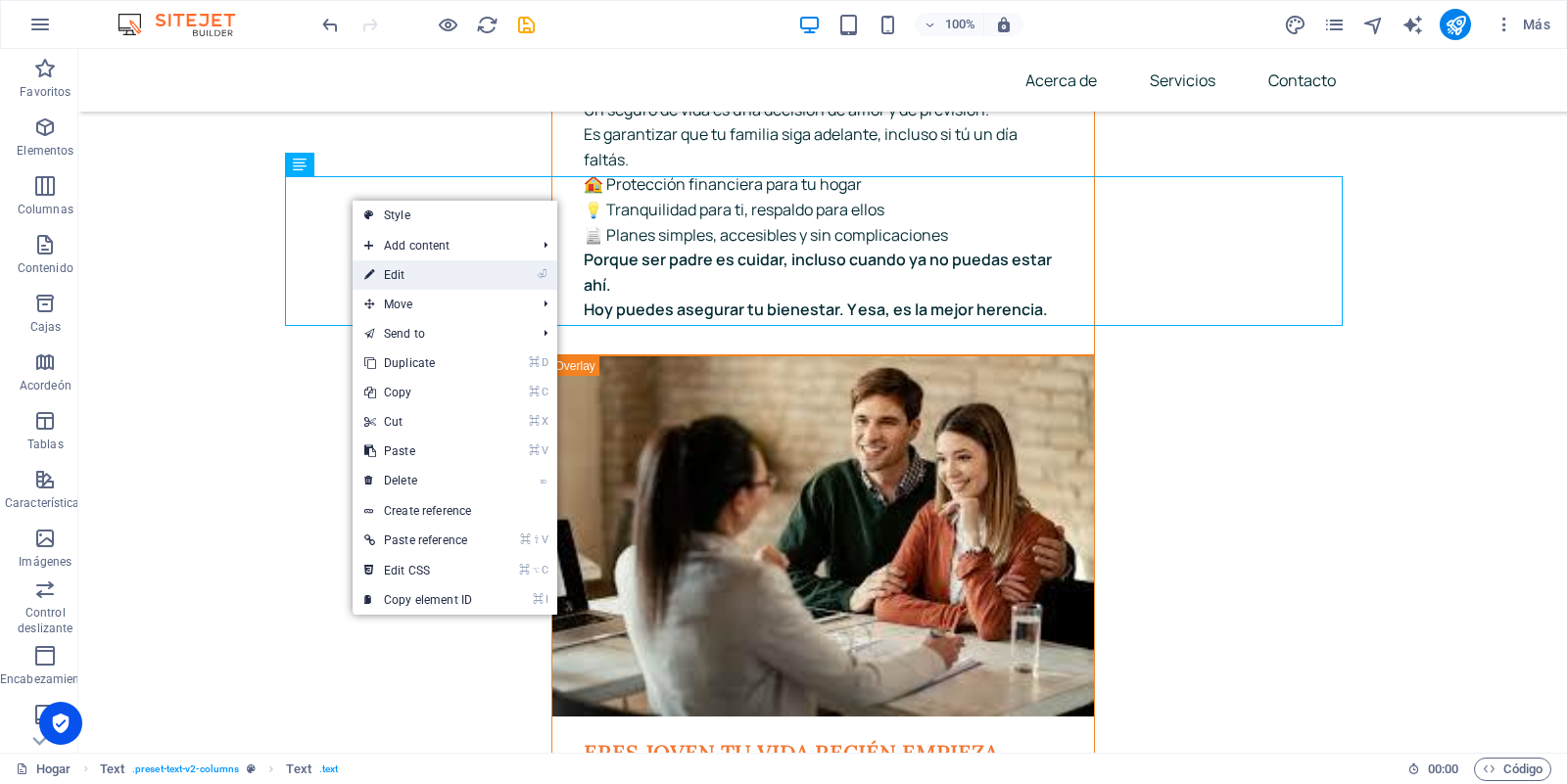click on "⏎  Edit" at bounding box center (418, 275) 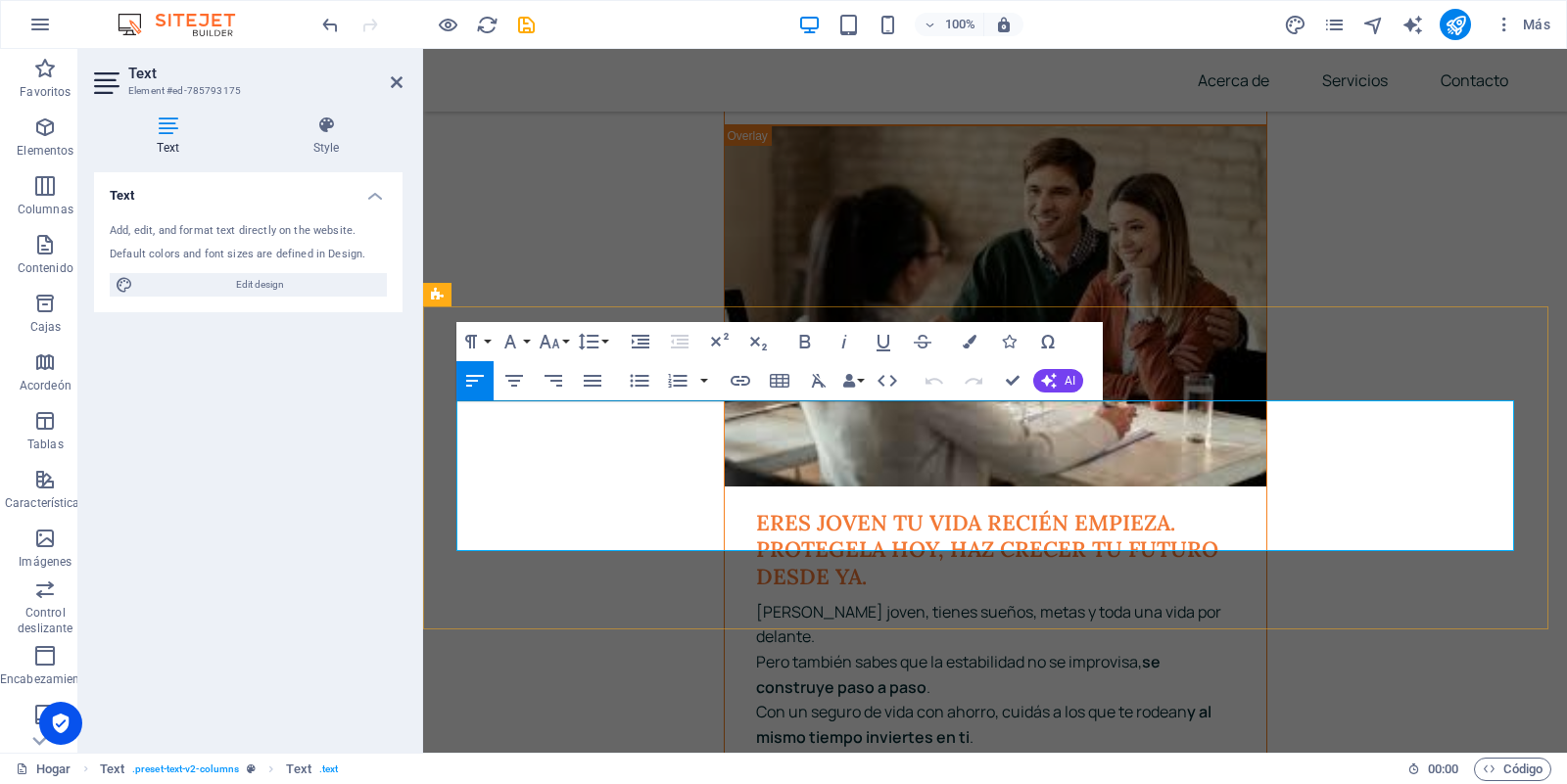 scroll, scrollTop: 6095, scrollLeft: 0, axis: vertical 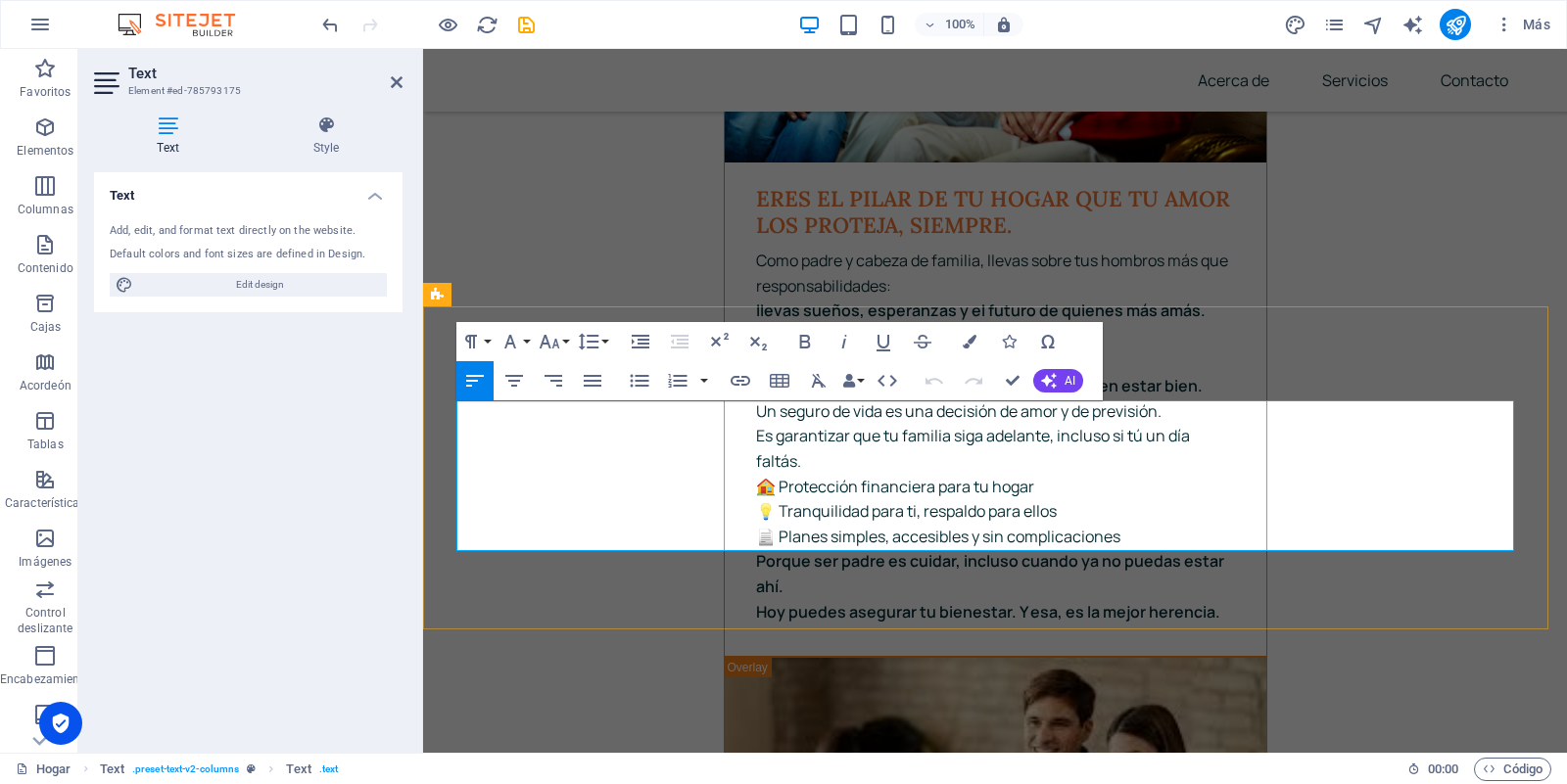 click on "Somos broker de seguros con 17 años de experiencia ayudando a personas, familias y empresas a encontrar la cobertura que realmente necesitan." at bounding box center [727, 2202] 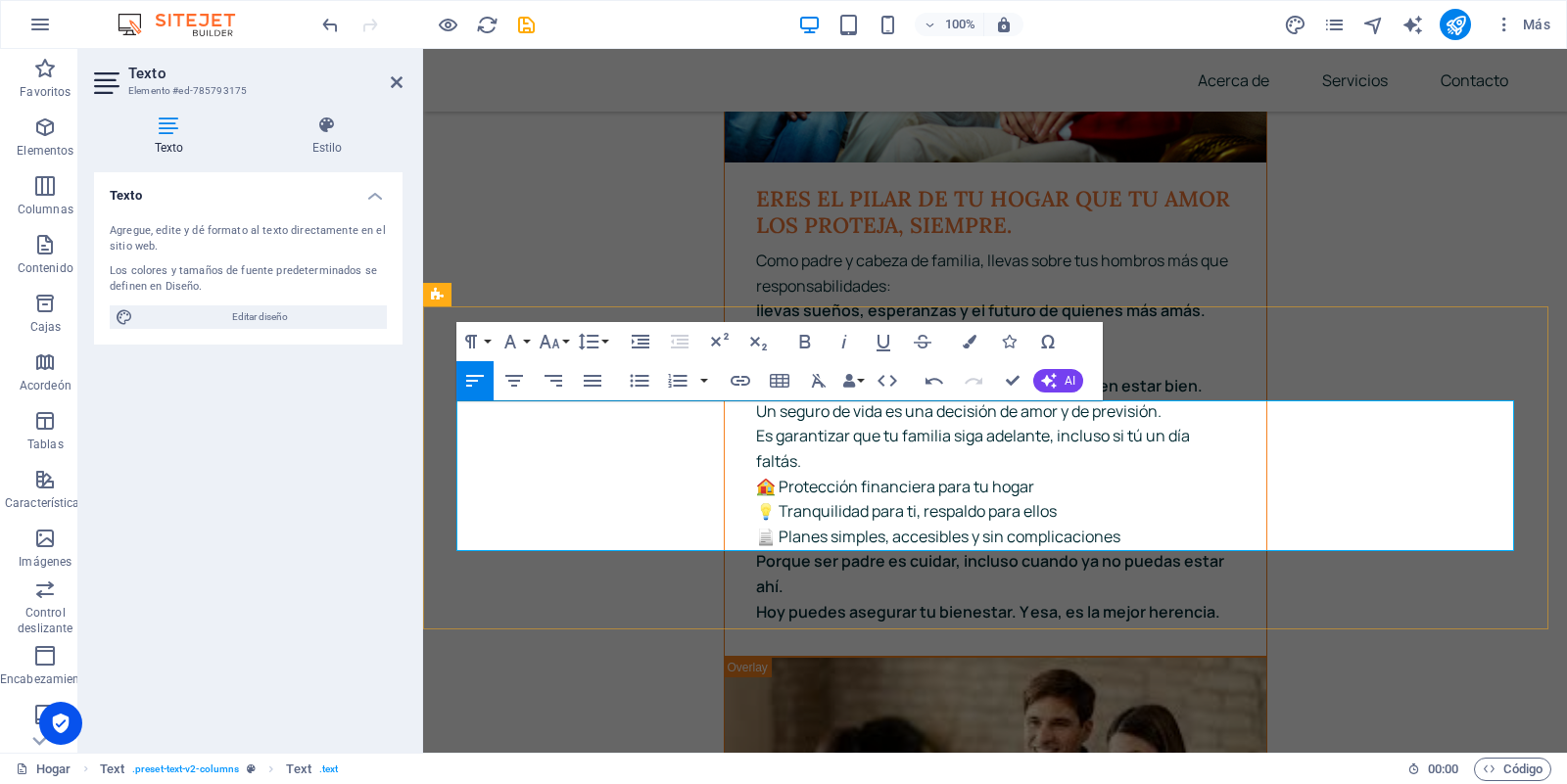 click on "Somos broker de seguros con 17 años de experiencia ayudando a personas, familias y empresas a encontrar la cobertura que realmente necesitan." at bounding box center (716, 2201) 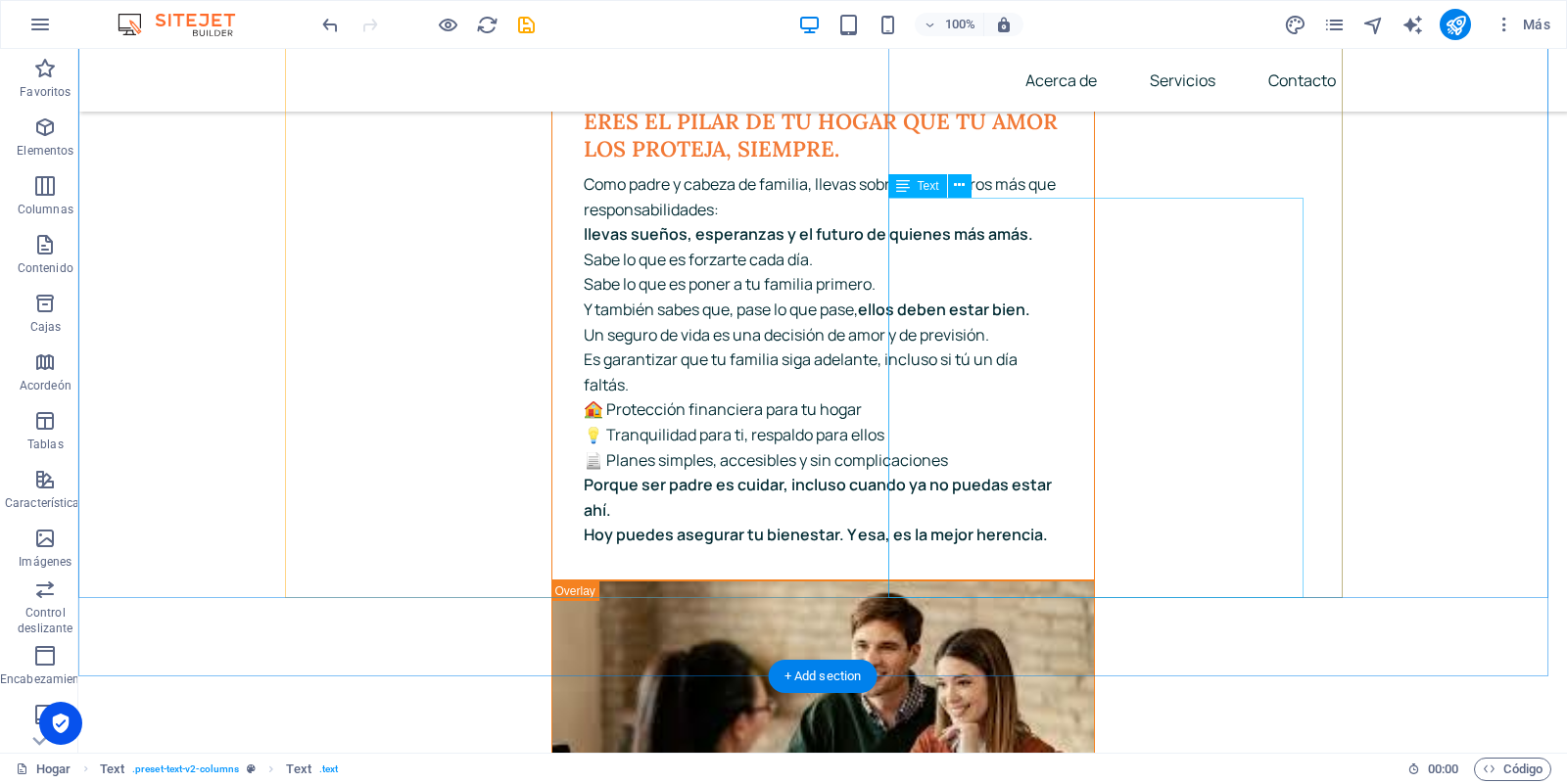 scroll, scrollTop: 7064, scrollLeft: 0, axis: vertical 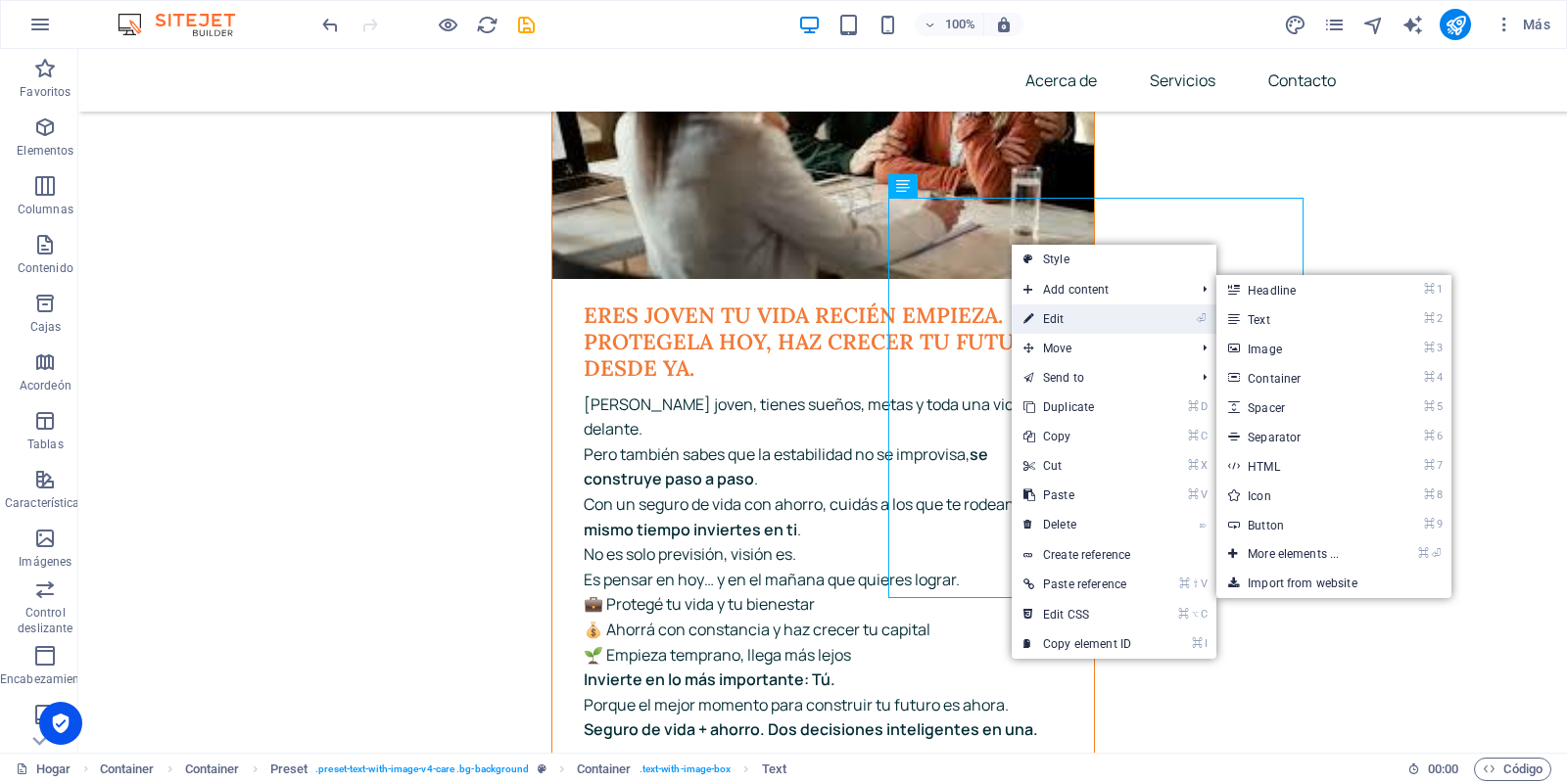 click on "⏎  Edit" at bounding box center (1077, 319) 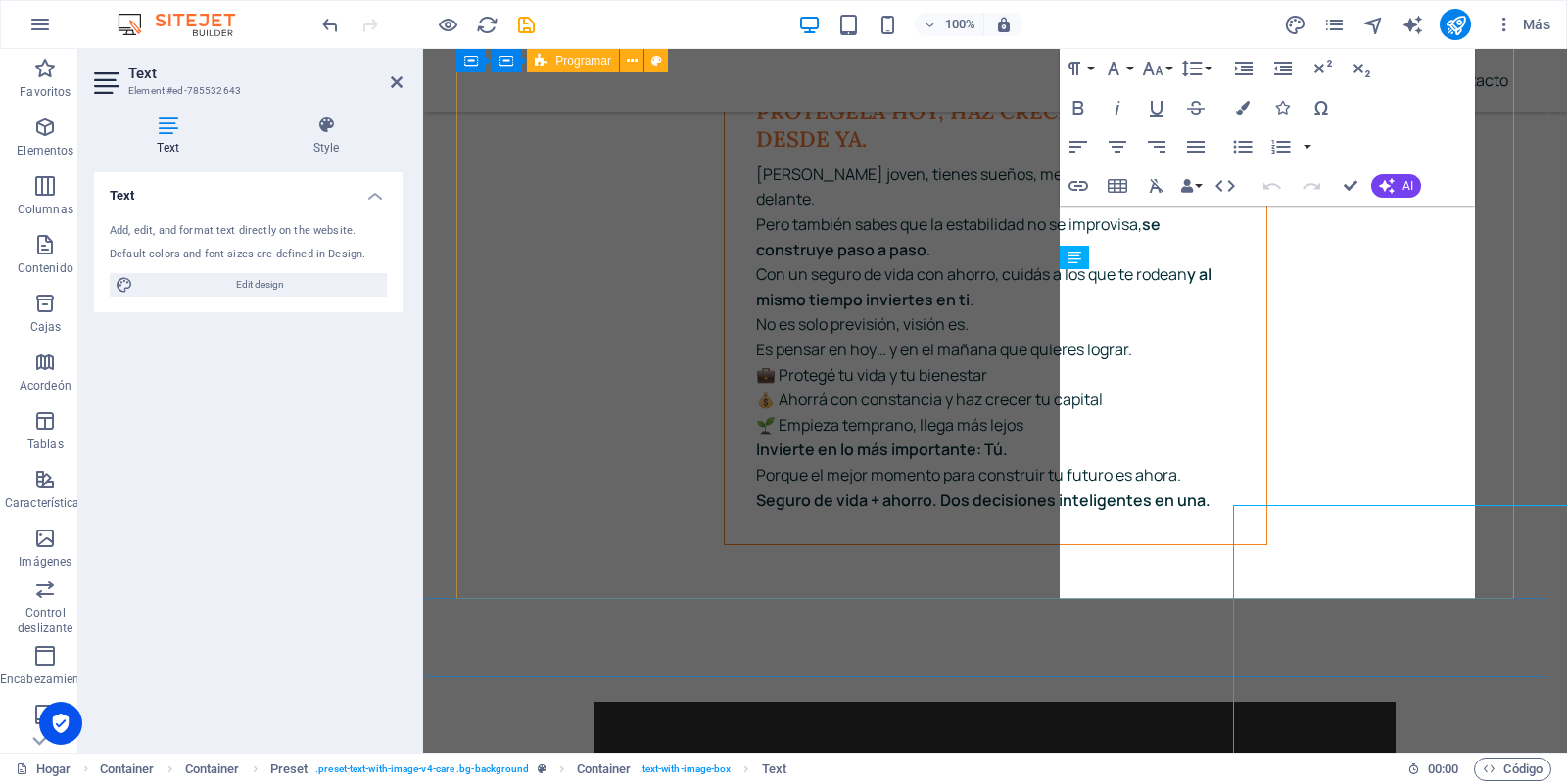 scroll, scrollTop: 6756, scrollLeft: 0, axis: vertical 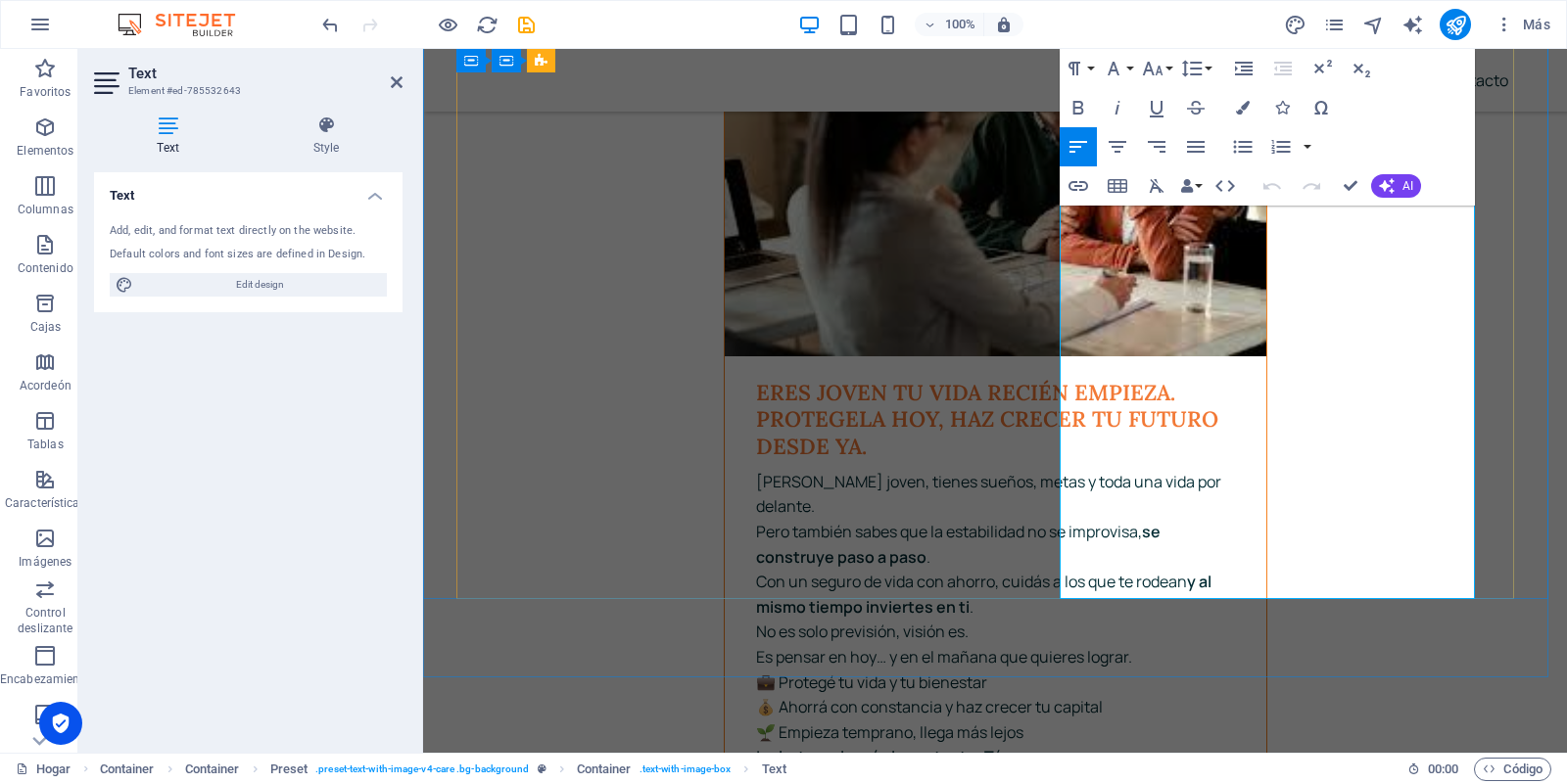 click on "Como brokers de seguros, nuestra misión es brindar asesoramiento honesto, cercano y personalizado, ayudando a cada cliente a proteger lo que más valora: su vida, su familia, su hogar y su futuro." at bounding box center (975, 1919) 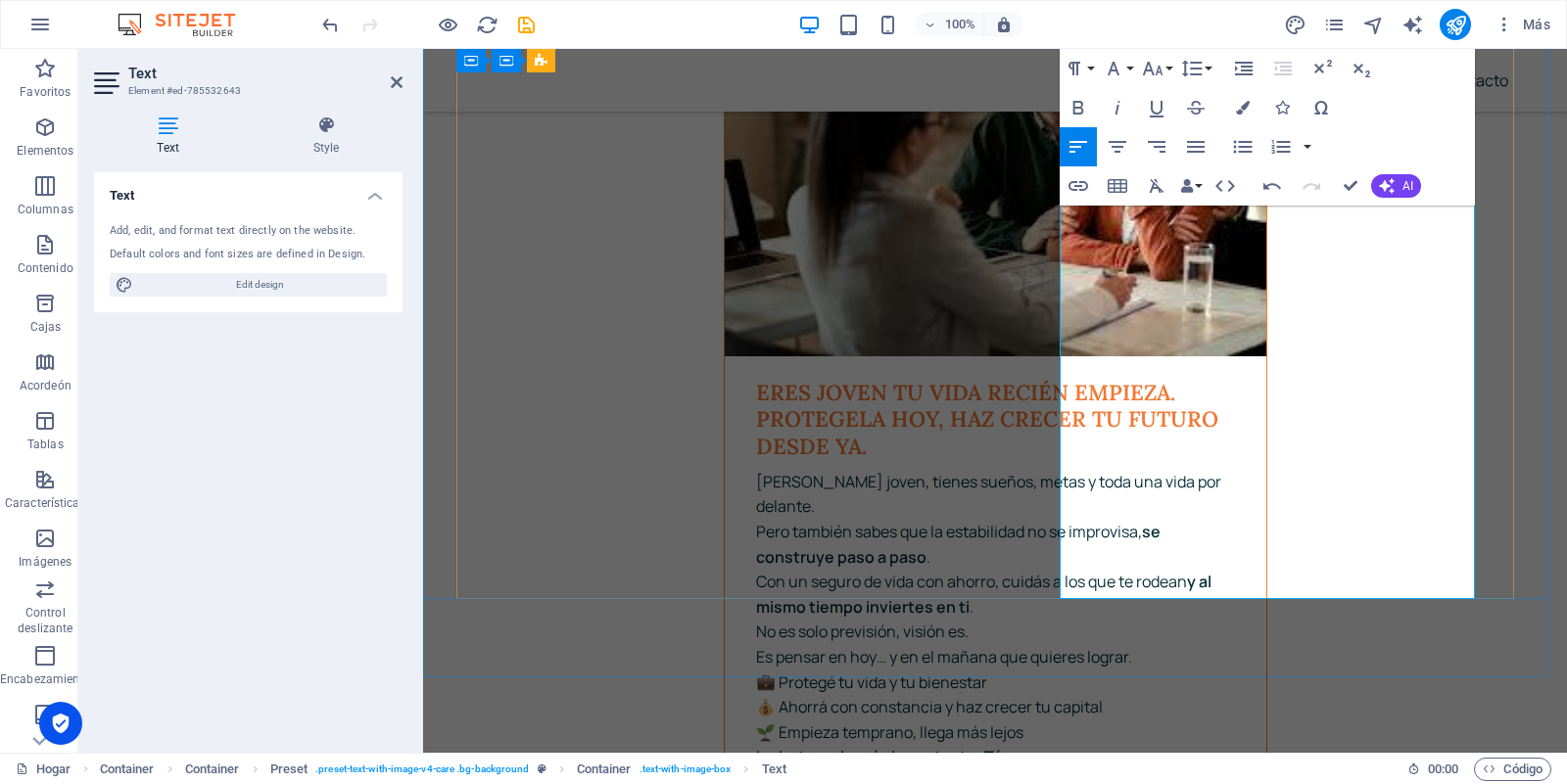 type 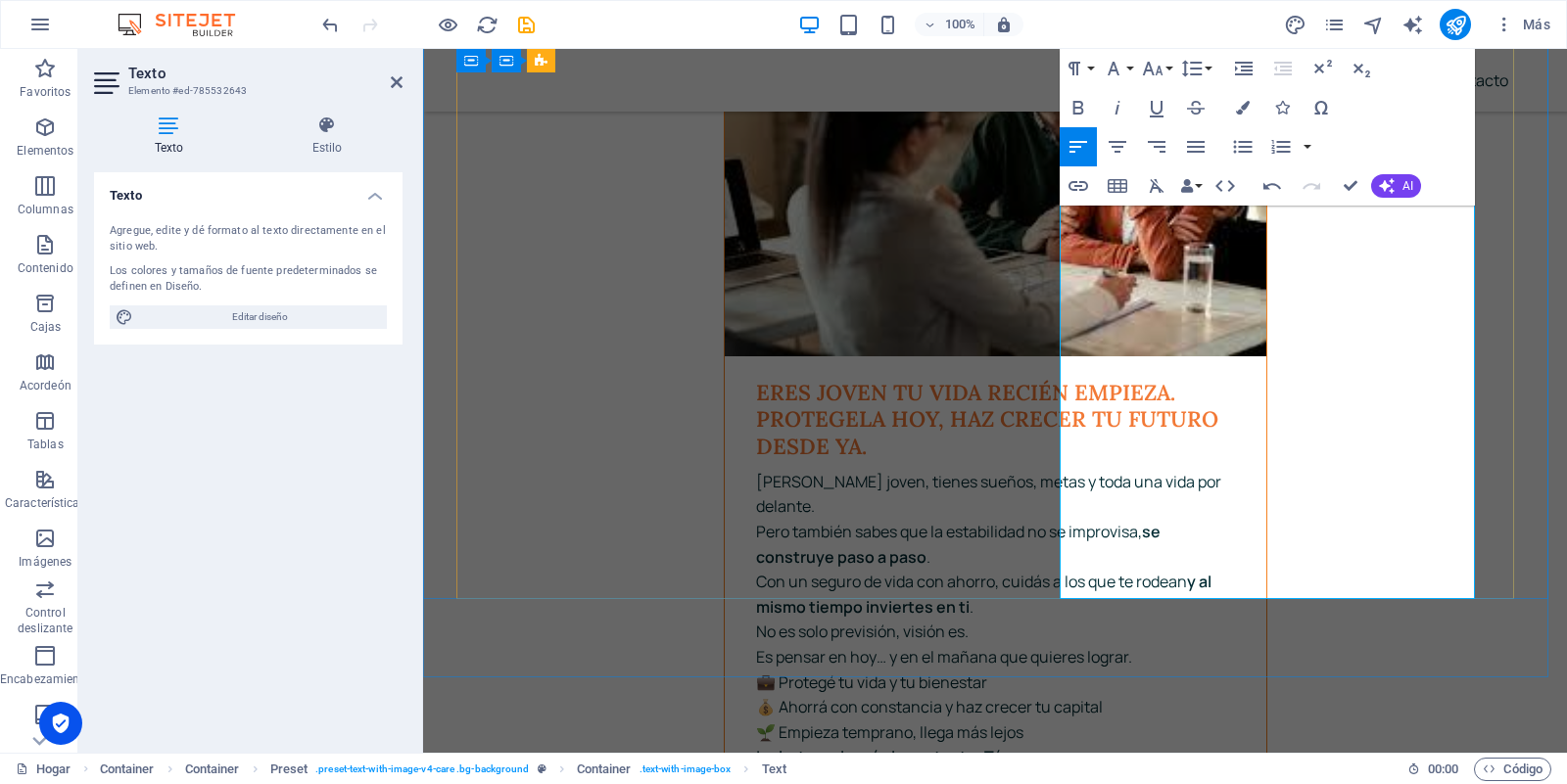 click on "Como brokers de seguros, nuestra misión es brindar asesoramiento honesto, cercano y personalizado, ayudando a cada cliente a proteger lo que más valora: su vida, su familia, su hogar y su futuro." at bounding box center (965, 1919) 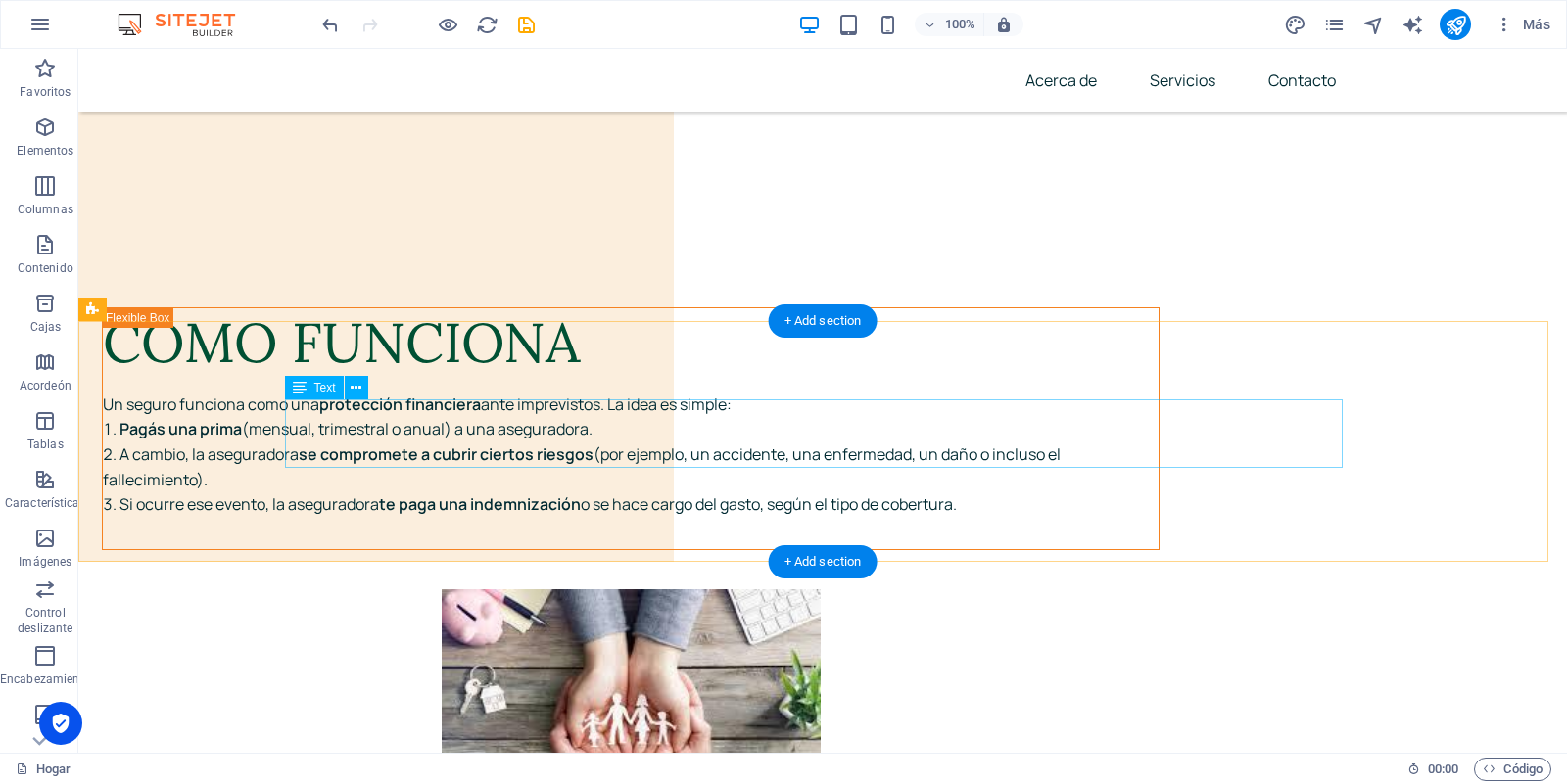 scroll, scrollTop: 9466, scrollLeft: 0, axis: vertical 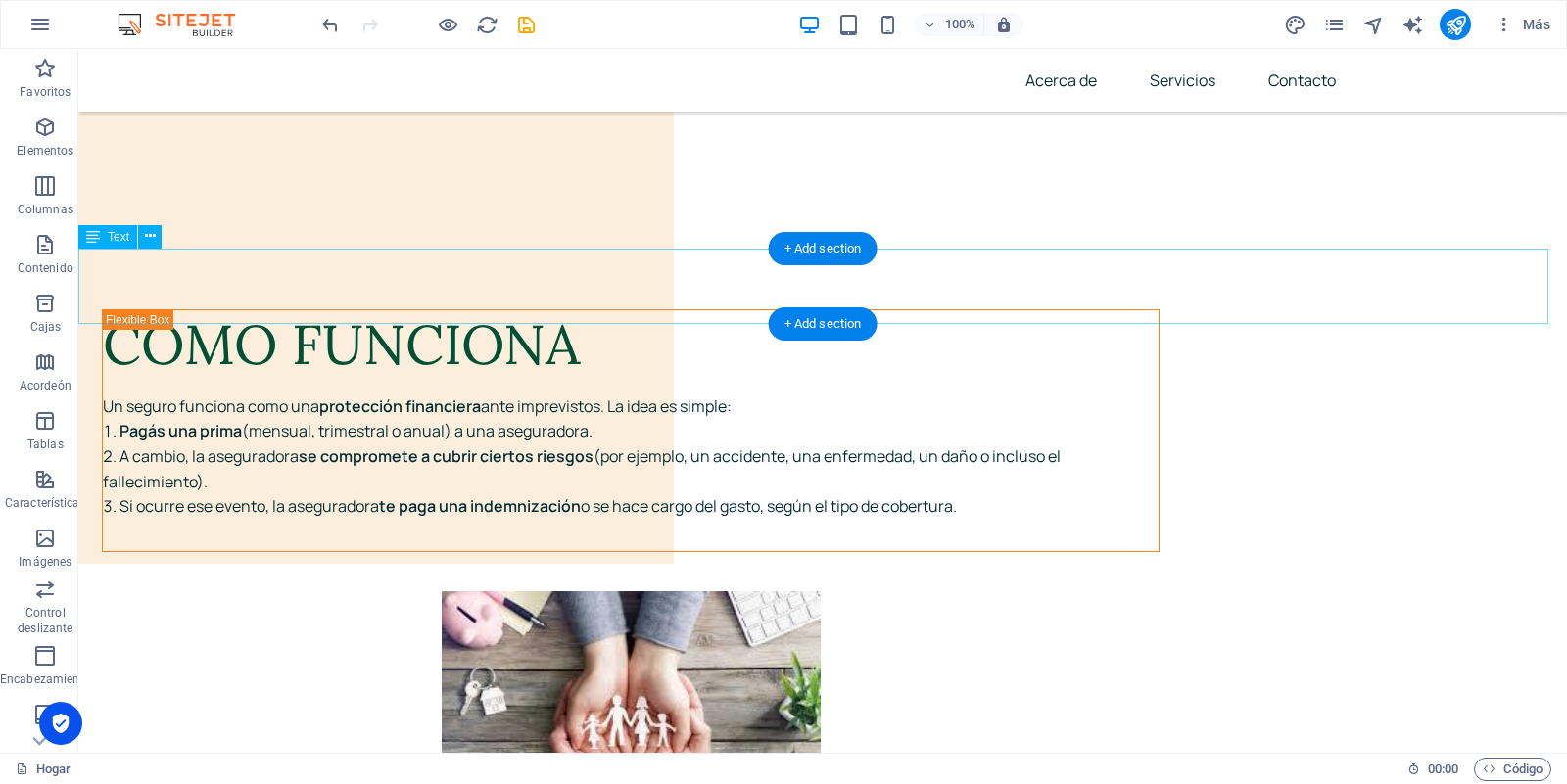 click on "Conocé la diferencia de estar bien asesorado.                                                       Con nosotros, no solo contratas un seguro. Ganás tranquilidad." at bounding box center [823, 3172] 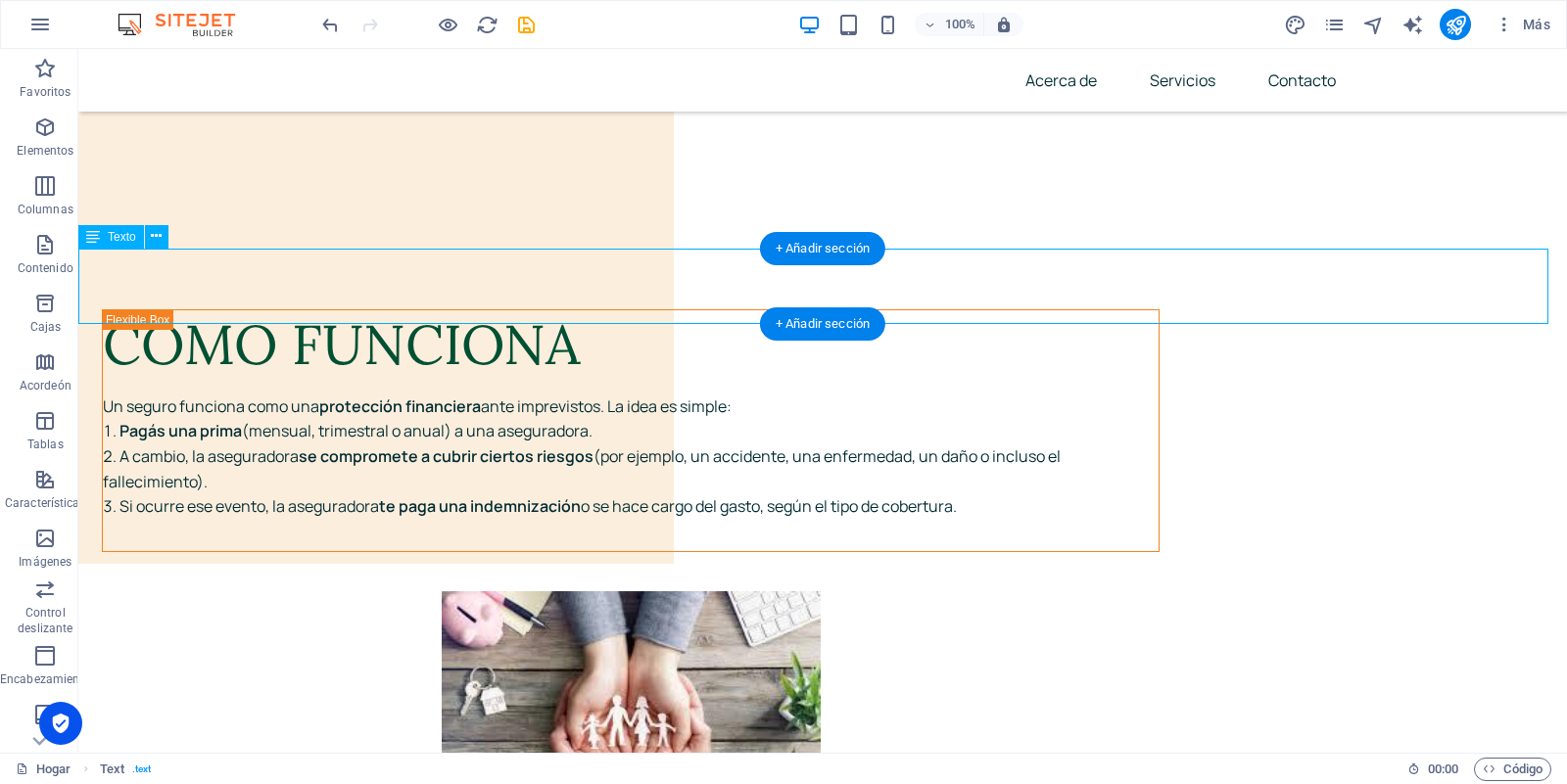click on "Conocé la diferencia de estar bien asesorado.                                                       Con nosotros, no solo contratas un seguro. Ganás tranquilidad." at bounding box center (823, 3172) 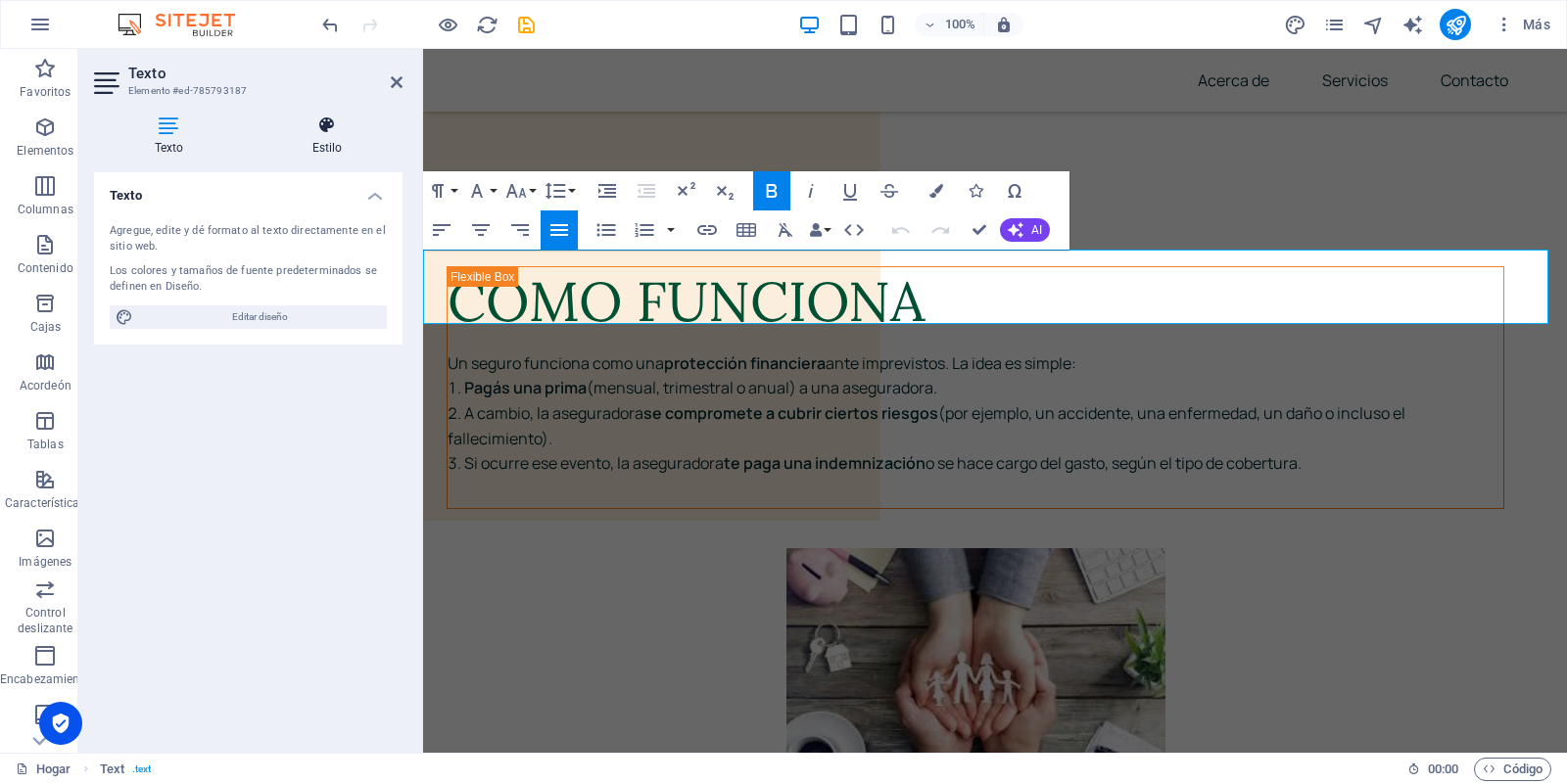 click at bounding box center [327, 125] 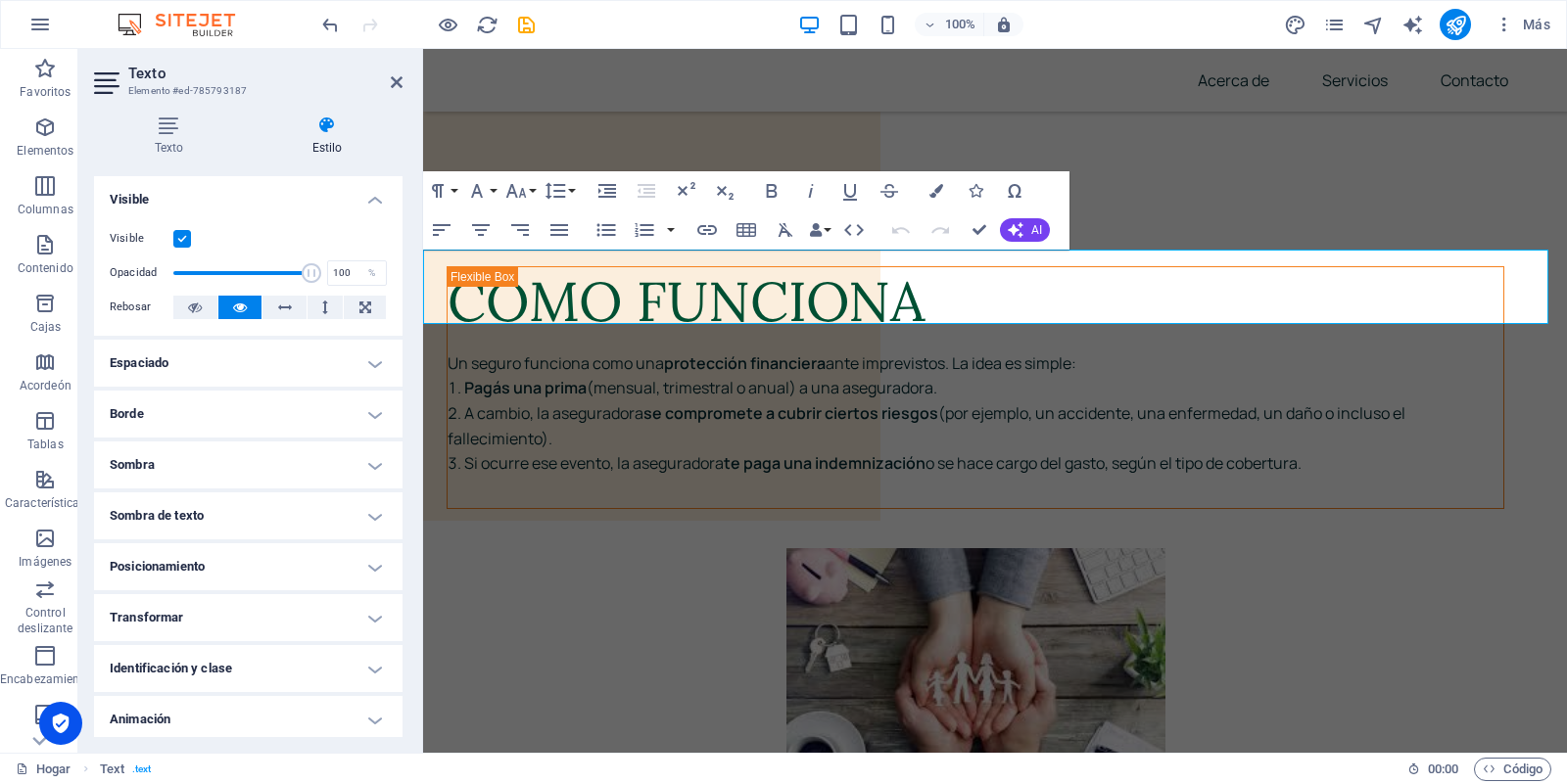click on "Conocé la diferencia de estar bien asesorado." at bounding box center [680, 3110] 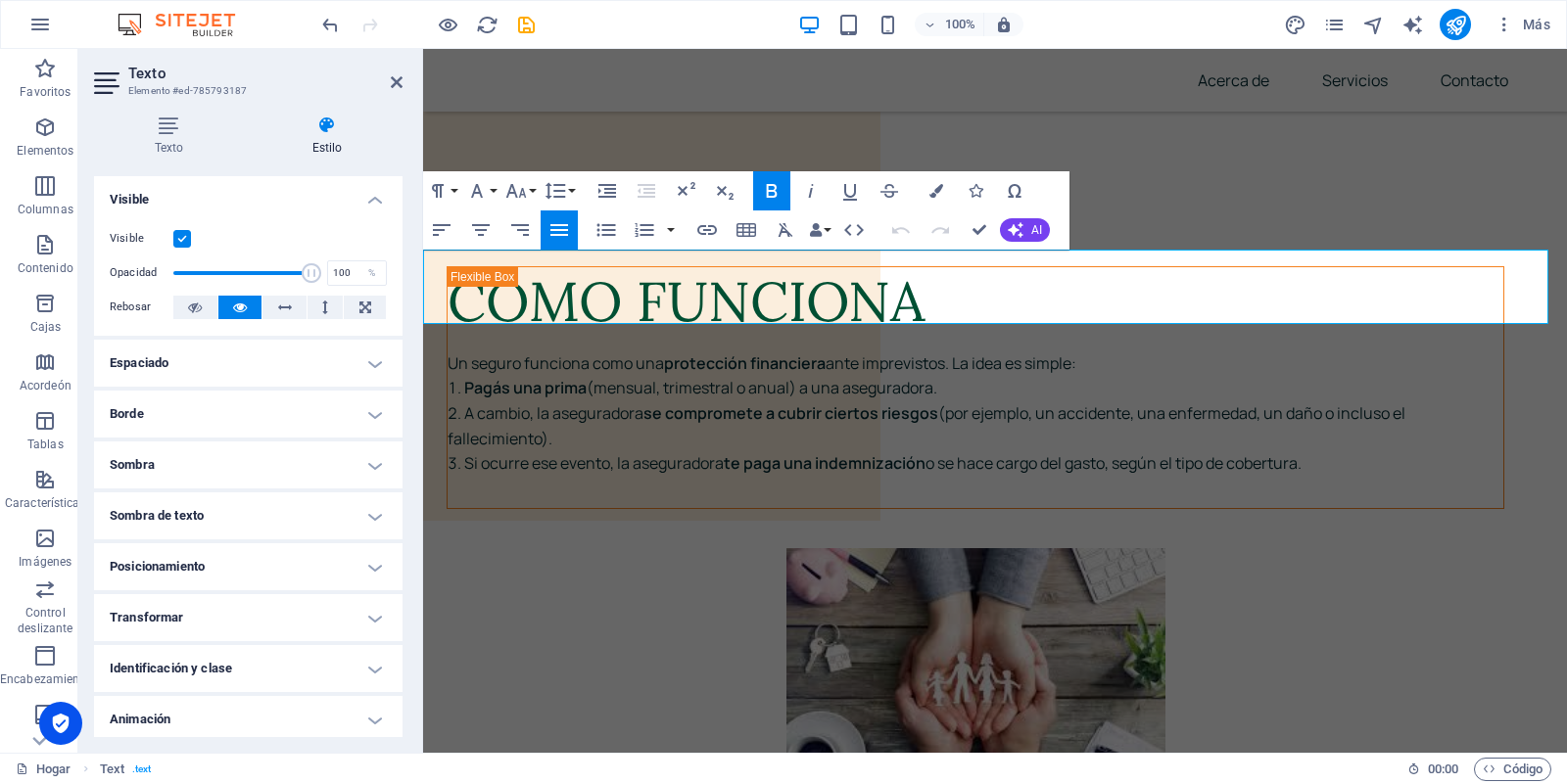 click on "Con nosotros, no solo contratas un seguro. Ganás tranquilidad." at bounding box center (781, 3148) 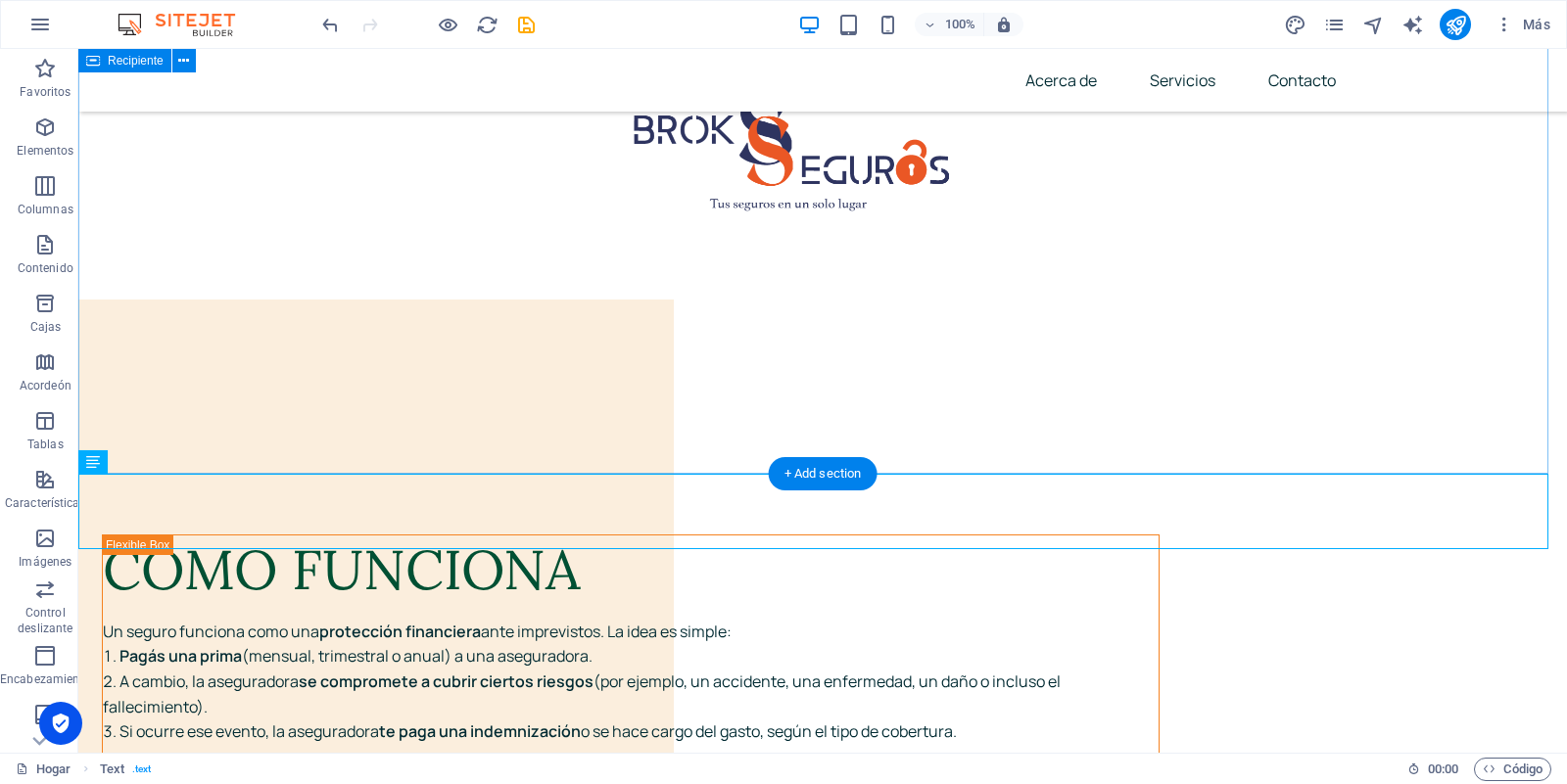 scroll, scrollTop: 9318, scrollLeft: 0, axis: vertical 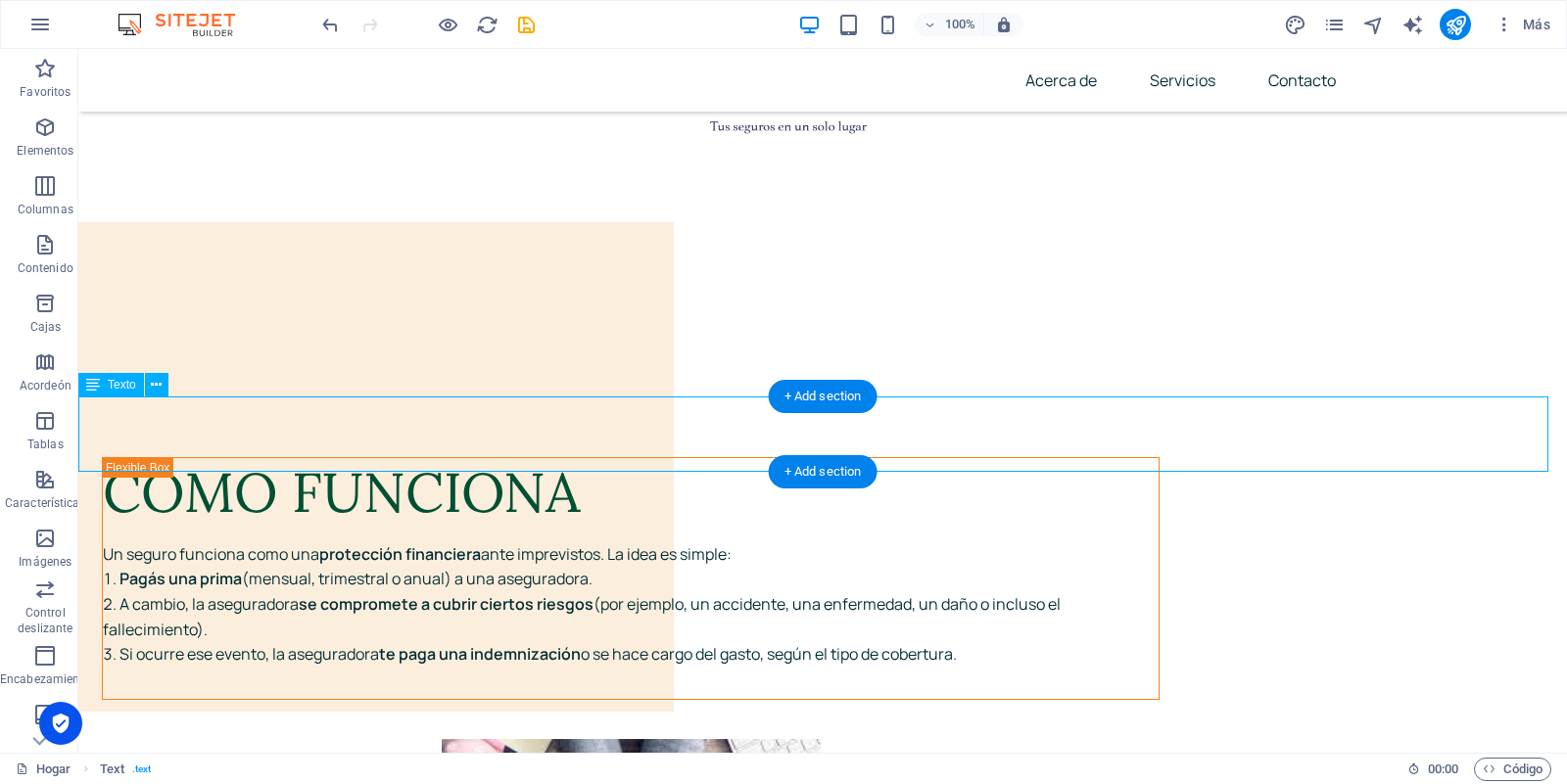 click on "Conocé la diferencia de estar bien asesorado.                                                       Con nosotros, no solo contratas un seguro. Ganás tranquilidad." at bounding box center (823, 3320) 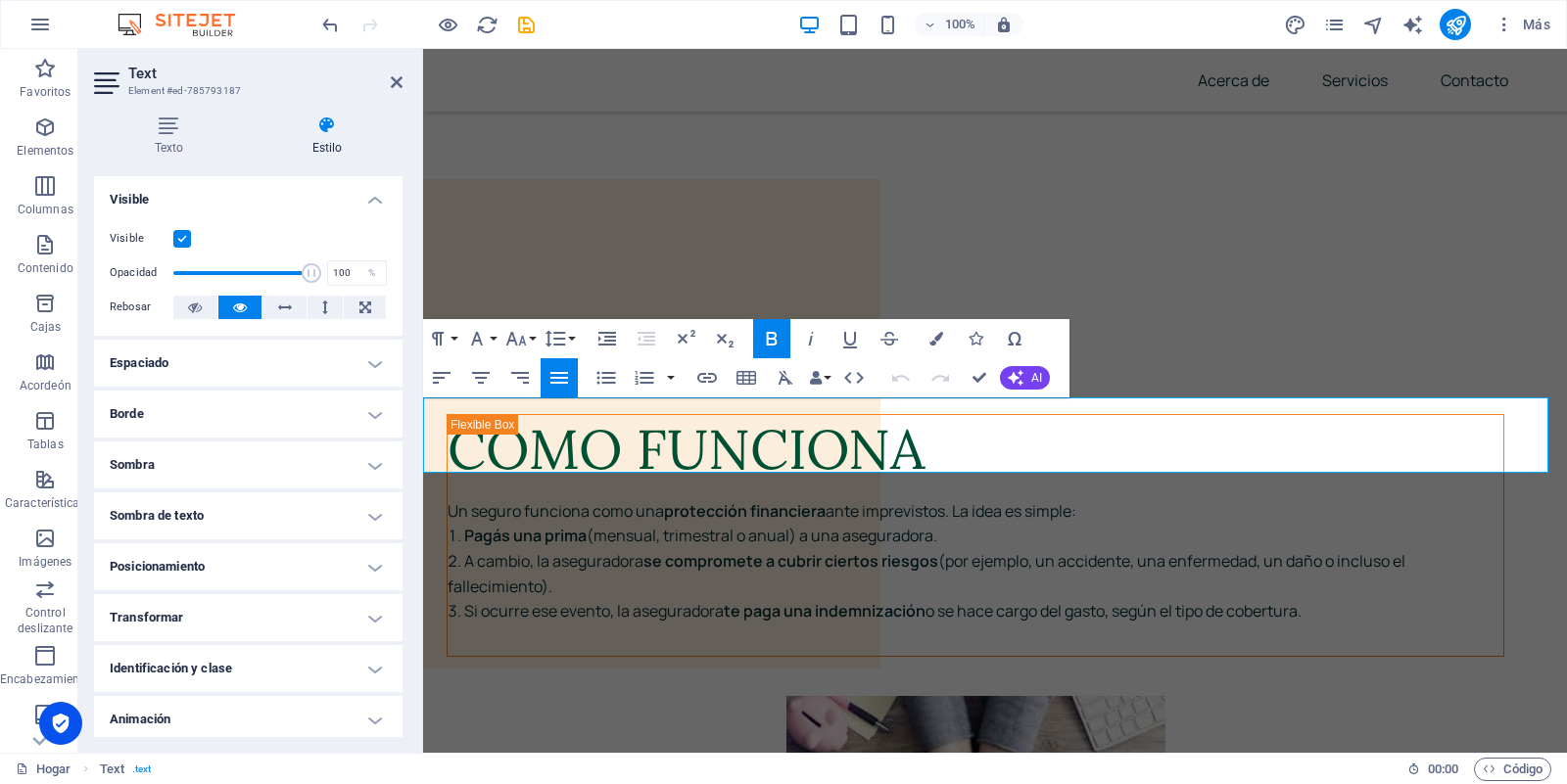 click on "Conocé la diferencia de estar bien asesorado.                                                       Con nosotros, no solo contratas un seguro. Ganás tranquilidad." at bounding box center (781, 3276) 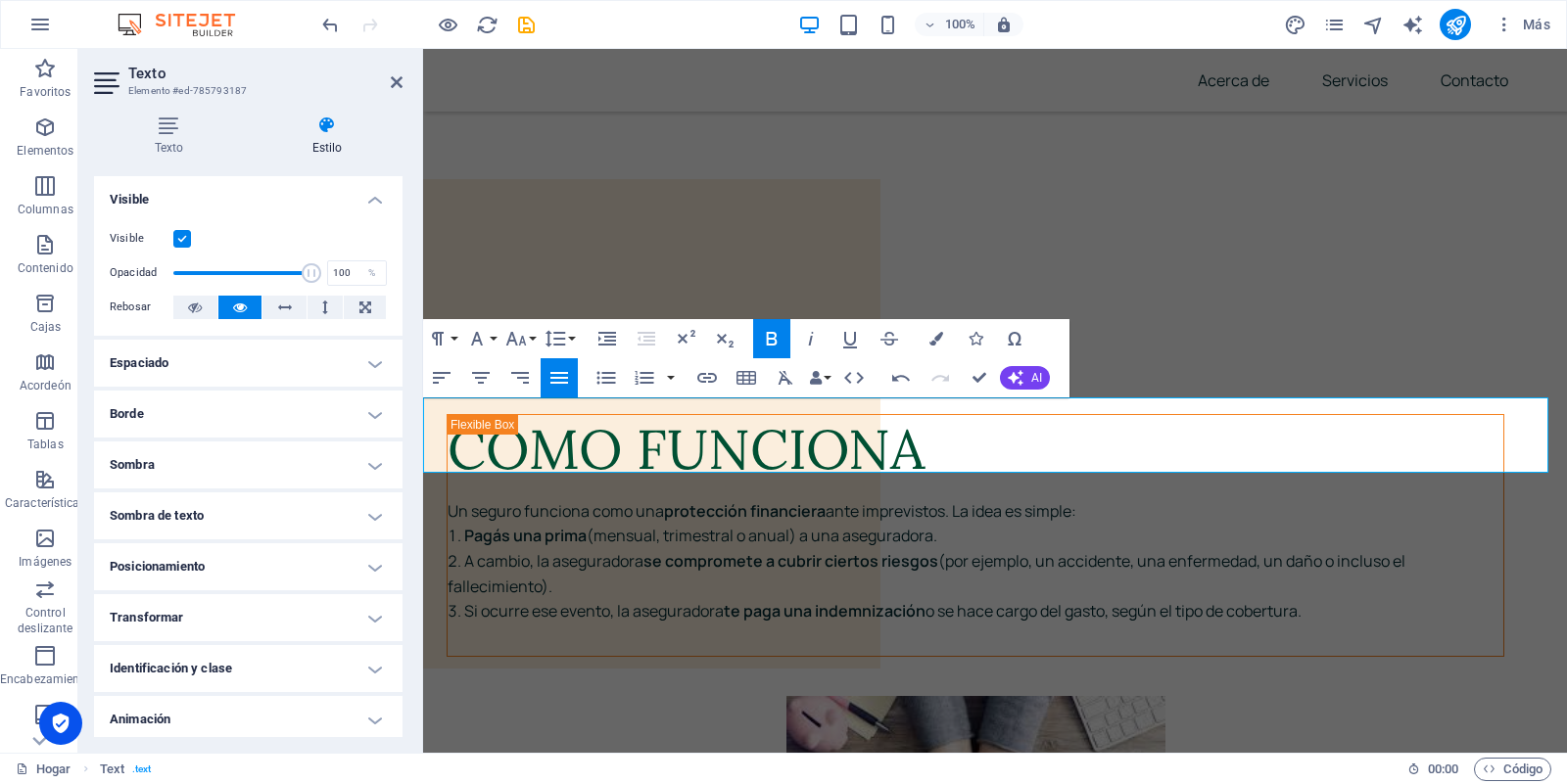 click on "Conocé la diferencia de estar bien asesorado." at bounding box center [680, 3257] 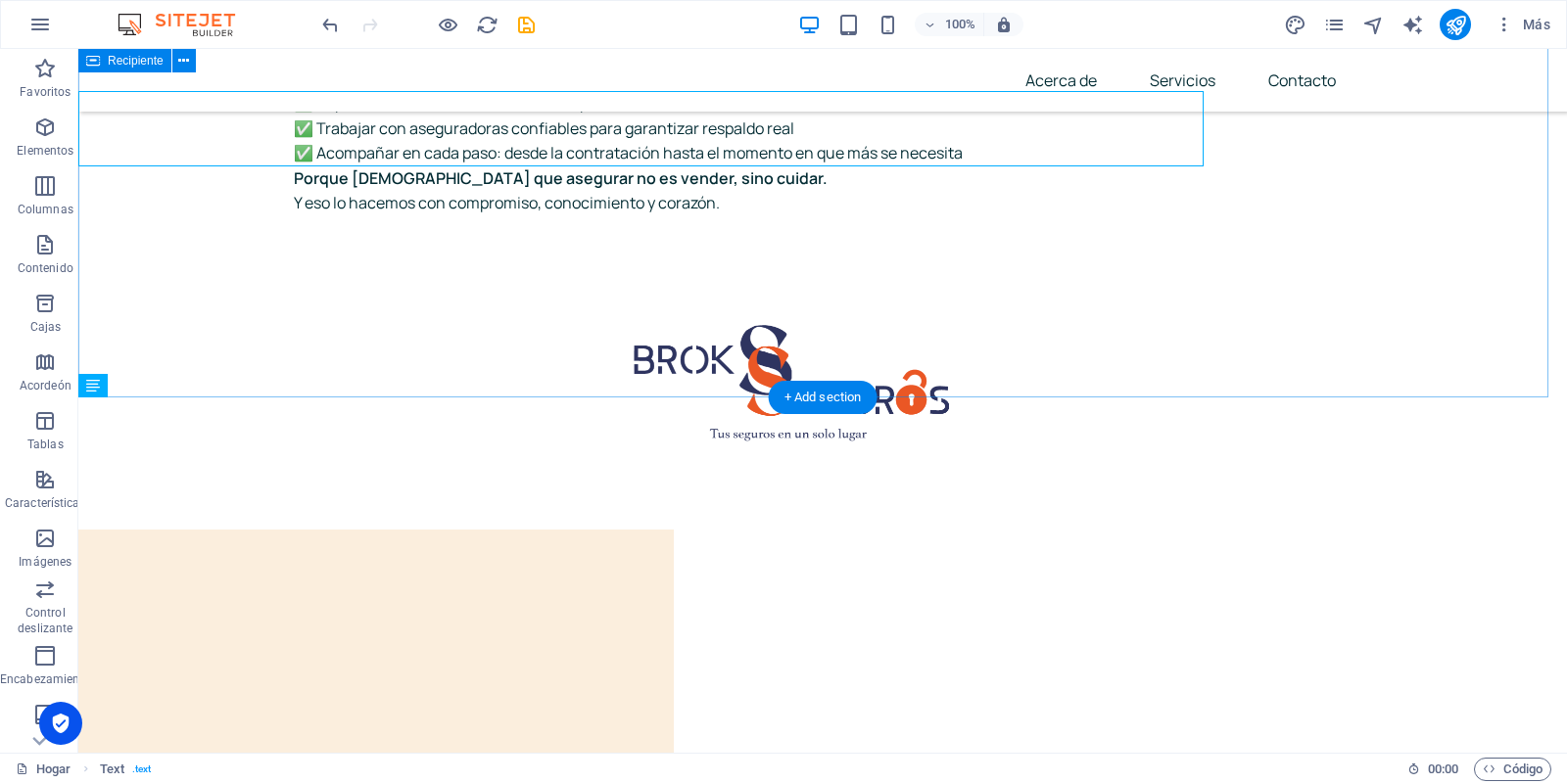 scroll, scrollTop: 9316, scrollLeft: 0, axis: vertical 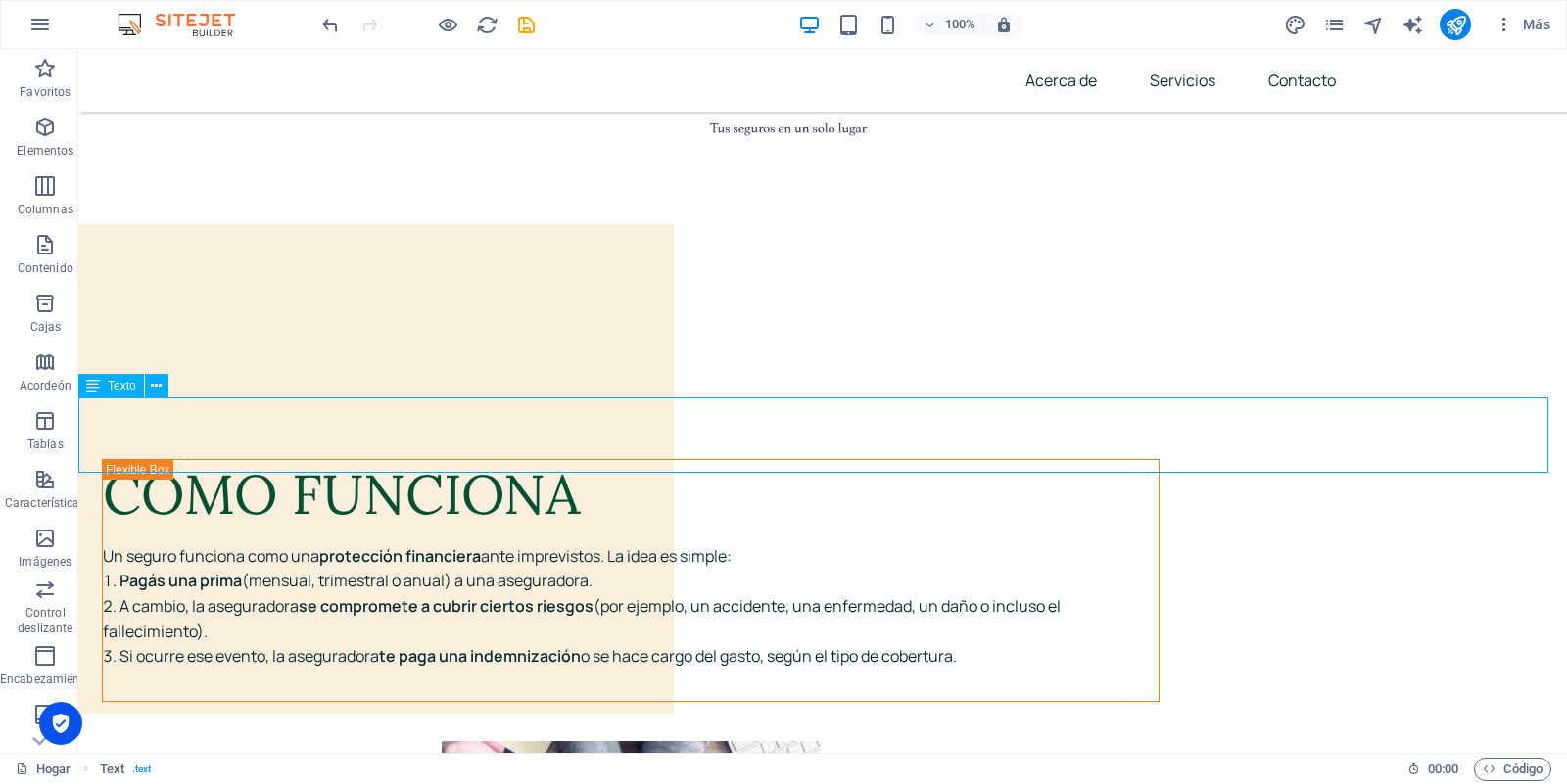 click on "Texto" at bounding box center [111, 386] 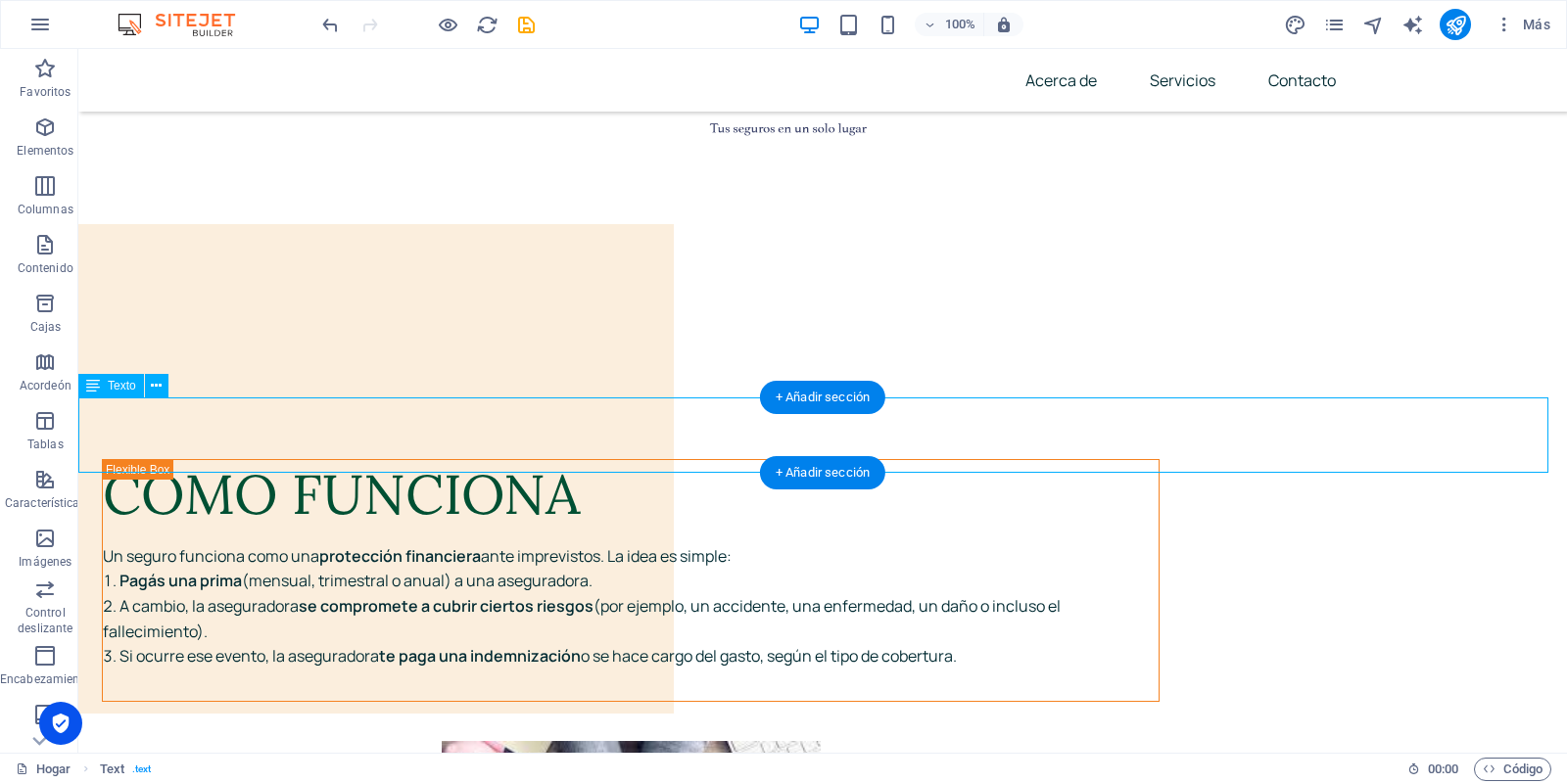click on "Conocé la diferencia de estar bien asesorado.                                                                    Con nosotros, no solo contratas un seguro. Ganás tranquilidad." at bounding box center (823, 3322) 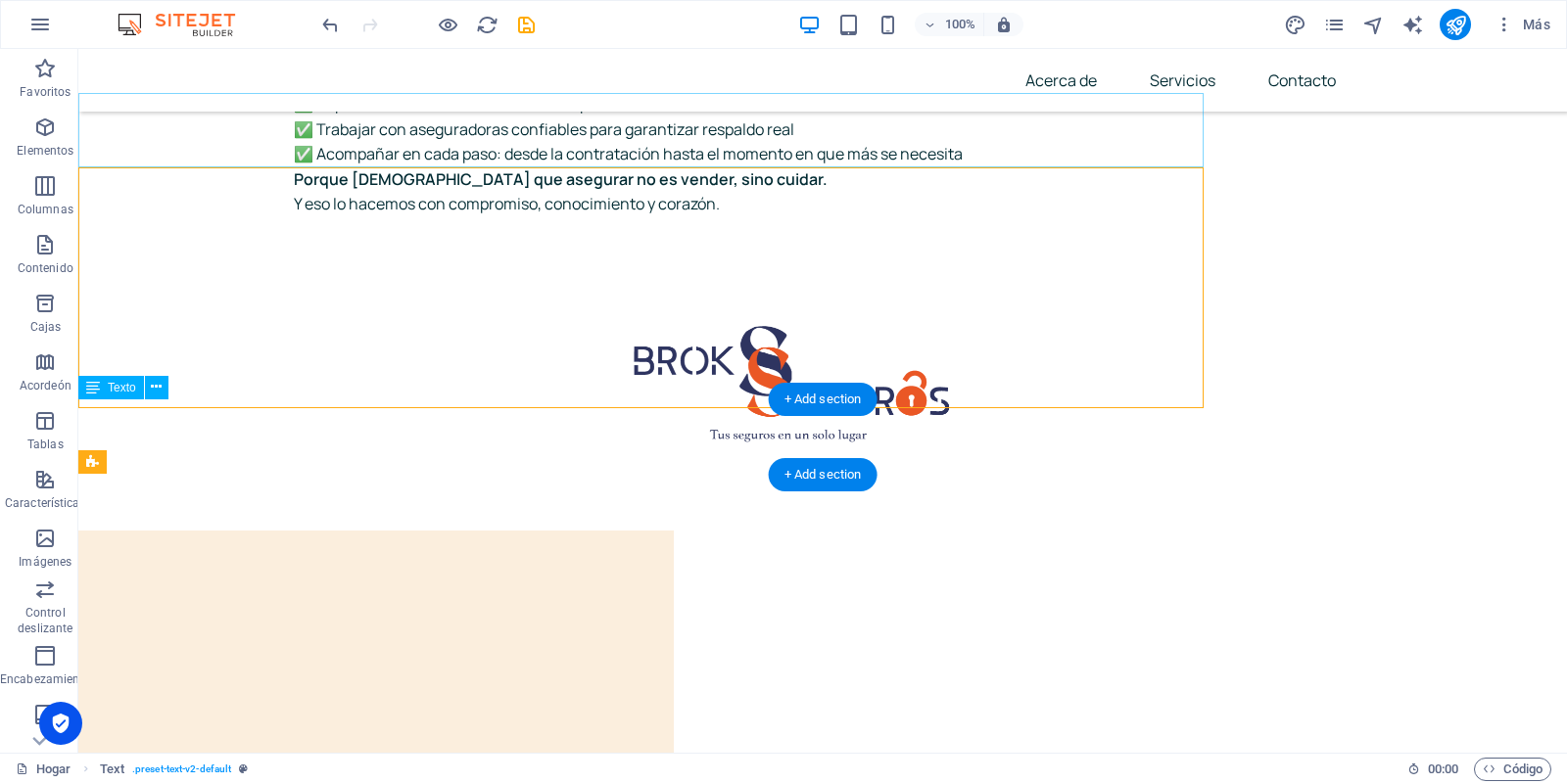 scroll, scrollTop: 9315, scrollLeft: 0, axis: vertical 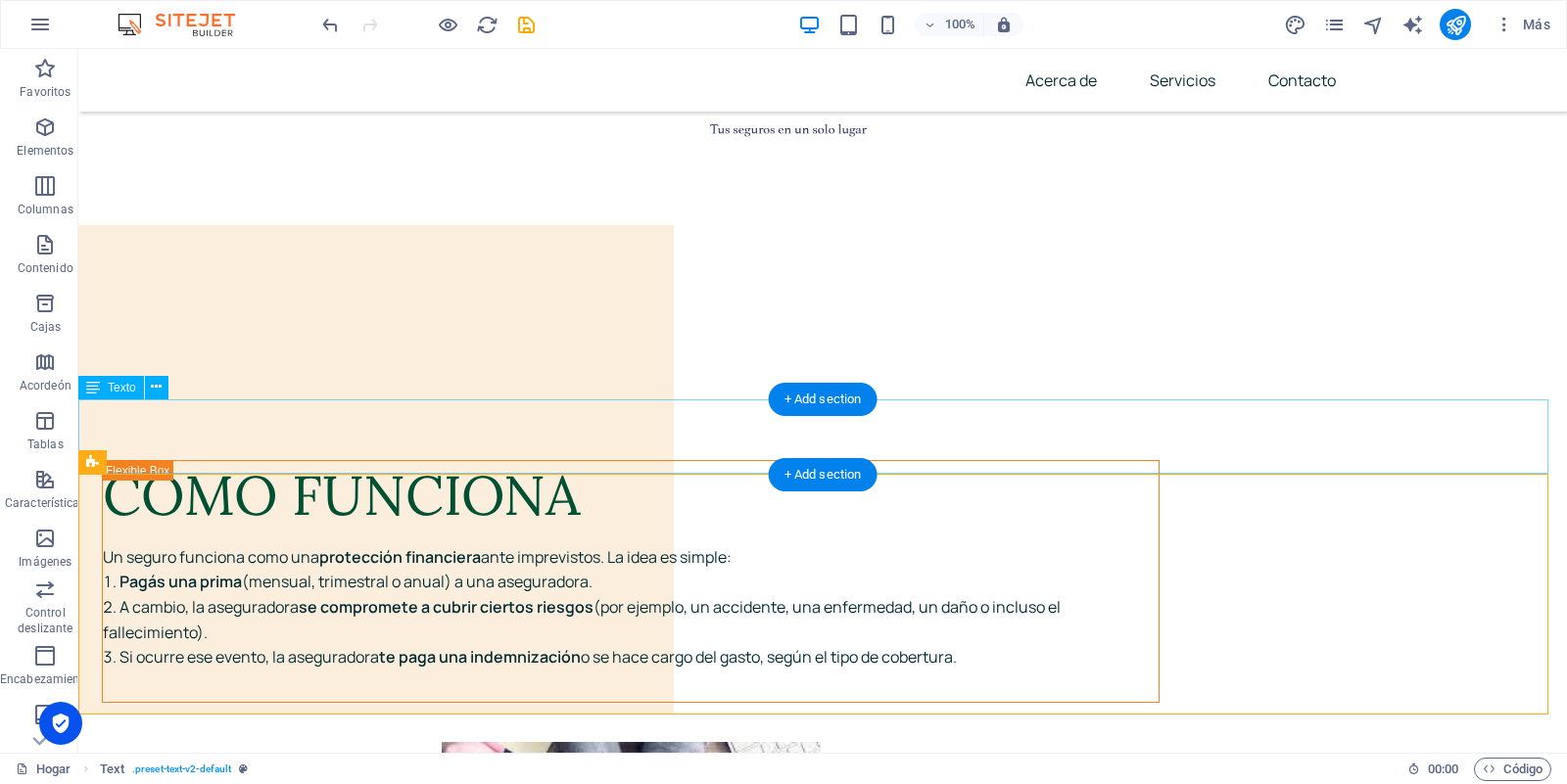 click on "Conocé la diferencia de estar bien asesorado.                                                                    Con nosotros, no solo contratas un seguro. Ganás tranquilidad." at bounding box center [823, 3323] 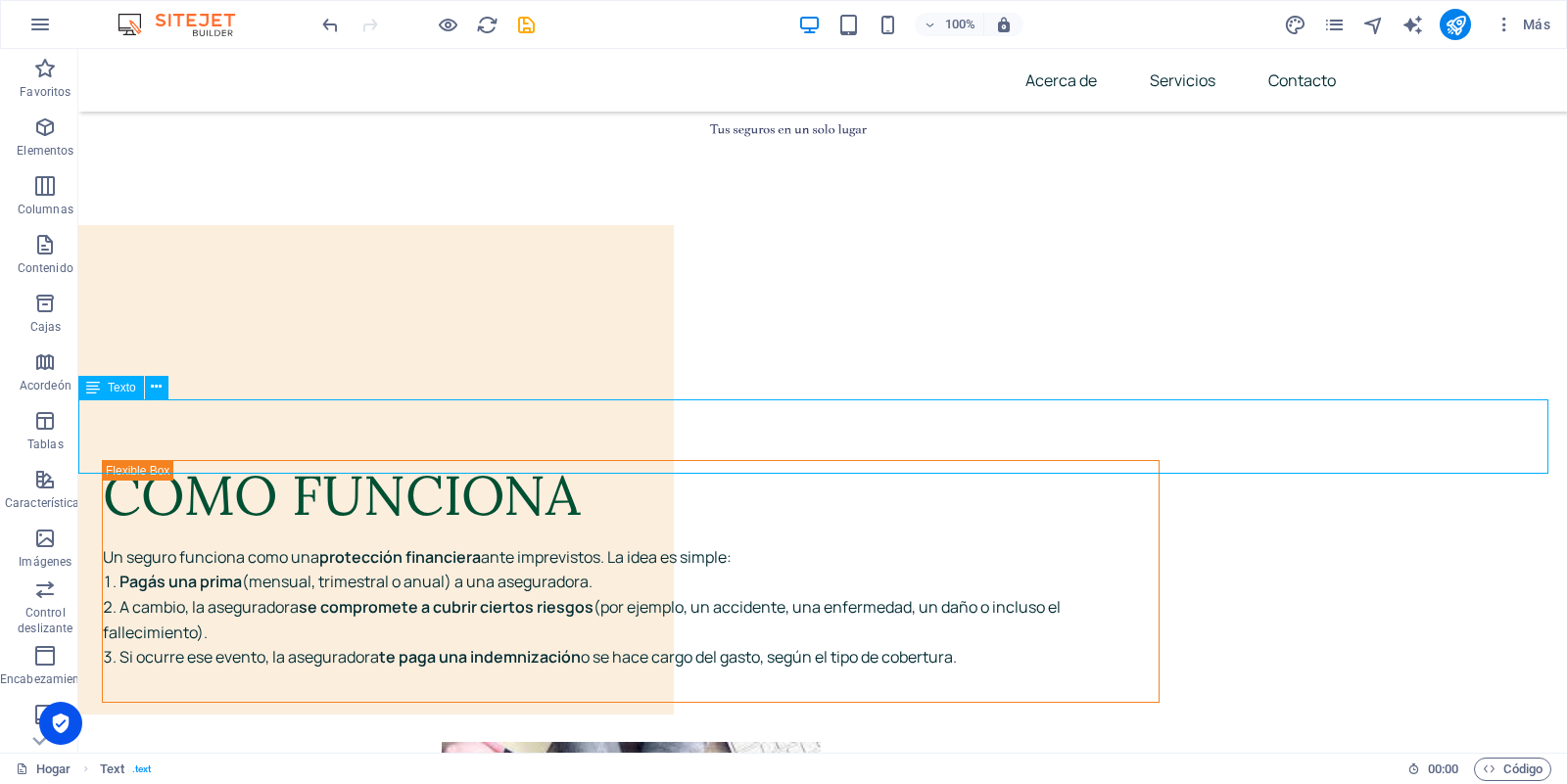 click at bounding box center [93, 388] 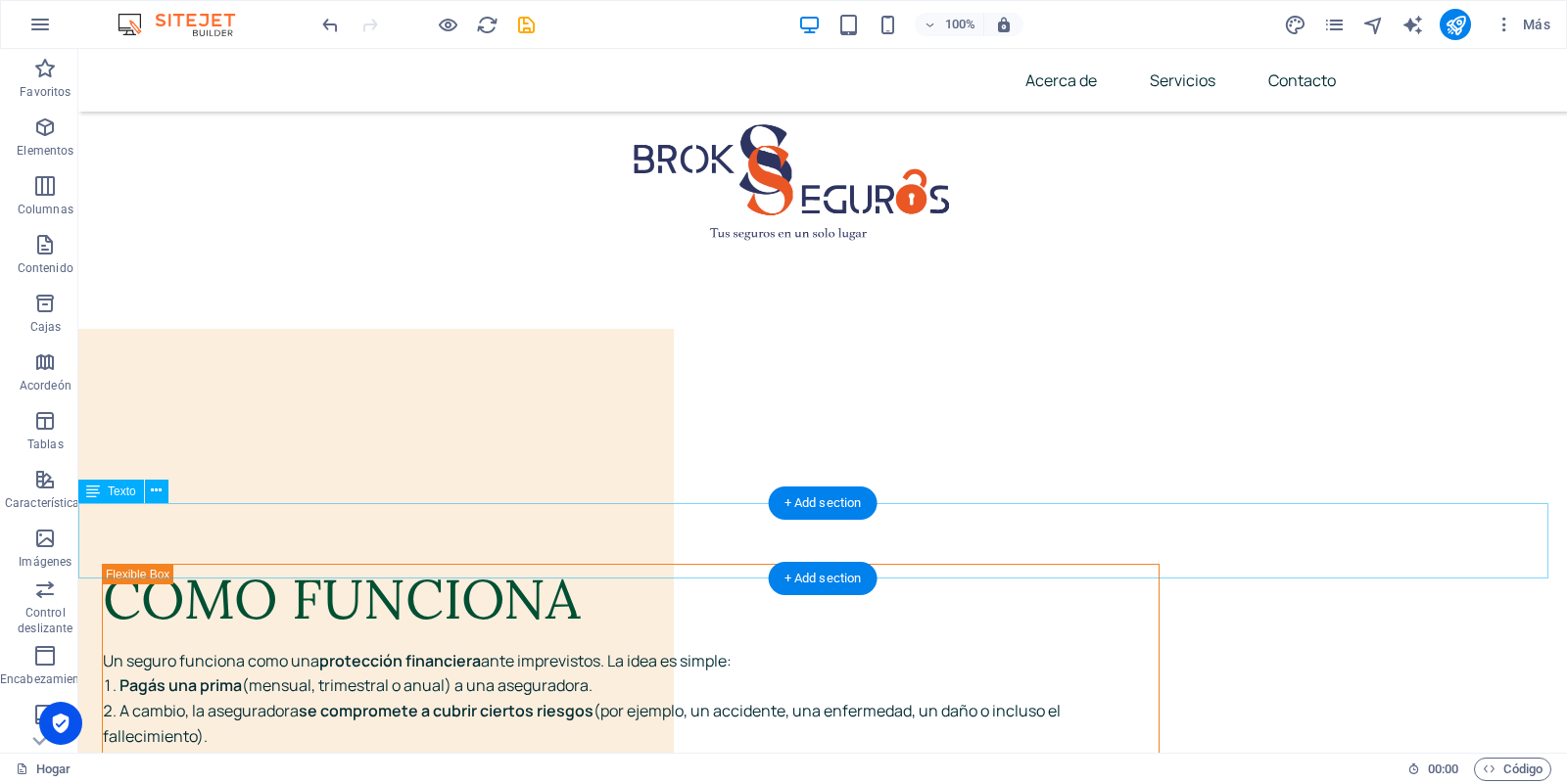 click on "Conocé la diferencia de estar bien asesorado.                                                                     Con nosotros, no solo contratas un seguro. Ganás tranquilidad." at bounding box center (823, 3427) 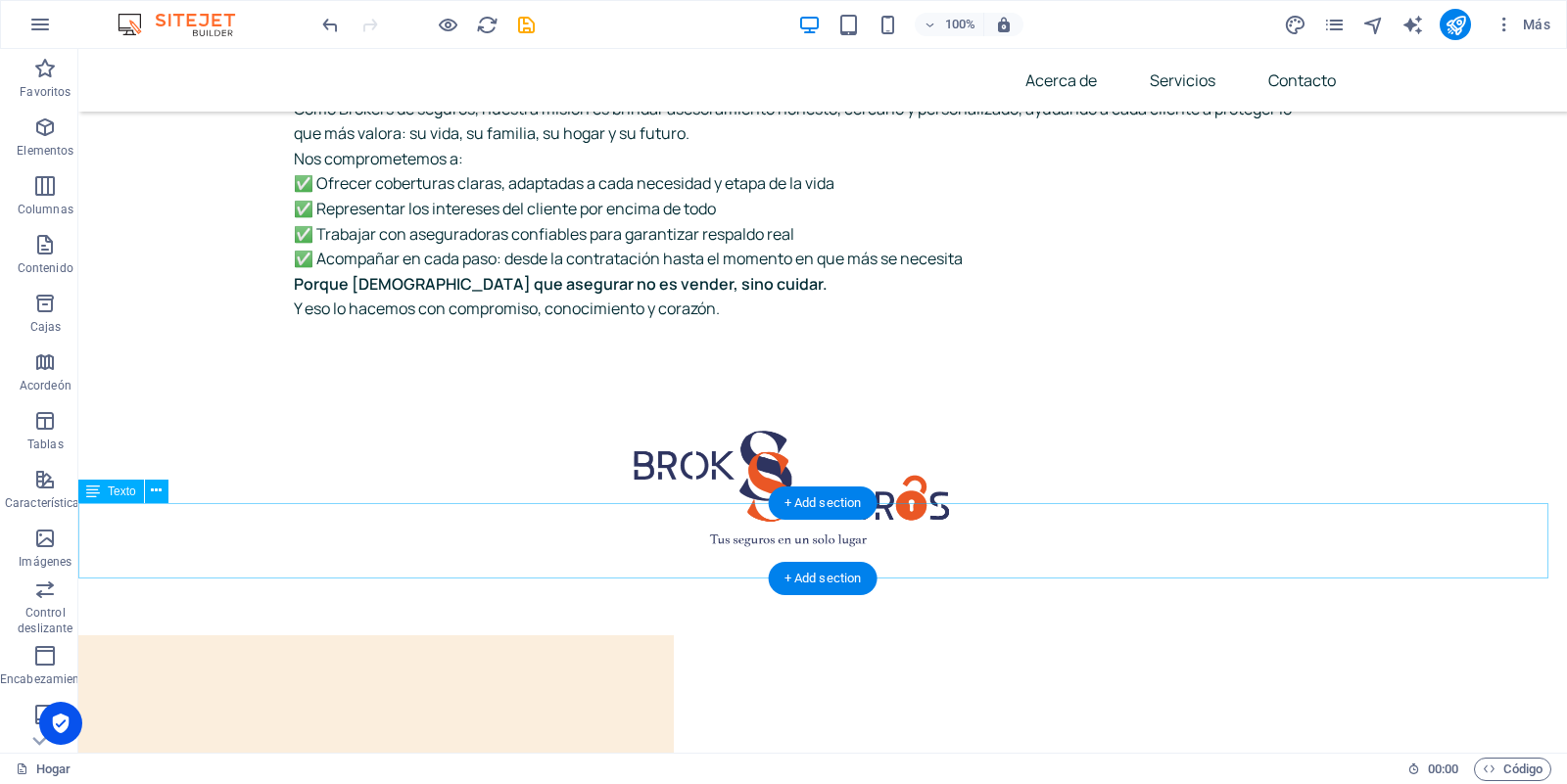 click on "NUESTRAS ALIANZAS" at bounding box center (823, 3816) 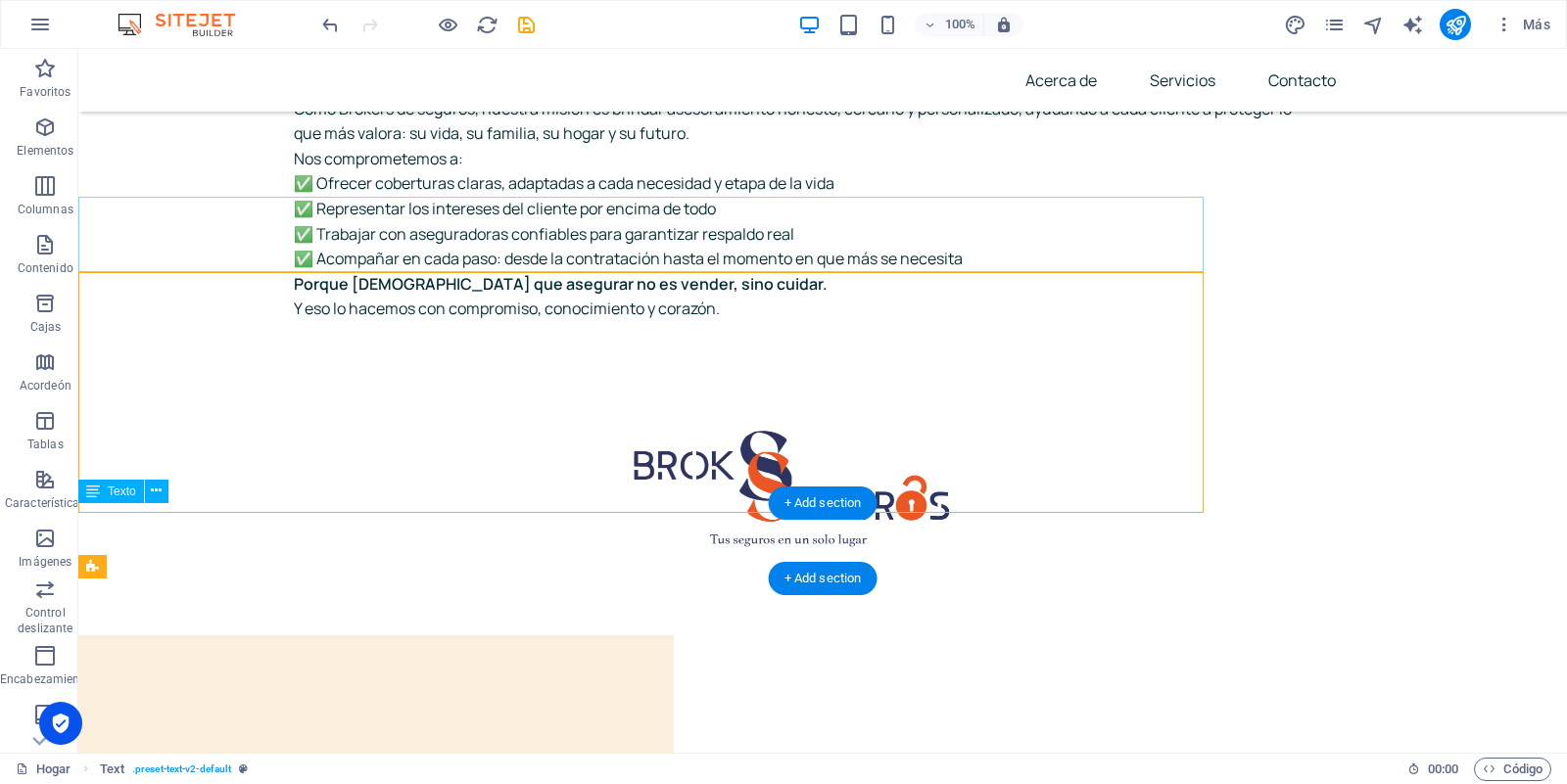 scroll, scrollTop: 9211, scrollLeft: 0, axis: vertical 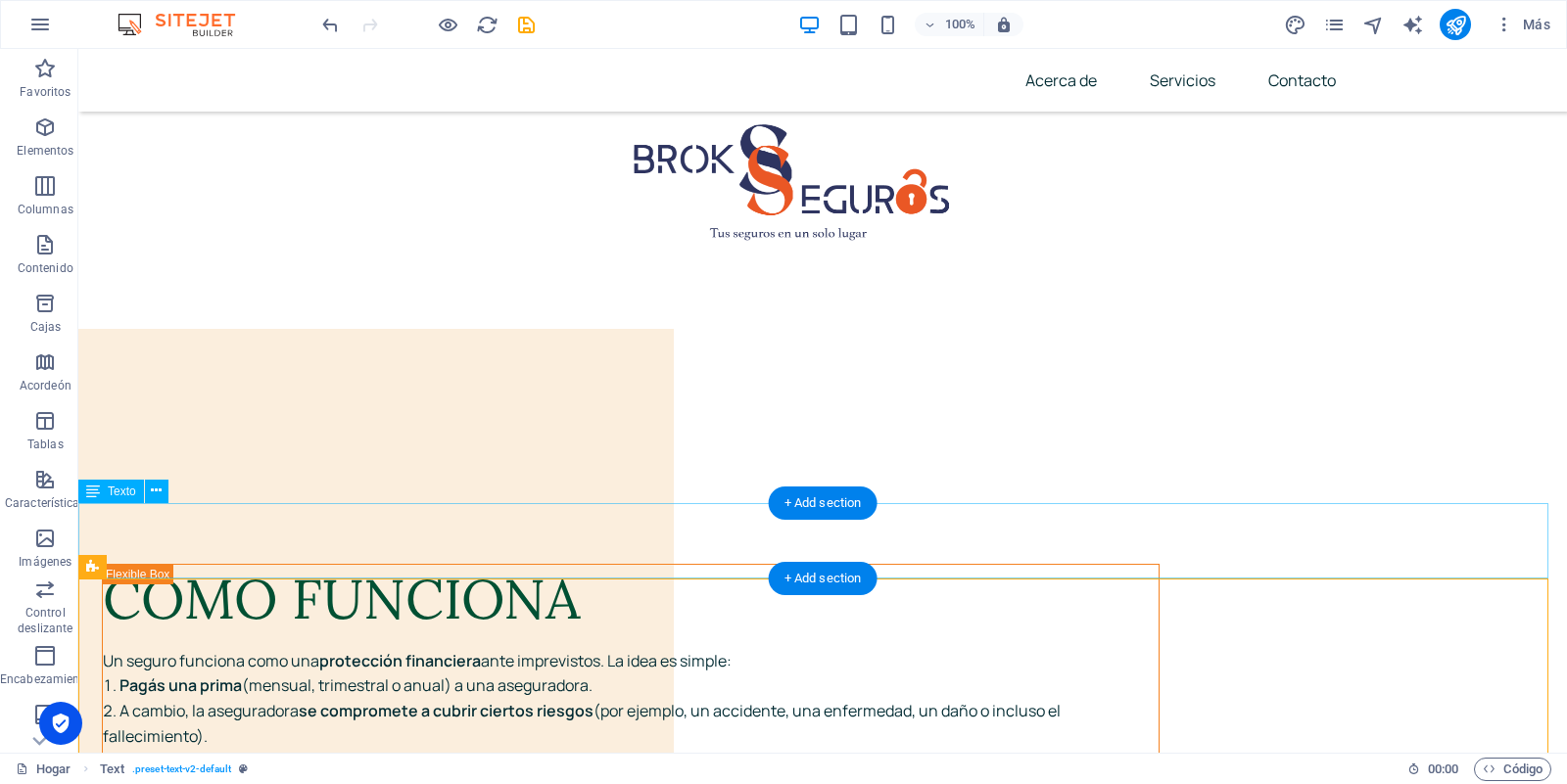 click on "Conocé la diferencia de estar bien asesorado.                                                                     Con nosotros, no solo contratas un seguro. Ganás tranquilidad." at bounding box center [823, 3427] 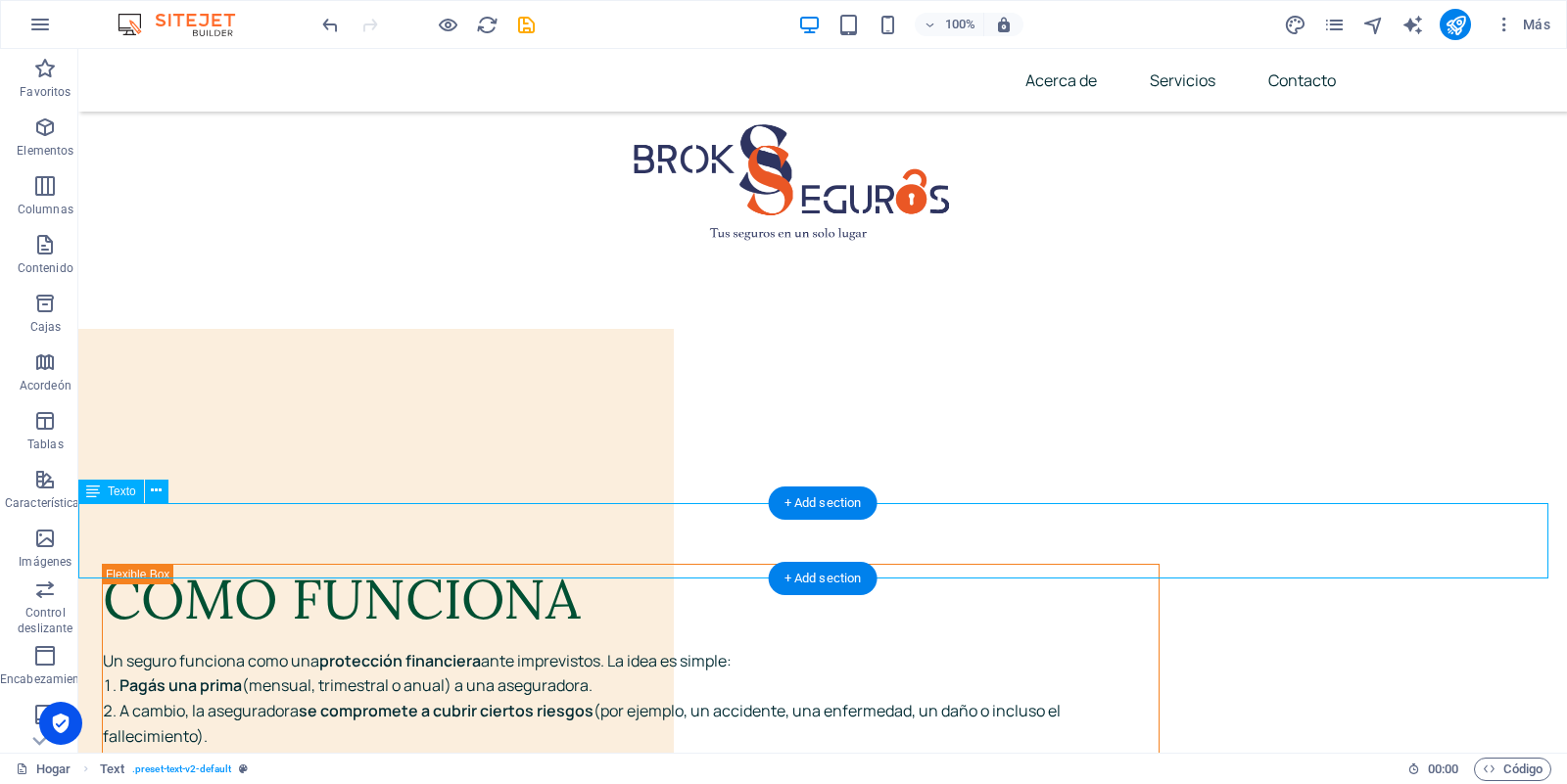 click on "Conocé la diferencia de estar bien asesorado.                                                                     Con nosotros, no solo contratas un seguro. Ganás tranquilidad." at bounding box center (823, 3427) 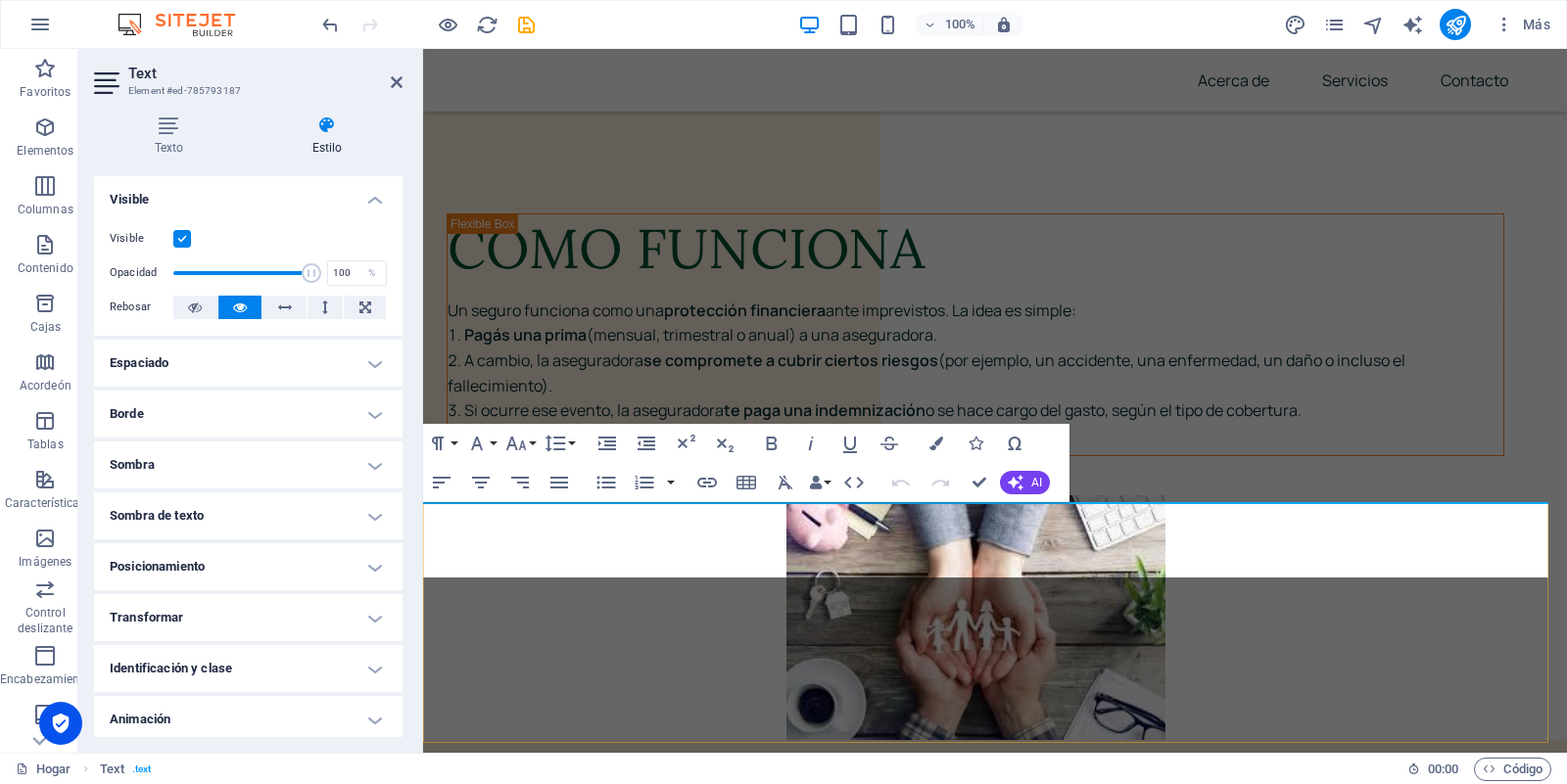 scroll, scrollTop: 8905, scrollLeft: 0, axis: vertical 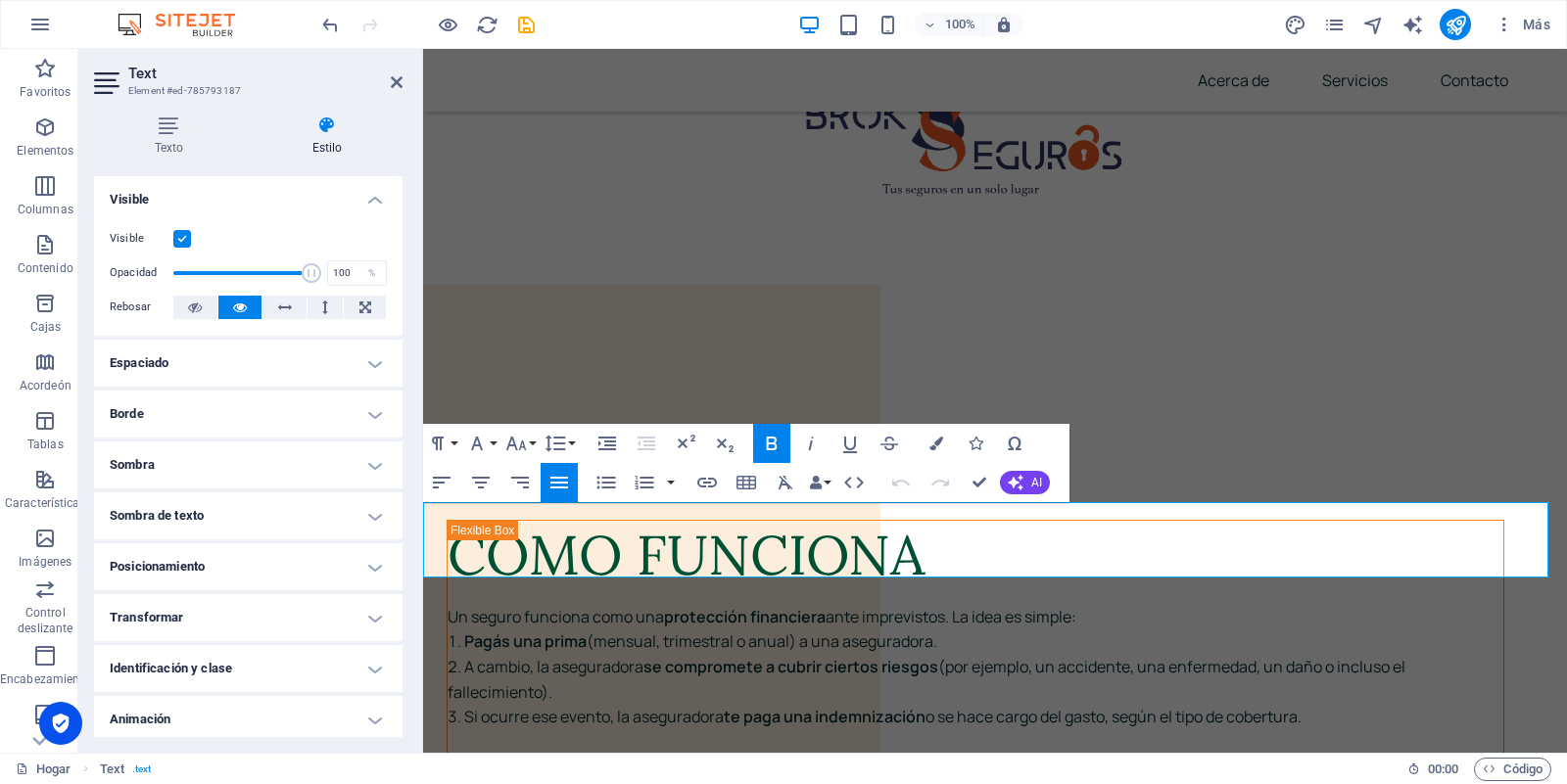 click on "Conocé la diferencia de estar bien asesorado.                                                                     Con nosotros, no solo contratas un seguro. Ganás tranquilidad." at bounding box center (781, 3382) 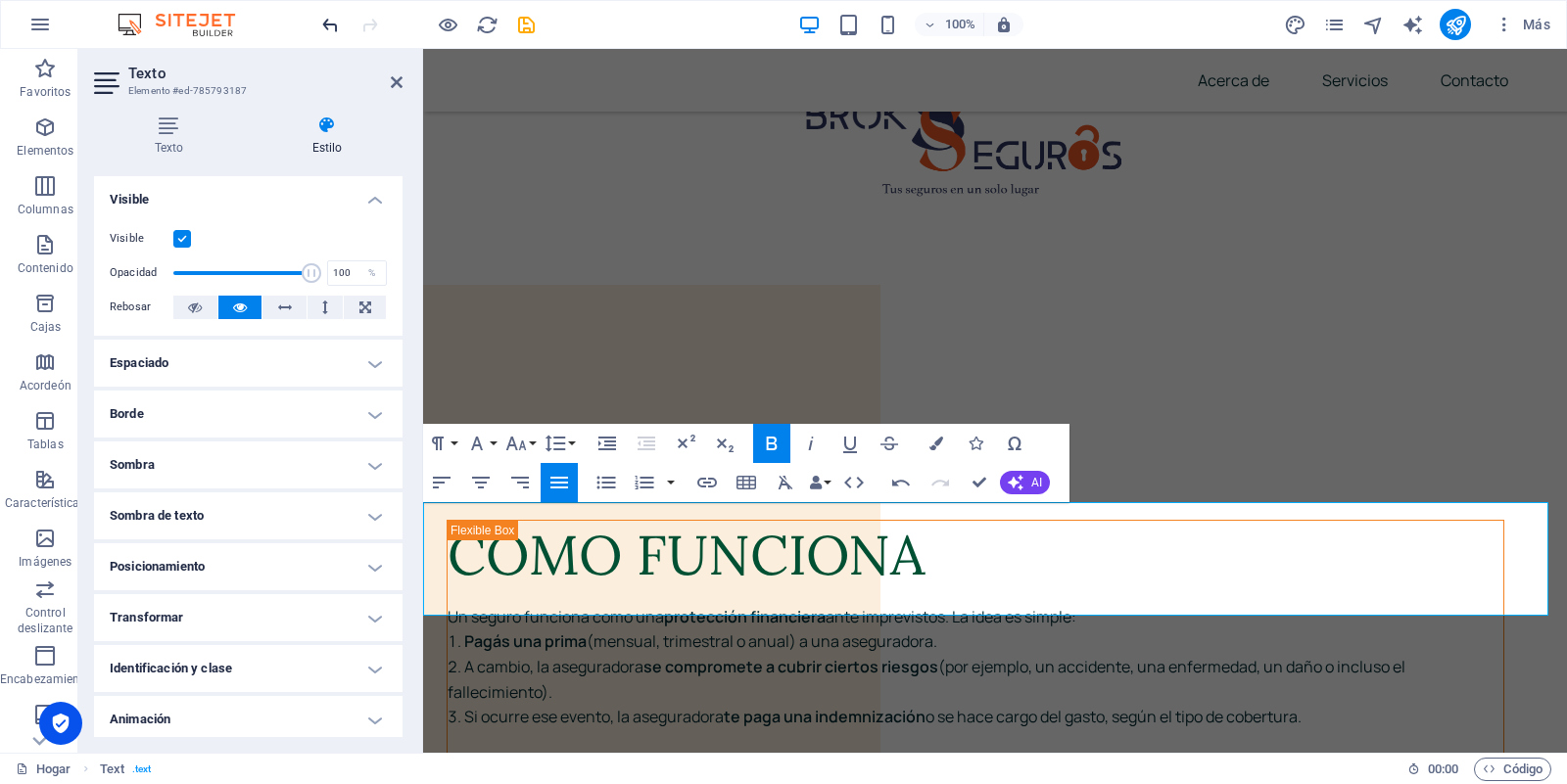 click at bounding box center [330, 24] 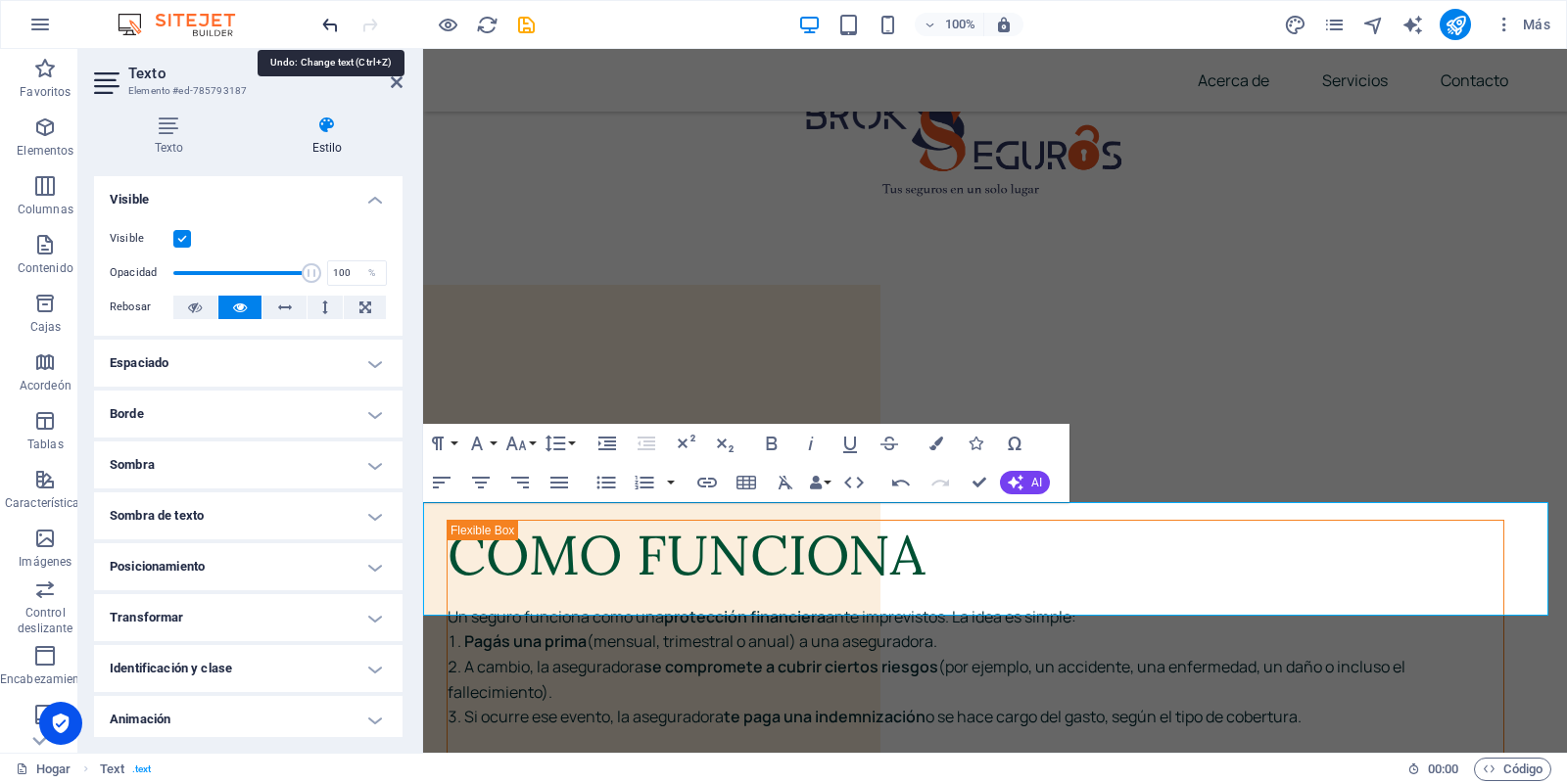 click at bounding box center [330, 24] 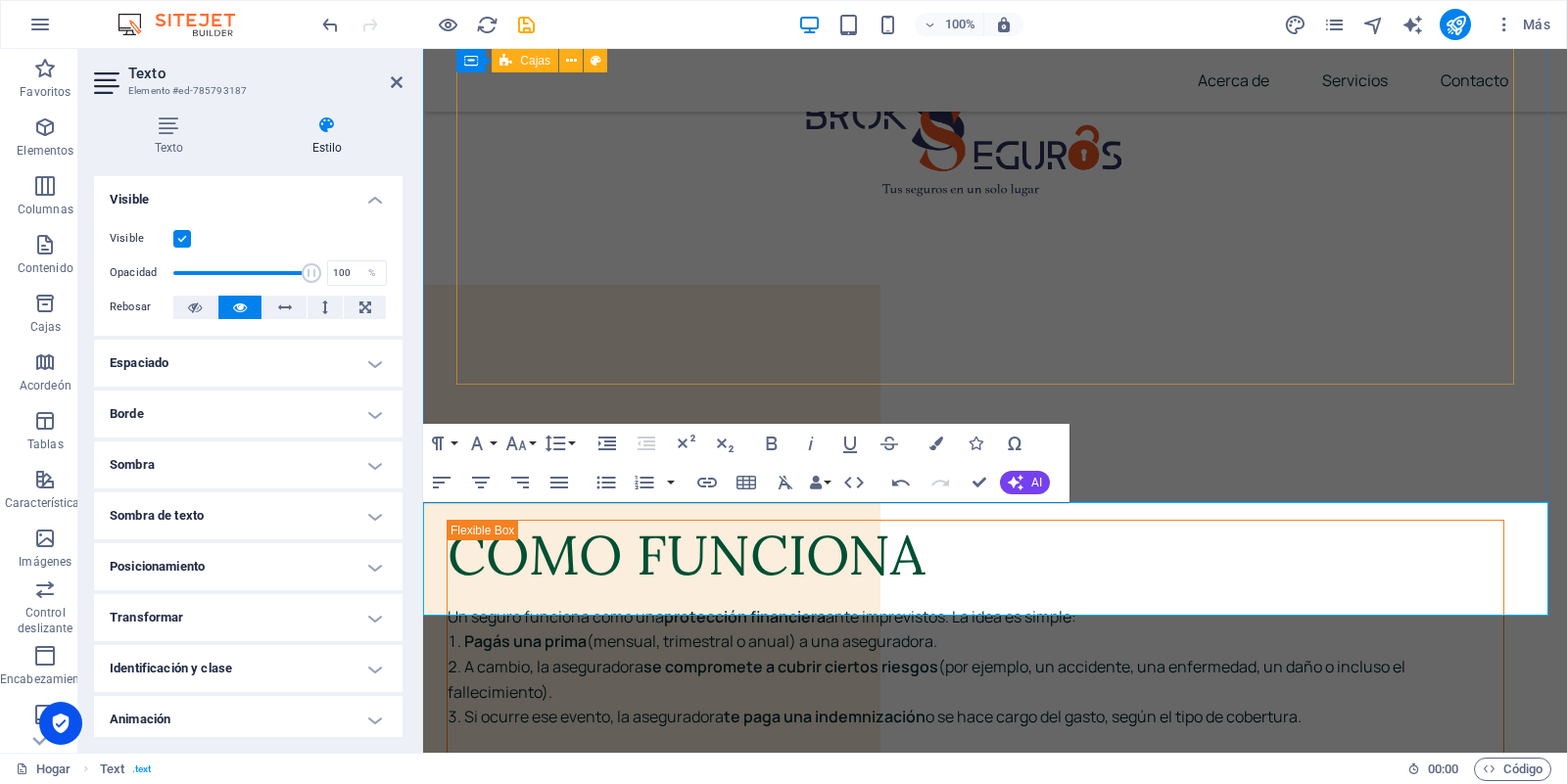 type 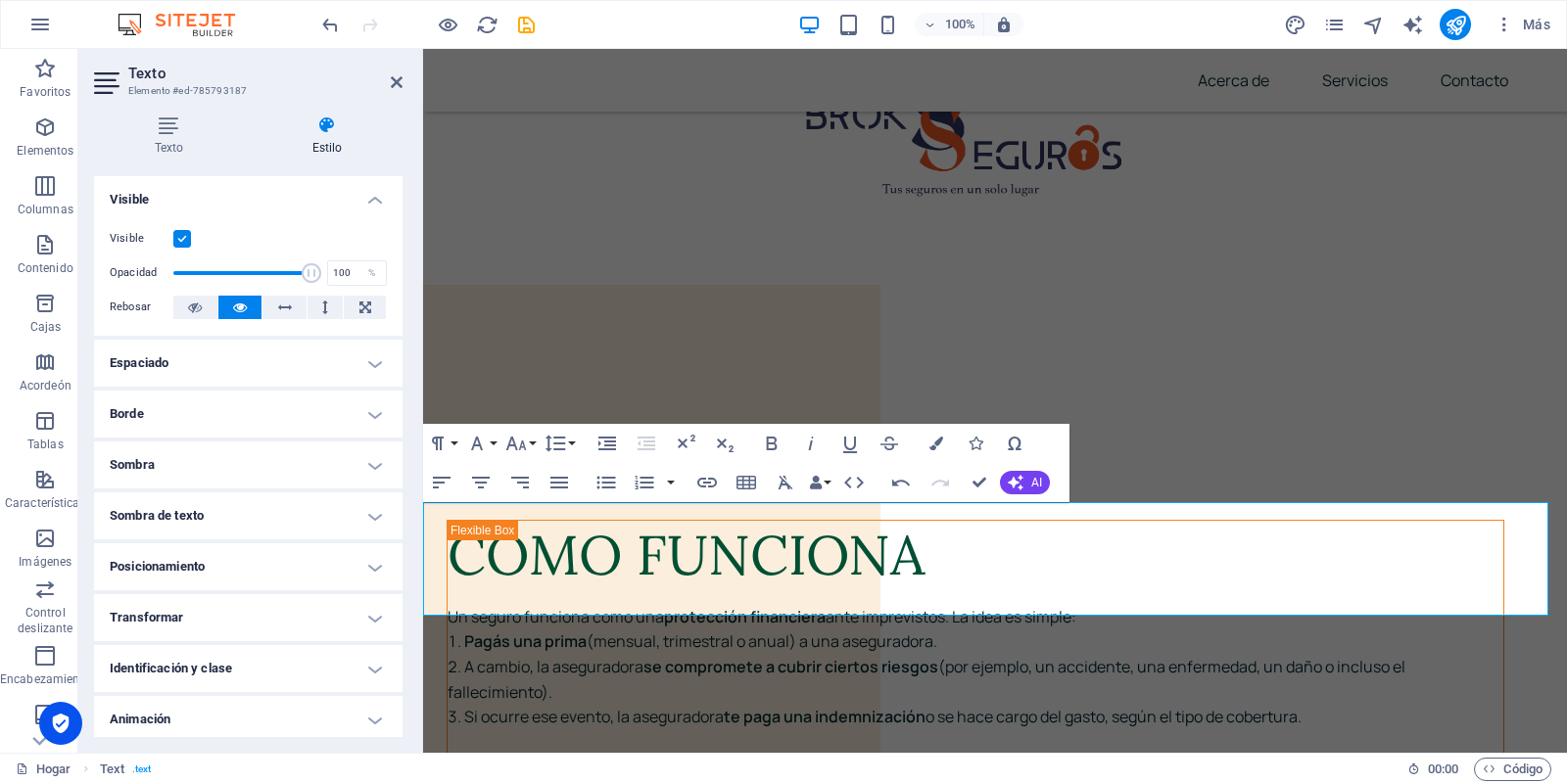 click on "Con nosotros, no solo contratas un seguro. Ganás tranquilidad." at bounding box center (995, 3382) 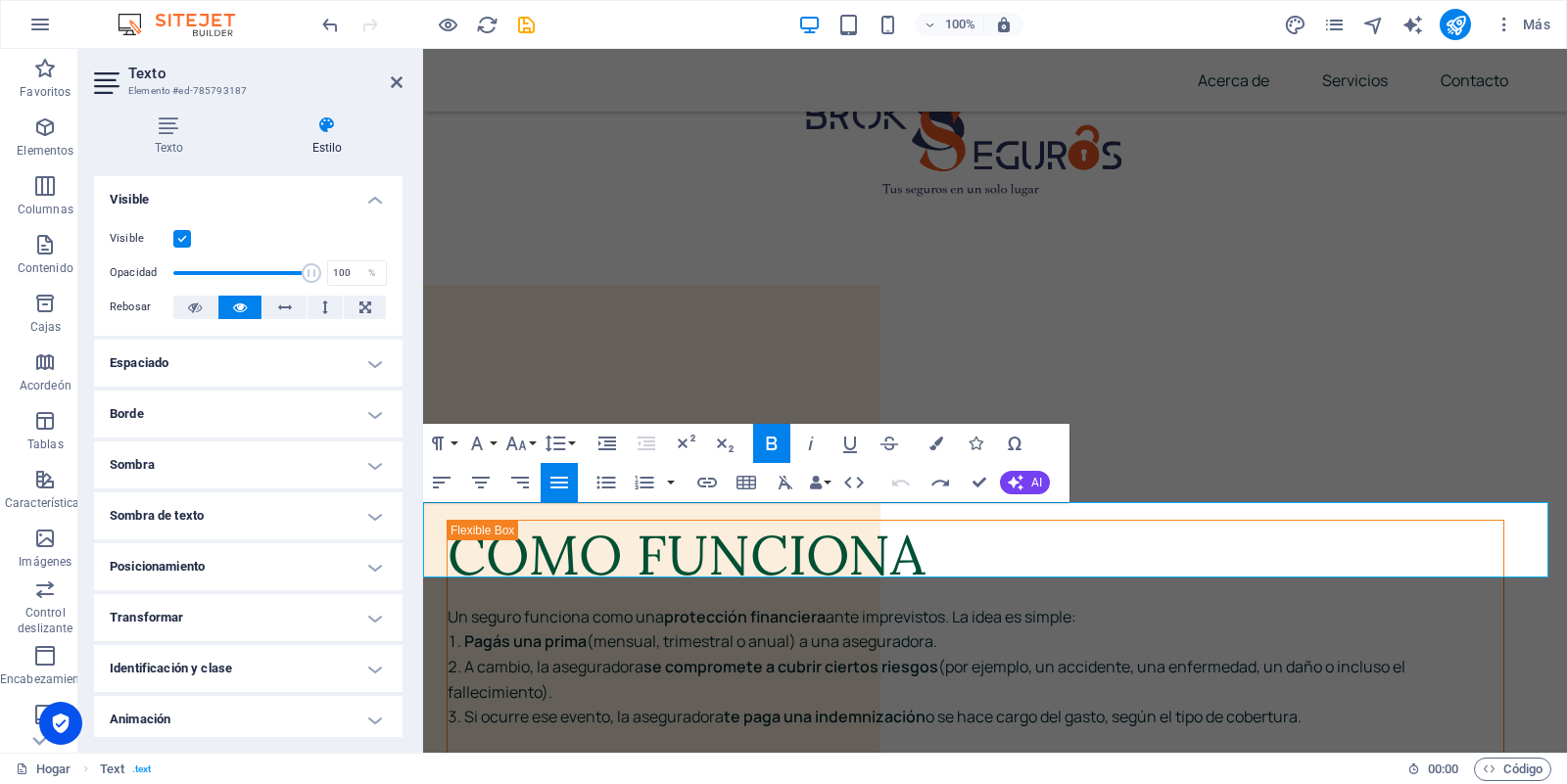scroll, scrollTop: 55, scrollLeft: 0, axis: vertical 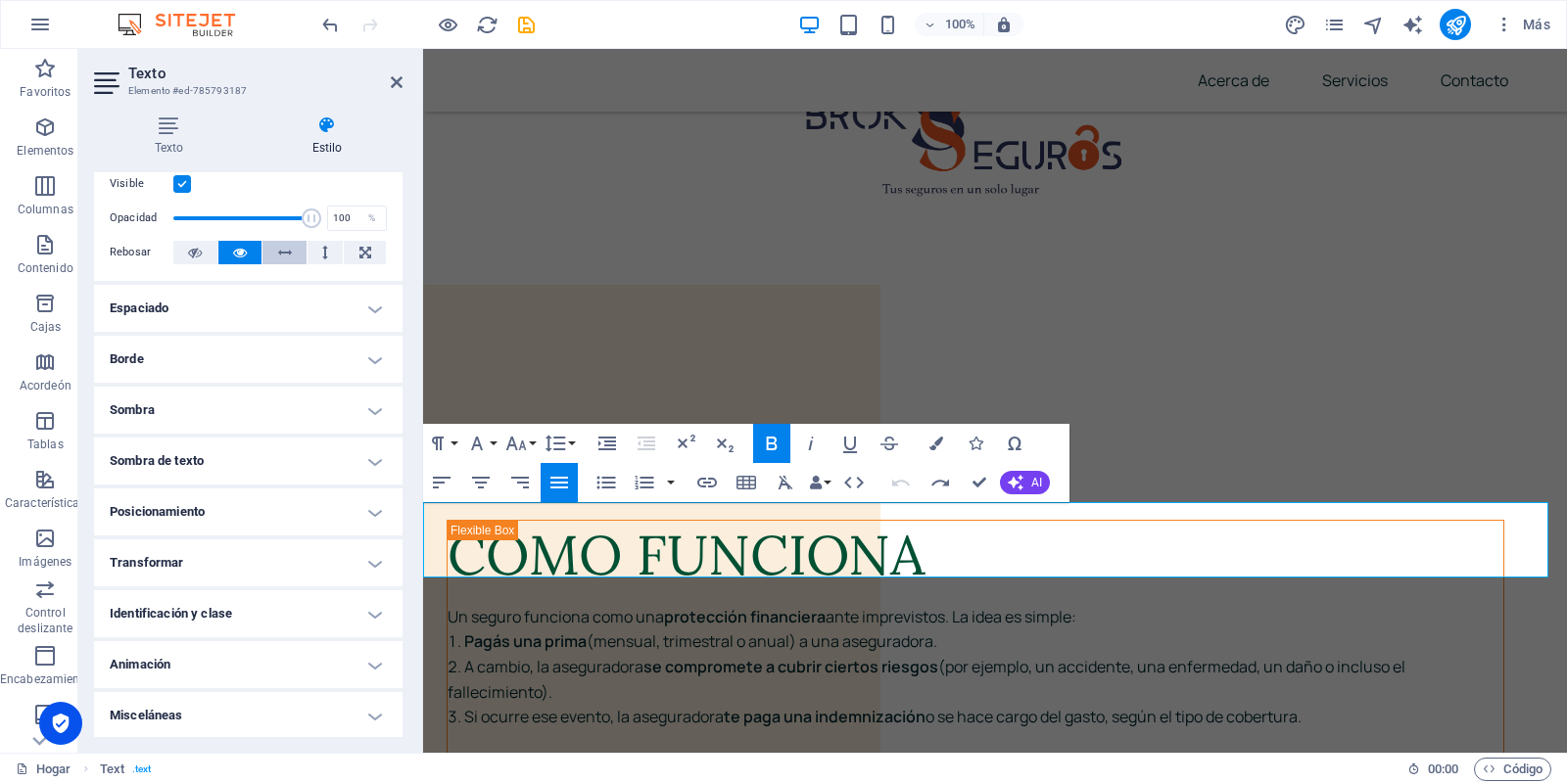 click at bounding box center [285, 253] 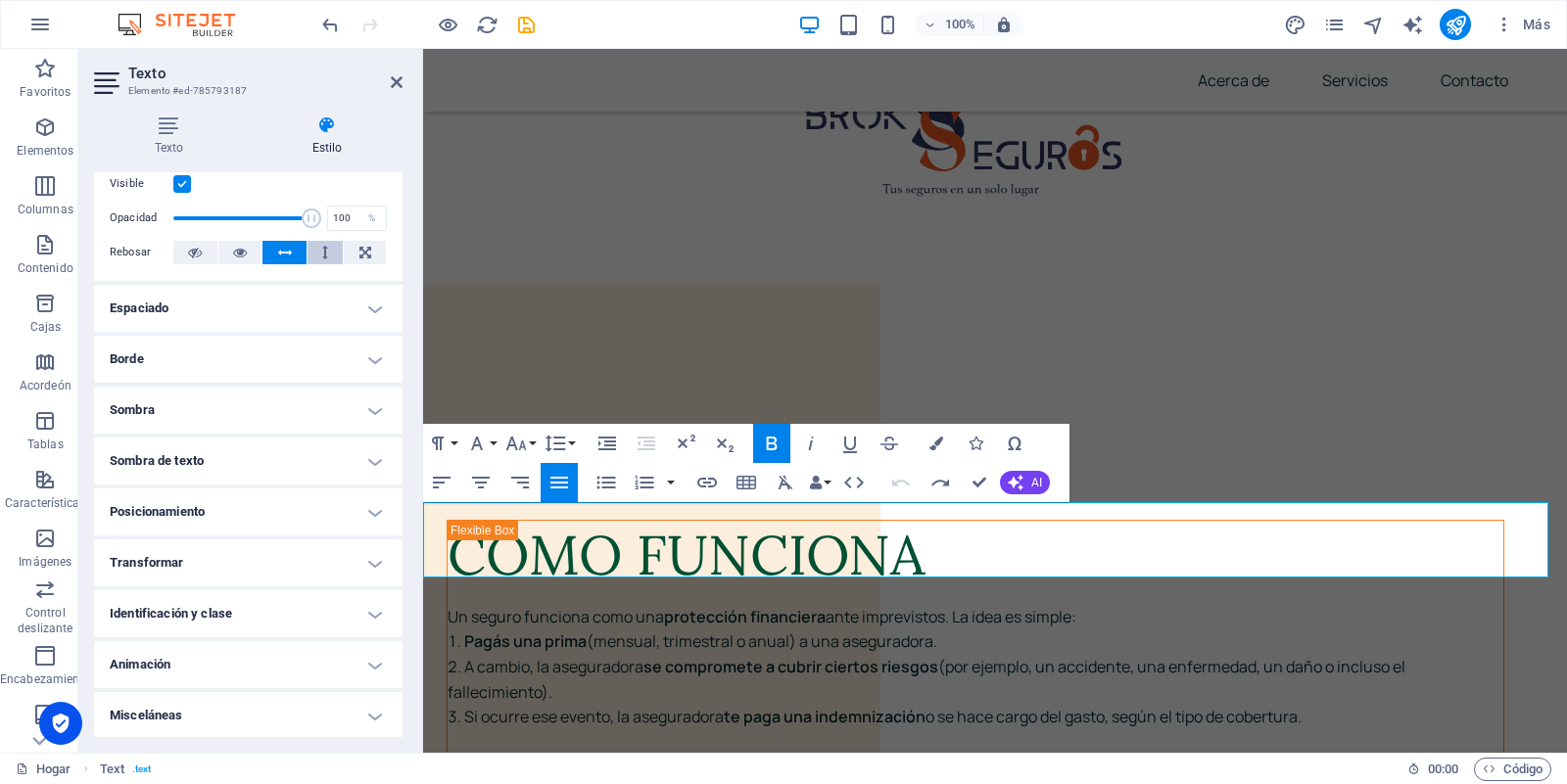 click at bounding box center (325, 253) 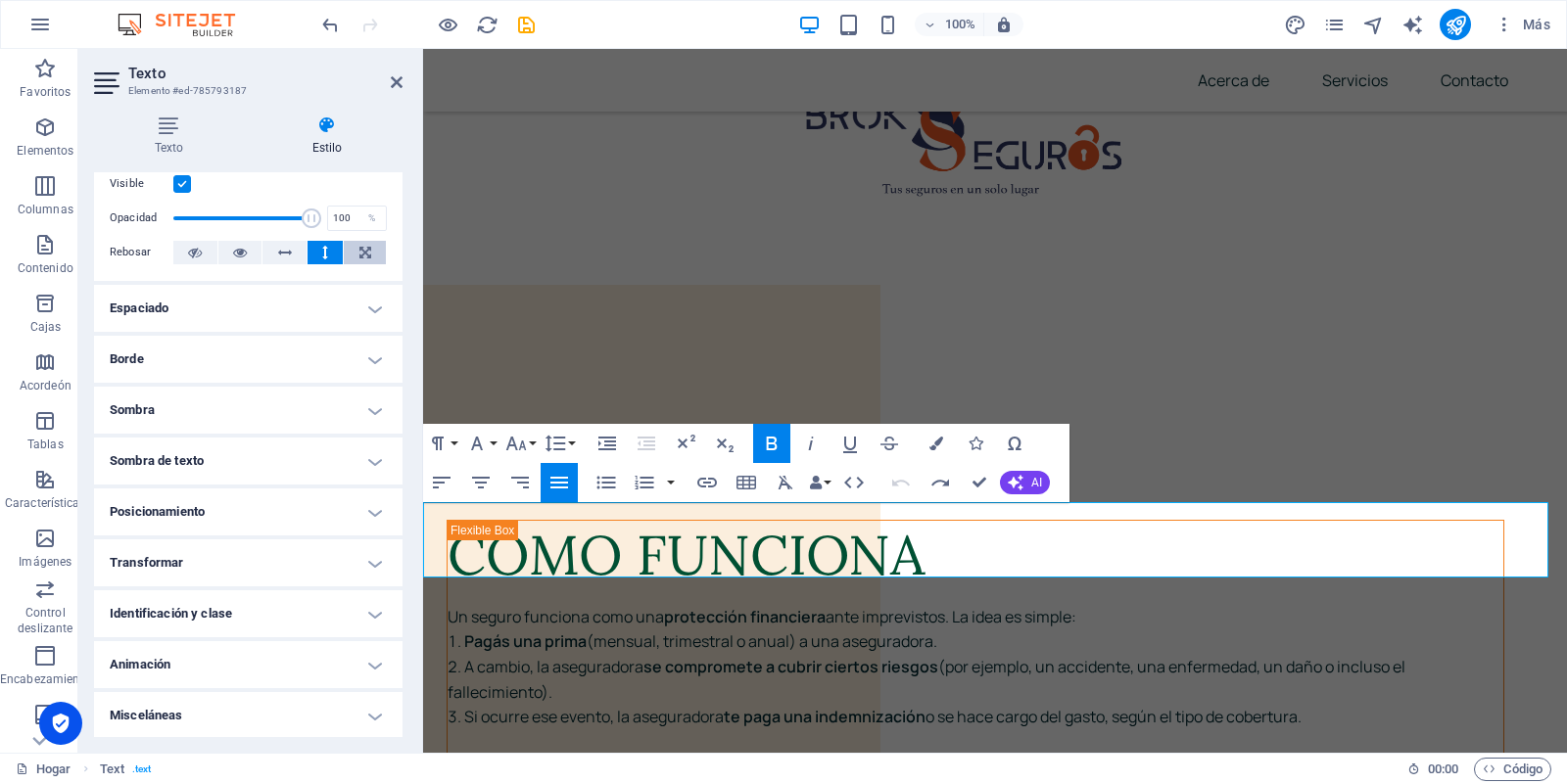 click at bounding box center (365, 253) 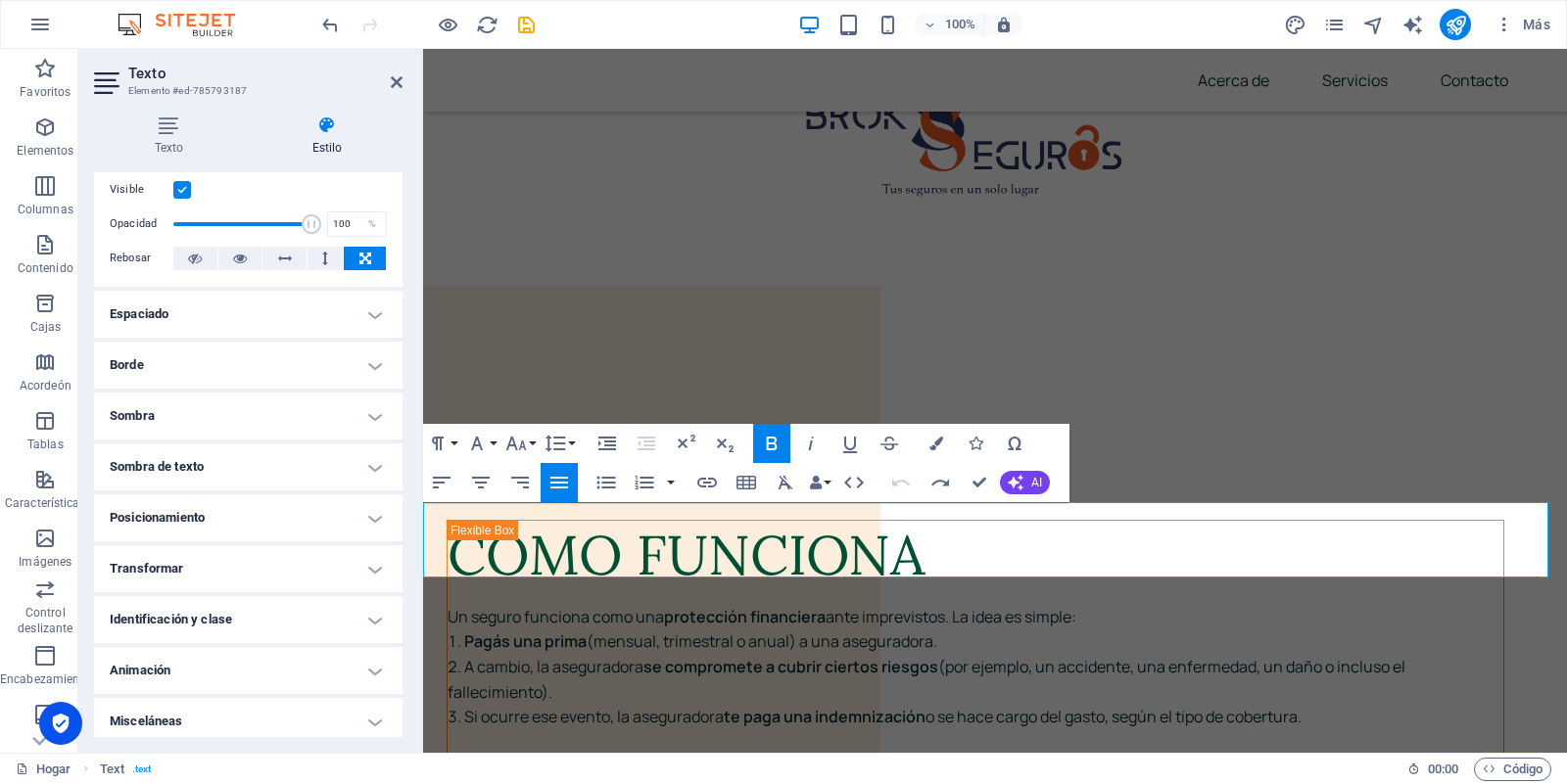 scroll, scrollTop: 0, scrollLeft: 0, axis: both 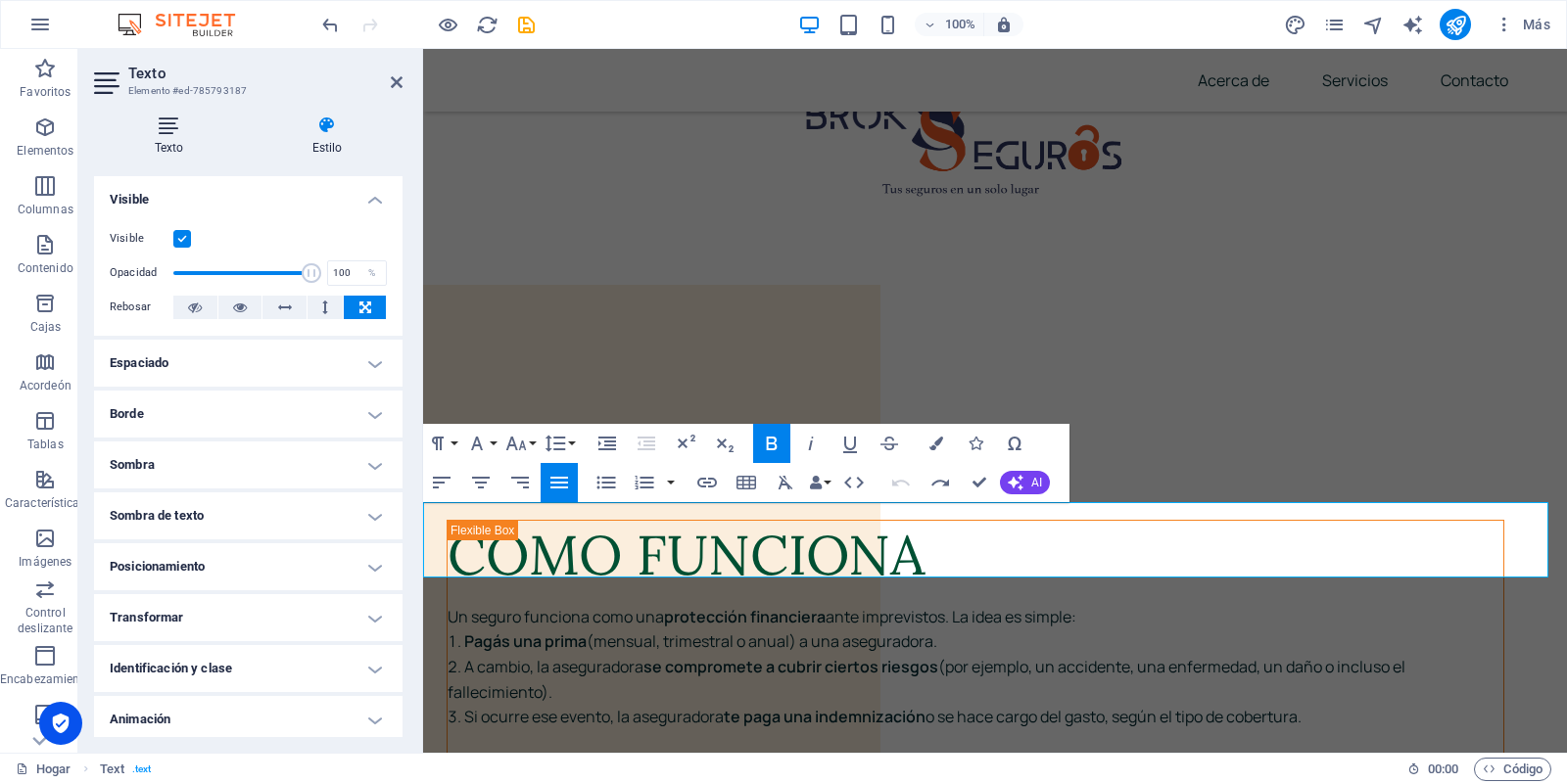 click on "Texto" at bounding box center (169, 148) 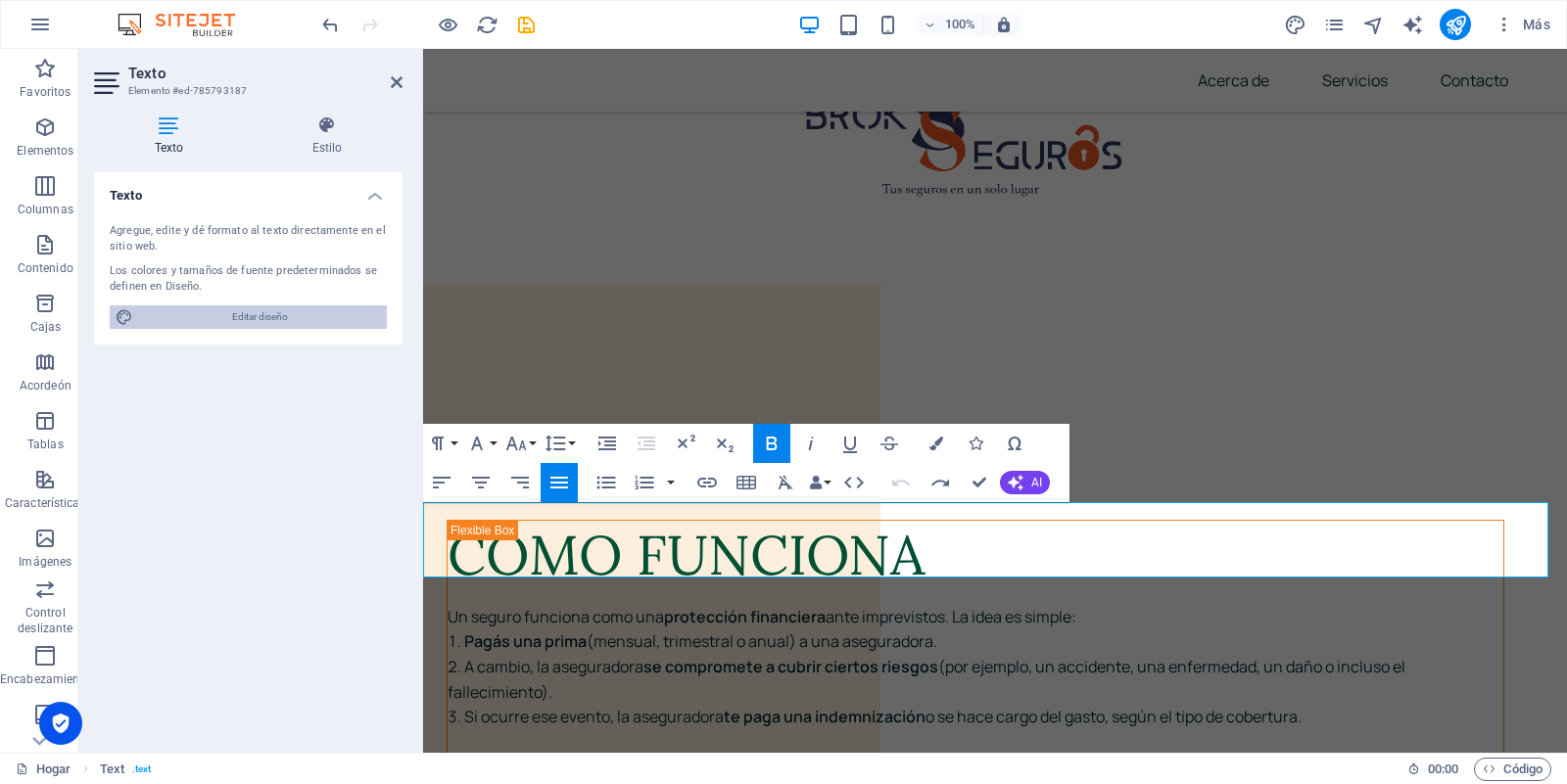 click on "Editar diseño" at bounding box center [260, 317] 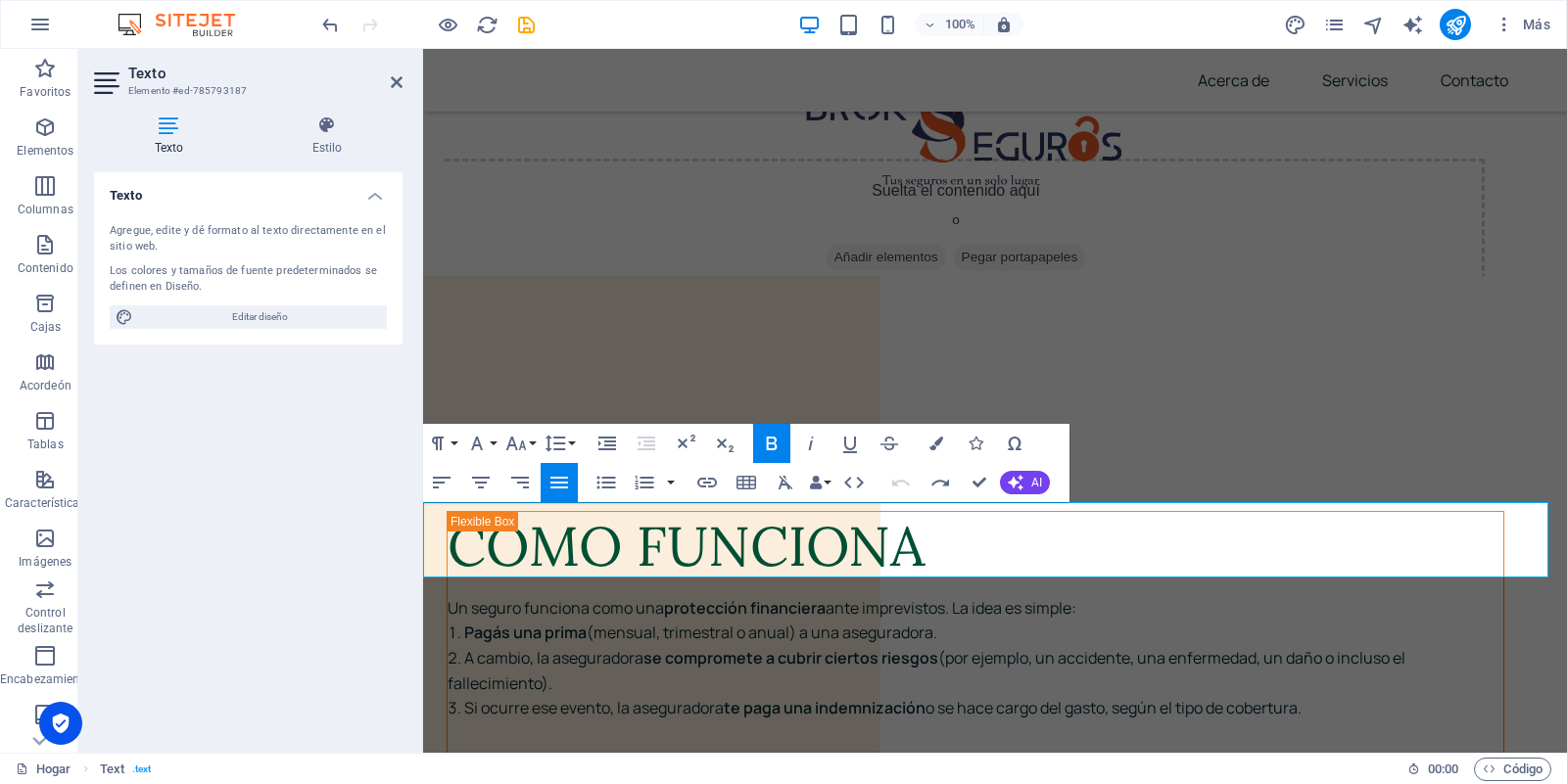 select on "px" 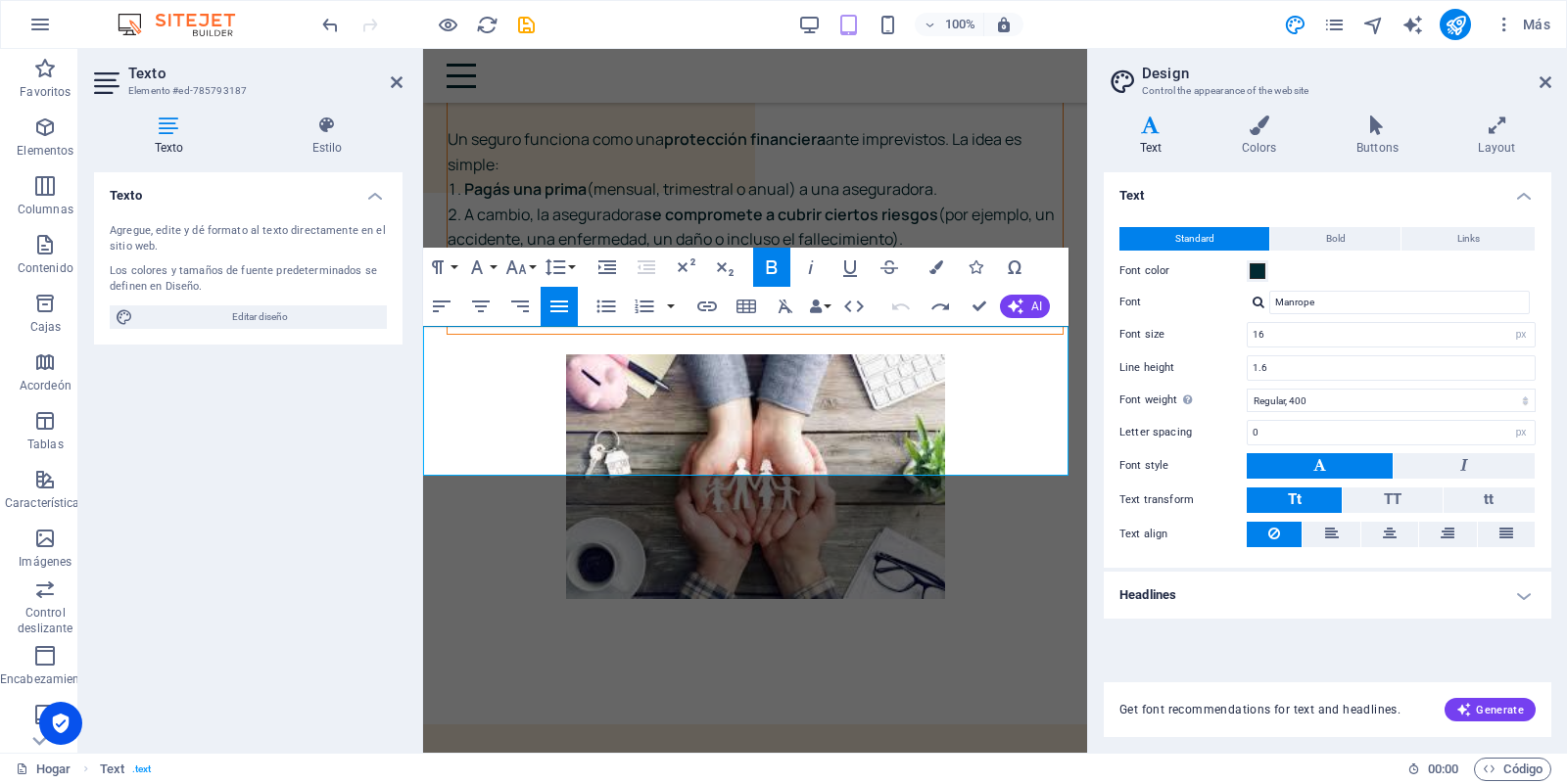 scroll, scrollTop: 9690, scrollLeft: 0, axis: vertical 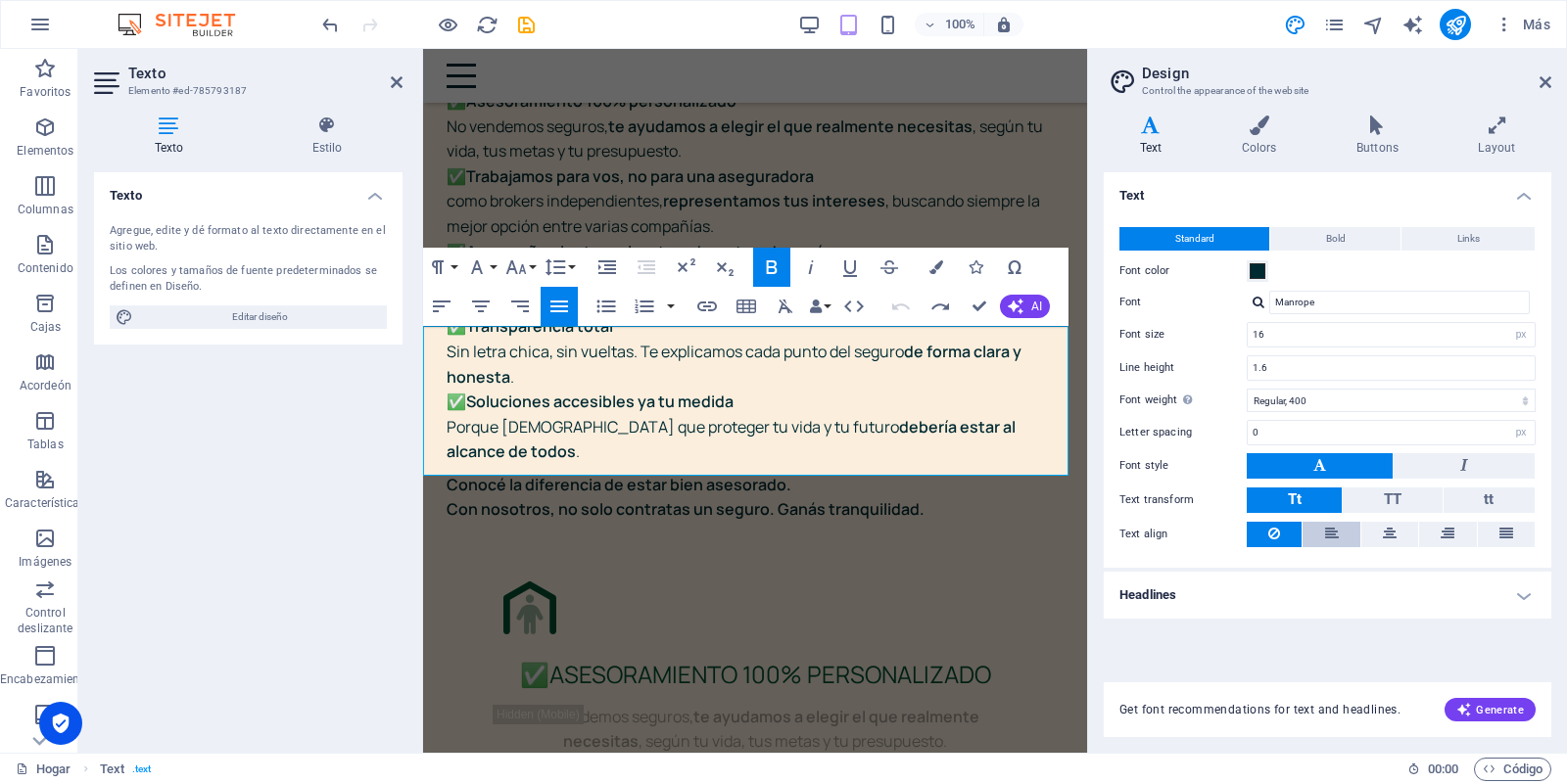 click at bounding box center [1332, 533] 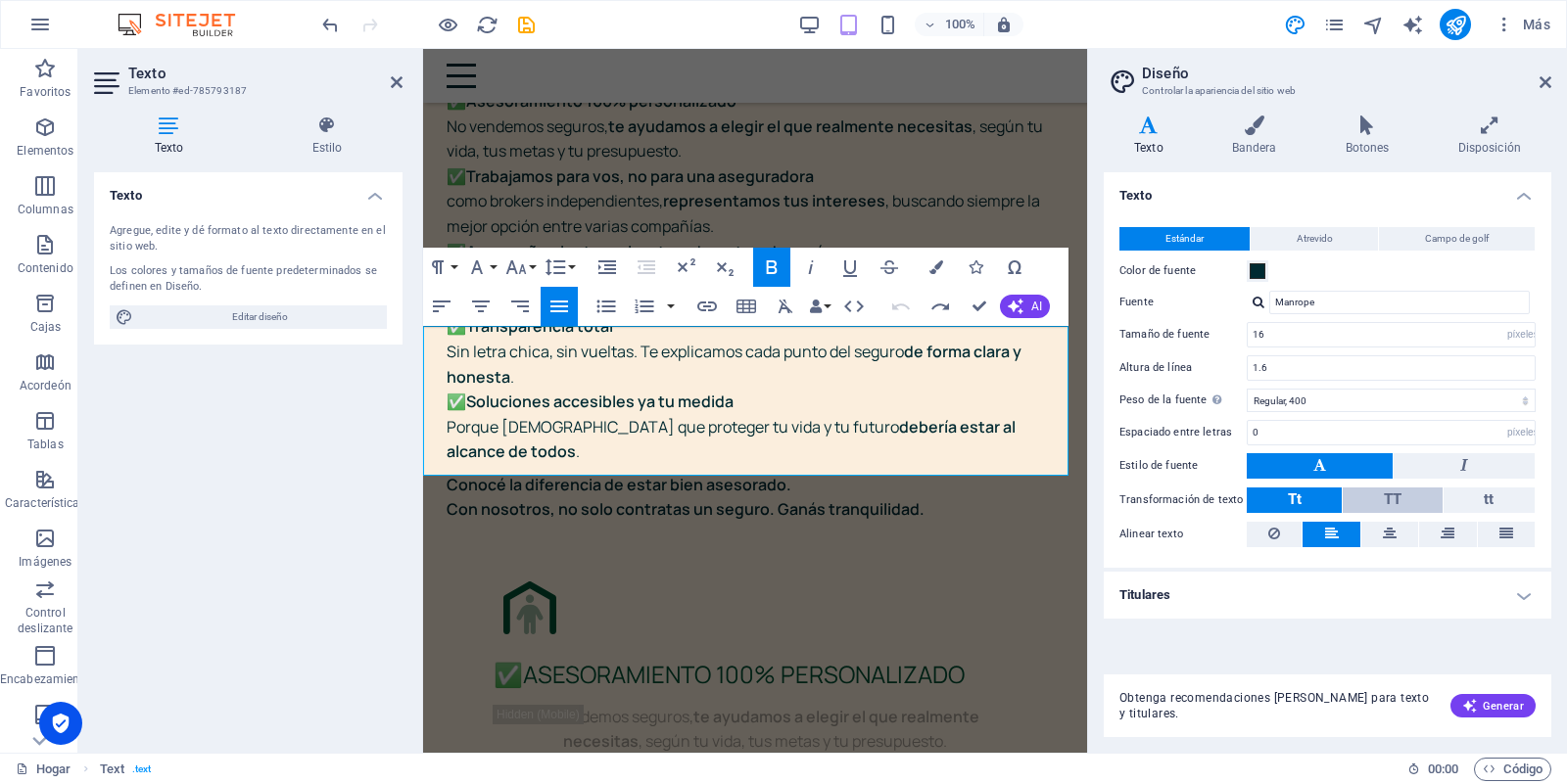 click on "TT" at bounding box center (1392, 500) 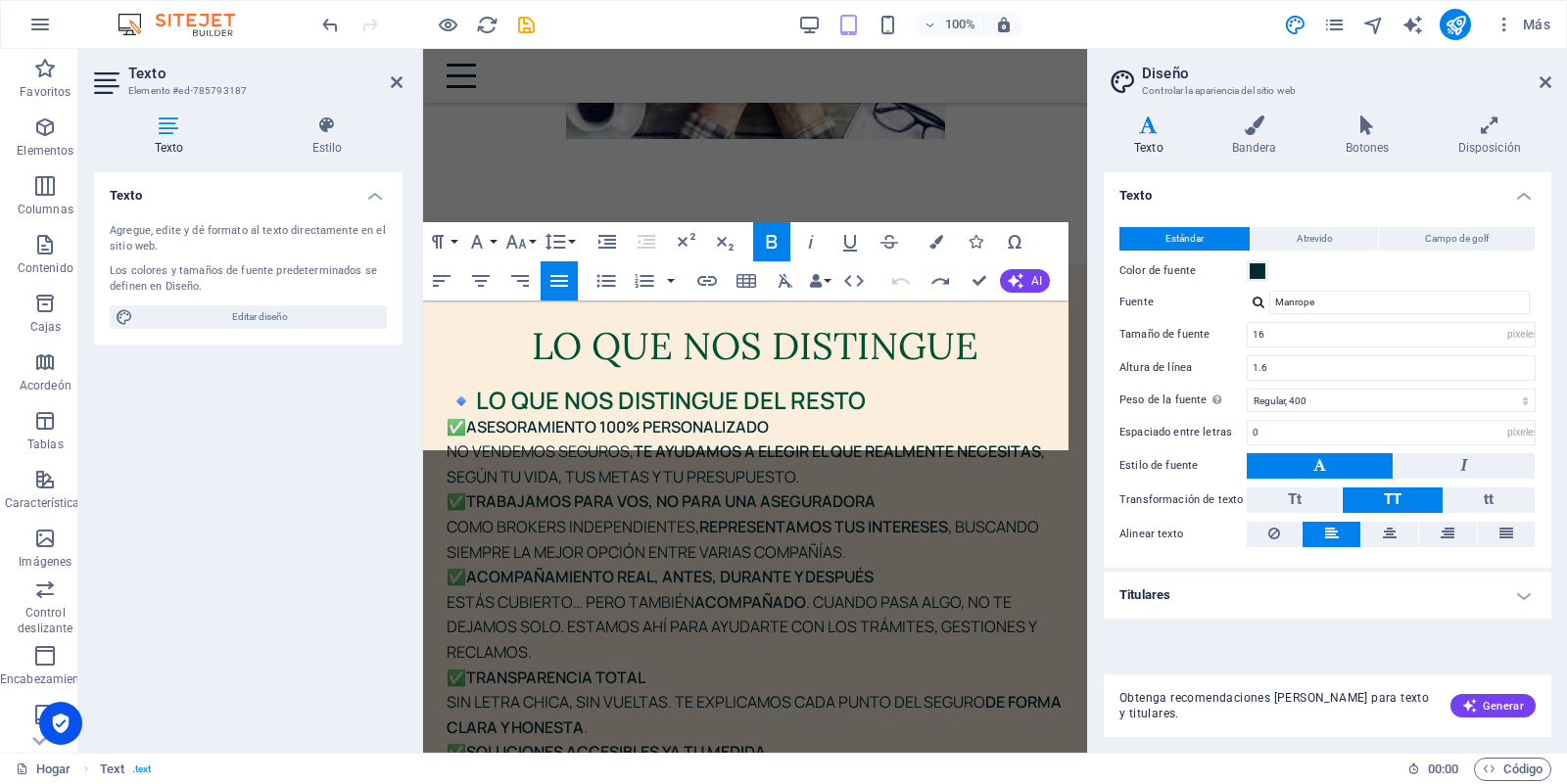 scroll, scrollTop: 10416, scrollLeft: 0, axis: vertical 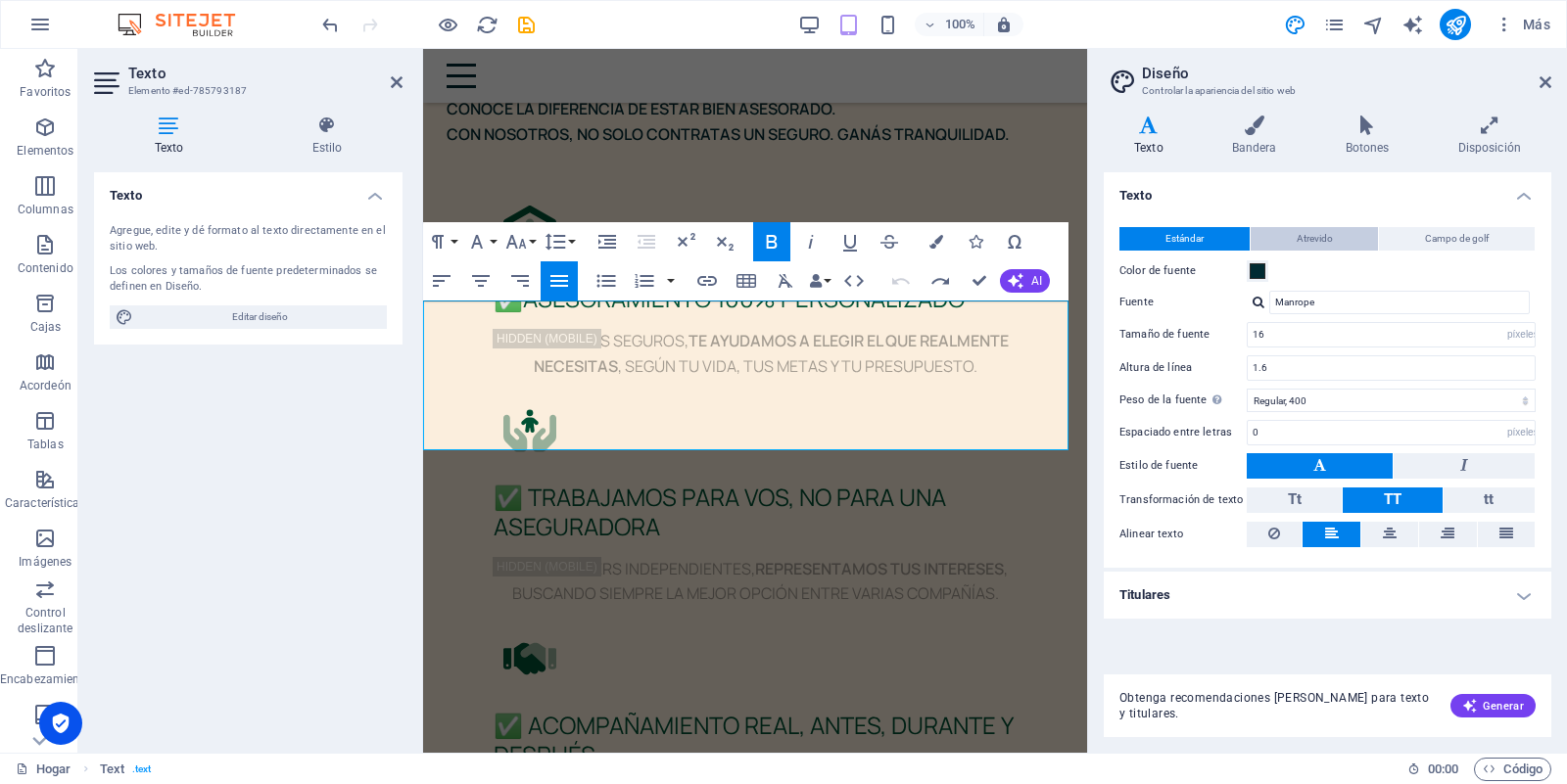 click on "Atrevido" at bounding box center (1314, 238) 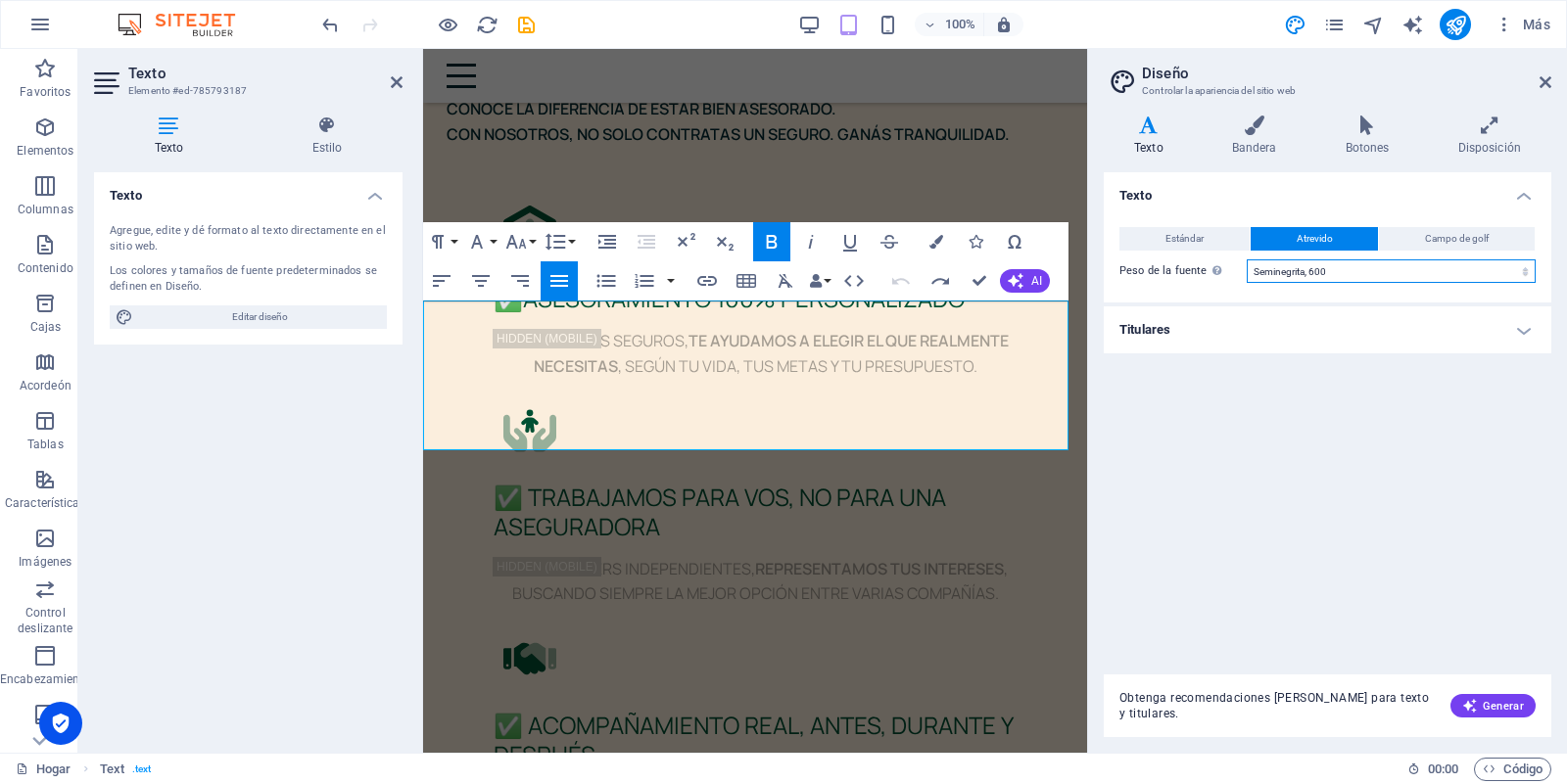 click on "[PERSON_NAME], 100 Extra ligero, 200 Luz, 300 Regular, 400 Mediano, 500 Seminegrita, 600 Negrita, 700 Extra-negrita, 800 Negro, 900" at bounding box center [1391, 271] 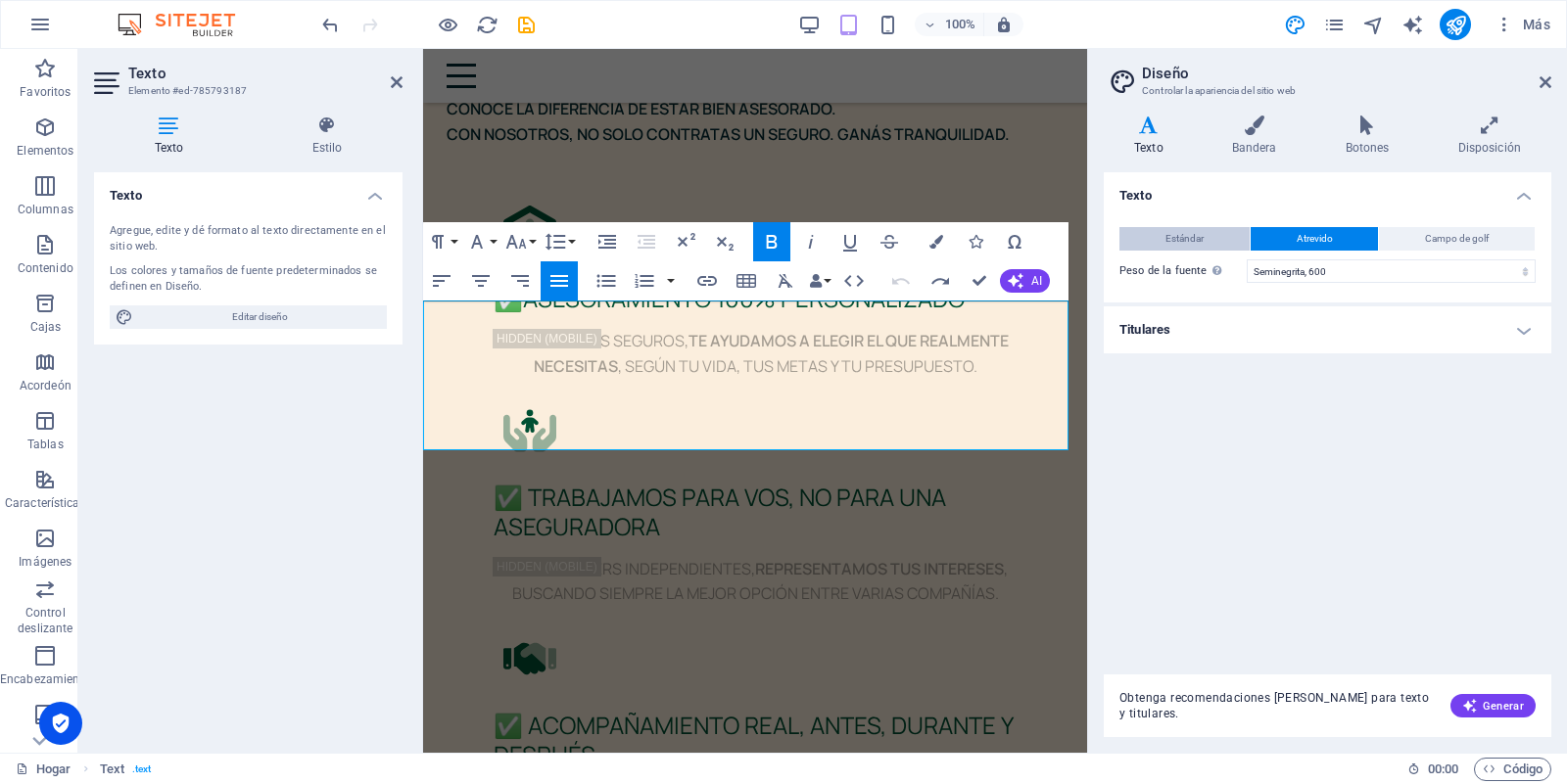 click on "Estándar" at bounding box center [1184, 238] 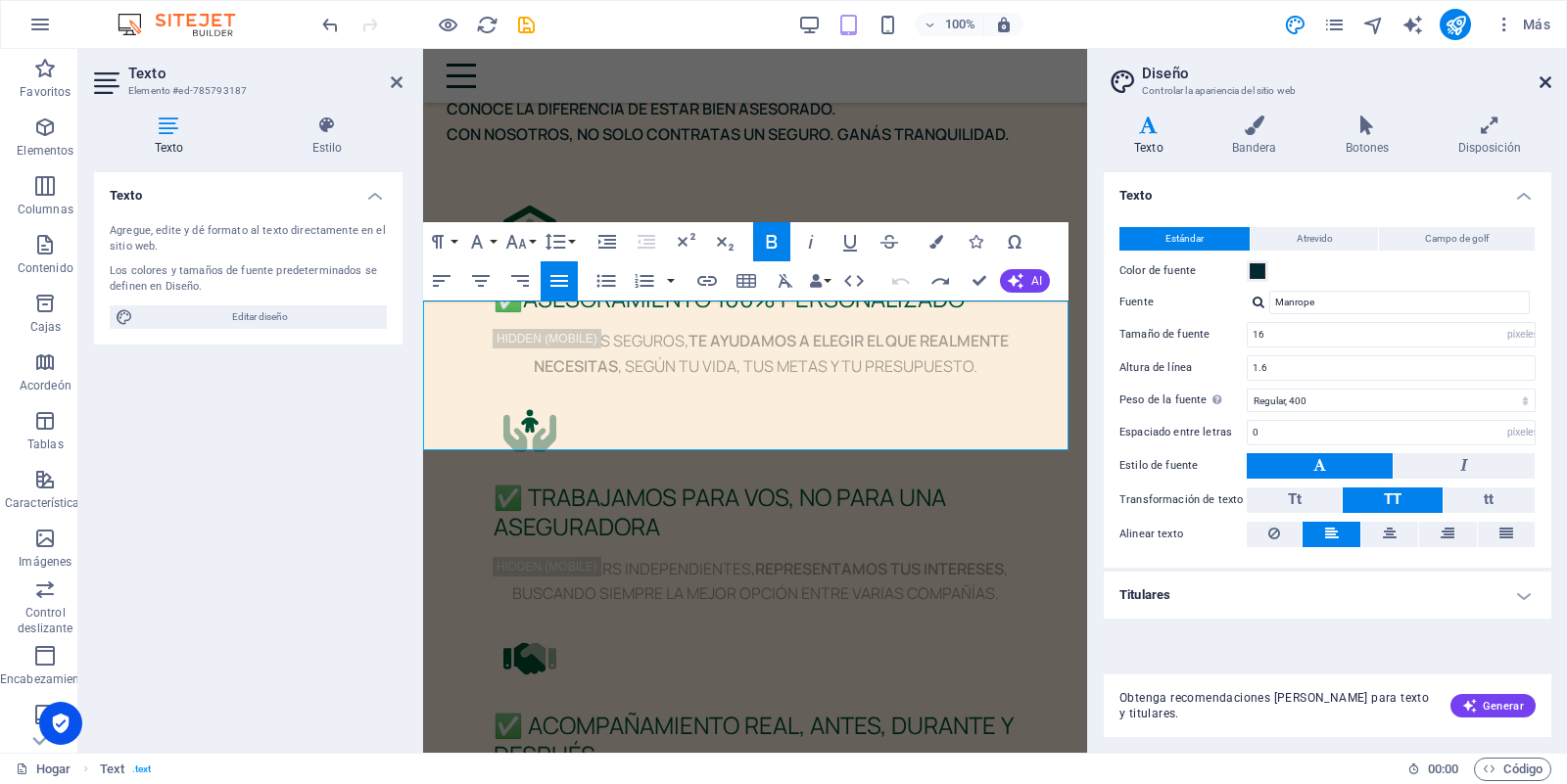 click at bounding box center (1545, 82) 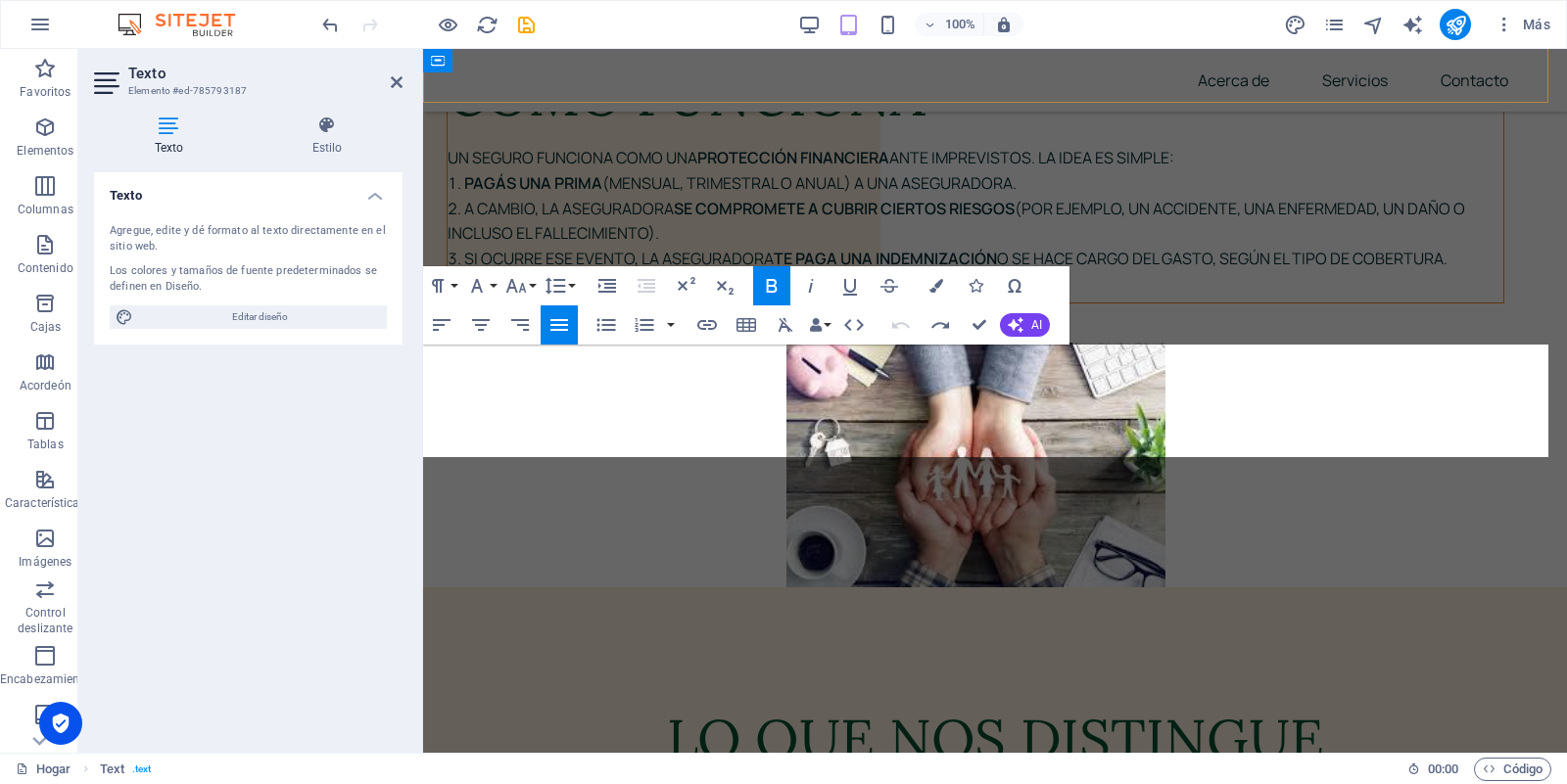 scroll, scrollTop: 9639, scrollLeft: 0, axis: vertical 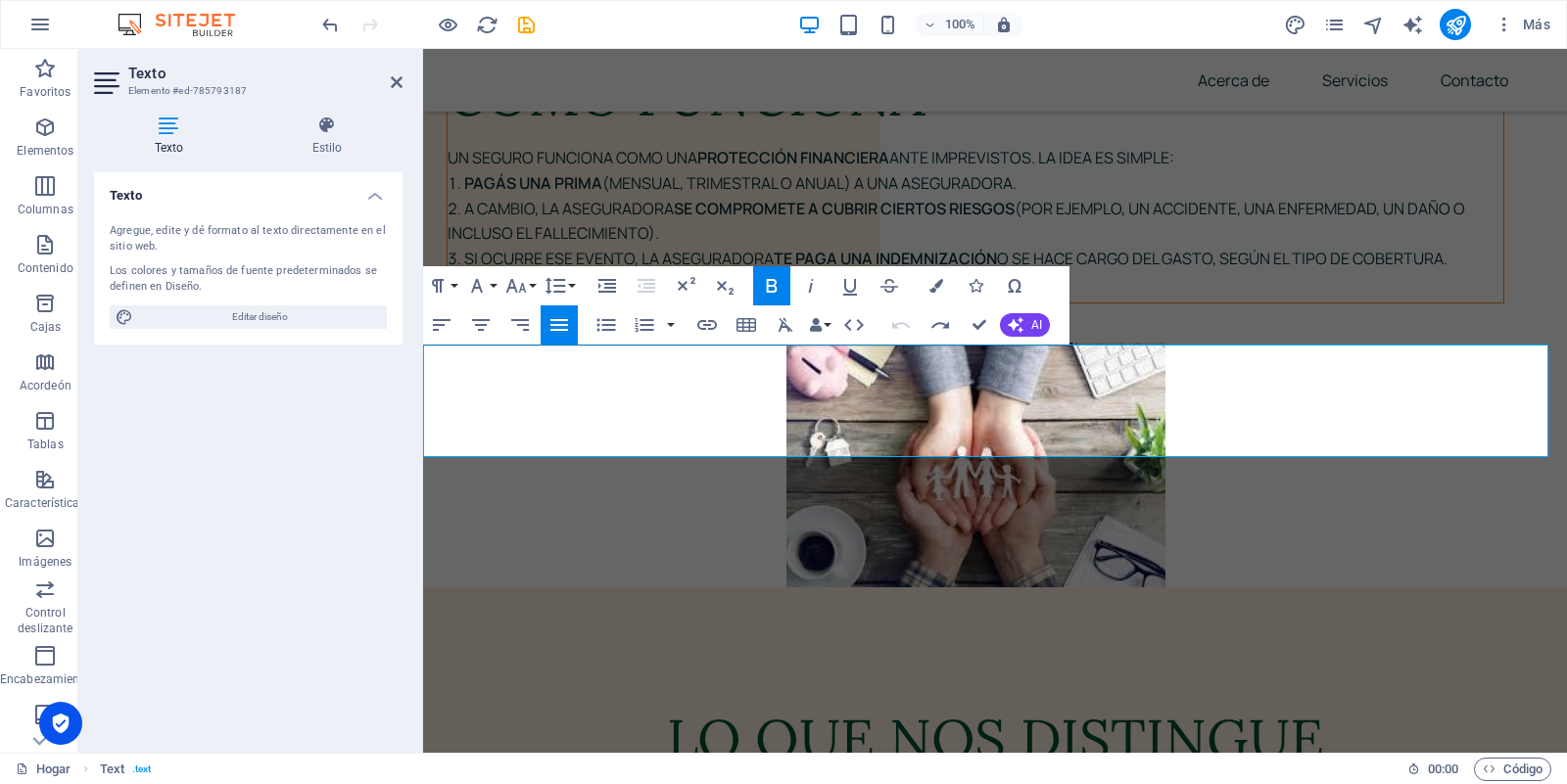 click on "Conocé la diferencia de estar bien asesorado." at bounding box center (720, 3005) 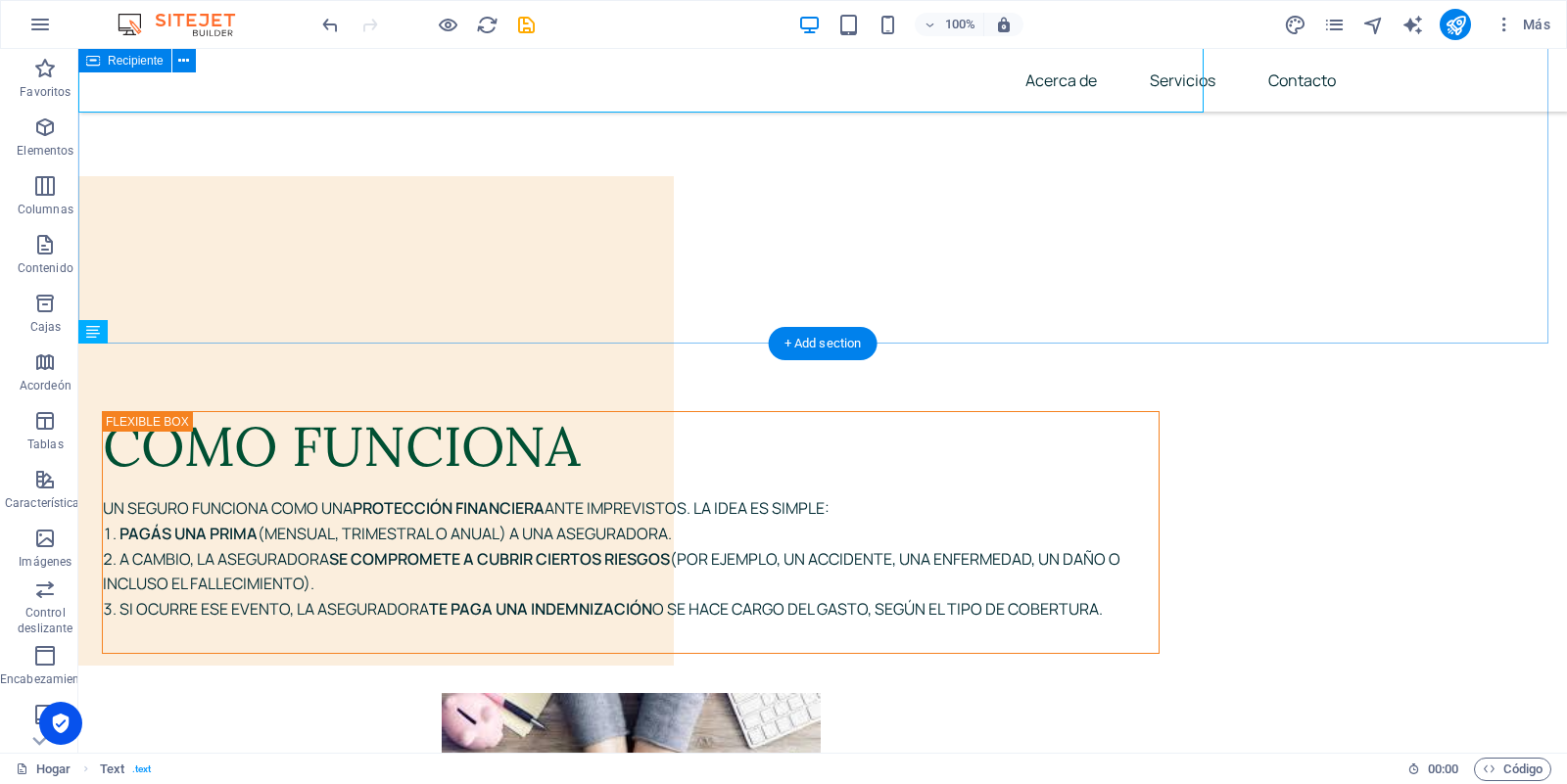 scroll, scrollTop: 9946, scrollLeft: 0, axis: vertical 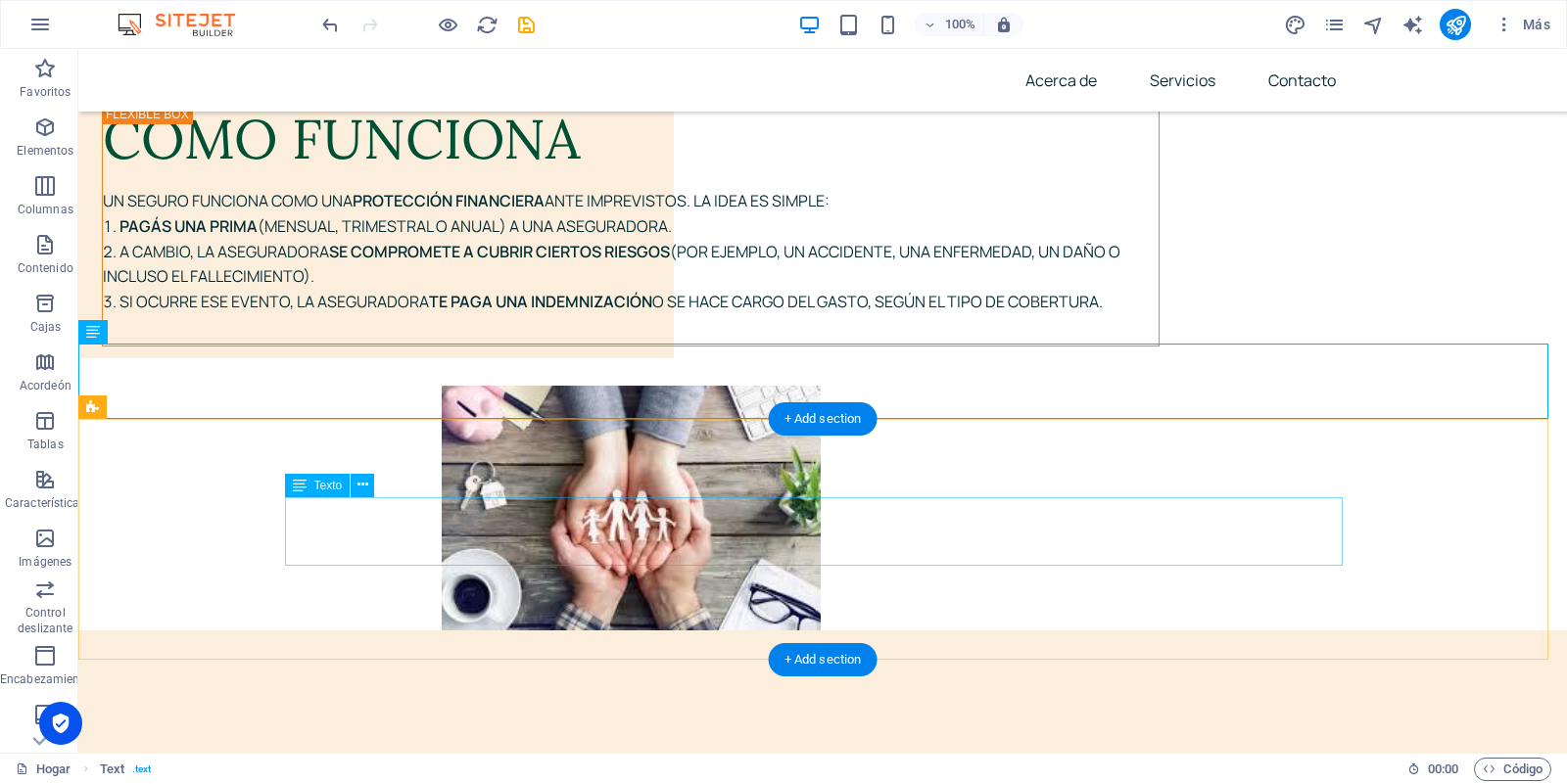 click on "NUESTRAS ALIANZAS" at bounding box center (823, 3218) 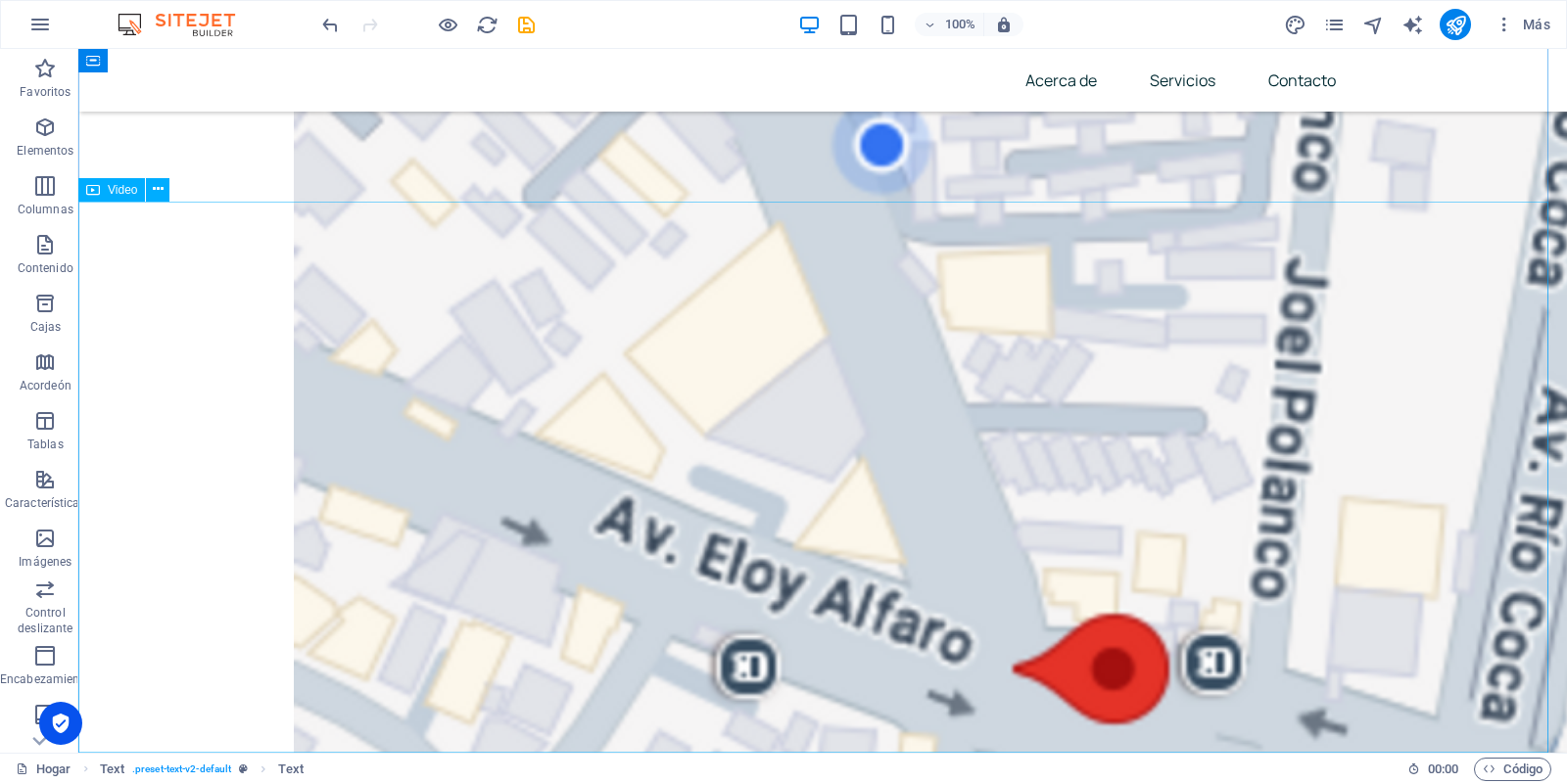 scroll, scrollTop: 15066, scrollLeft: 0, axis: vertical 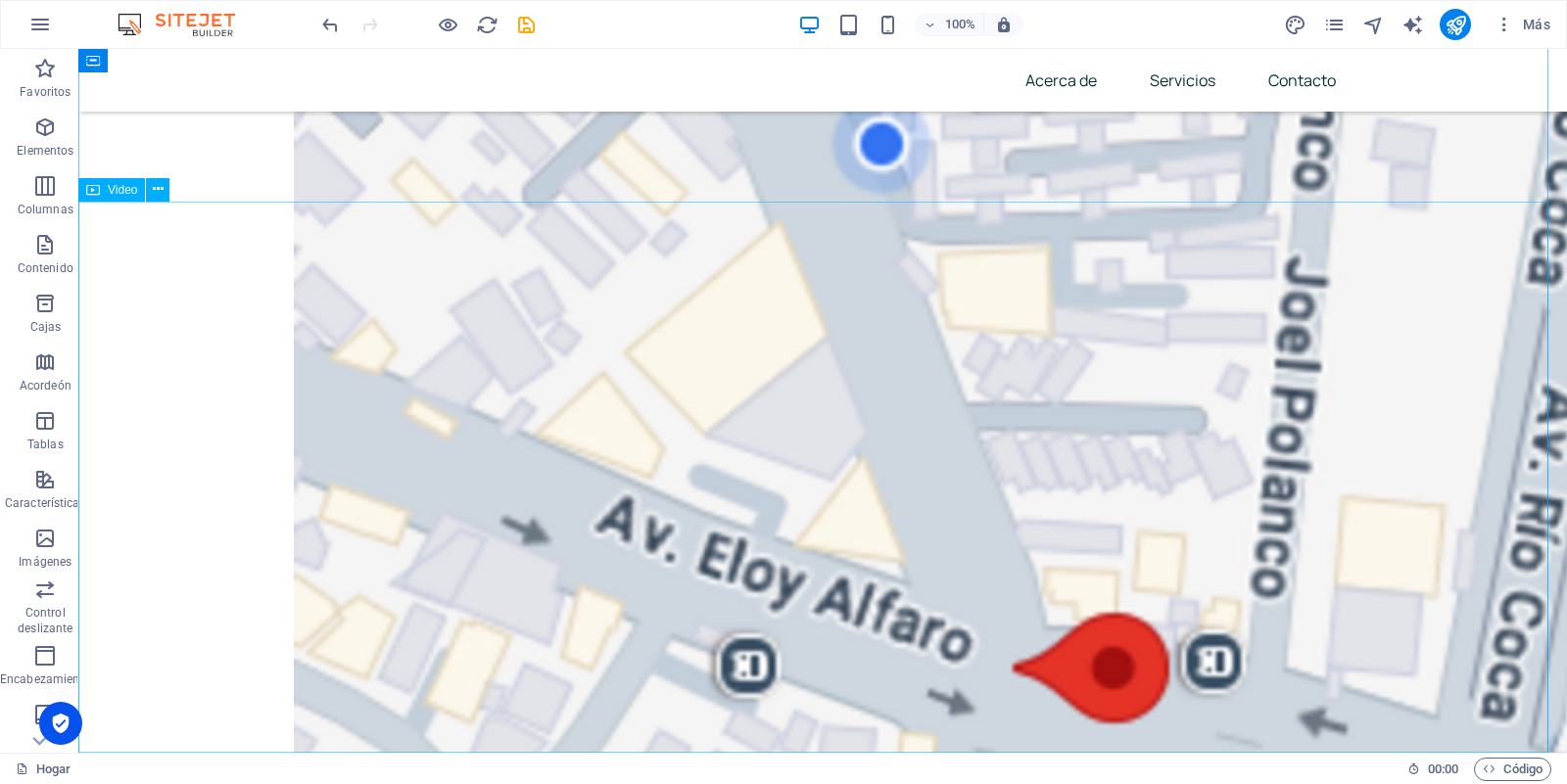click at bounding box center [823, 7242] 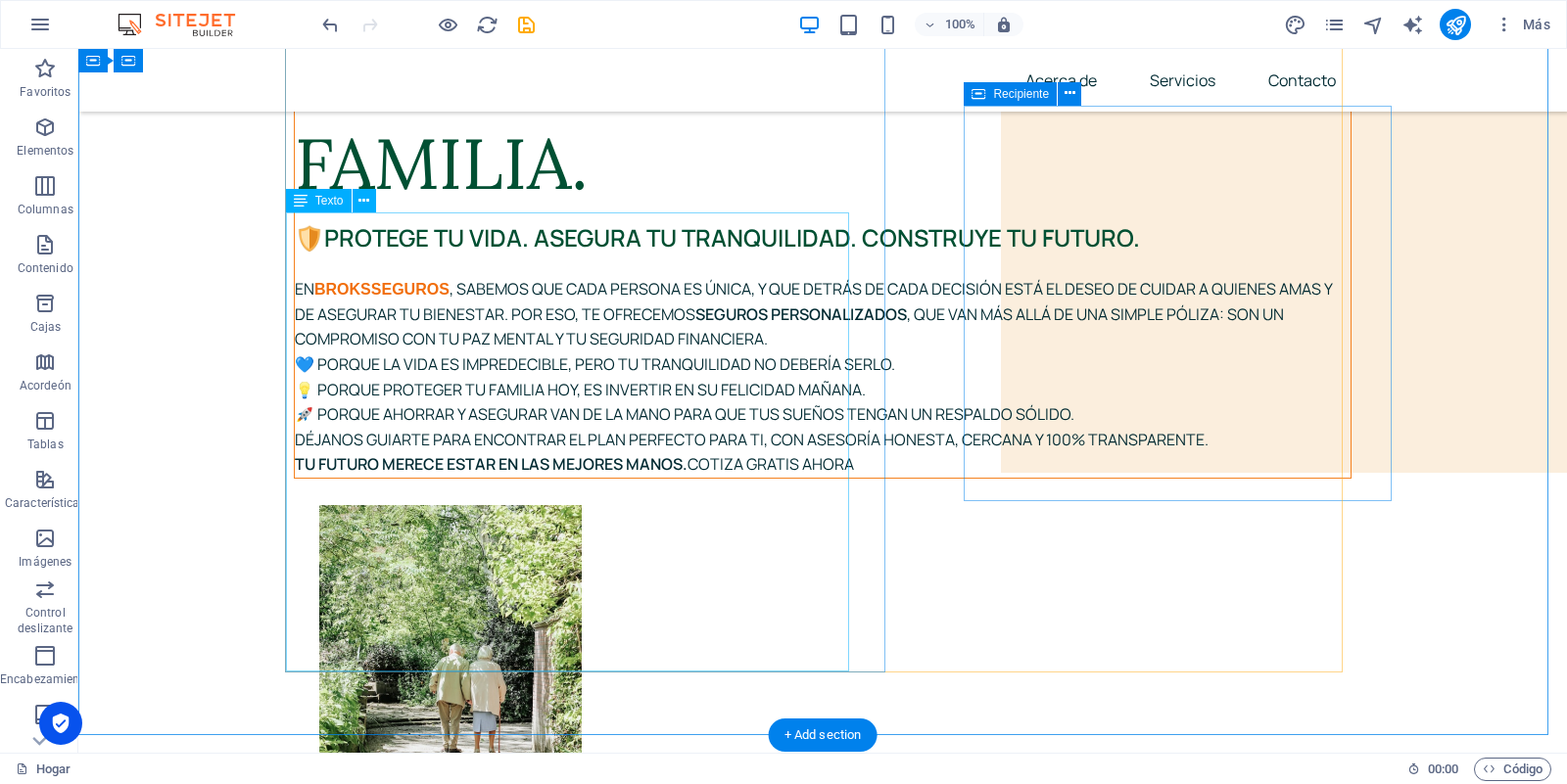 scroll, scrollTop: 208, scrollLeft: 0, axis: vertical 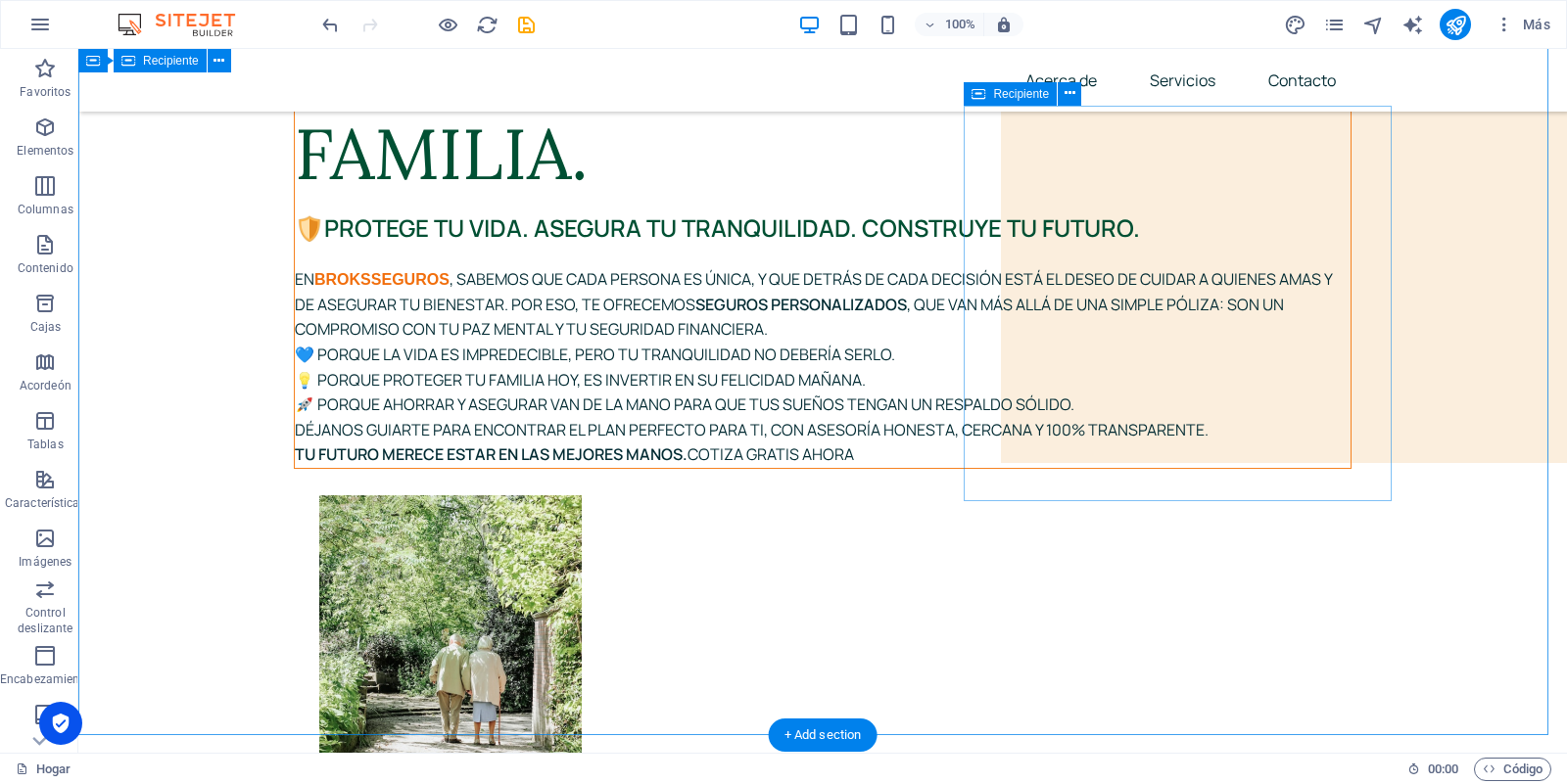 click on "Realmente nos preocupamos por tu familia. 🛡️  Protege tu vida. Asegura tu tranquilidad. Construye tu futuro. En  BROKSSEGUROS  , sabemos que cada persona es única, y que detrás de cada decisión está el deseo de cuidar a quienes amas y de asegurar tu bienestar. Por eso, te ofrecemos  seguros personalizados  , que van más allá de una simple póliza: son un compromiso con tu paz mental y tu seguridad financiera. 💙 Porque la vida es impredecible, pero tu tranquilidad no debería serlo.  💡 Porque proteger tu familia [DATE], es invertir en su felicidad [DATE].  🚀 Porque ahorrar y asegurar van de la mano para que tus sueños tengan un respaldo sólido. [PERSON_NAME] guiarte para encontrar el plan perfecto para ti, con asesoría honesta, cercana y 100% transparente. Tu futuro merece estar en las mejores manos.   Cotiza gratis ahora" at bounding box center (823, 977) 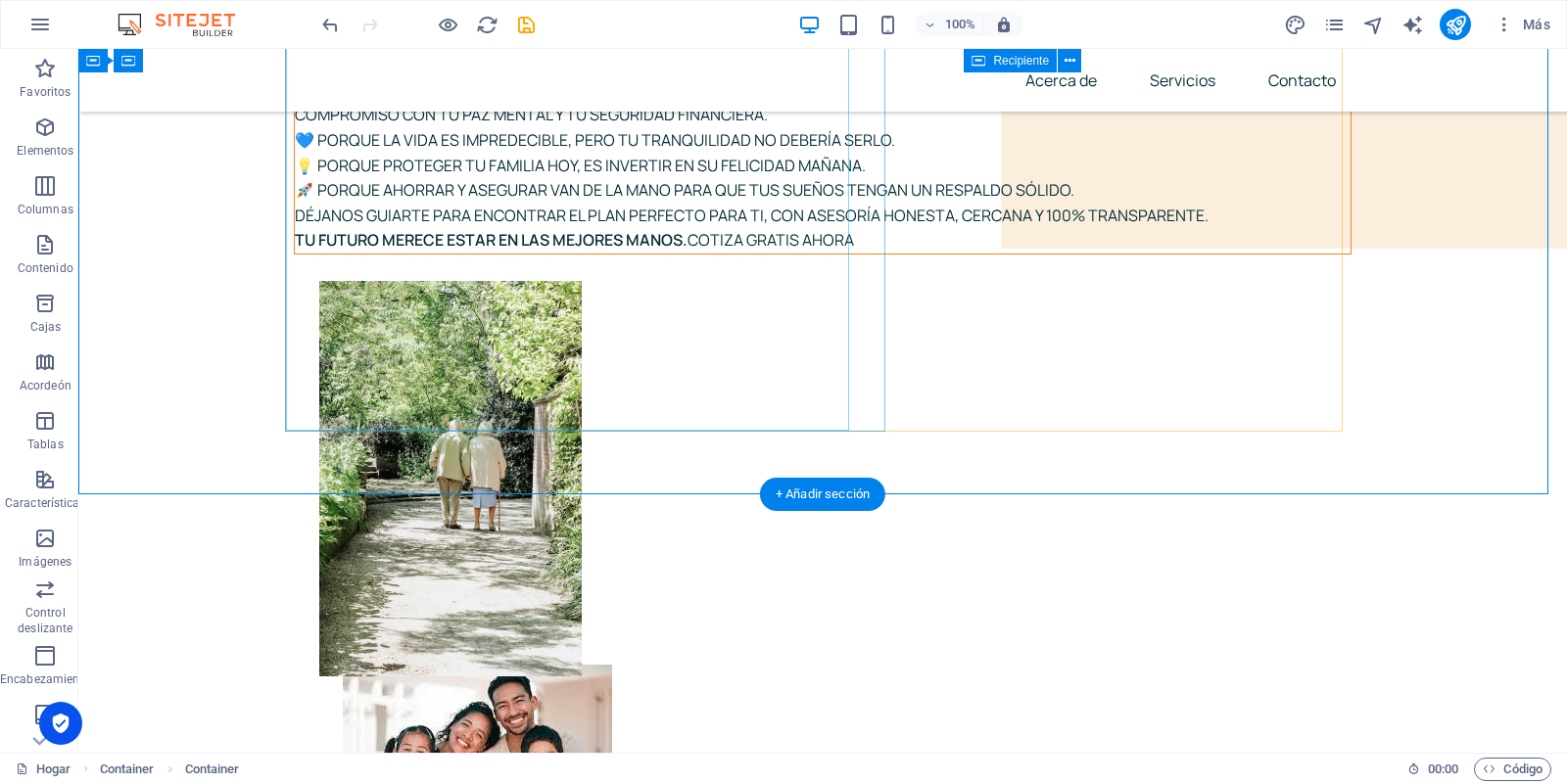 scroll, scrollTop: 450, scrollLeft: 0, axis: vertical 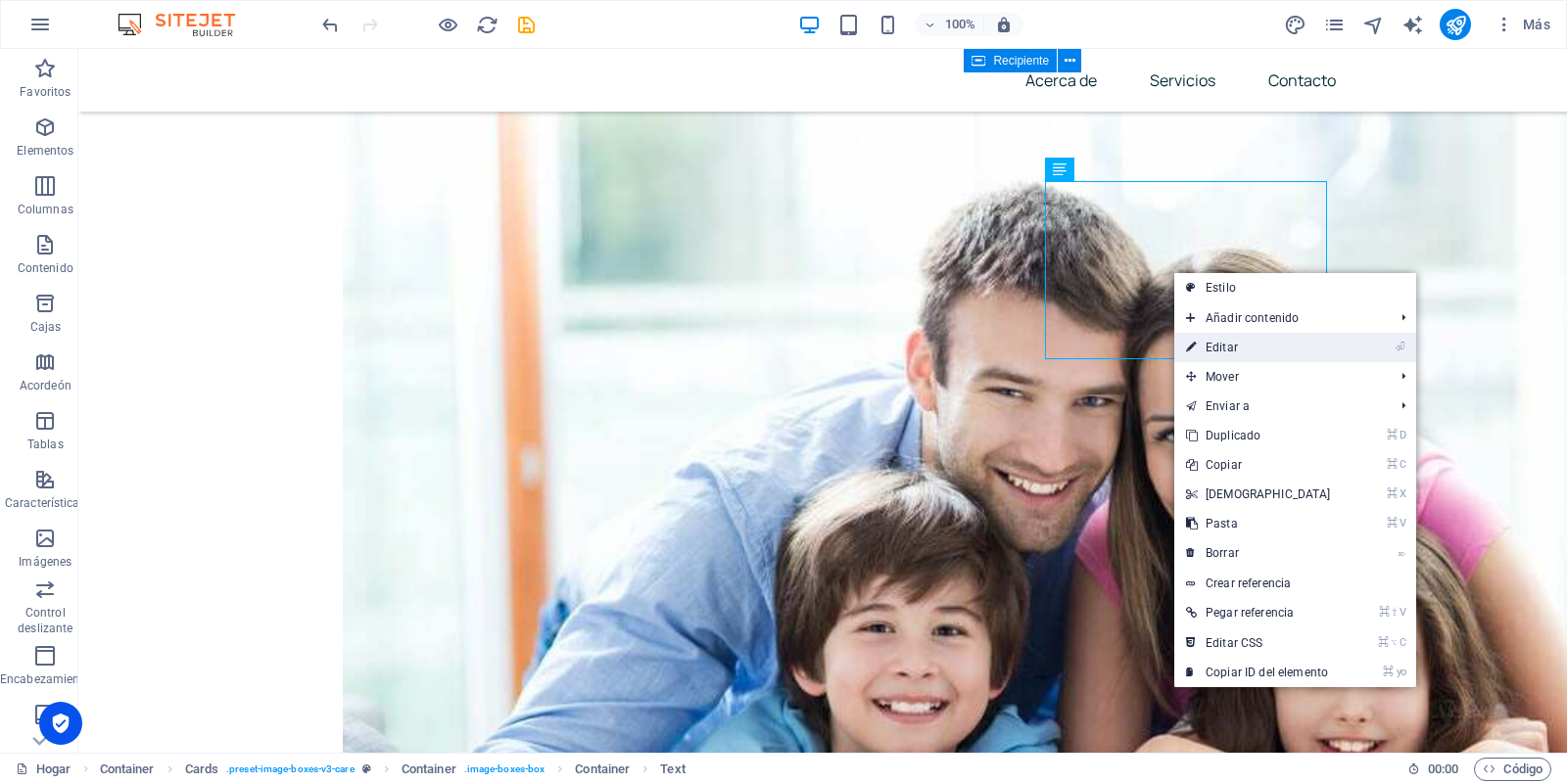 click on "⏎ Editar" at bounding box center [1258, 347] 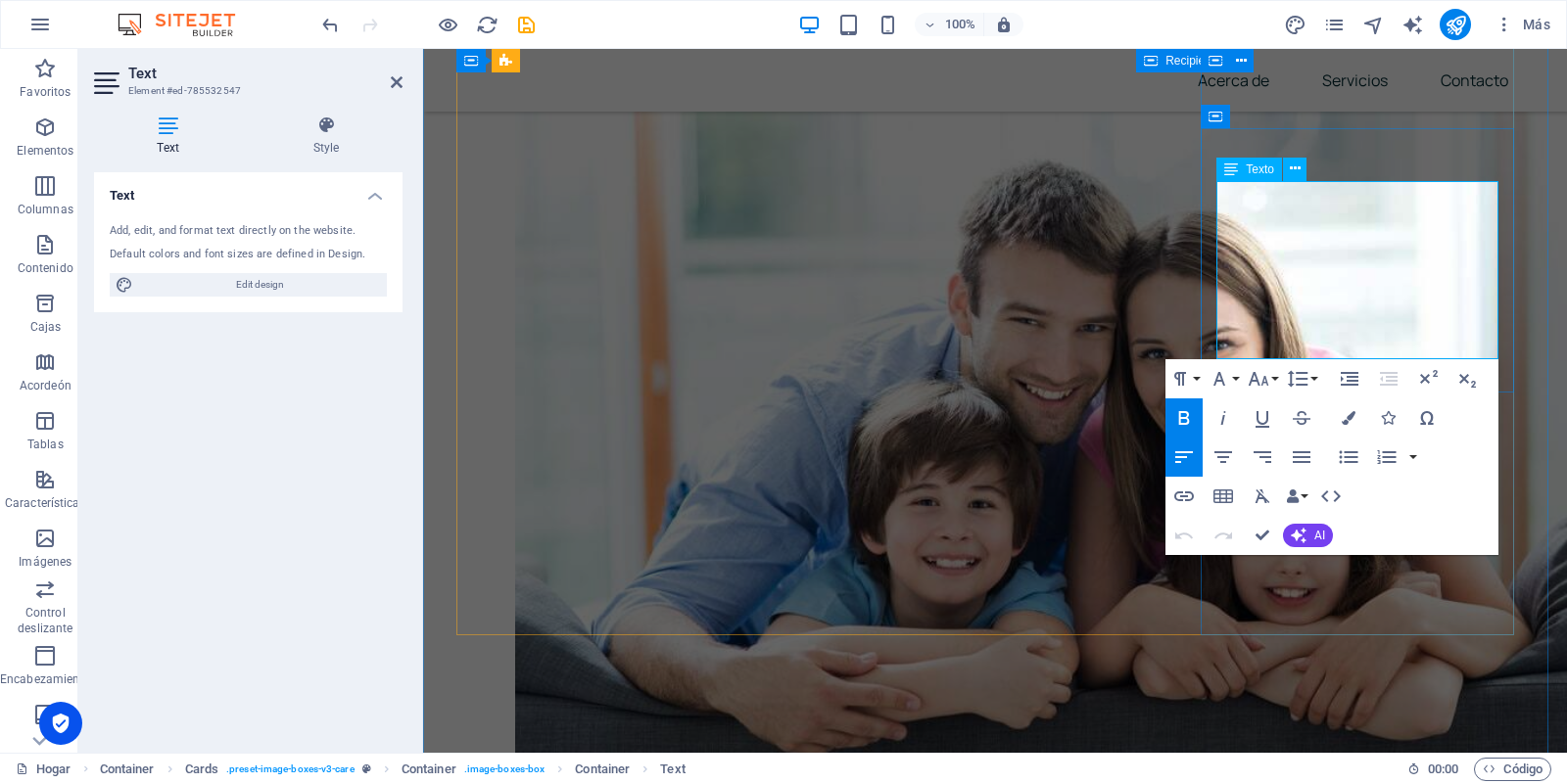 click on "Cobertura completa, asistencia mecánica, auto sustituto y más. Descubra por qué millas de conductores ya confían en nosotros." at bounding box center (616, 2780) 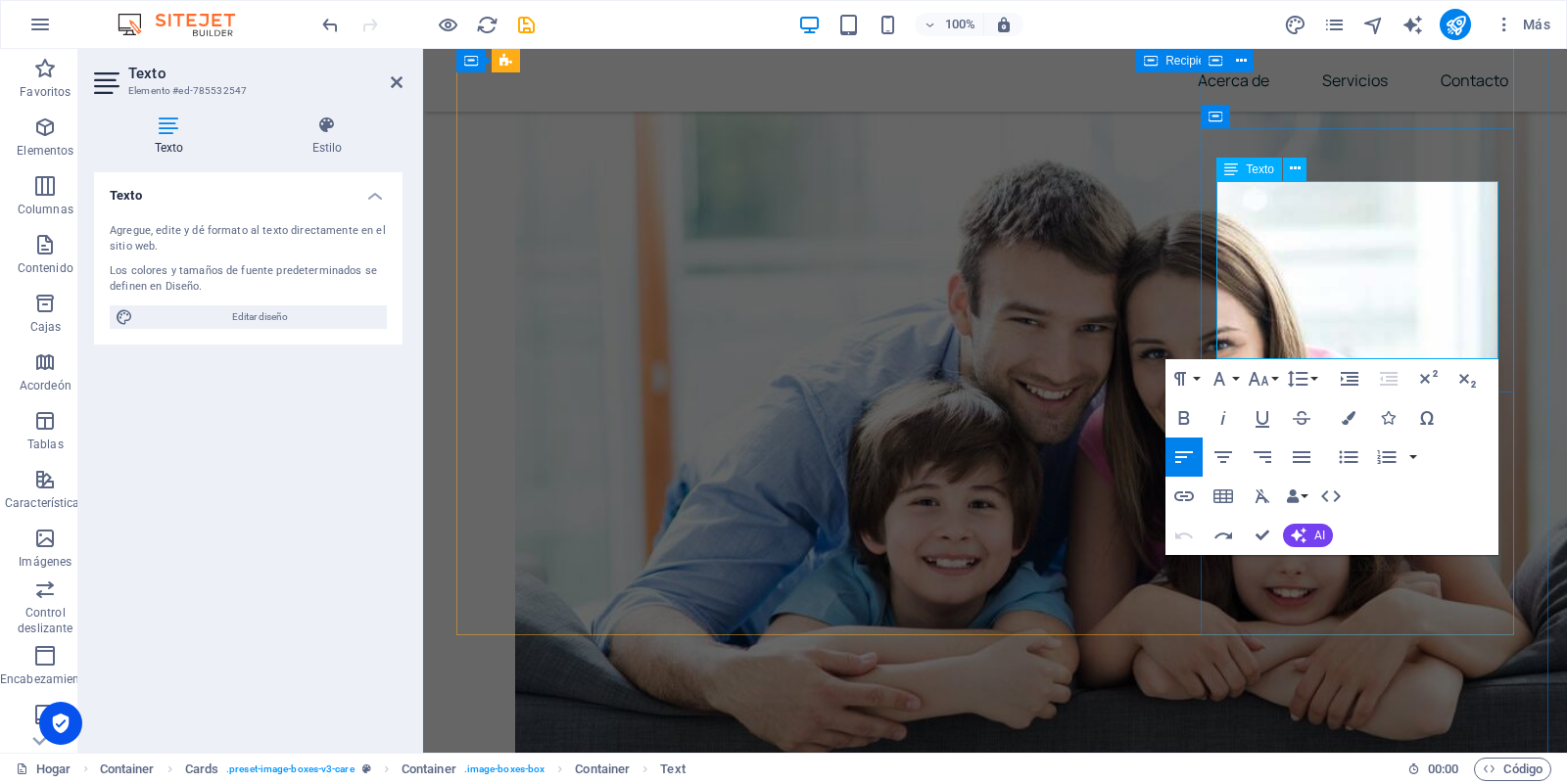 click on "Cobertura completa, asistencia mecánica, auto sustituto y más. Descubra por qué millas de conductores ya confían en nosotros." at bounding box center [616, 2780] 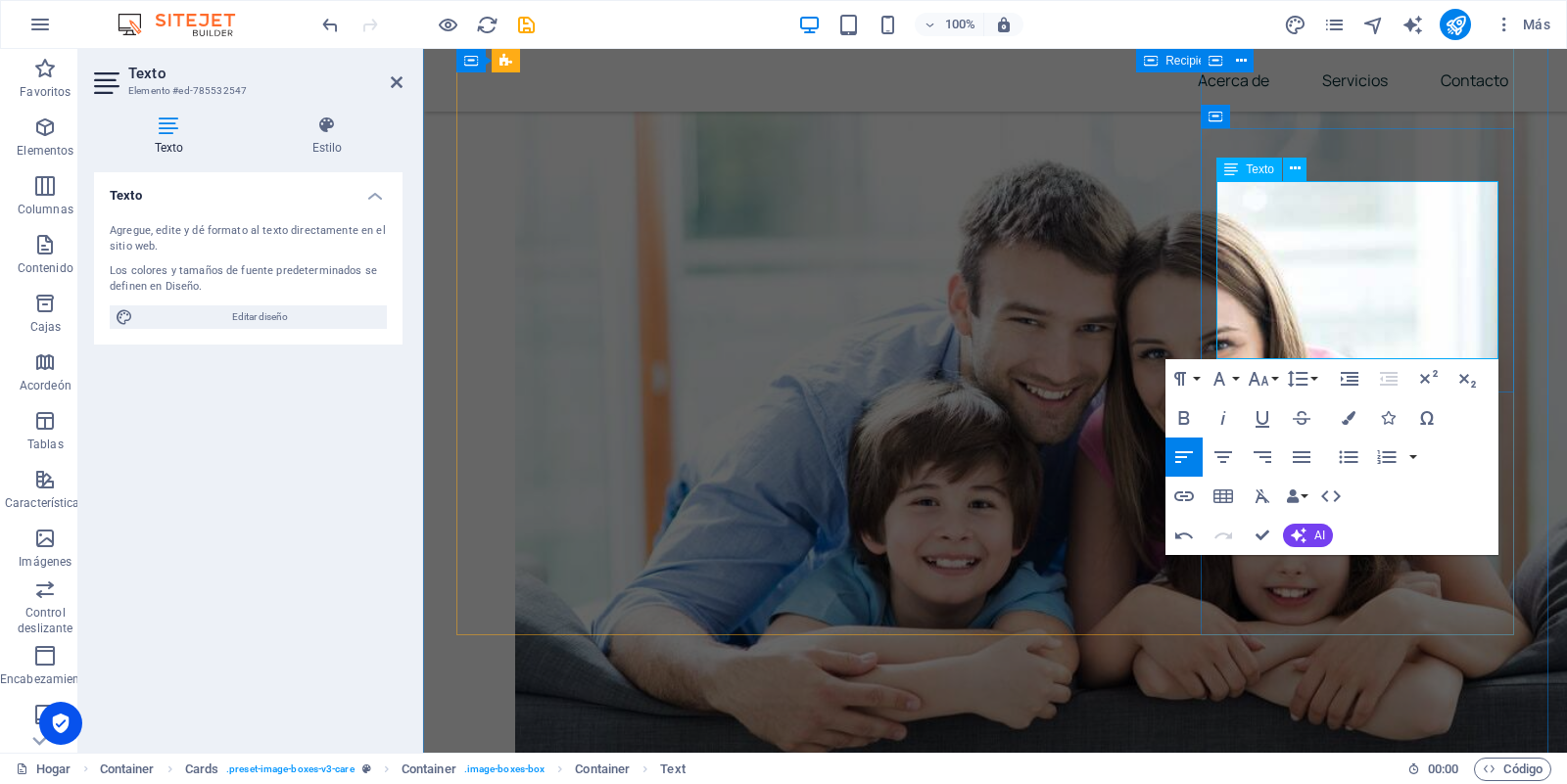 type 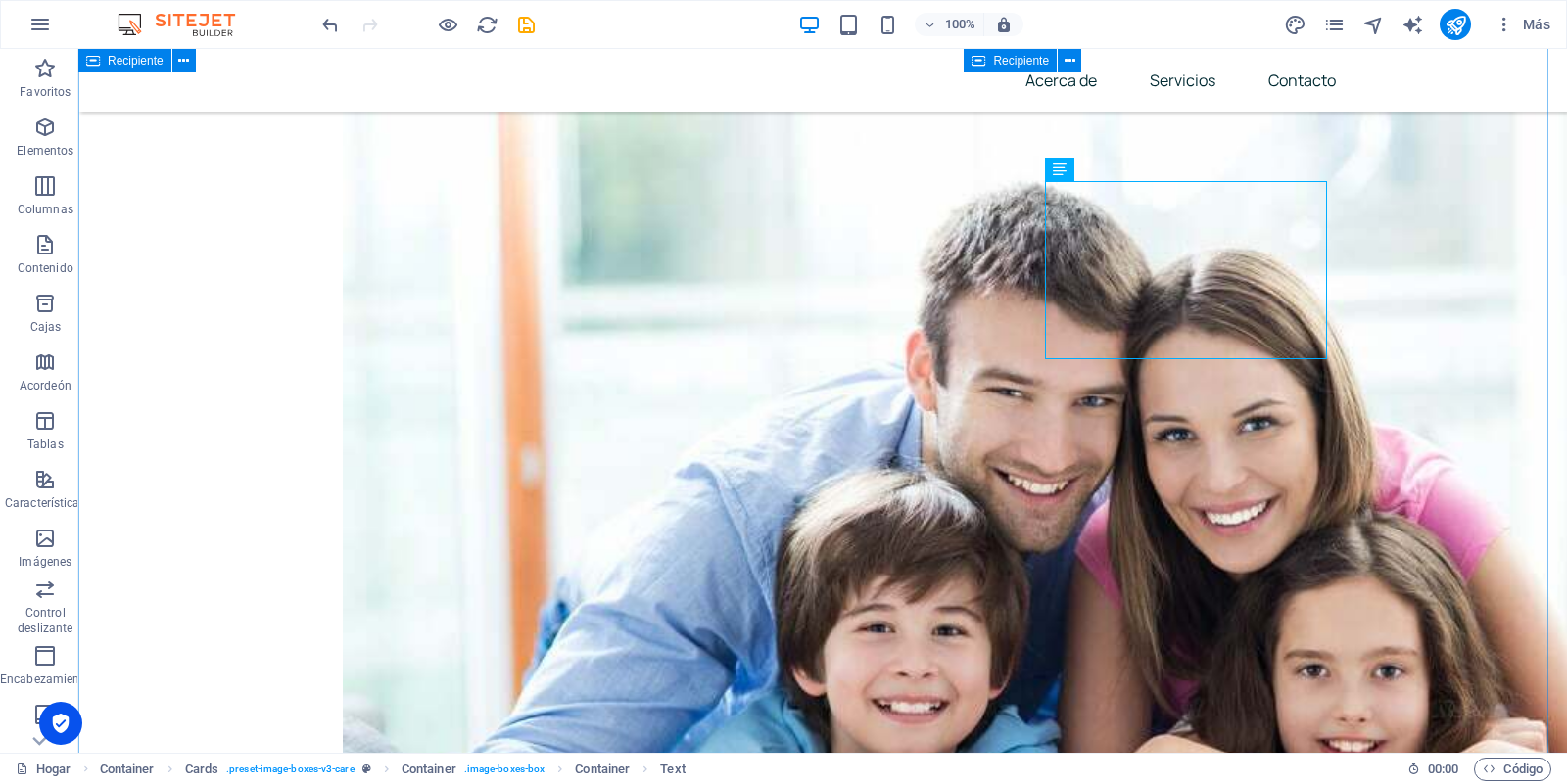 click on "Nuestros servicios Seguros de Salud ❤️  Cuida tu salud, protege tu vida. La salud es el regalo más valioso que tenemos, y protegerla es el acto de amor más grande para ti y los que amas. Con nuestro seguro de salud, tendrás acceso a atención médica de calidad, respaldo en momentos difíciles y la tranquilidad de saber que siempre estarás acompañado. Porque tu bienestar y el de tu familia no pueden esperar,  elige [DATE] la protección que mereces. Cotiza tu seguro ahora Seguros de Vida más Ahorro 💖  Protege a los que ama y construye tu futuro. Con nuestro Seguro de Vida + [PERSON_NAME], no solo cuidas a tu familia si algo pasa, también empiezas a crear ese respaldo económico que te ayudará a cumplir tus sueños. Porque el mejor regalo es la tranquilidad y la libertad financiera. Tu protección y tu ahorro, juntos en un solo plan.   Cotiza tu seguro ahora SEGUROS DE AUTOS 🚗Tu  auto protegido. Siempre.  Cobertura completa, asistencia mecánica, auto sustituto y más. Cotiza tu seguro ahora  .  .  ." at bounding box center (823, 4079) 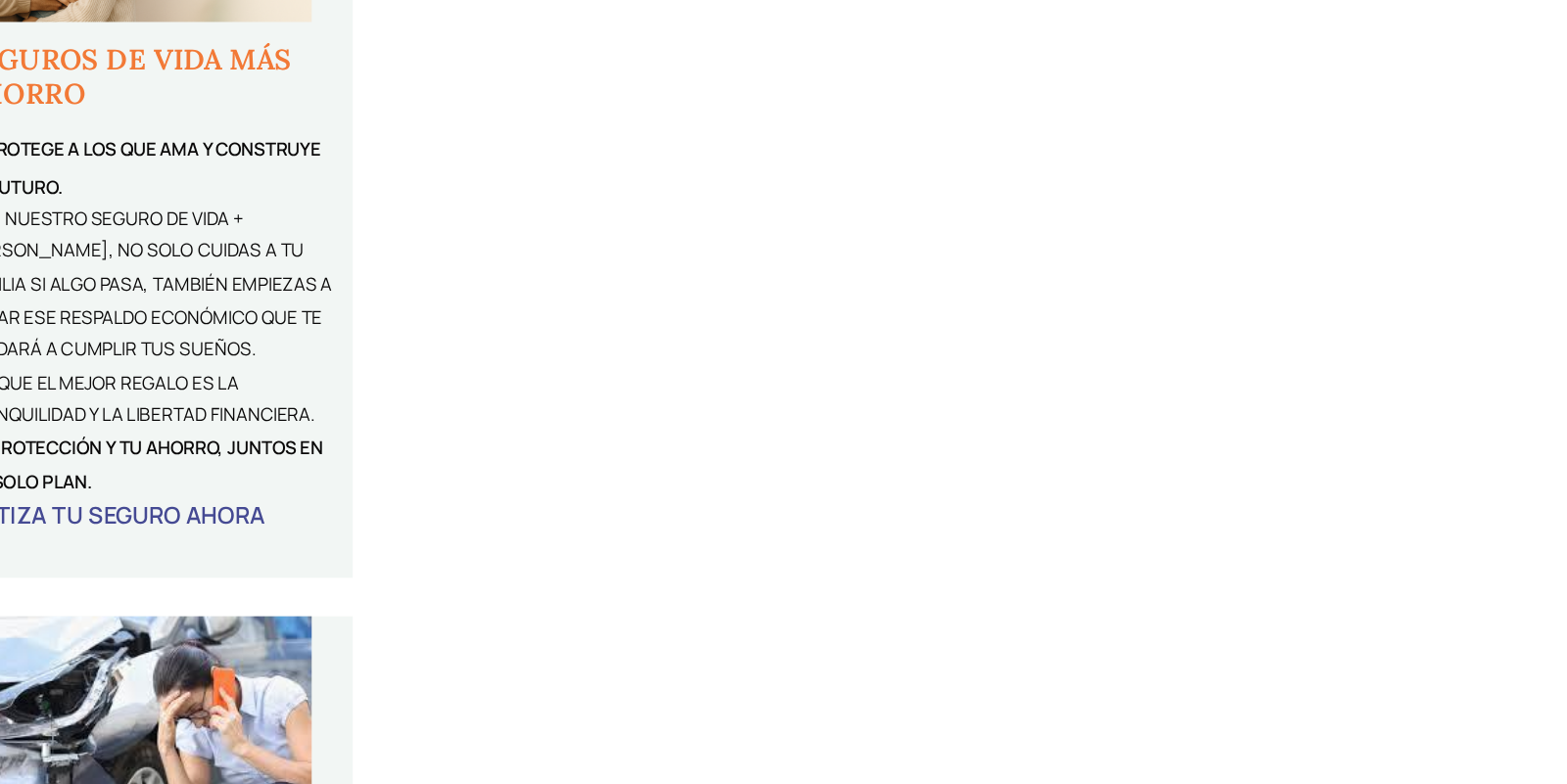 scroll, scrollTop: 3313, scrollLeft: 0, axis: vertical 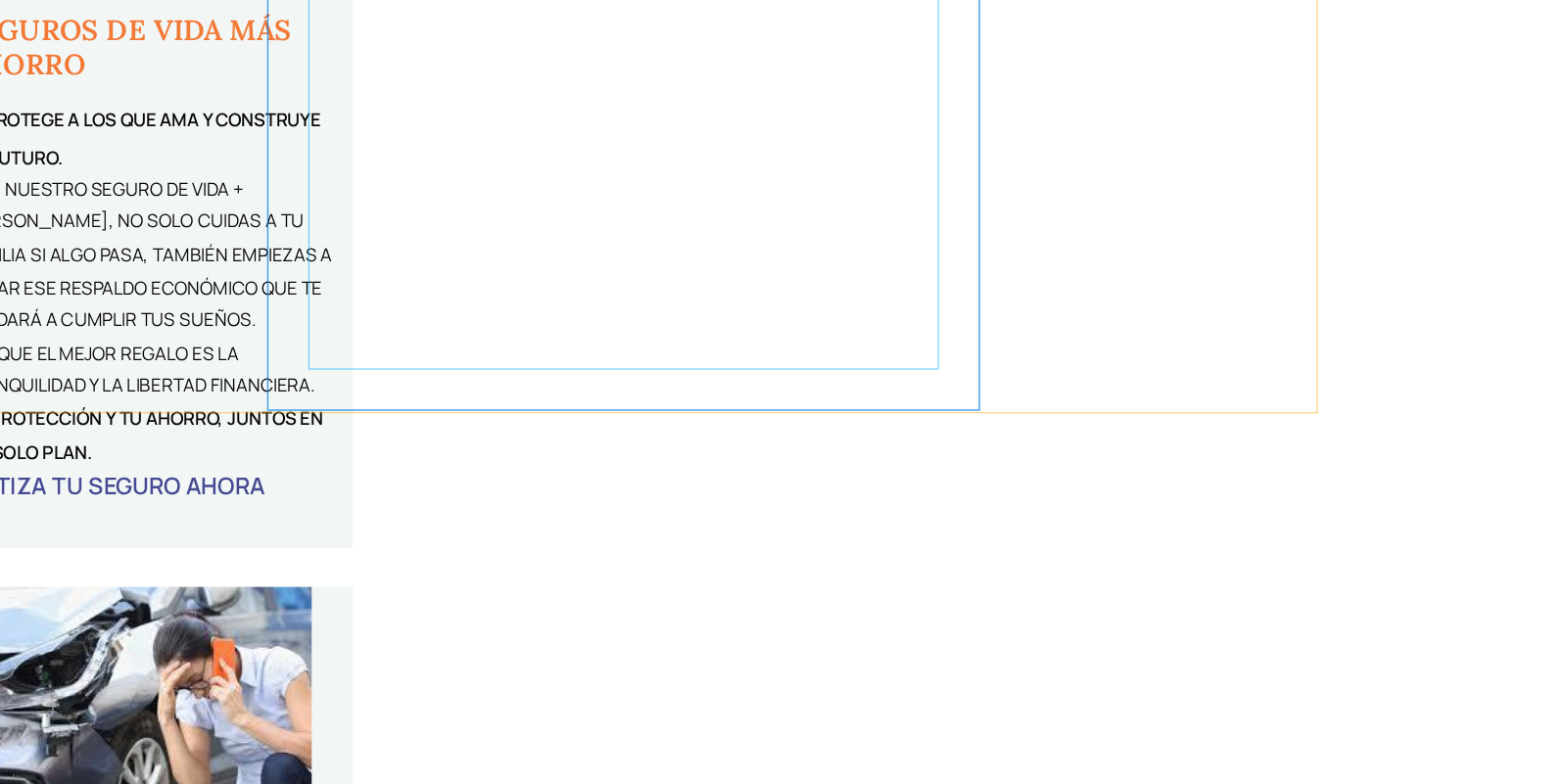 click on "Ser madre soltera es ser fuerte todos los días.  Es dar sin medir. Es cuidar sin descanso.  Pero también es pensar en el futuro...  y en quién cuidará de ellos si un día tú no puedas. Un seguro de vida no es solo una decisión financiera.  Es un acto de amor.  Es dejar tranquilidad, protección y respaldo para lo que más amás:  tus hijos. 💙 [PERSON_NAME] accesible y diseñada para vos  💼 Trámite simple, sin vueltas  👩‍👧 Tranquilidad para ellos. Paz para vos. Porque ya lo hiciste todo por ellos. Ahora haz algo por su [DATE]. Contratalo [DATE]. Protégete tu futuro con tu amor." at bounding box center [404, 2554] 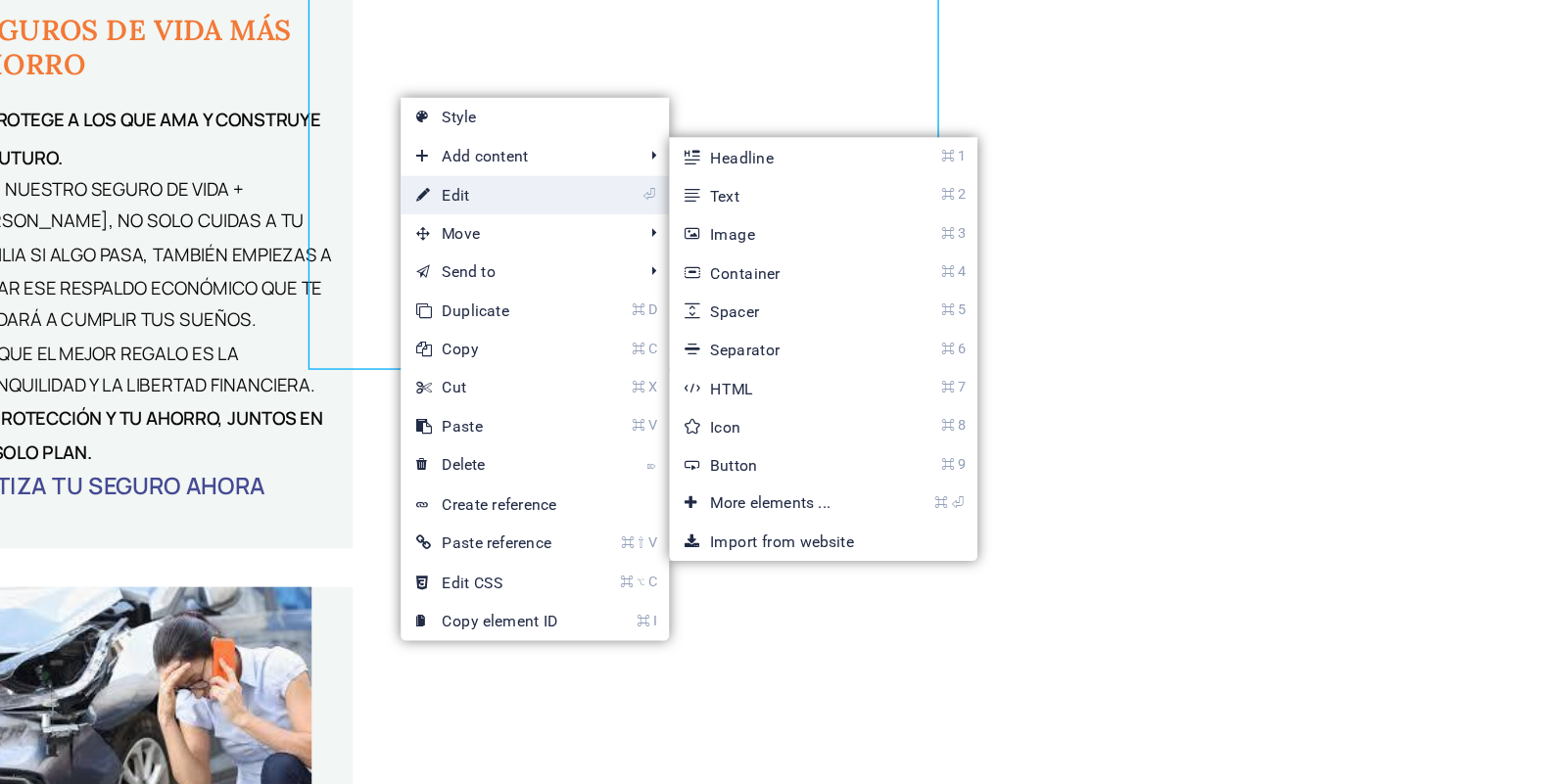 click on "⏎  Edit" at bounding box center (709, 276) 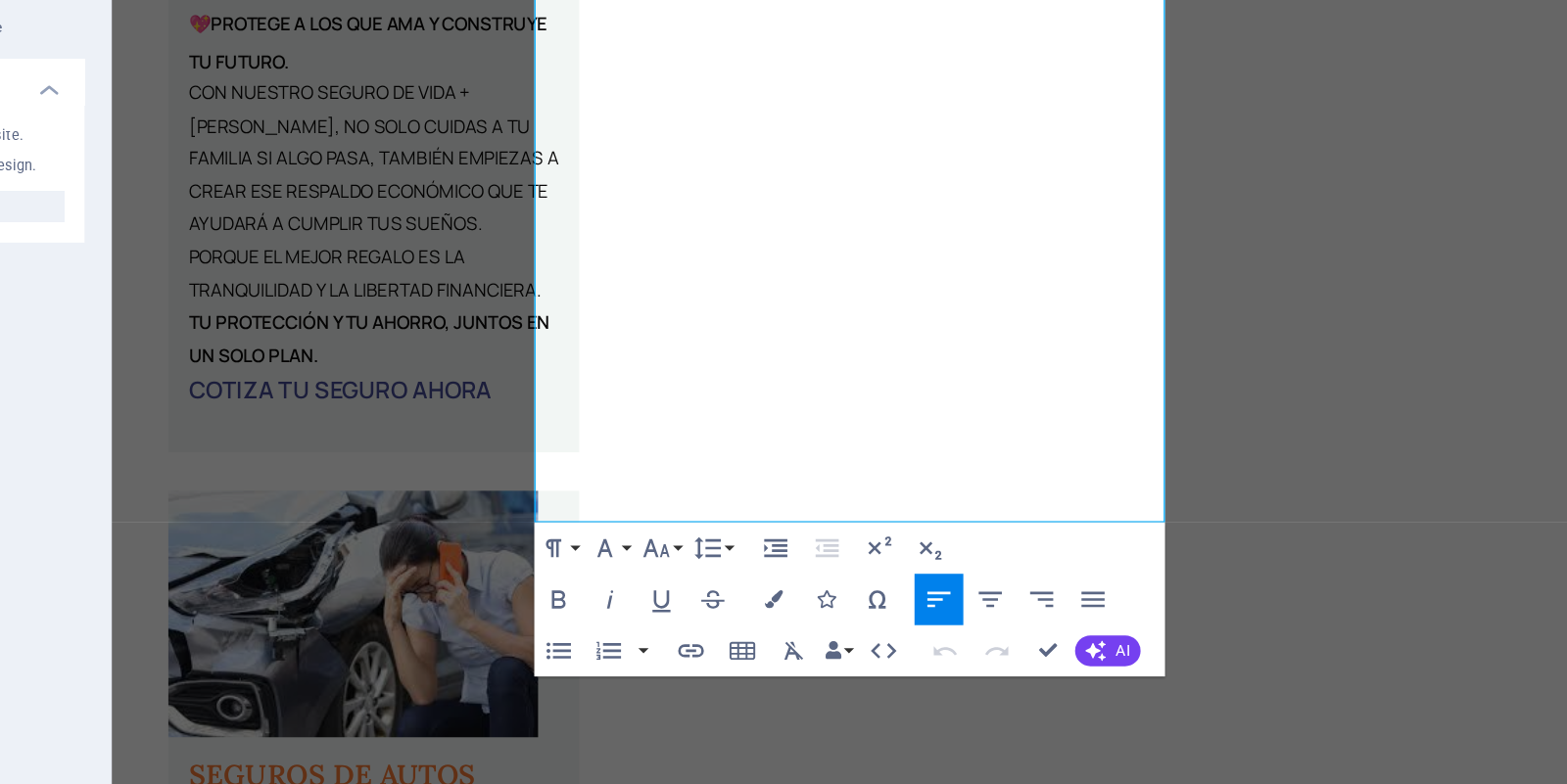 scroll, scrollTop: 3197, scrollLeft: 0, axis: vertical 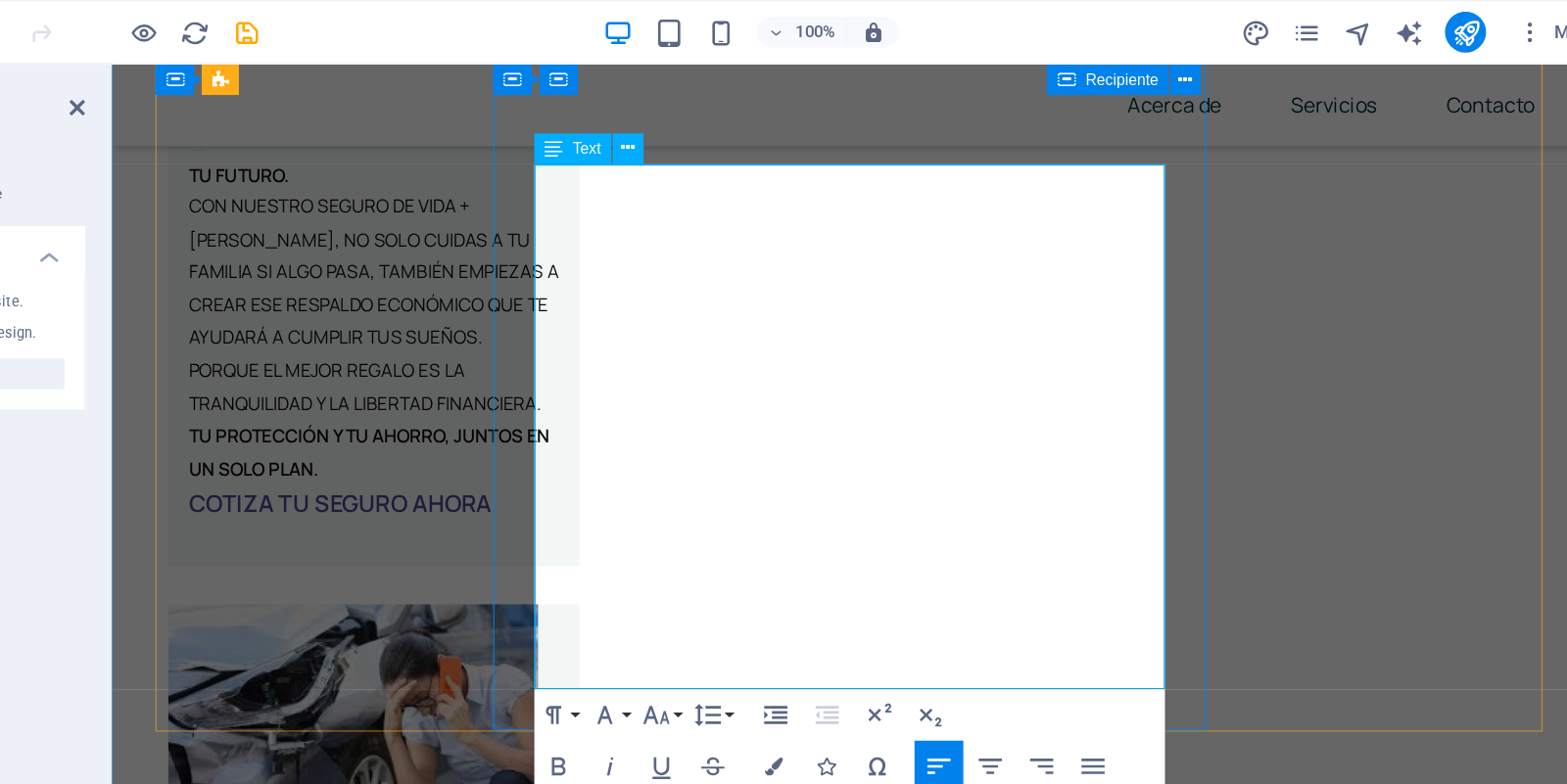 click on "Un seguro de vida no es solo una decisión financiera.  Es un acto de amor.  Es dejar tranquilidad, protección y respaldo para lo que más amás:  tus hijos." at bounding box center (684, 2556) 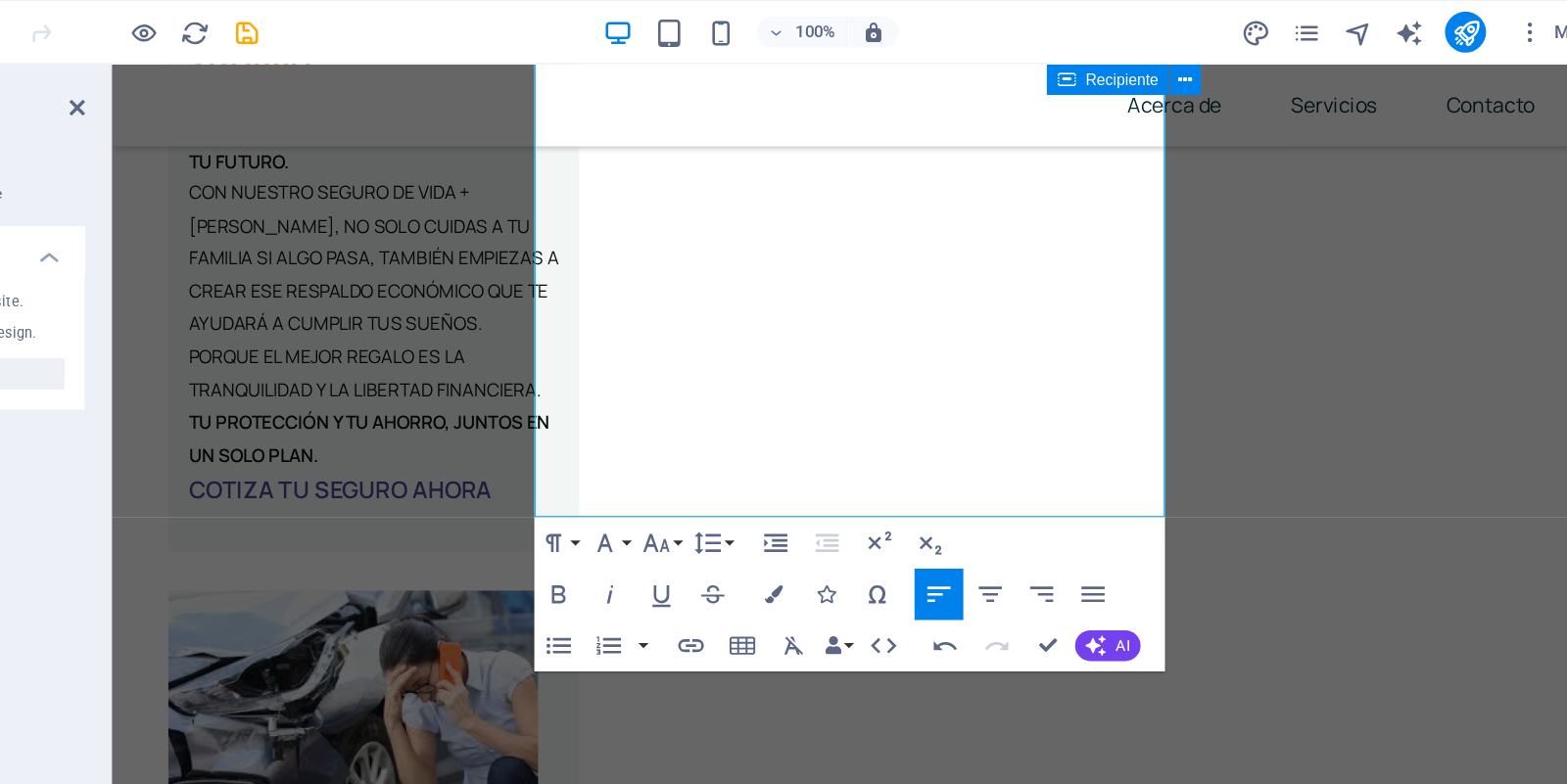 scroll, scrollTop: 3328, scrollLeft: 0, axis: vertical 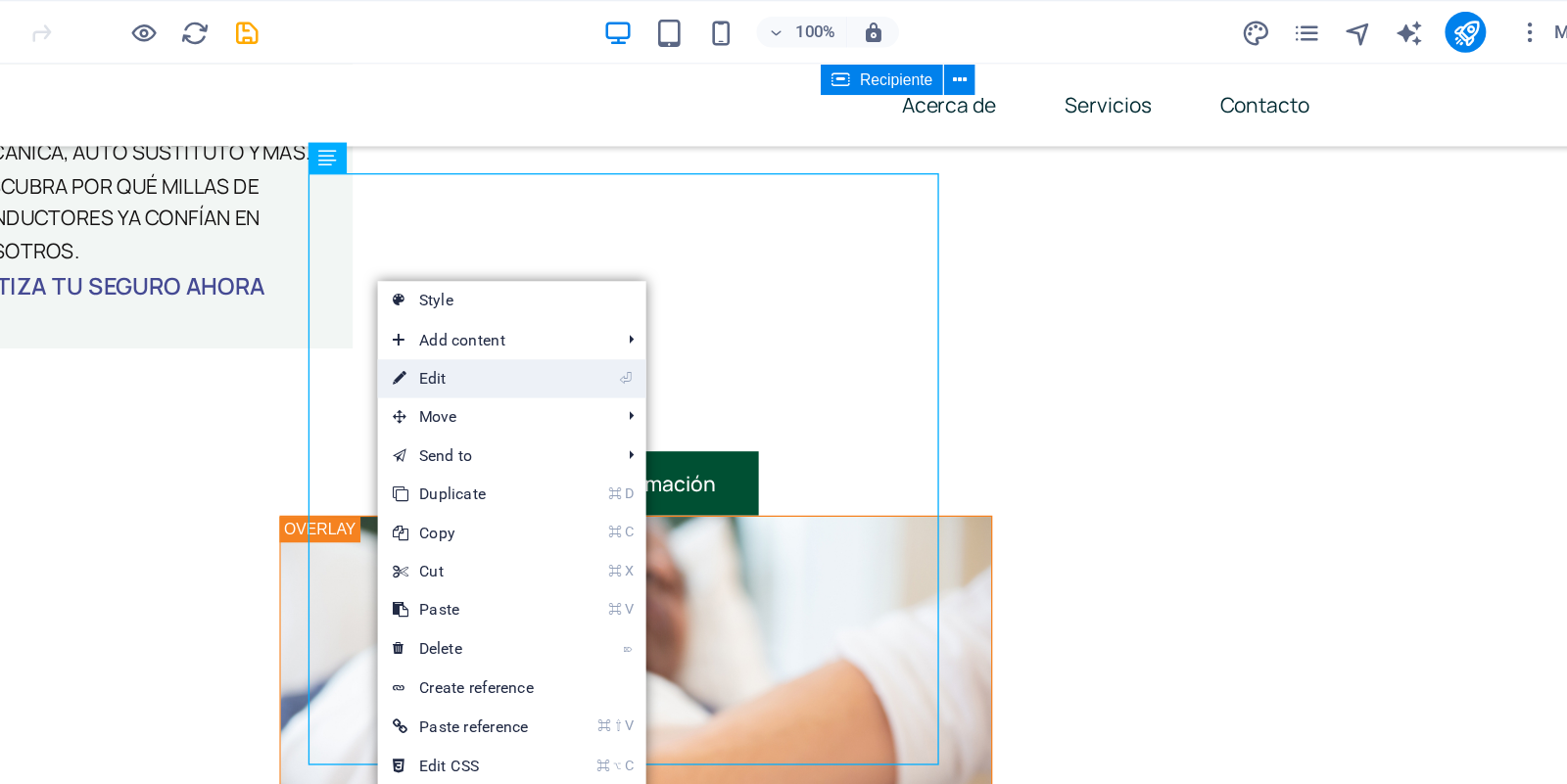 click on "⏎  Edit" at bounding box center (691, 289) 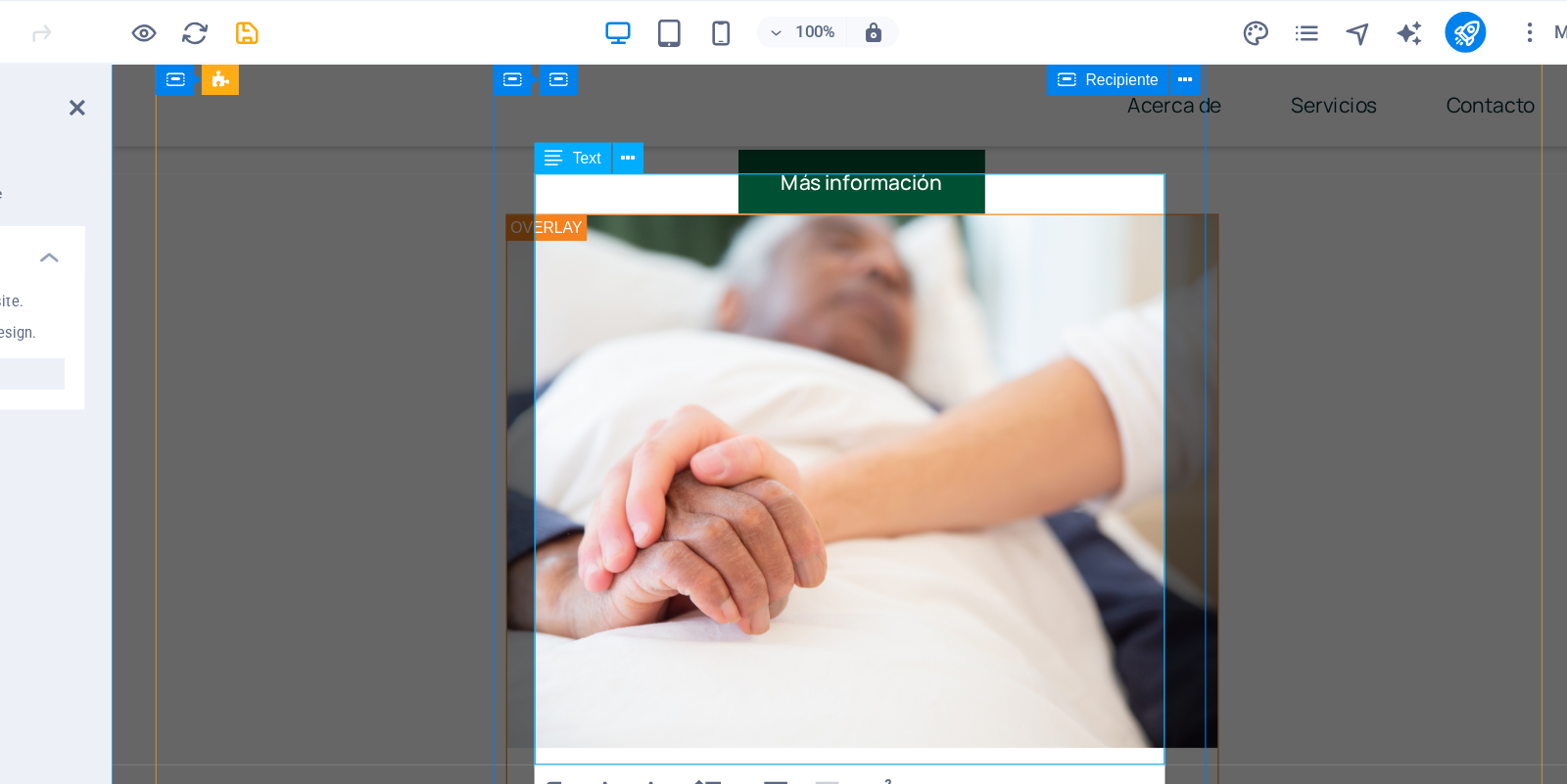 click on "llevas sueños, esperanzas y el futuro de quienes más amás." 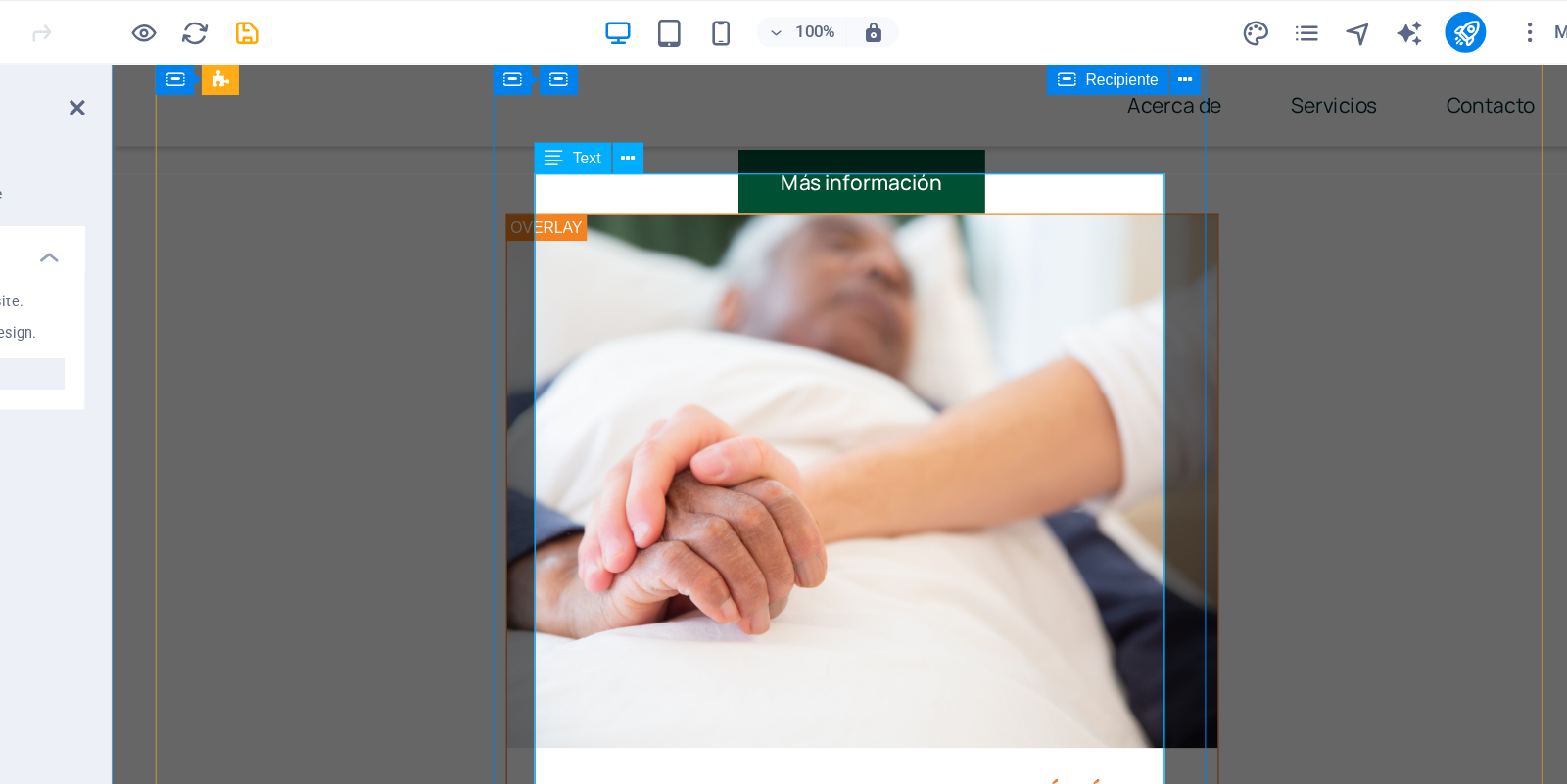 click on "Sabe lo que es forzarte cada día." at bounding box center (581, 2523) 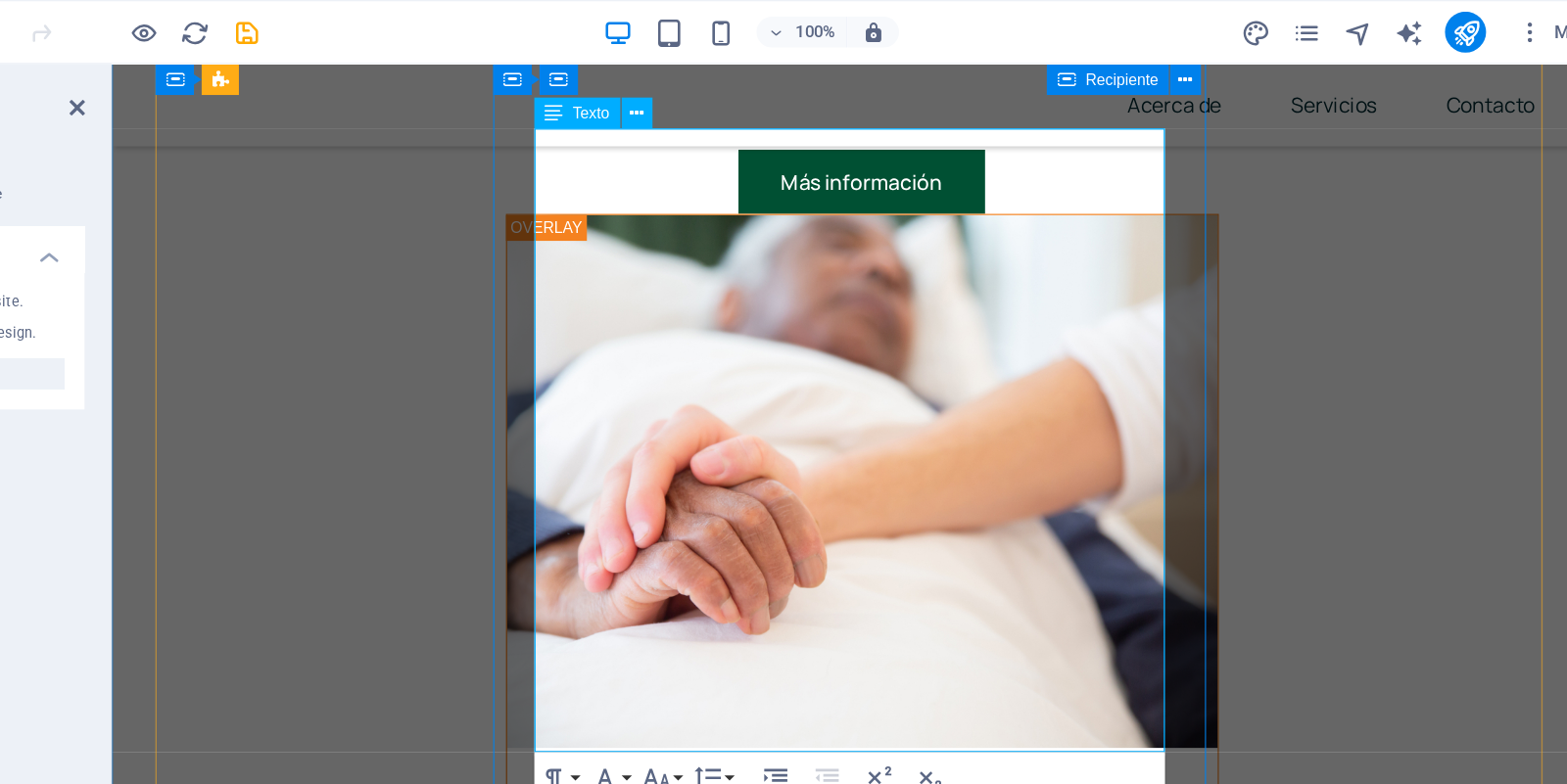 scroll, scrollTop: 4130, scrollLeft: 0, axis: vertical 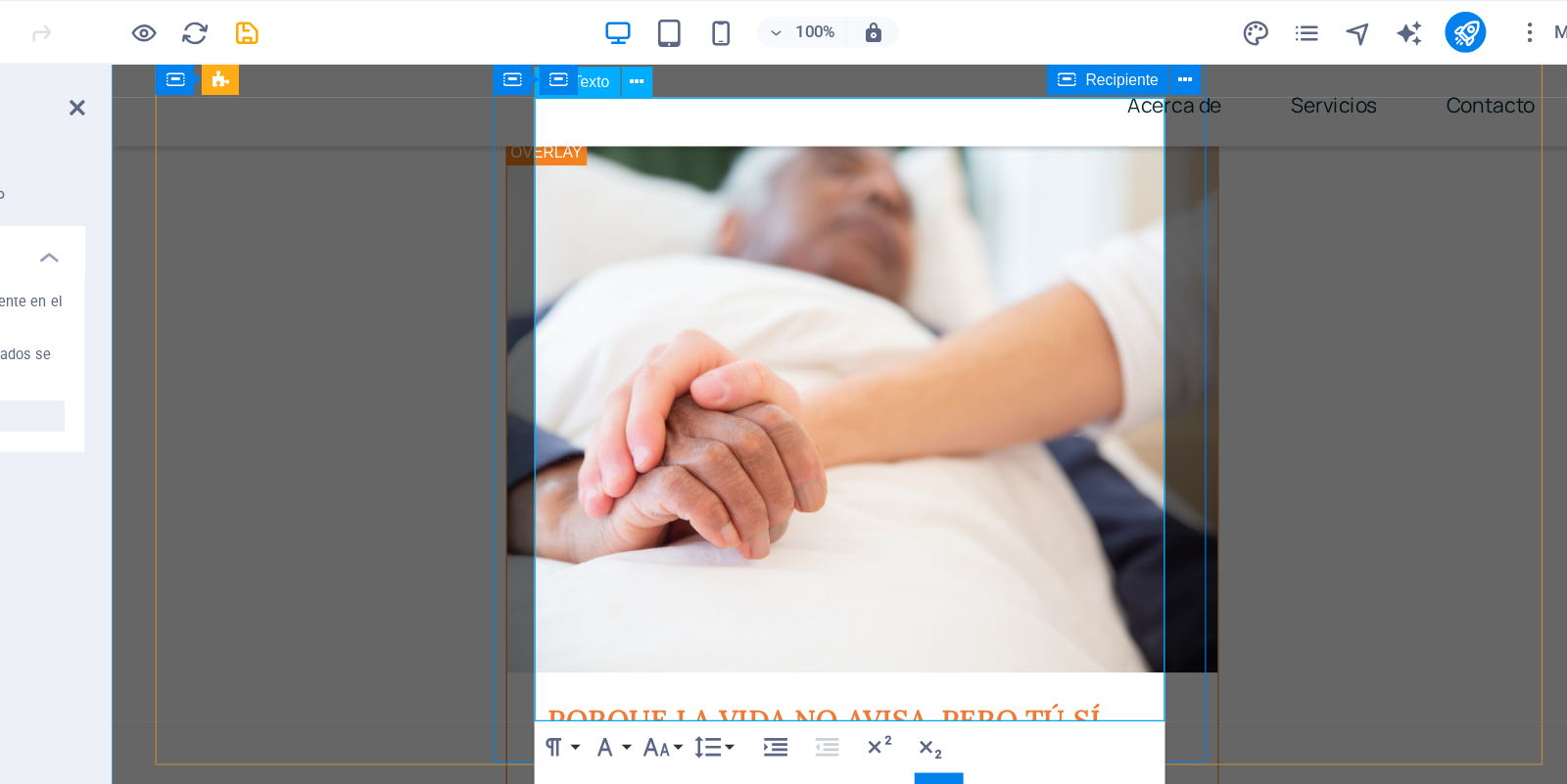 click on "SabeS lo que es poner a tu familia primero.  Y también sabes que, pase lo que pase,  ellos deben estar bien. ESFORZARTE cada día." at bounding box center [684, 2528] 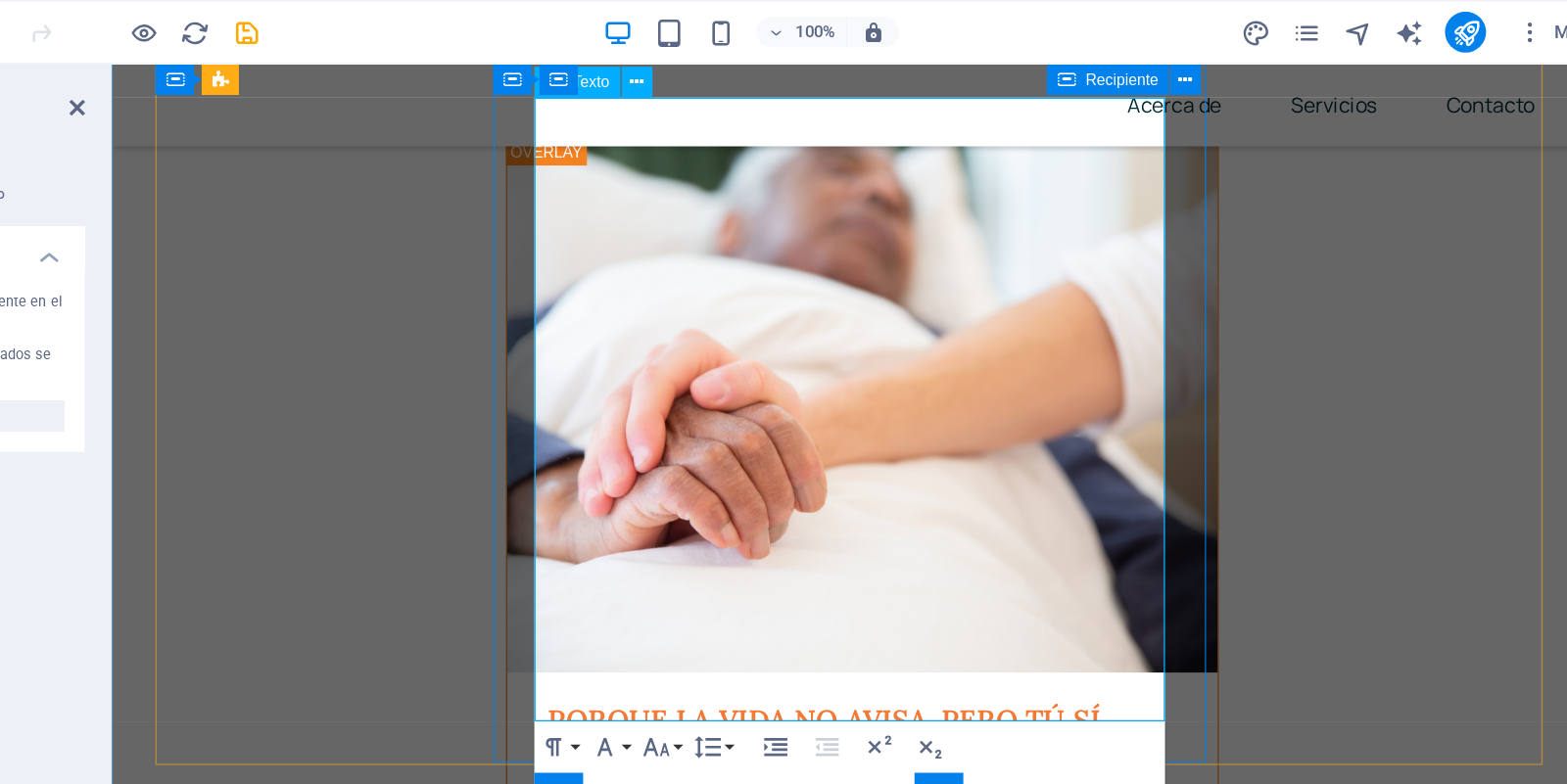 click on "SabeS lo que es ESforzarte cada día." at bounding box center (594, 2466) 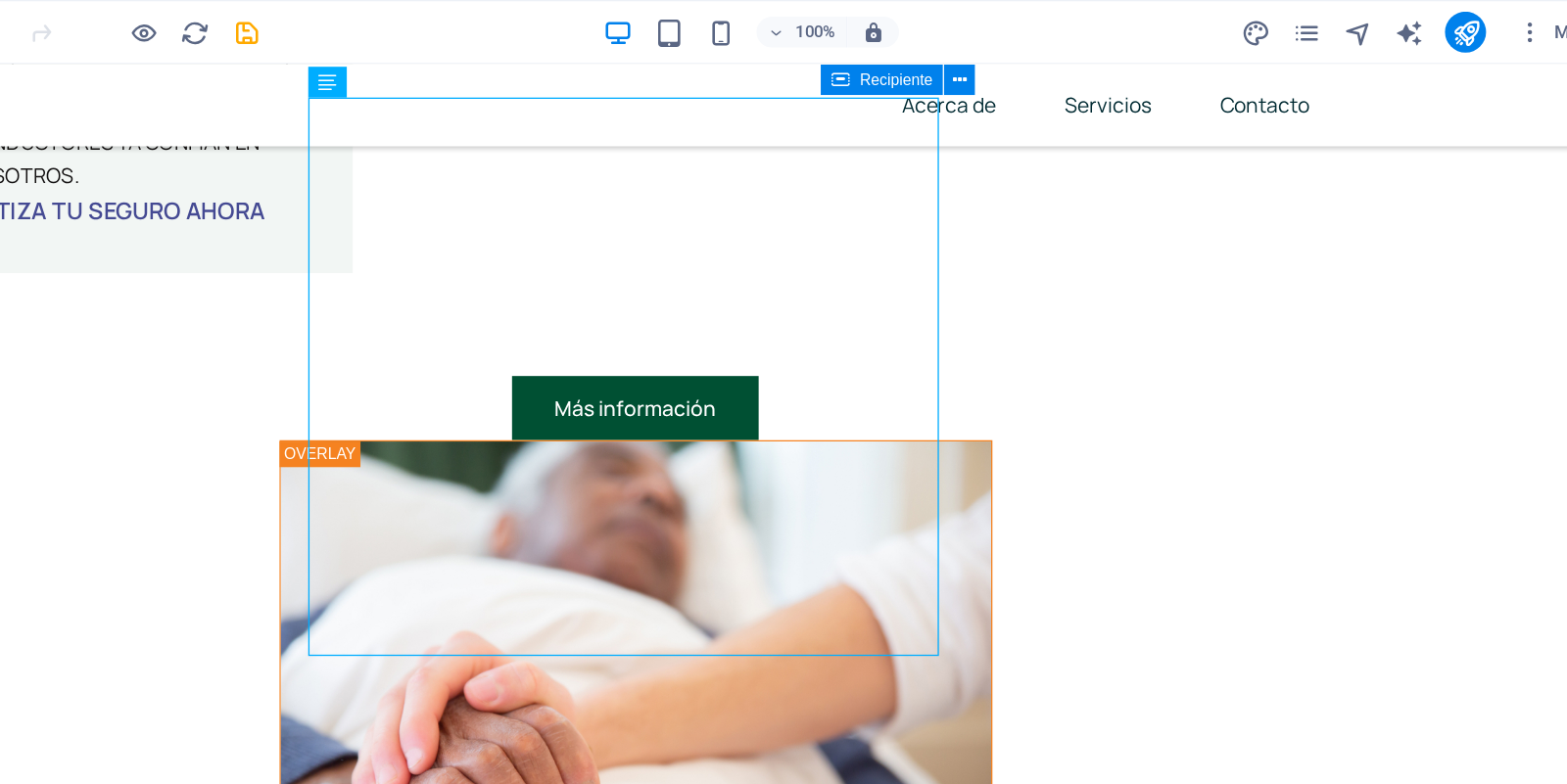 click on "Nuestros servicios Seguros de Salud ❤️  Cuida tu salud, protege tu vida. La salud es el regalo más valioso que tenemos, y protegerla es el acto de amor más grande para ti y los que amas. Con nuestro seguro de salud, tendrás acceso a atención médica de calidad, respaldo en momentos difíciles y la tranquilidad de saber que siempre estarás acompañado. Porque tu bienestar y el de tu familia no pueden esperar,  elige [DATE] la protección que mereces. Cotiza tu seguro ahora Seguros de Vida más Ahorro 💖  Protege a los que ama y construye tu futuro. Con nuestro Seguro de Vida + [PERSON_NAME], no solo cuidas a tu familia si algo pasa, también empiezas a crear ese respaldo económico que te ayudará a cumplir tus sueños. Porque el mejor regalo es la tranquilidad y la libertad financiera. Tu protección y tu ahorro, juntos en un solo plan.   Cotiza tu seguro ahora SEGUROS DE AUTOS 🚗Tu  auto protegido. Siempre.  Cobertura completa, asistencia mecánica, auto sustituto y más. Cotiza tu seguro ahora  .  .  ." at bounding box center [404, 1156] 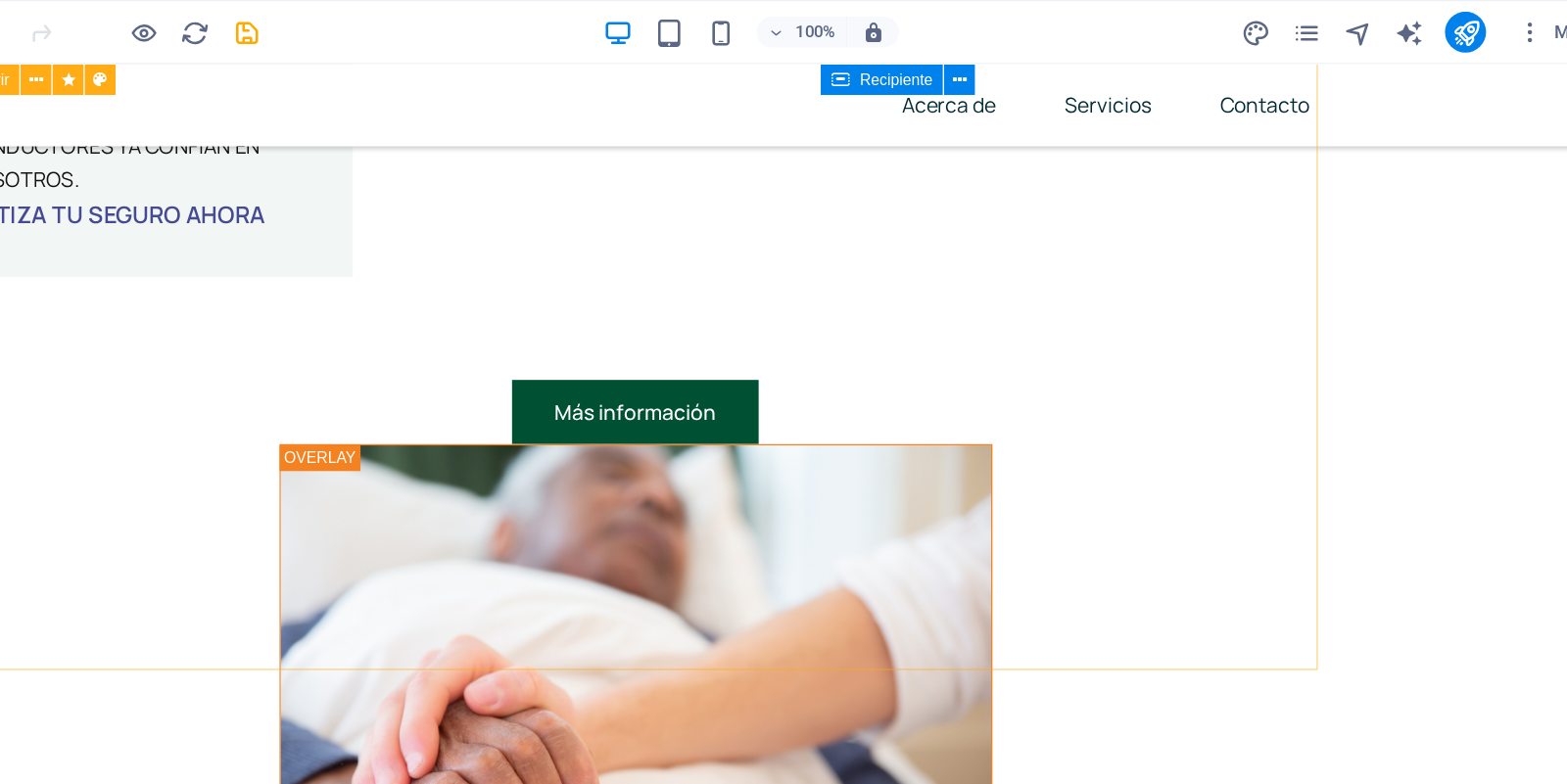 scroll, scrollTop: 4152, scrollLeft: 0, axis: vertical 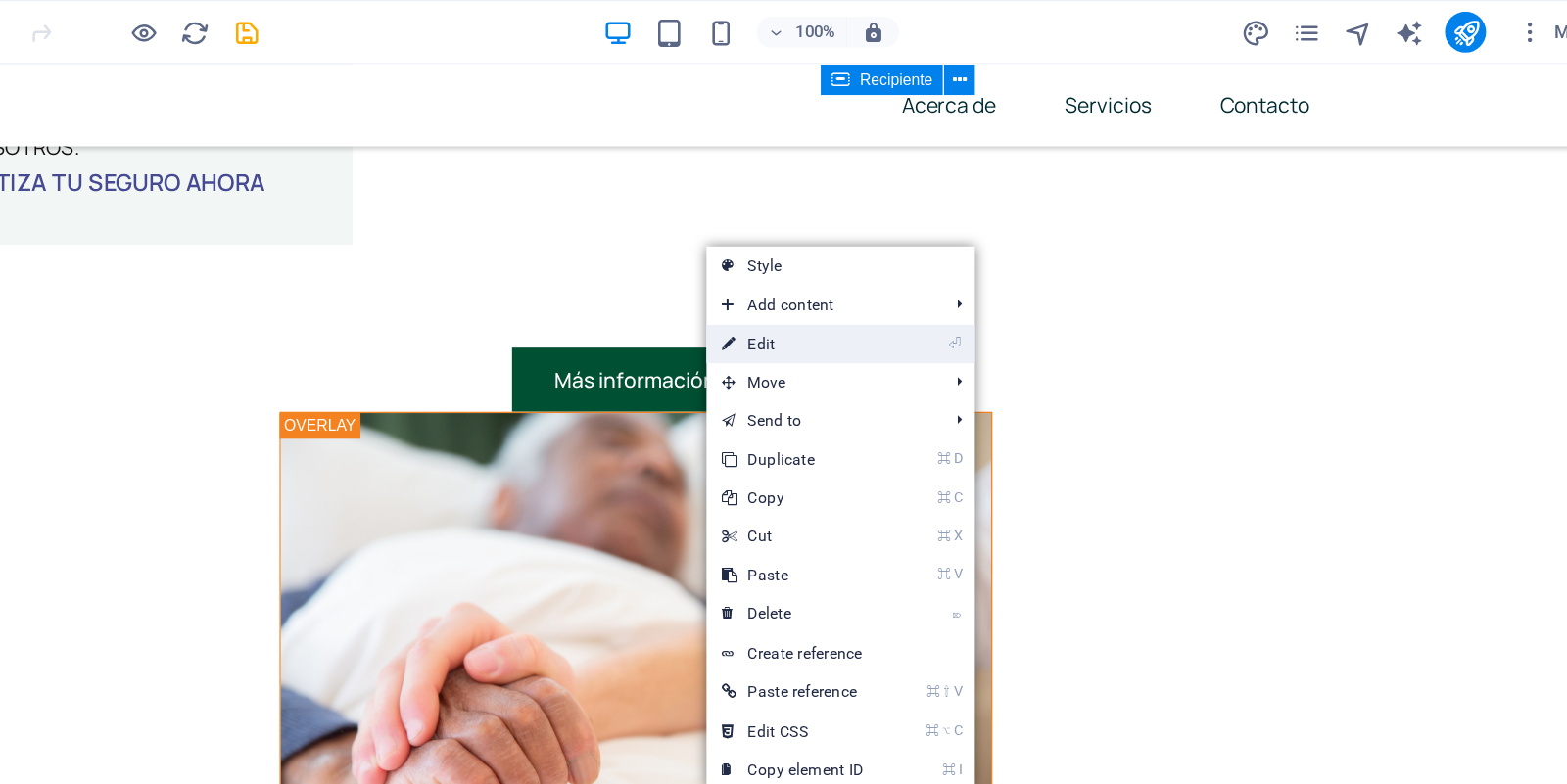 click on "⏎  Edit" at bounding box center [942, 262] 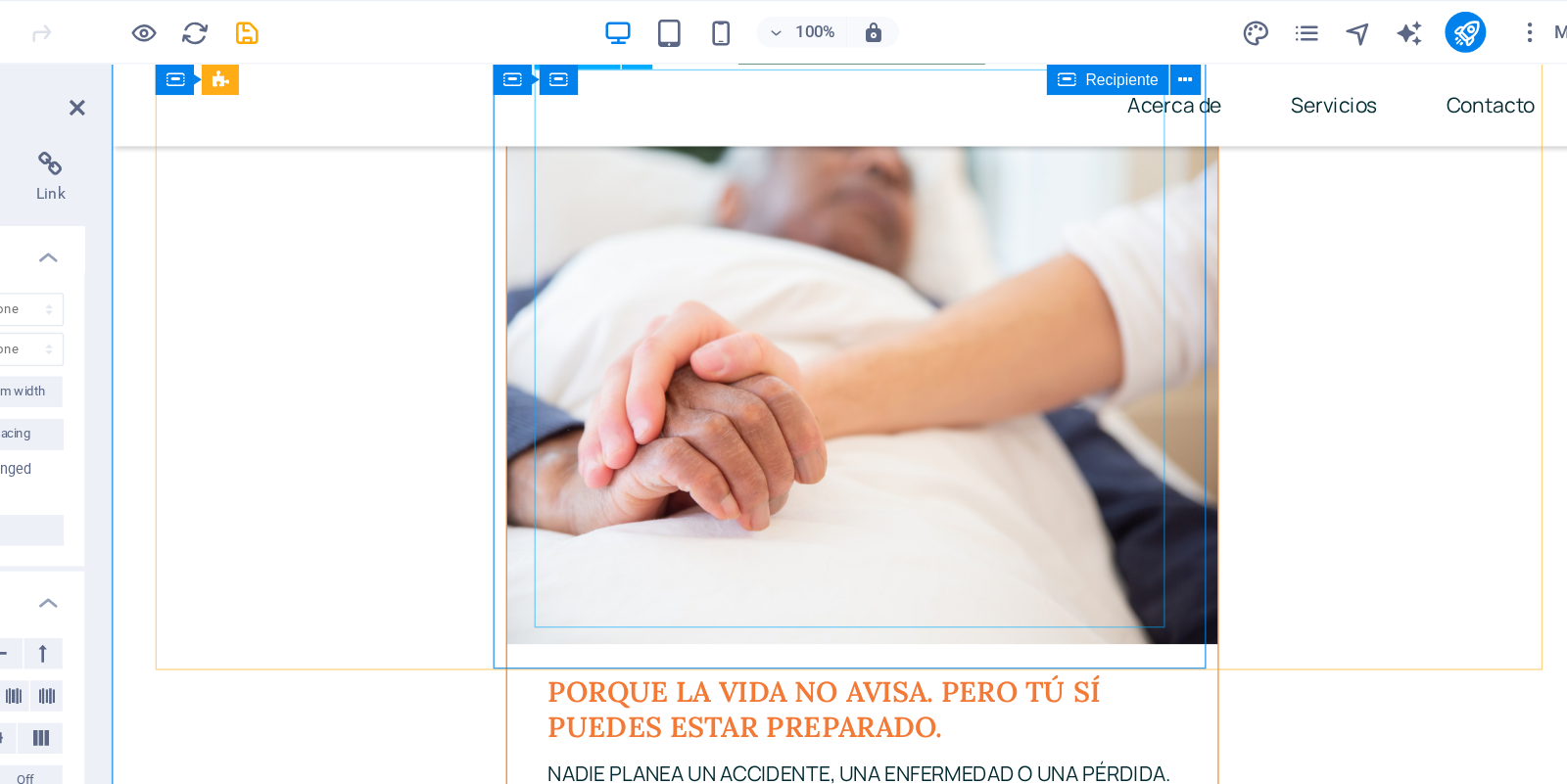 click on "Como padre y cabeza de familia, llevas sobre tus hombros más que responsabilidades:  llevas sueños, esperanzas y el futuro de quienes más amAs. Sabe lo que es forzarte cada día. Un seguro de vida es una decisión de amor y de previsión.  Es garantizar que tu familia siga adelante, incluso si tú un día faltás. 🏠 Protección financiera para tu hogar  💡 Tranquilidad para ti, respaldo para ellos  📄 Planes simples, accesibles y sin complicaciones Porque ser padre es cuidar, incluso cuando ya no puedas estar ahí. [DATE] puedes asegurar tu bienestar. Y esa, es la mejor herencia." at bounding box center (684, 2544) 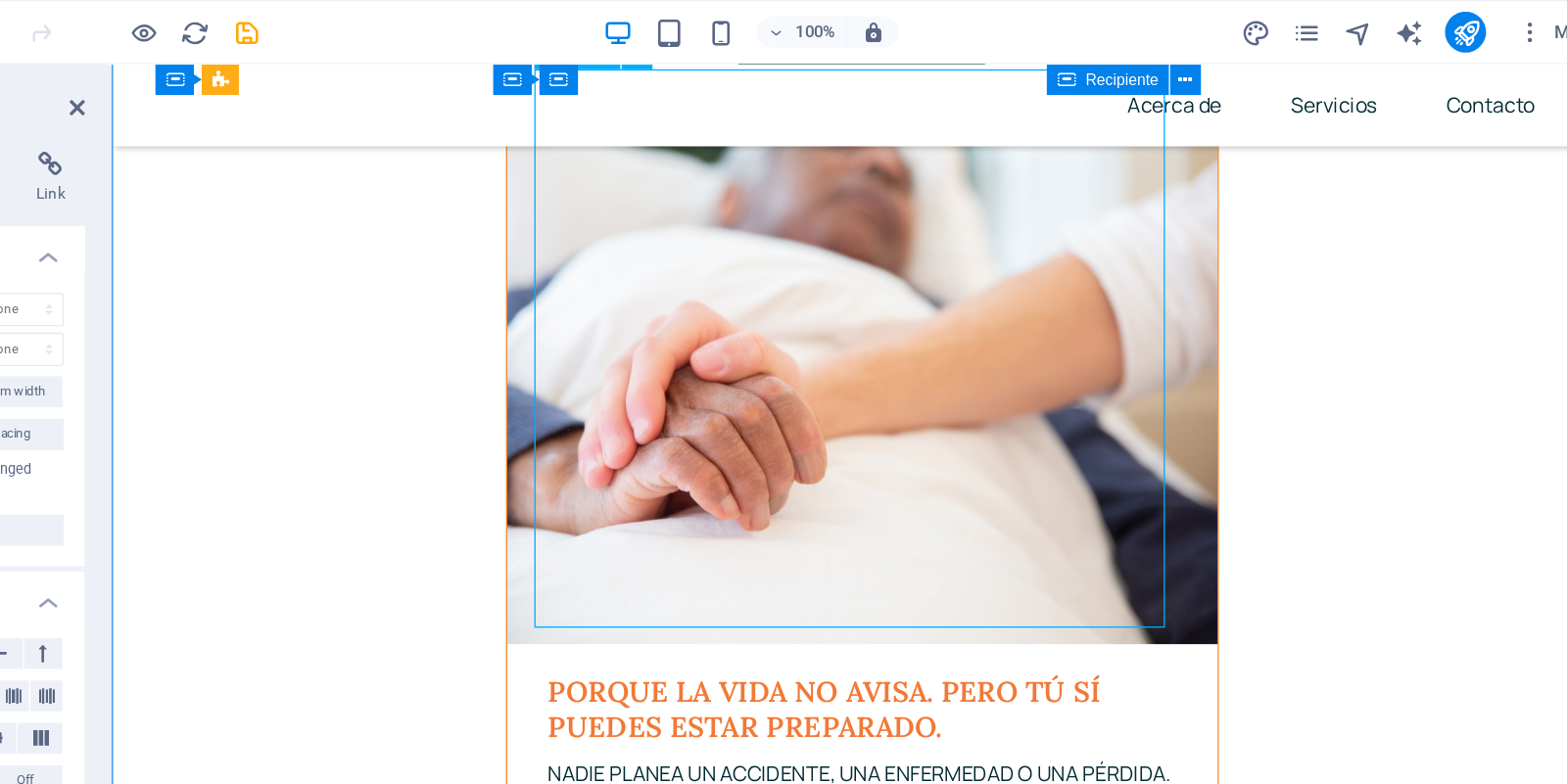 click on "Como padre y cabeza de familia, llevas sobre tus hombros más que responsabilidades:  llevas sueños, esperanzas y el futuro de quienes más amAs. Sabe lo que es forzarte cada día. Un seguro de vida es una decisión de amor y de previsión.  Es garantizar que tu familia siga adelante, incluso si tú un día faltás. 🏠 Protección financiera para tu hogar  💡 Tranquilidad para ti, respaldo para ellos  📄 Planes simples, accesibles y sin complicaciones Porque ser padre es cuidar, incluso cuando ya no puedas estar ahí. [DATE] puedes asegurar tu bienestar. Y esa, es la mejor herencia." at bounding box center [684, 2544] 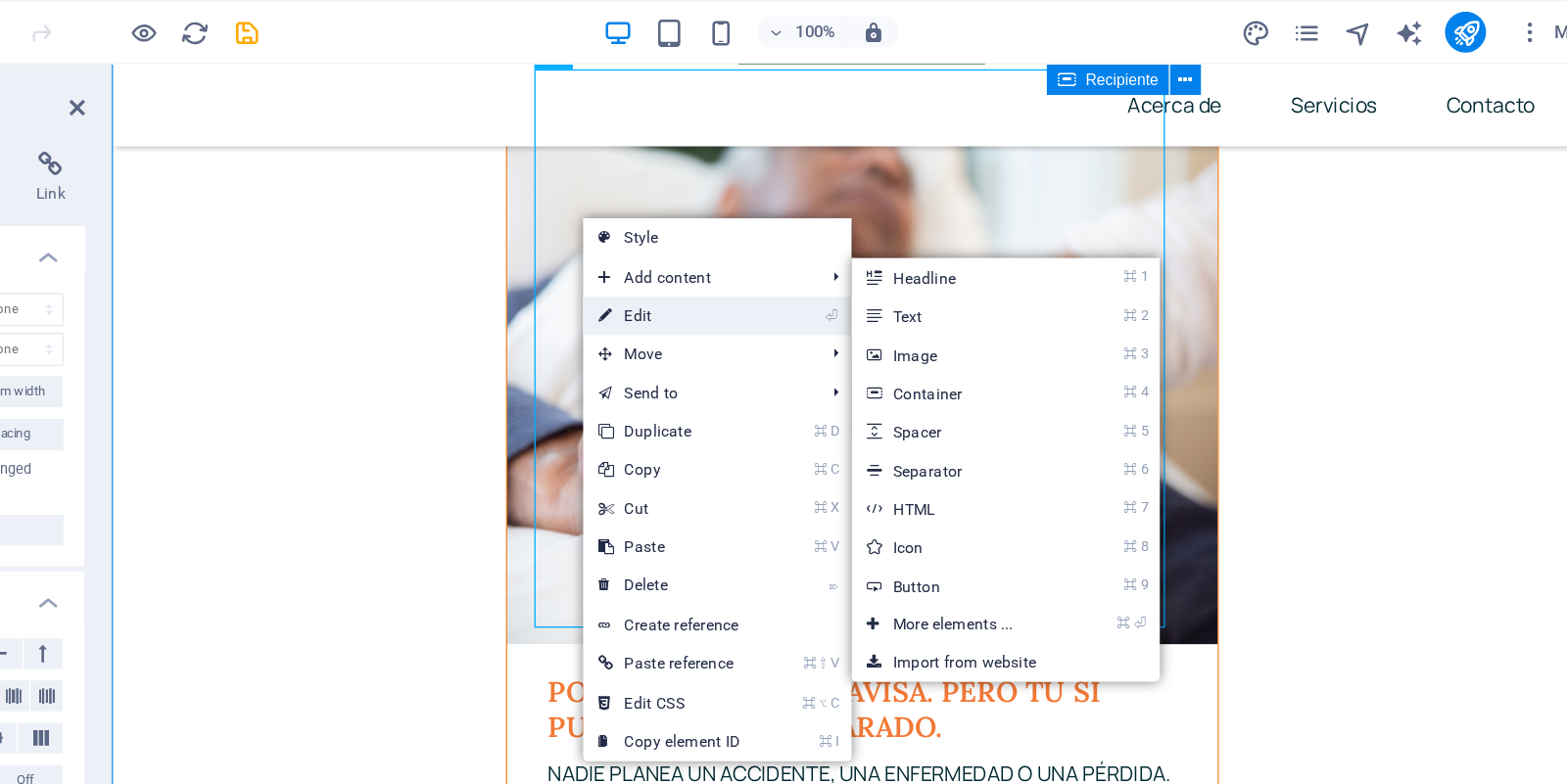 click on "⏎  Edit" at bounding box center (848, 241) 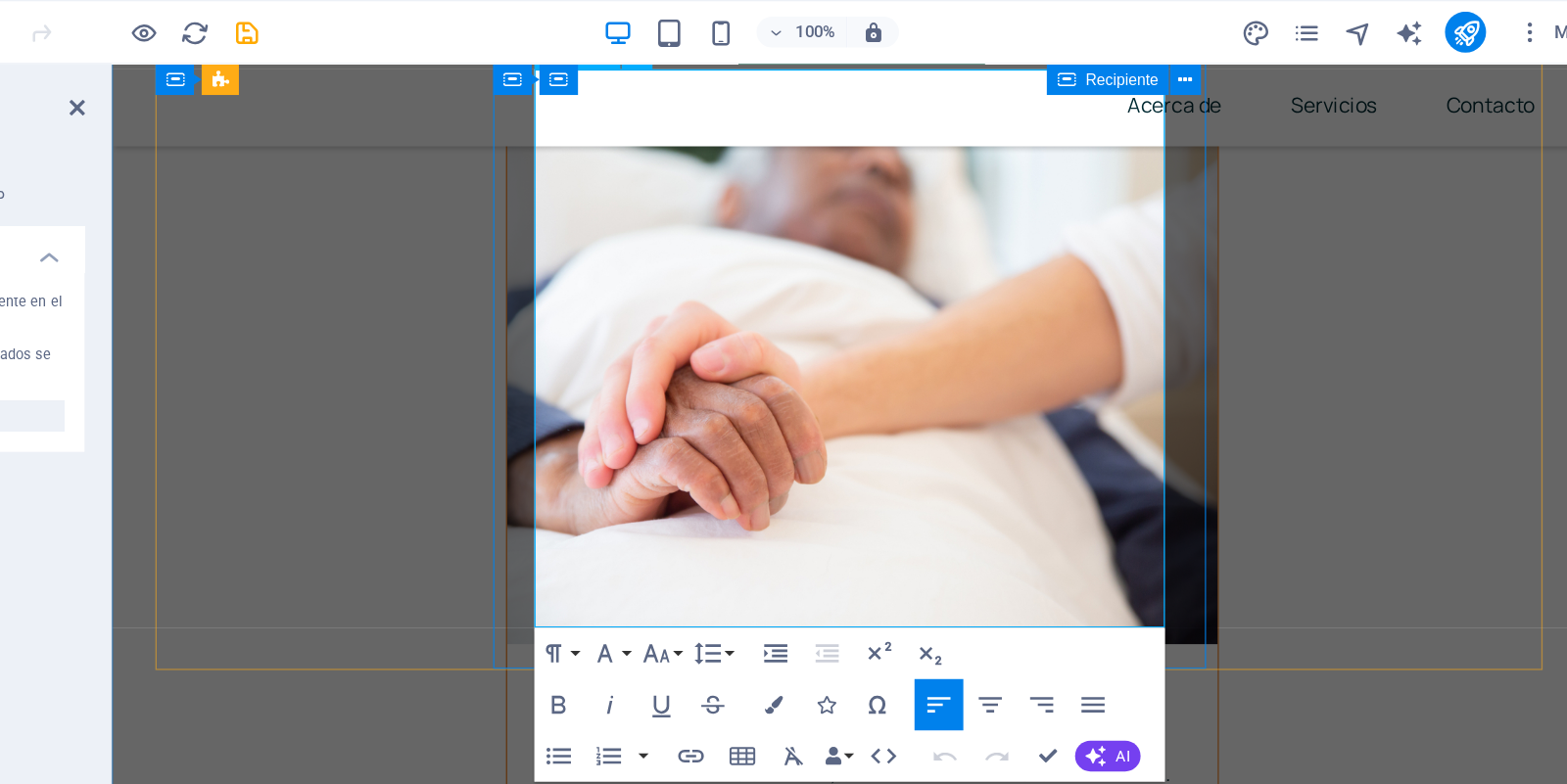 click on "Sabe lo que es forzarte cada día." at bounding box center (684, 2445) 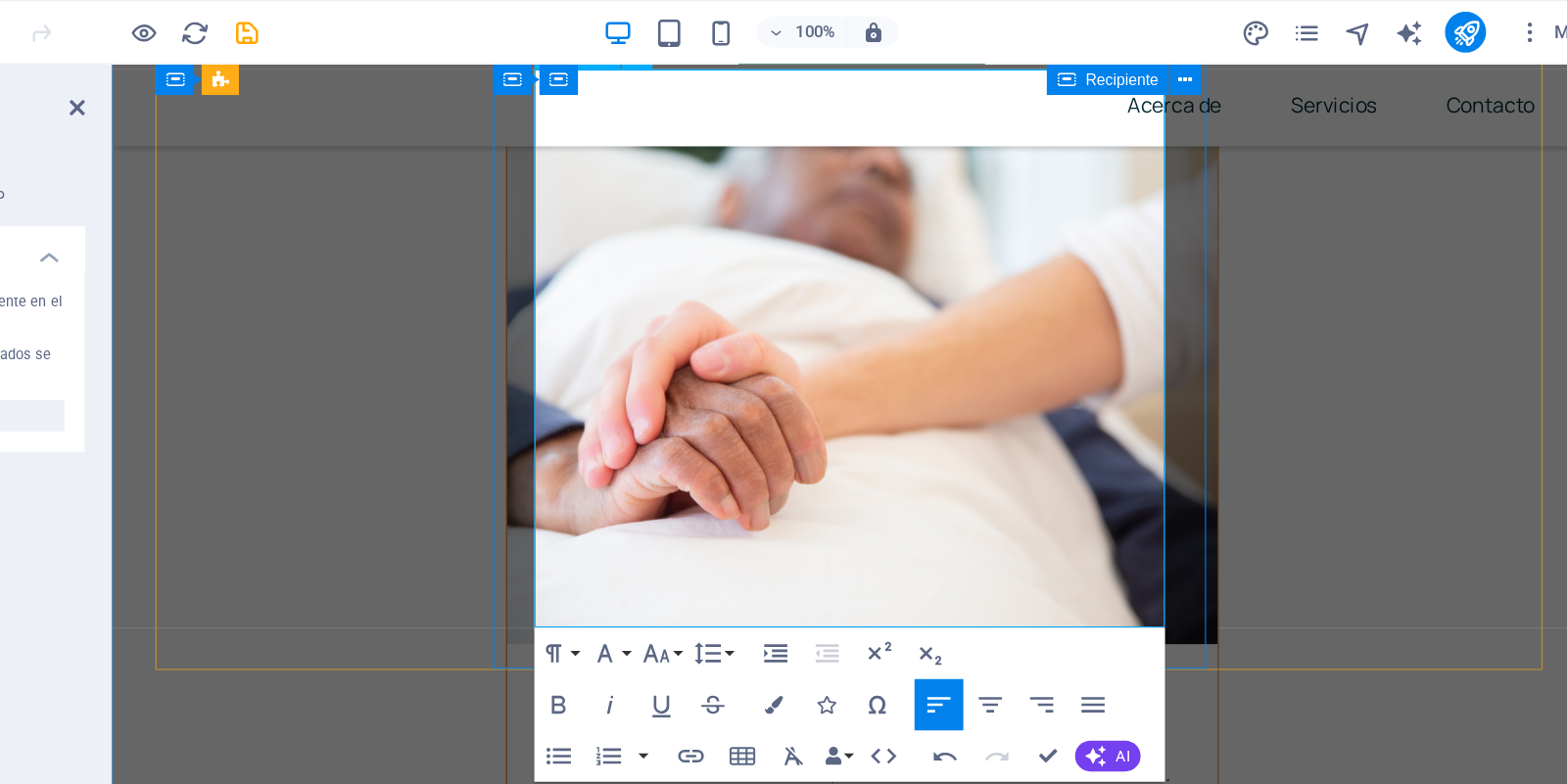 click on "SabeS lo que es forzarte cada día." at bounding box center [684, 2445] 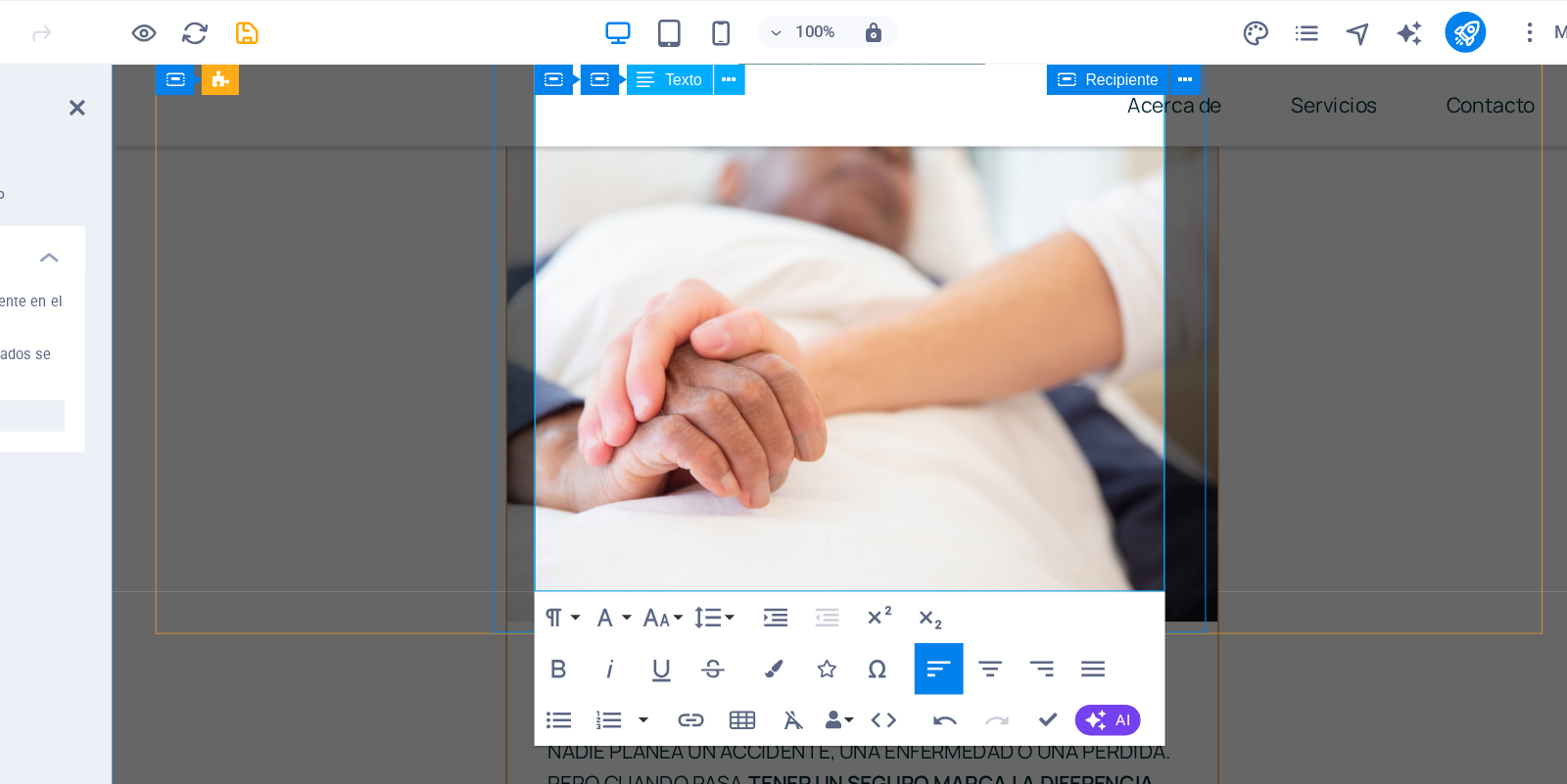 scroll, scrollTop: 4179, scrollLeft: 0, axis: vertical 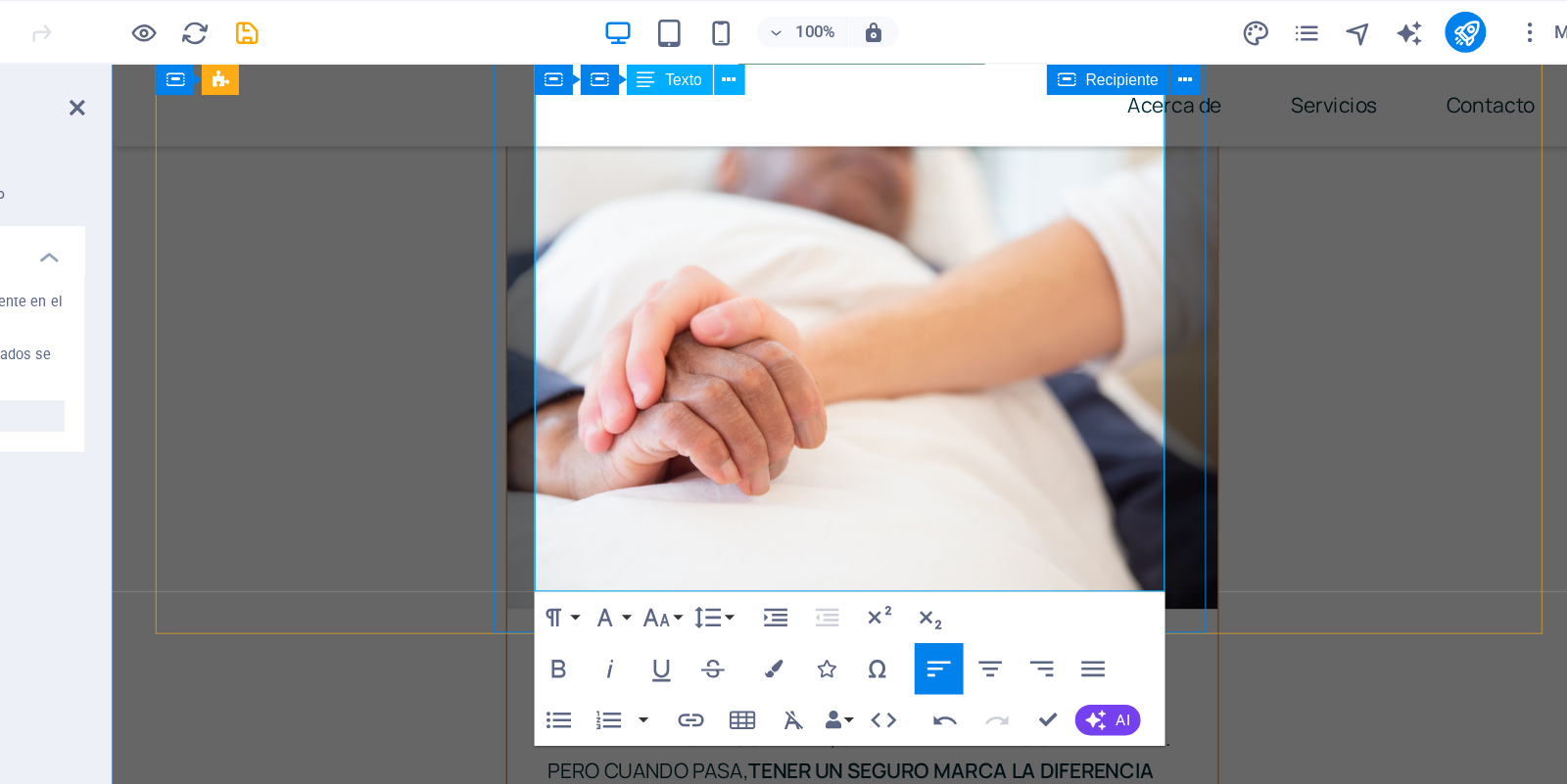 click on "Es garantizar que tu familia siga adelante, incluso si tú un día faltás." at bounding box center [675, 2529] 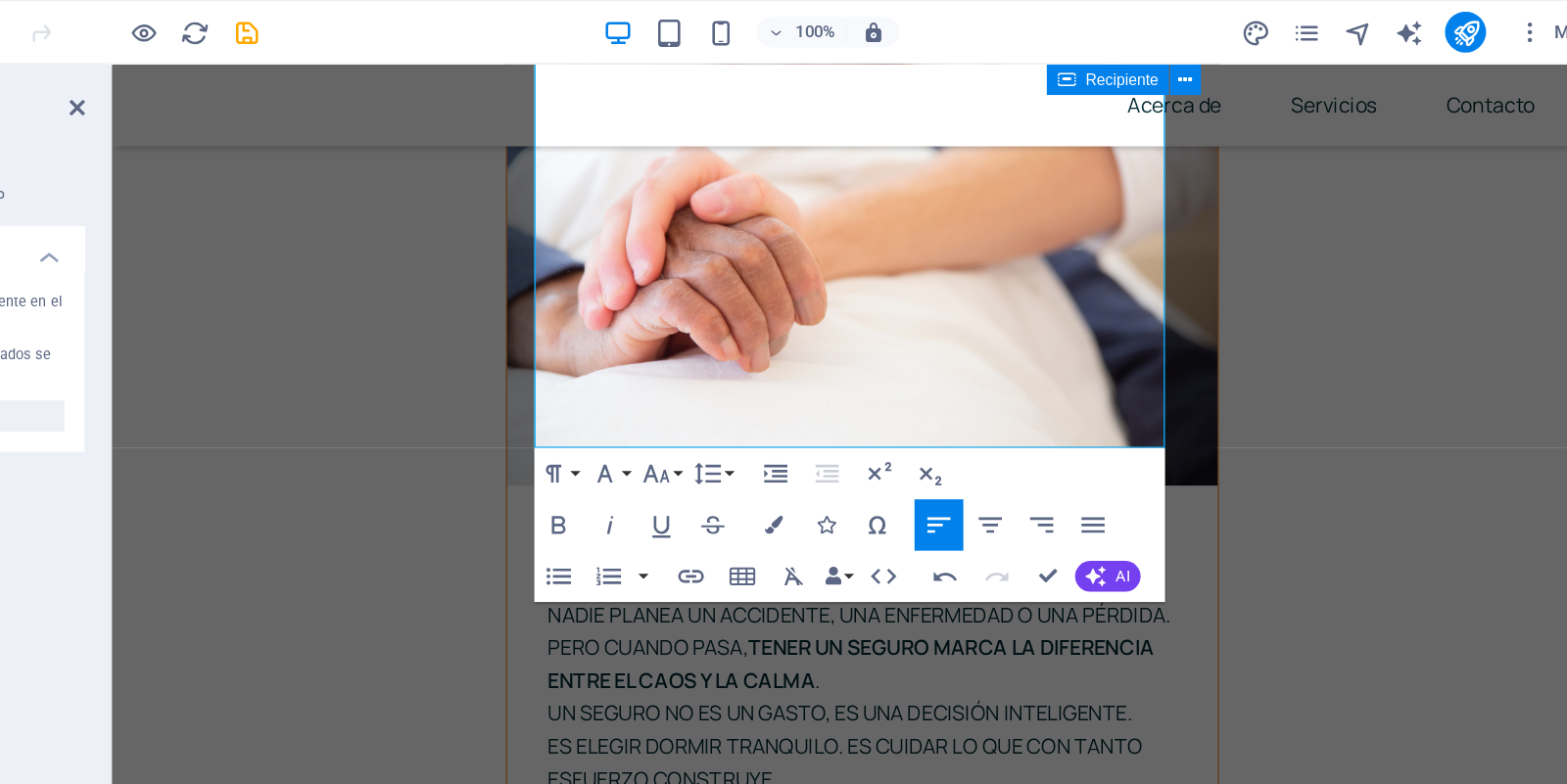 scroll, scrollTop: 4289, scrollLeft: 0, axis: vertical 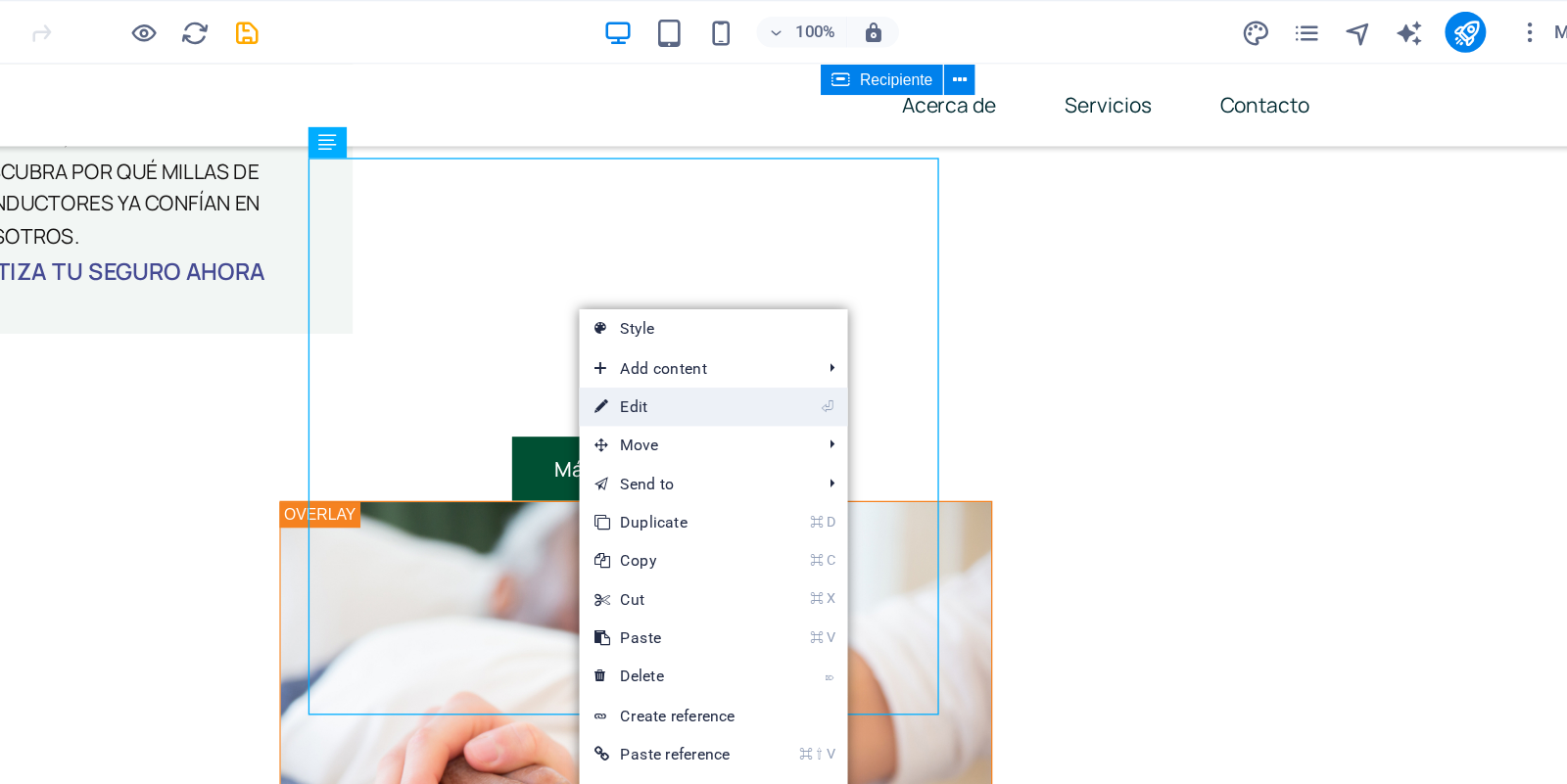 click on "⏎  Edit" at bounding box center (881, 310) 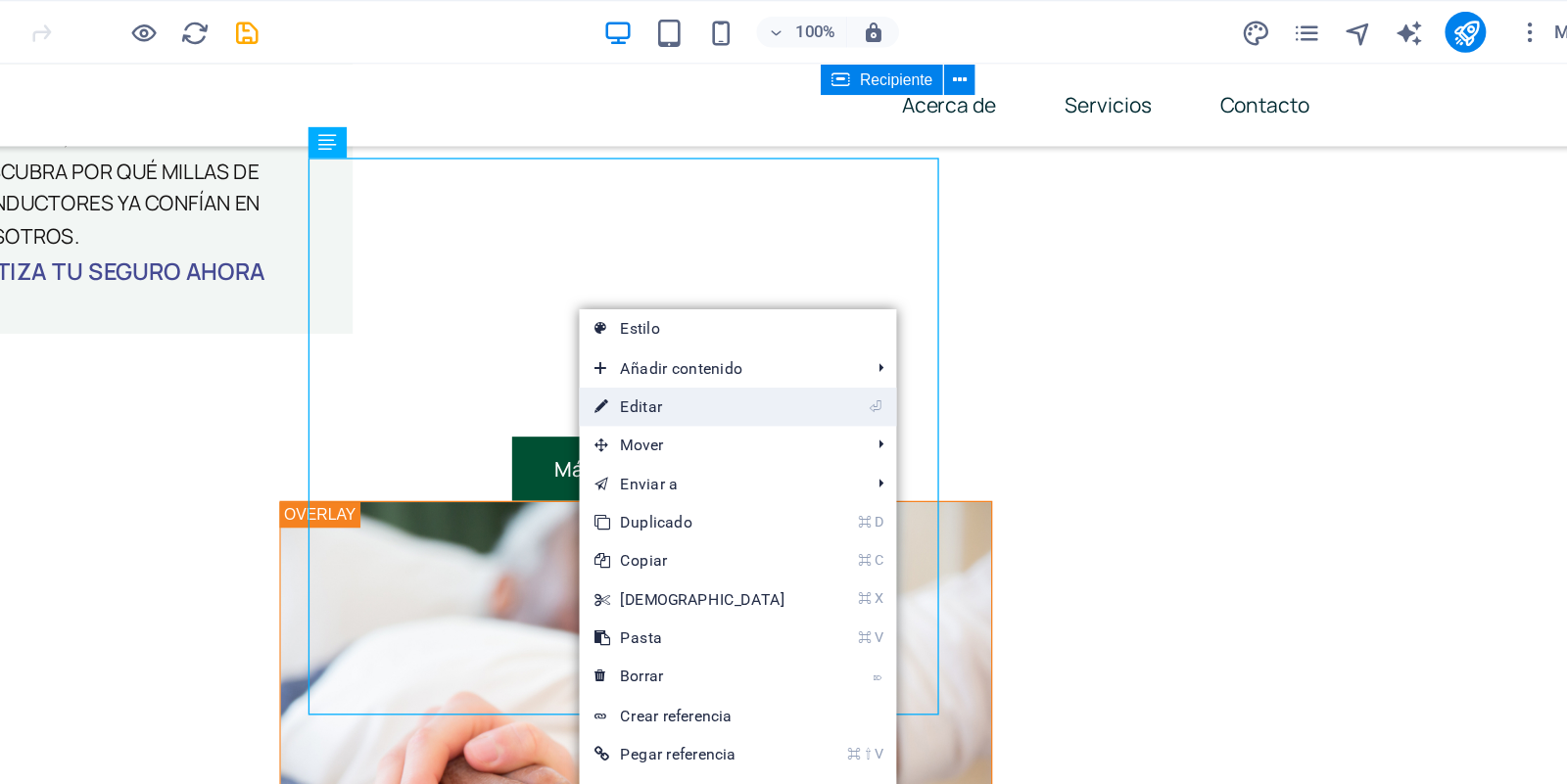 click on "⏎ Editar" at bounding box center (864, 310) 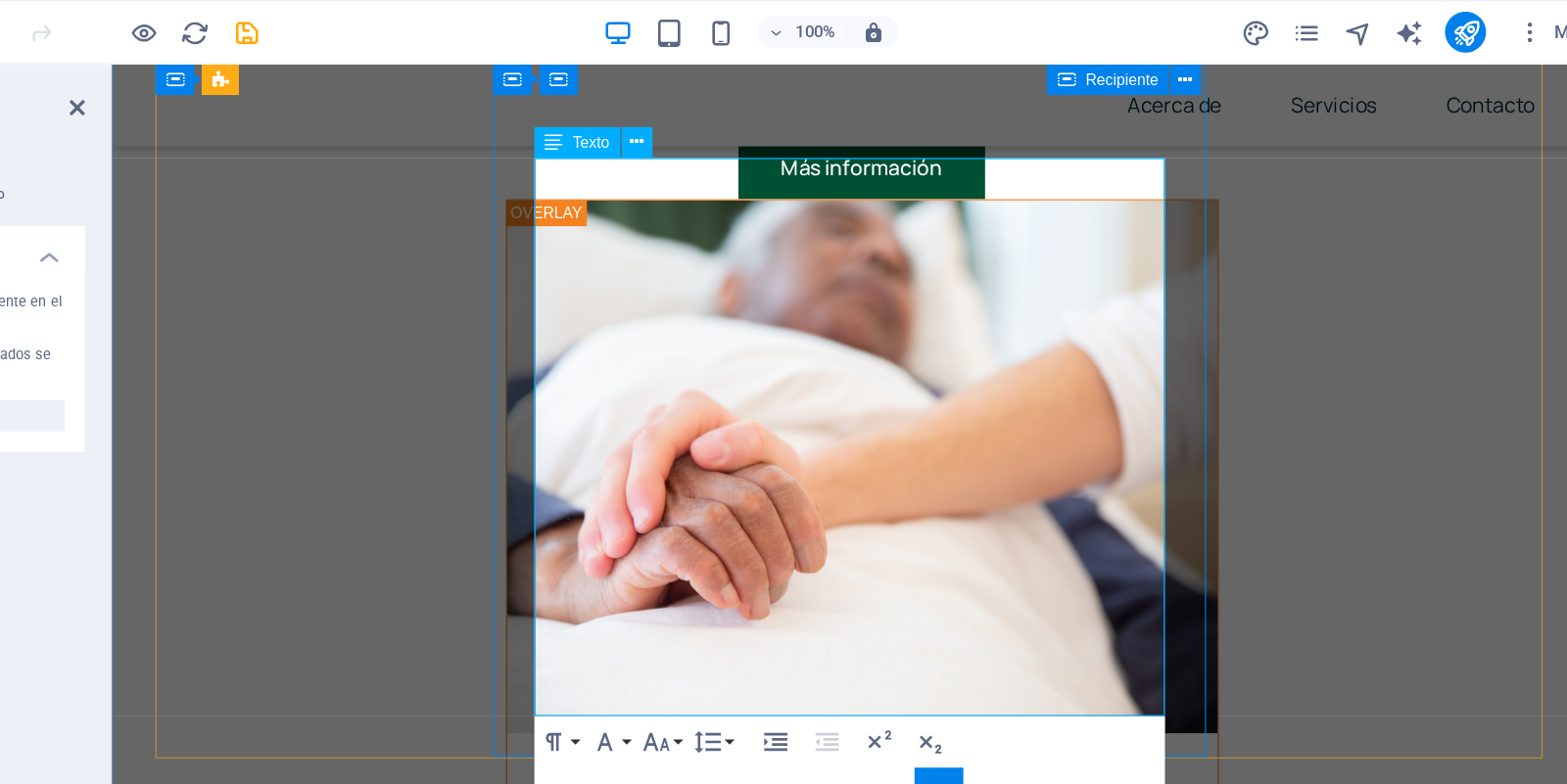 click on "Sabe lo que es ESforzarte cada día." at bounding box center [684, 2513] 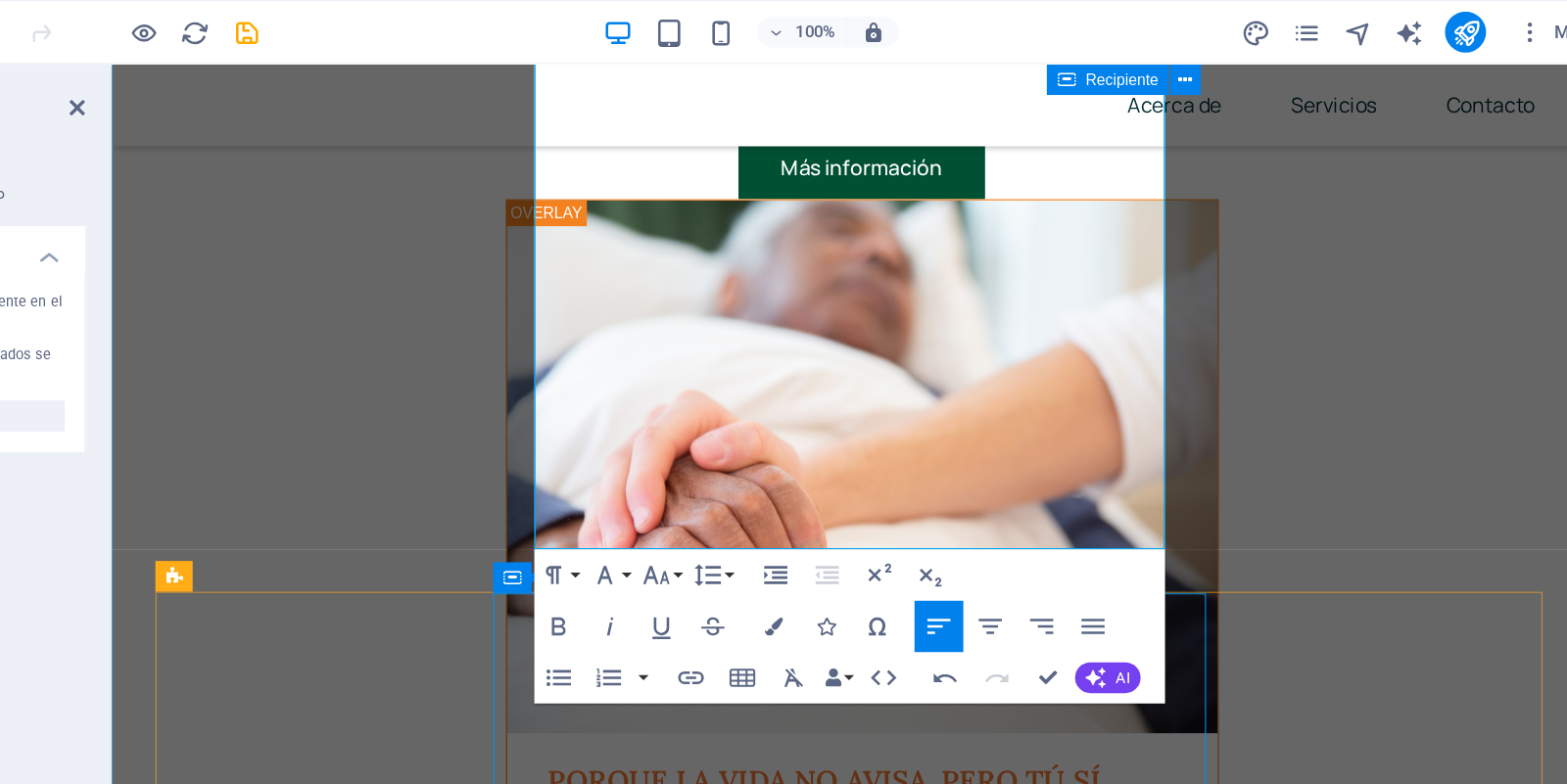 scroll, scrollTop: 4212, scrollLeft: 0, axis: vertical 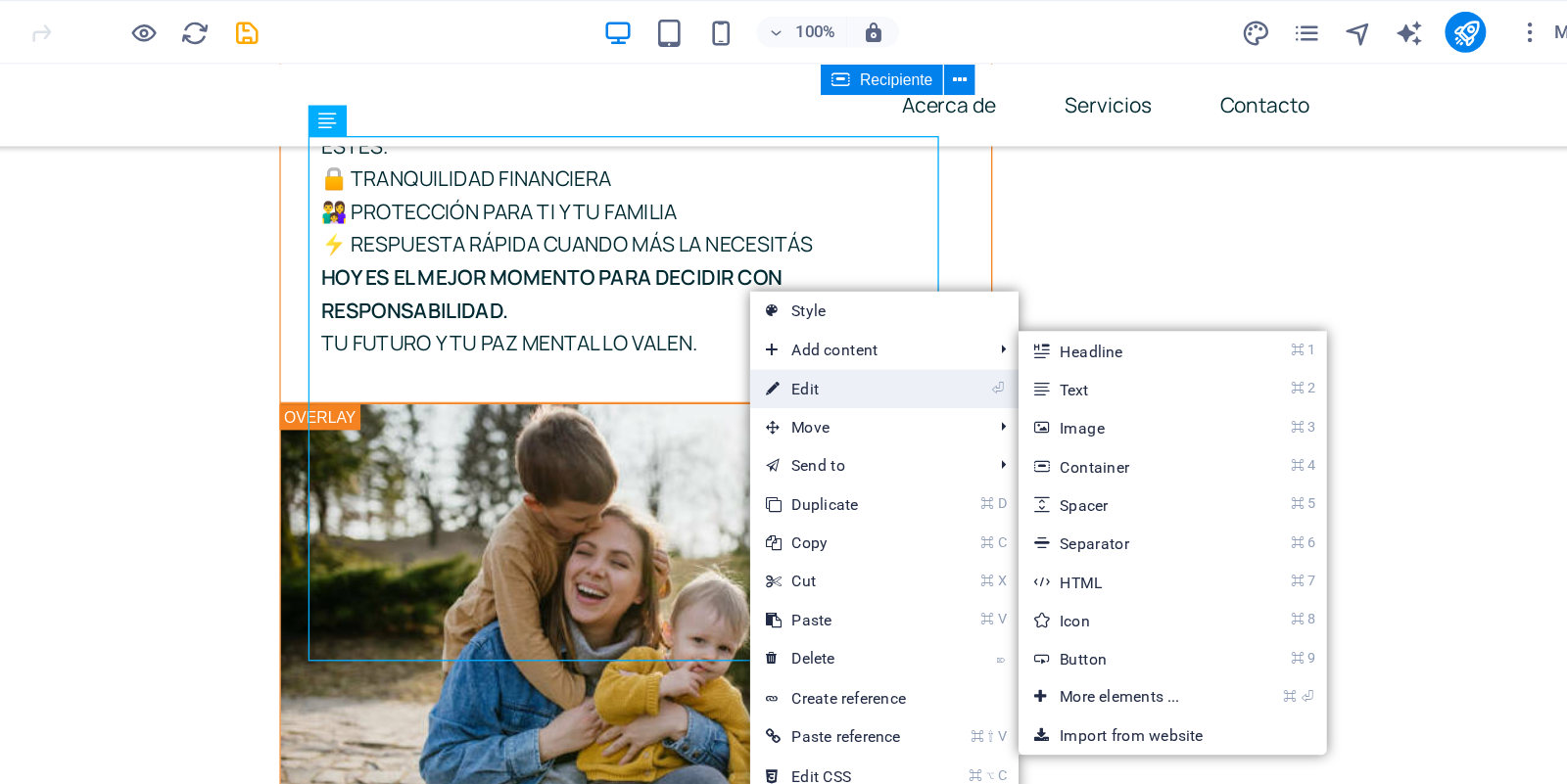 click on "⏎  Edit" at bounding box center (975, 297) 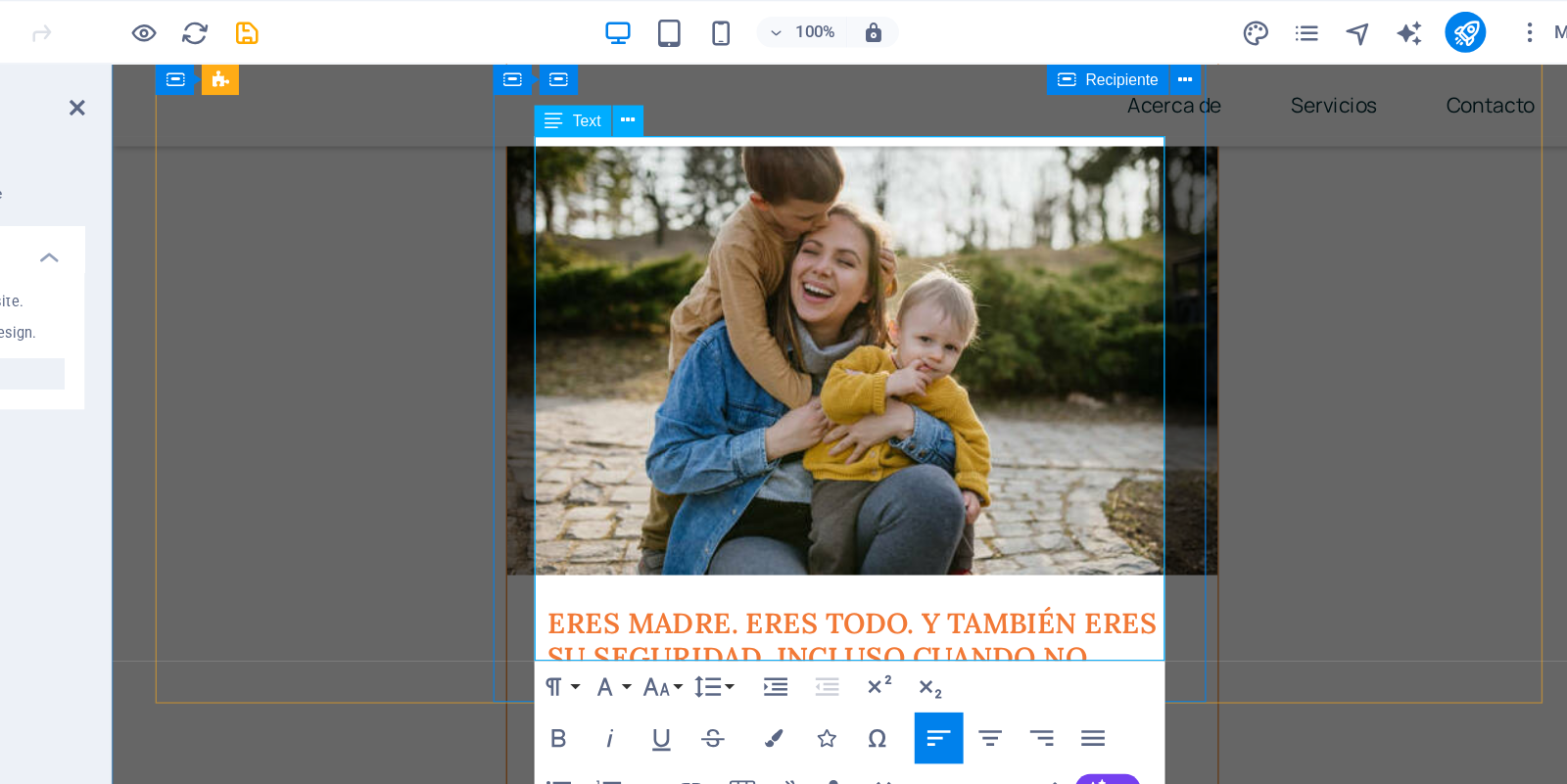 click on "Con un seguro de vida con [PERSON_NAME], cuidás a los que te rodean         y al mismo tiempo inviertes en ti  .  No es solo previsión, visión es.  Es pensar en [DATE]… y en el [DATE] que quieres lograr." at bounding box center [684, 2530] 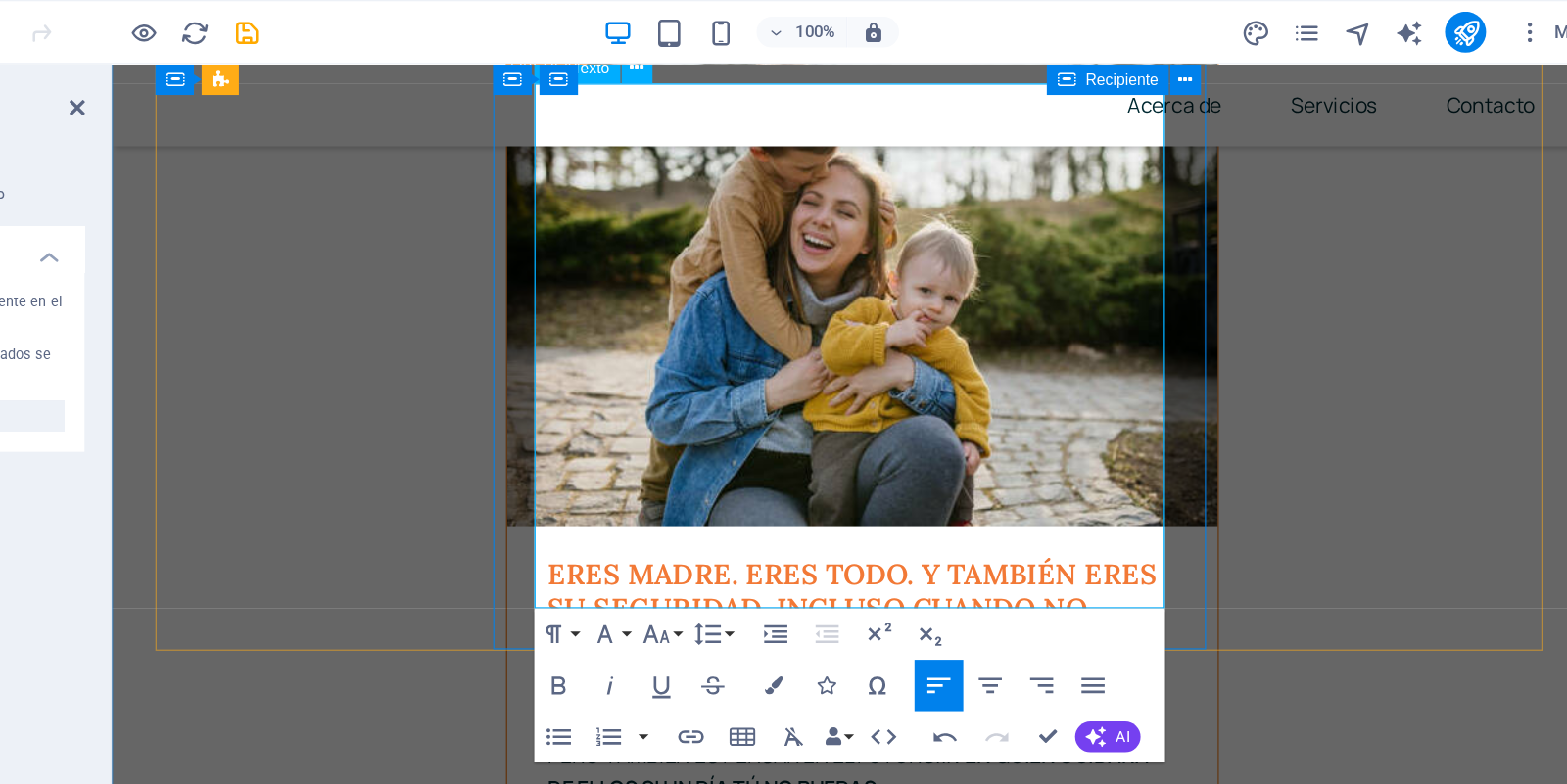 scroll, scrollTop: 5076, scrollLeft: 0, axis: vertical 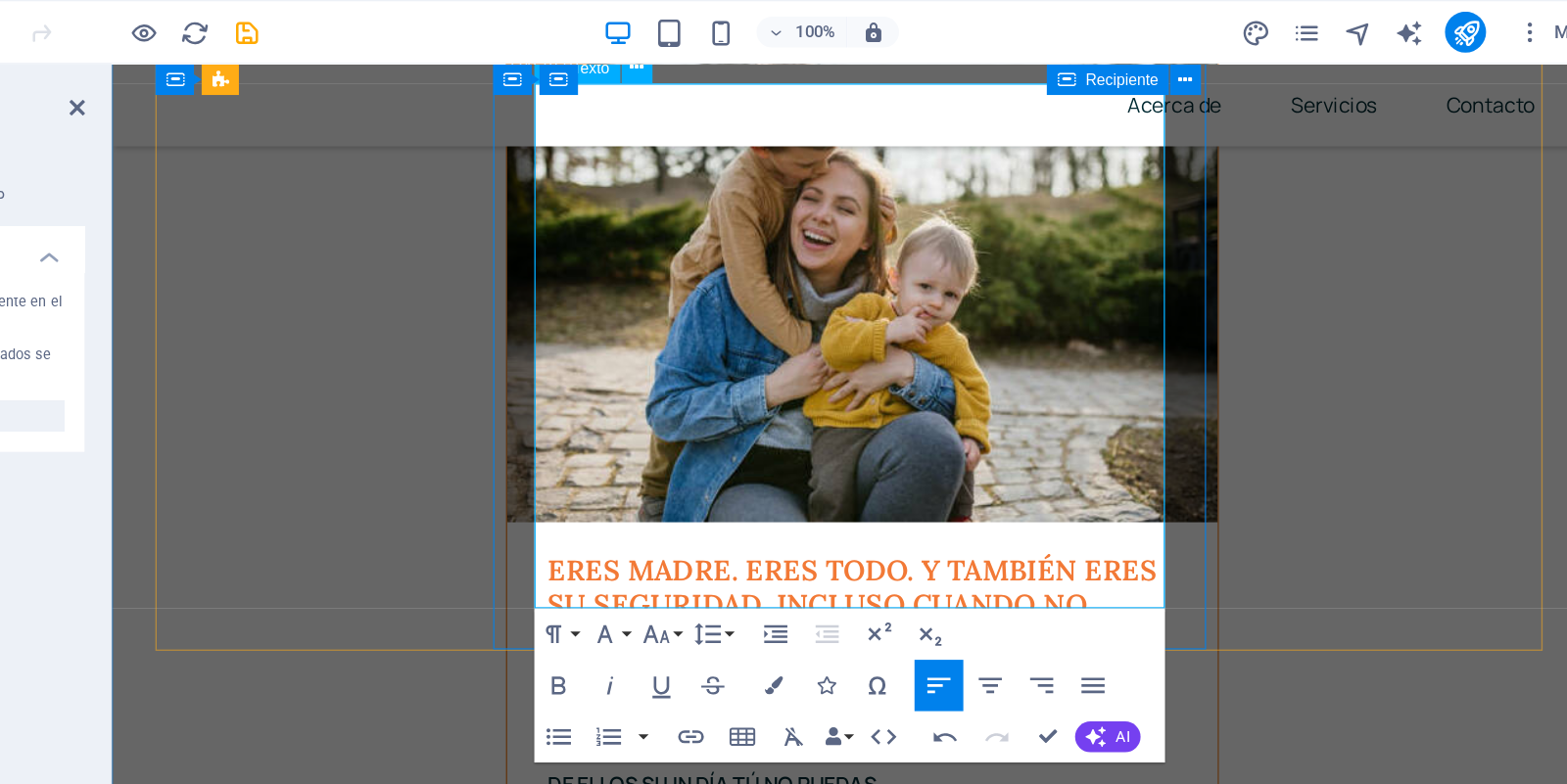 click on "💰 Ahorrá con constancia y haz crecer tu capital" at bounding box center [652, 2577] 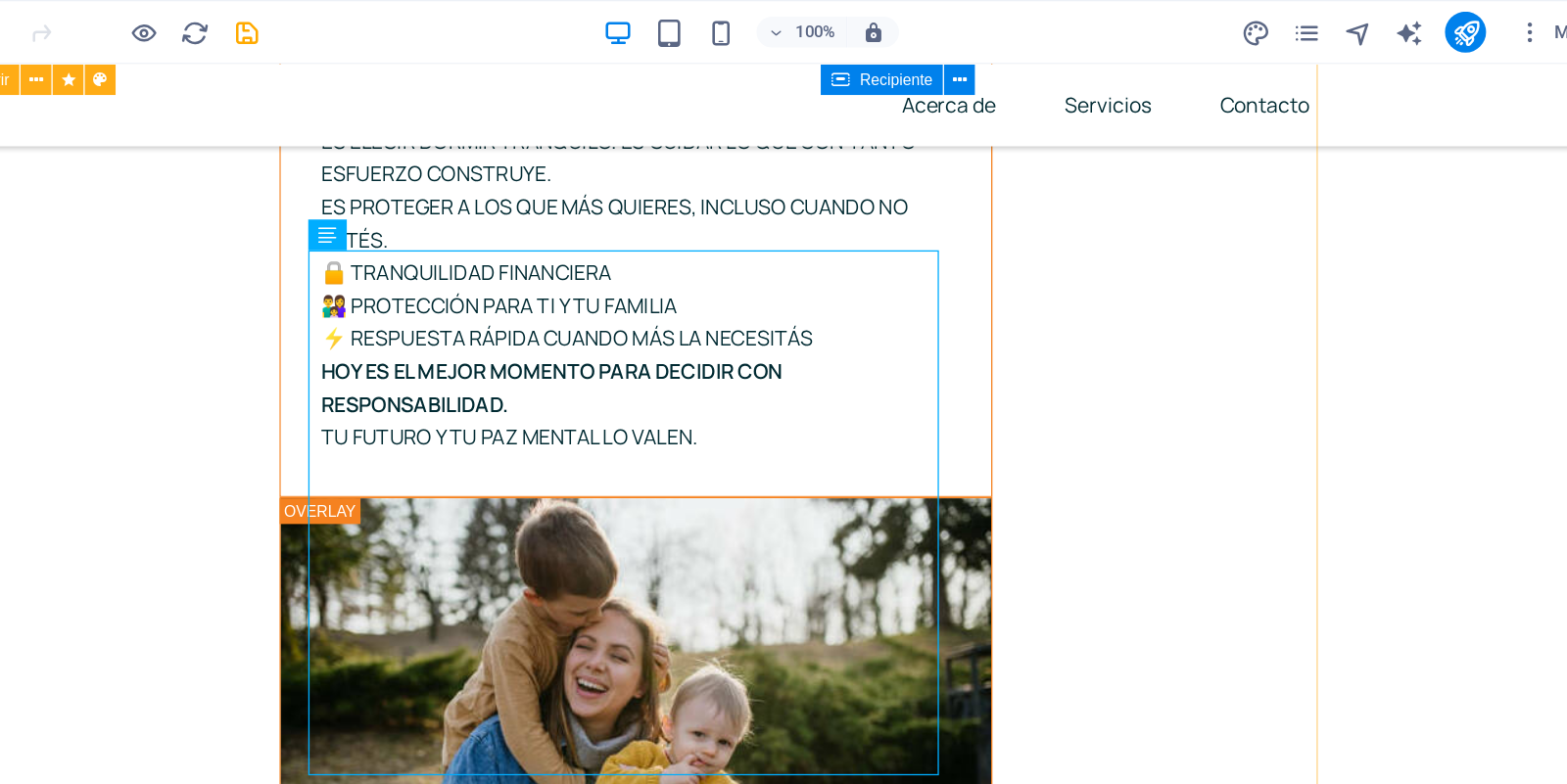scroll, scrollTop: 4946, scrollLeft: 0, axis: vertical 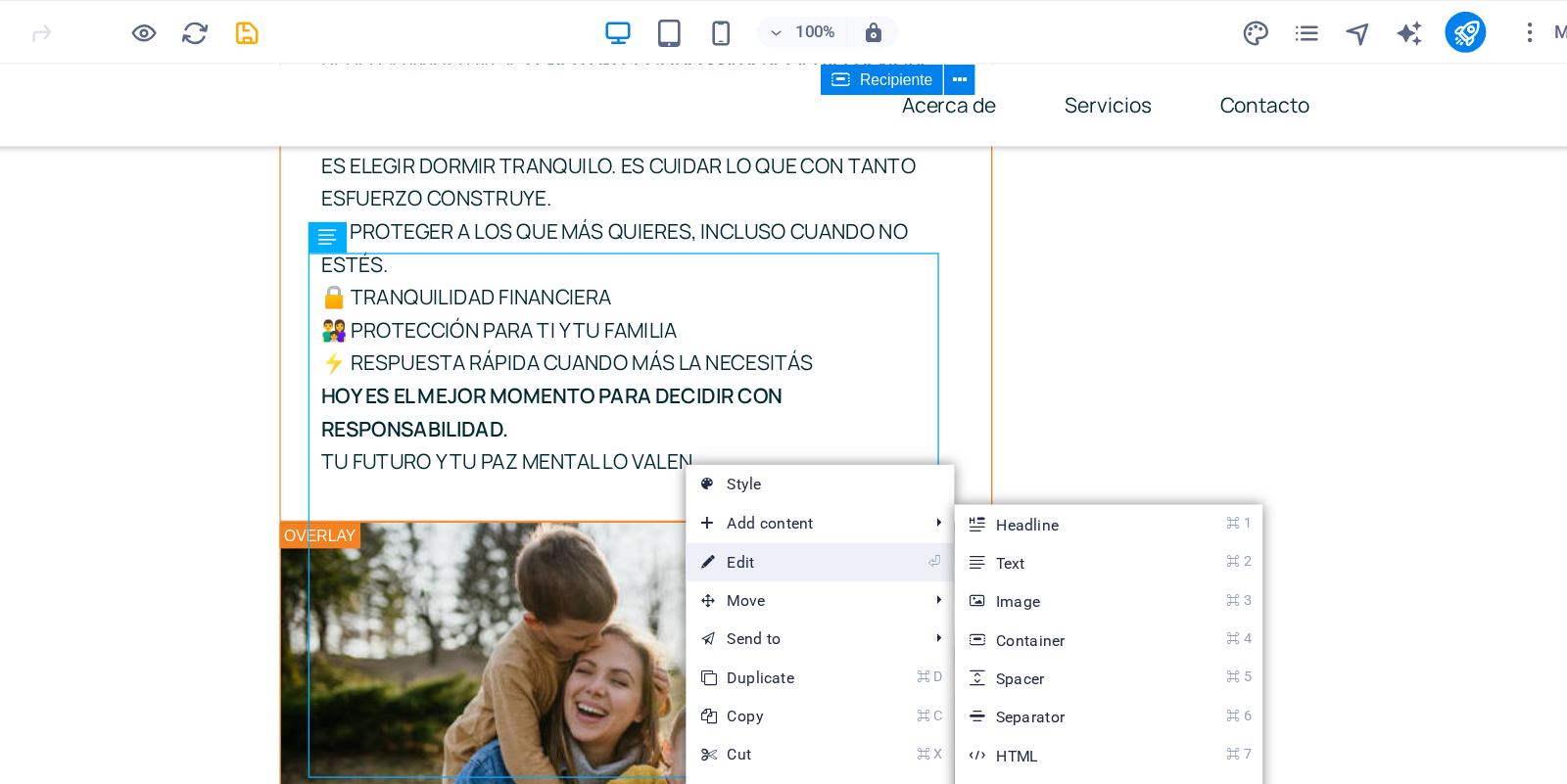 click on "⏎  Edit" at bounding box center [926, 429] 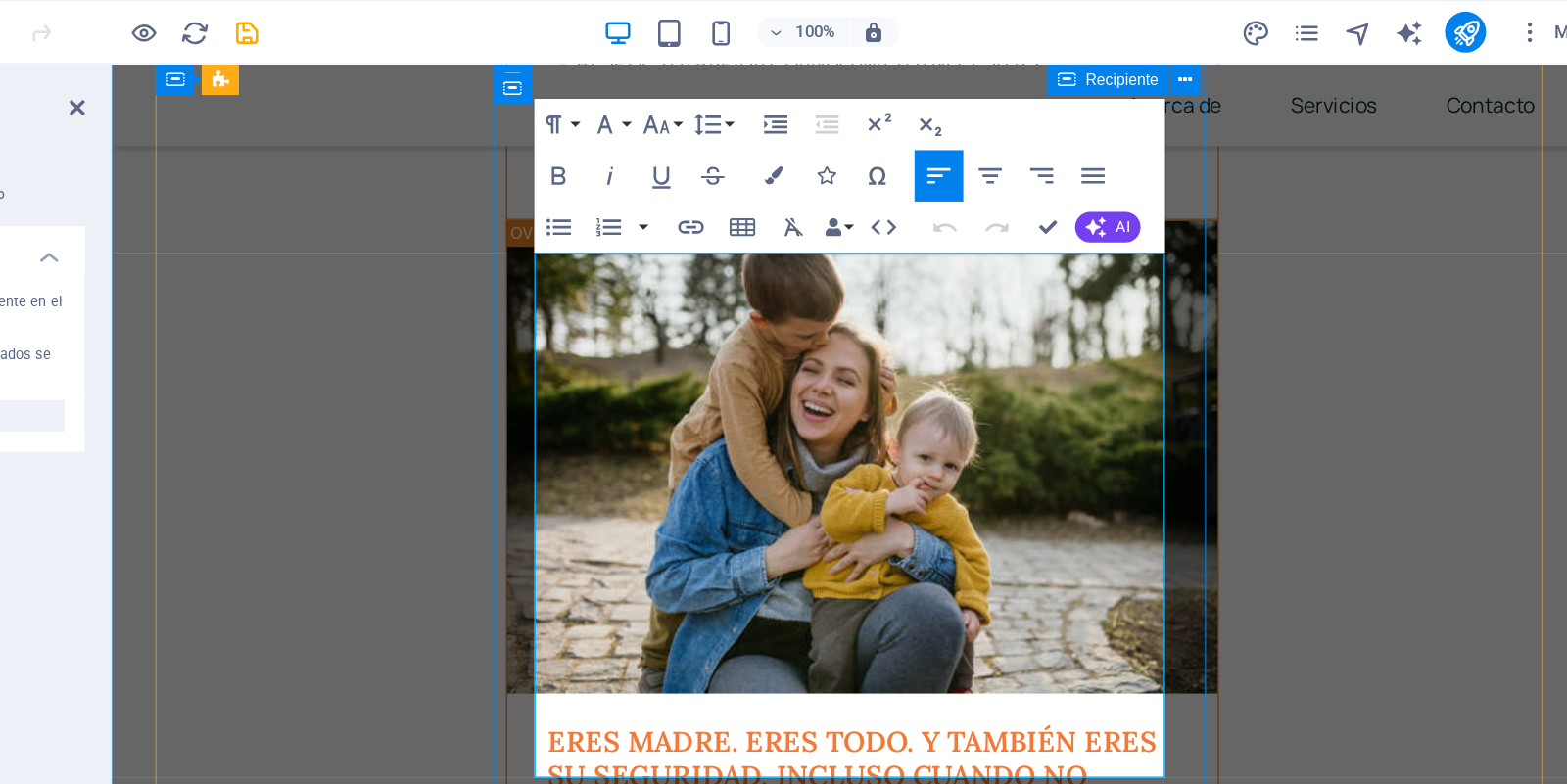 click on "y al mismo tiempo inviertes en ti" at bounding box center [638, 2607] 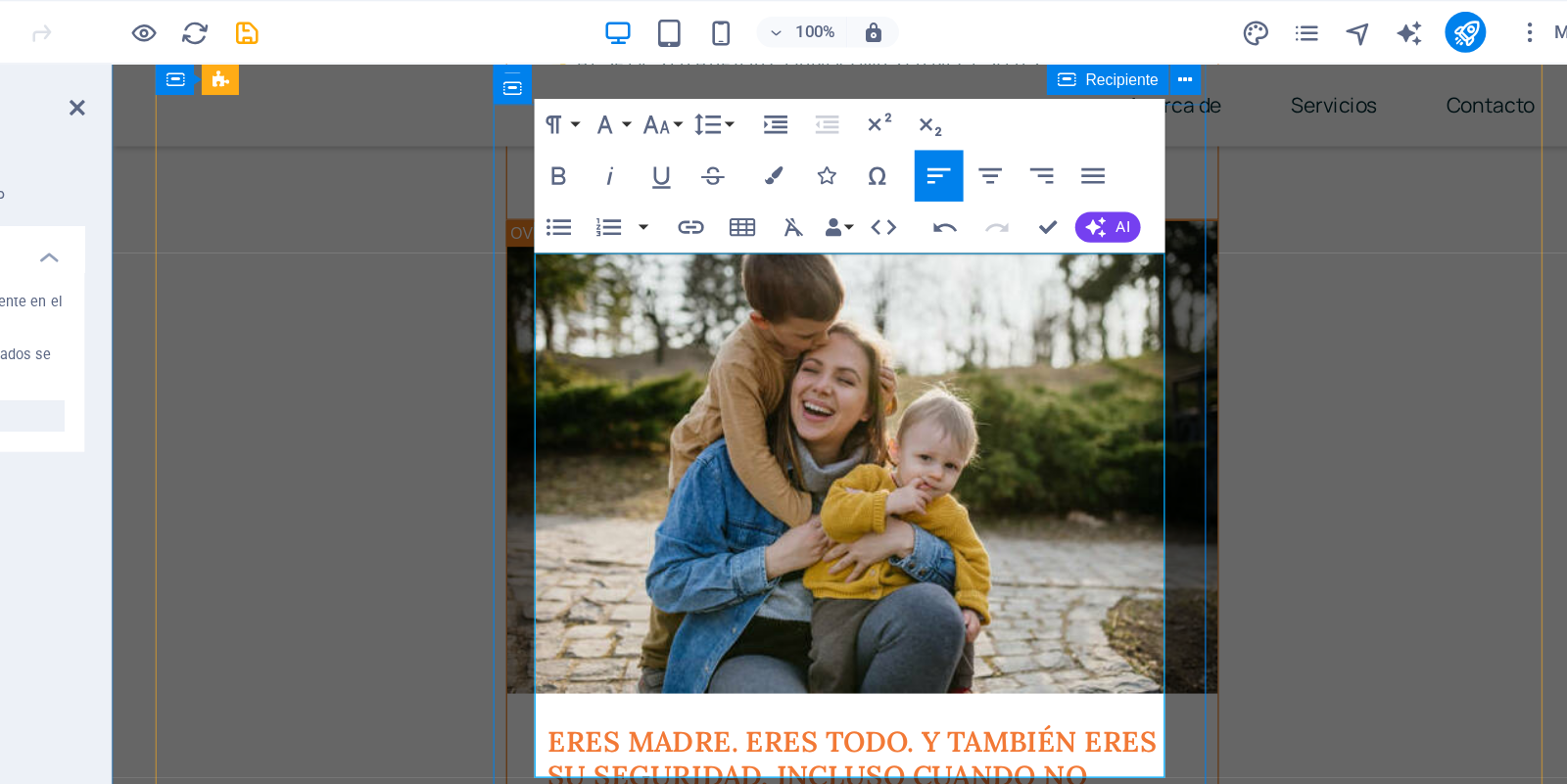 click on "No es solo previsión, visión es." at bounding box center (570, 2633) 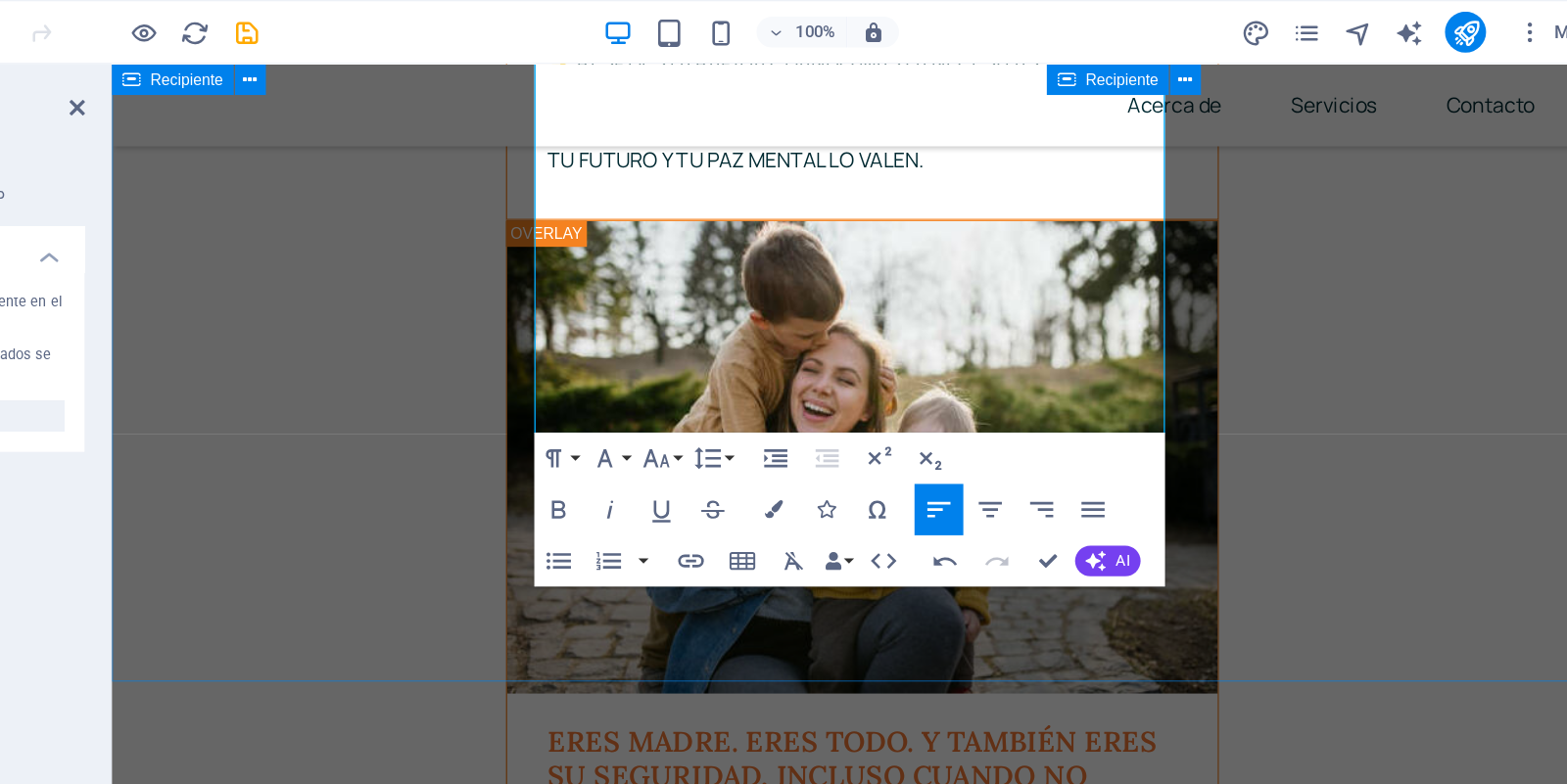 scroll, scrollTop: 5242, scrollLeft: 0, axis: vertical 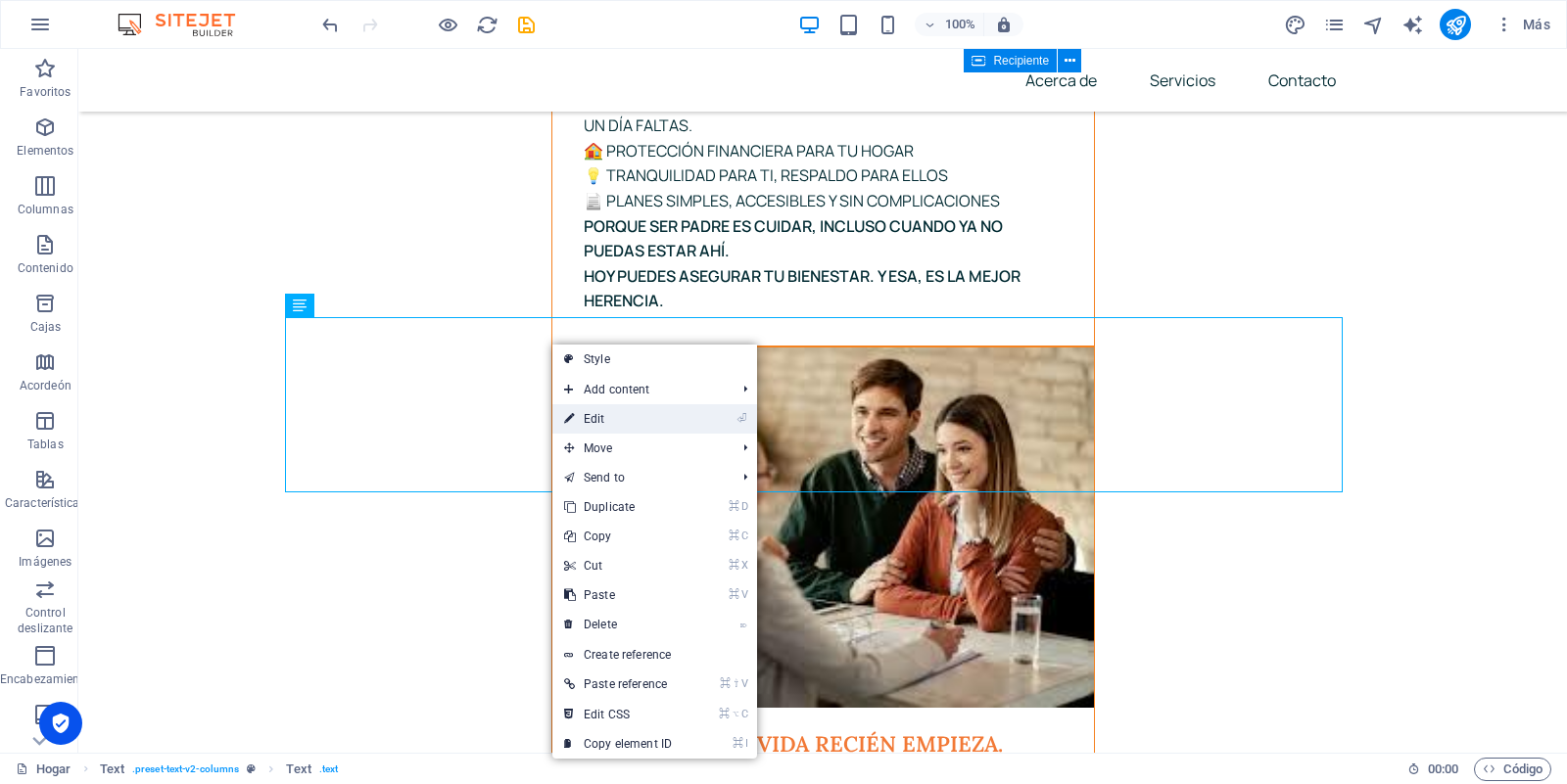 click on "⏎  Edit" at bounding box center (618, 419) 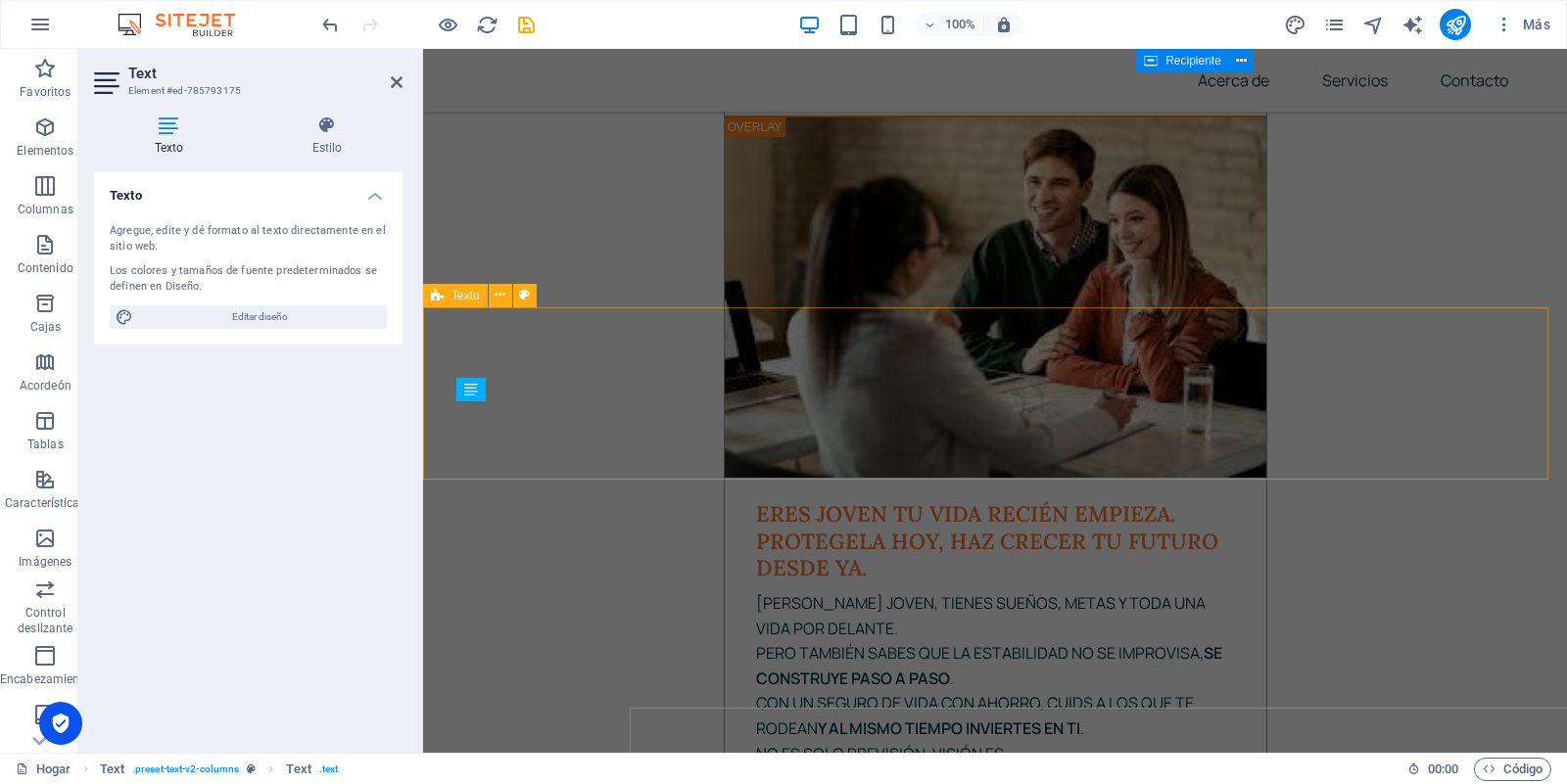 scroll, scrollTop: 6421, scrollLeft: 0, axis: vertical 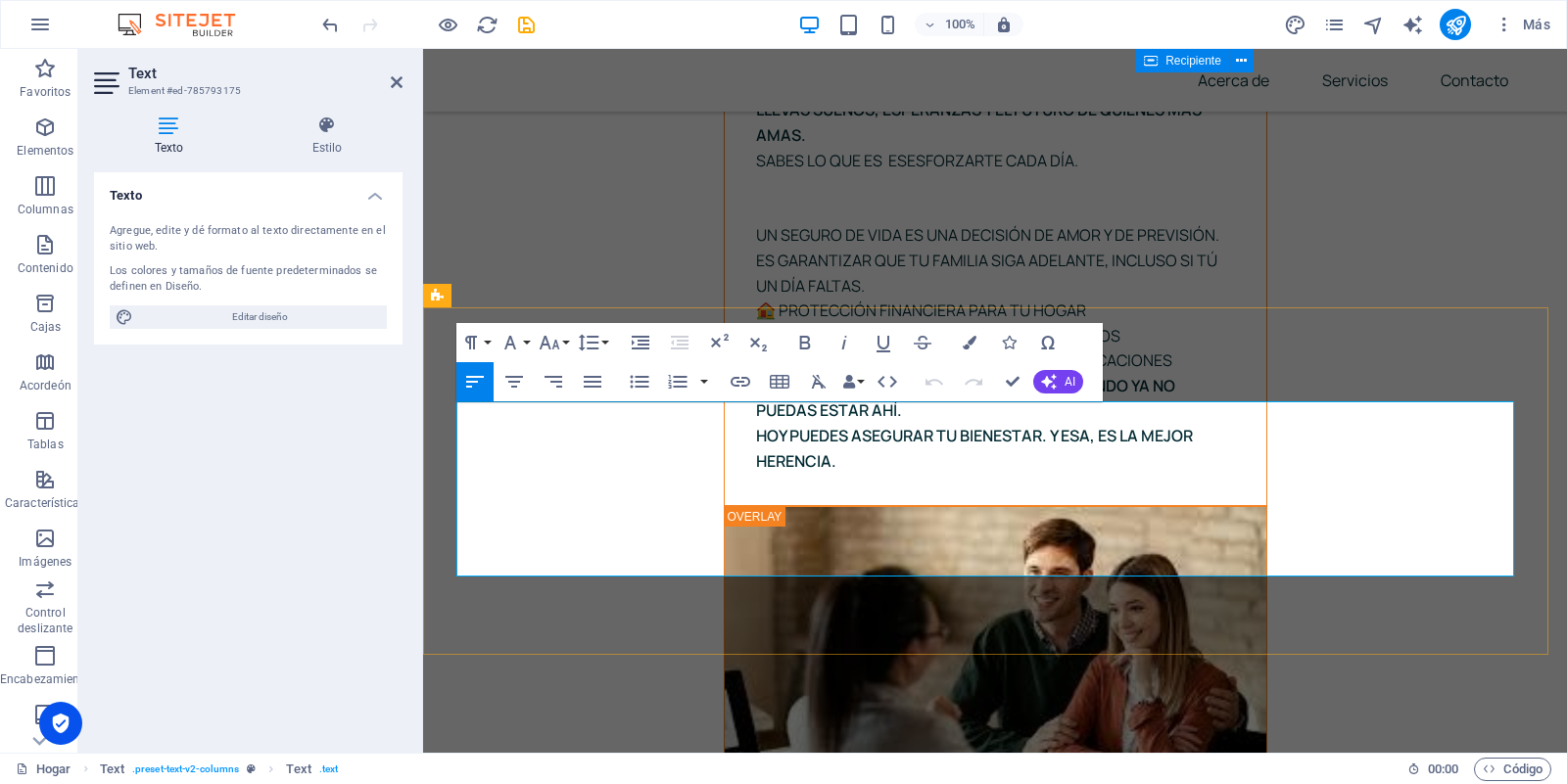 click on "Somos Broker de seguros con, agentes altamente calificados con 17 años de experiencia ayudando a personas, familias y empresas a encontrar la cobertura que realmente necesitan." at bounding box center [727, 2101] 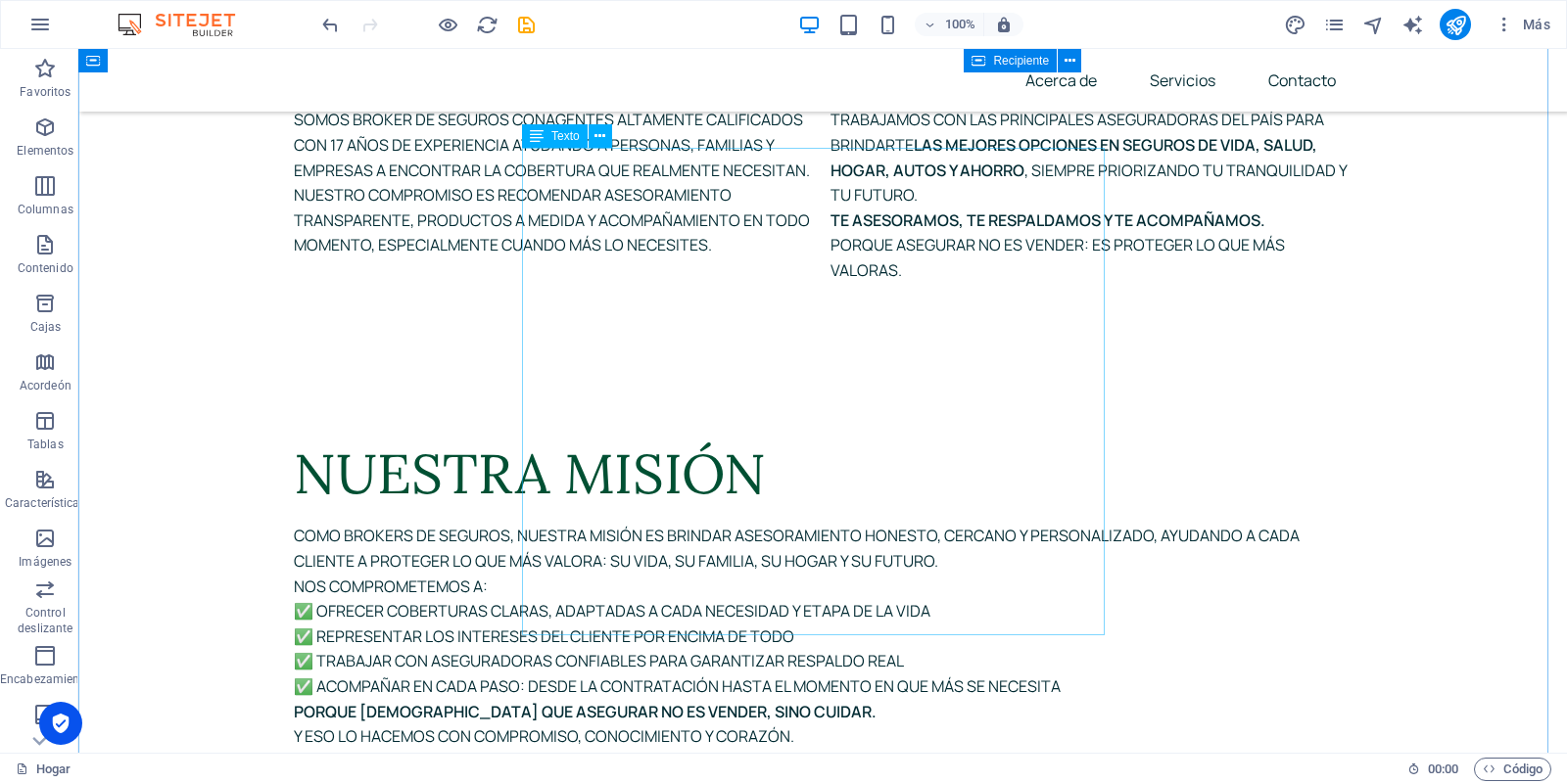 scroll, scrollTop: 8745, scrollLeft: 0, axis: vertical 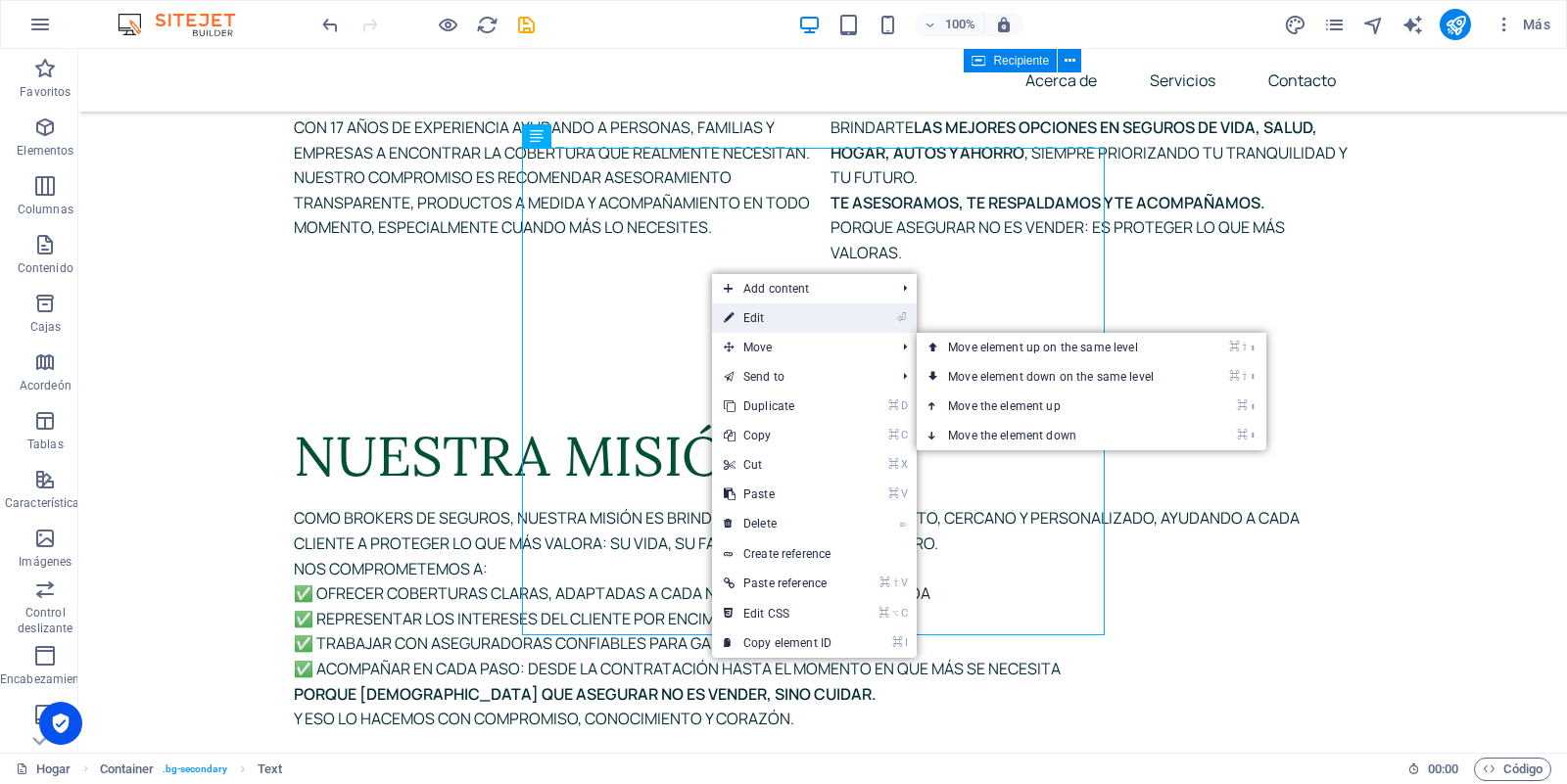 click on "⏎  Edit" at bounding box center (778, 318) 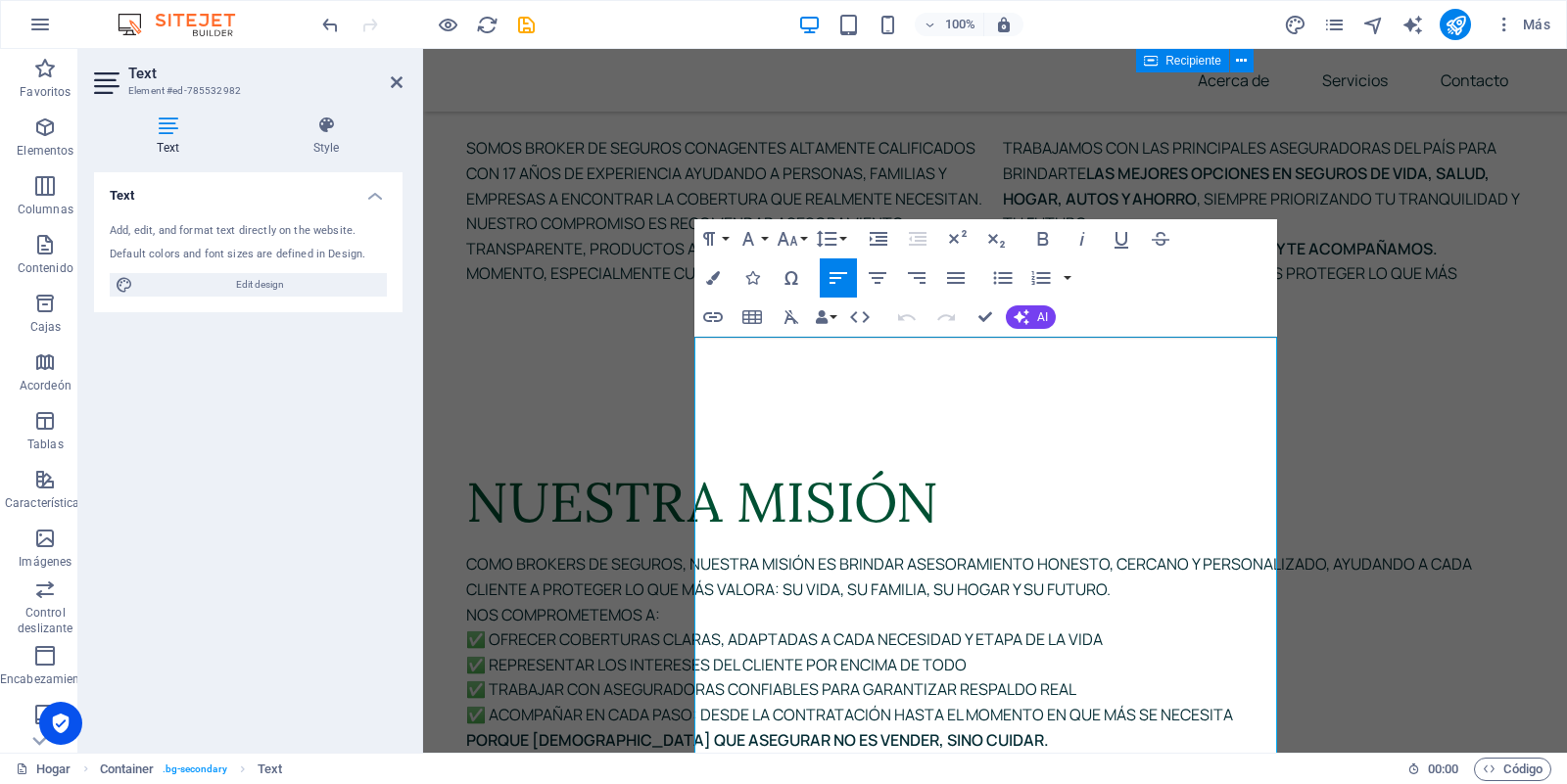 scroll, scrollTop: 8249, scrollLeft: 0, axis: vertical 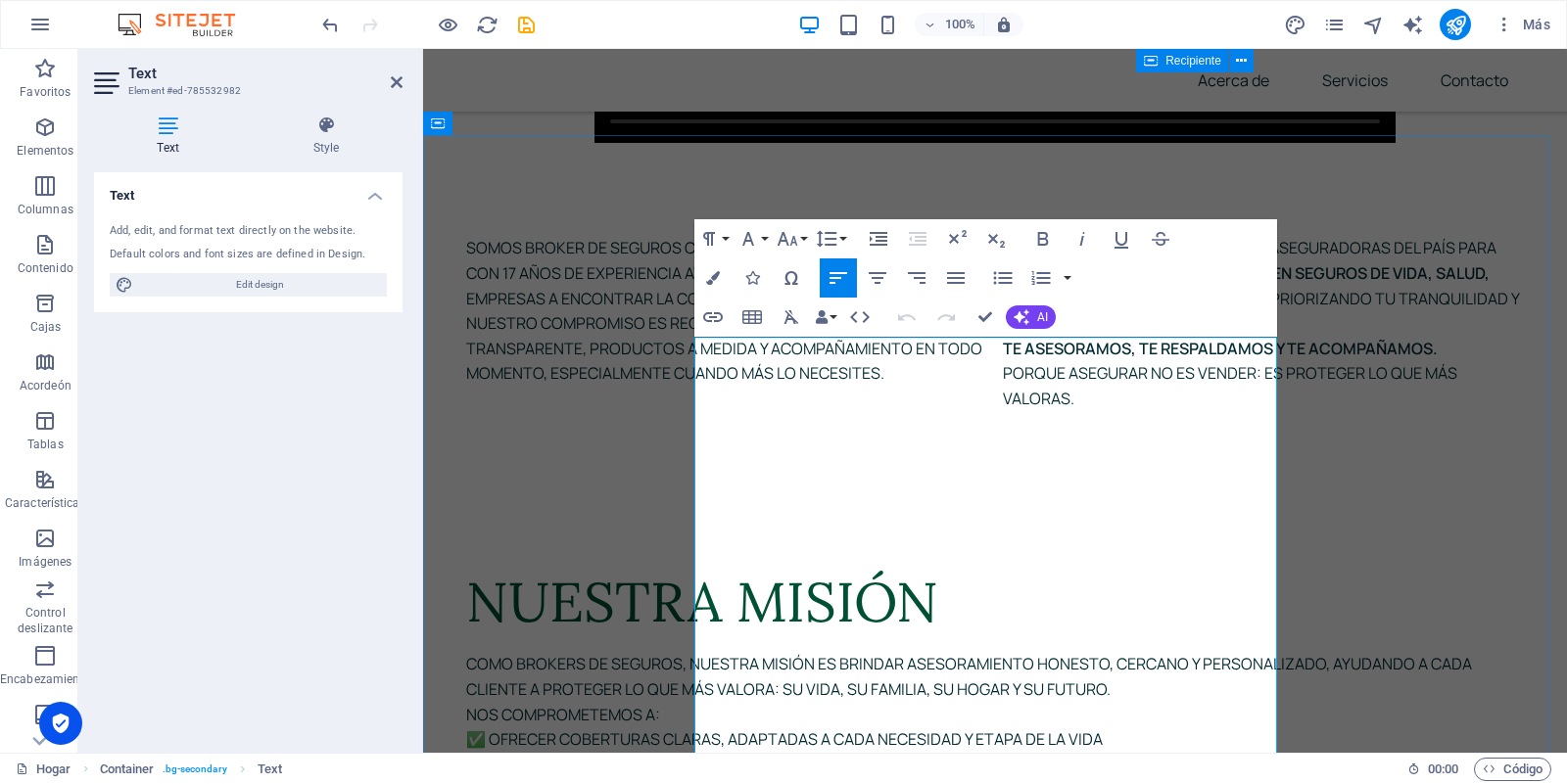 click on "Lo que nos distingue del resto" 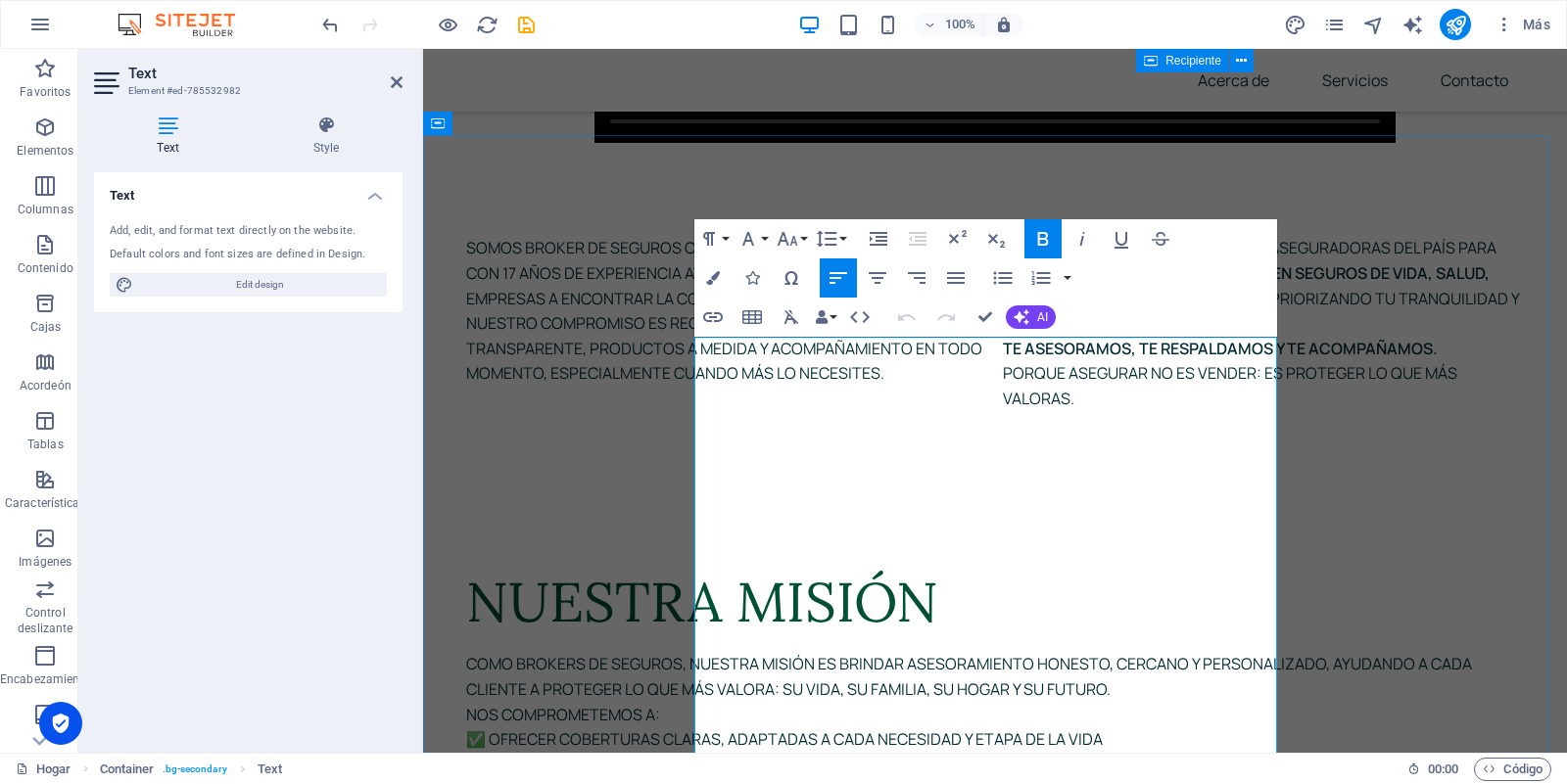 click on "Lo que nos distingue del resto" 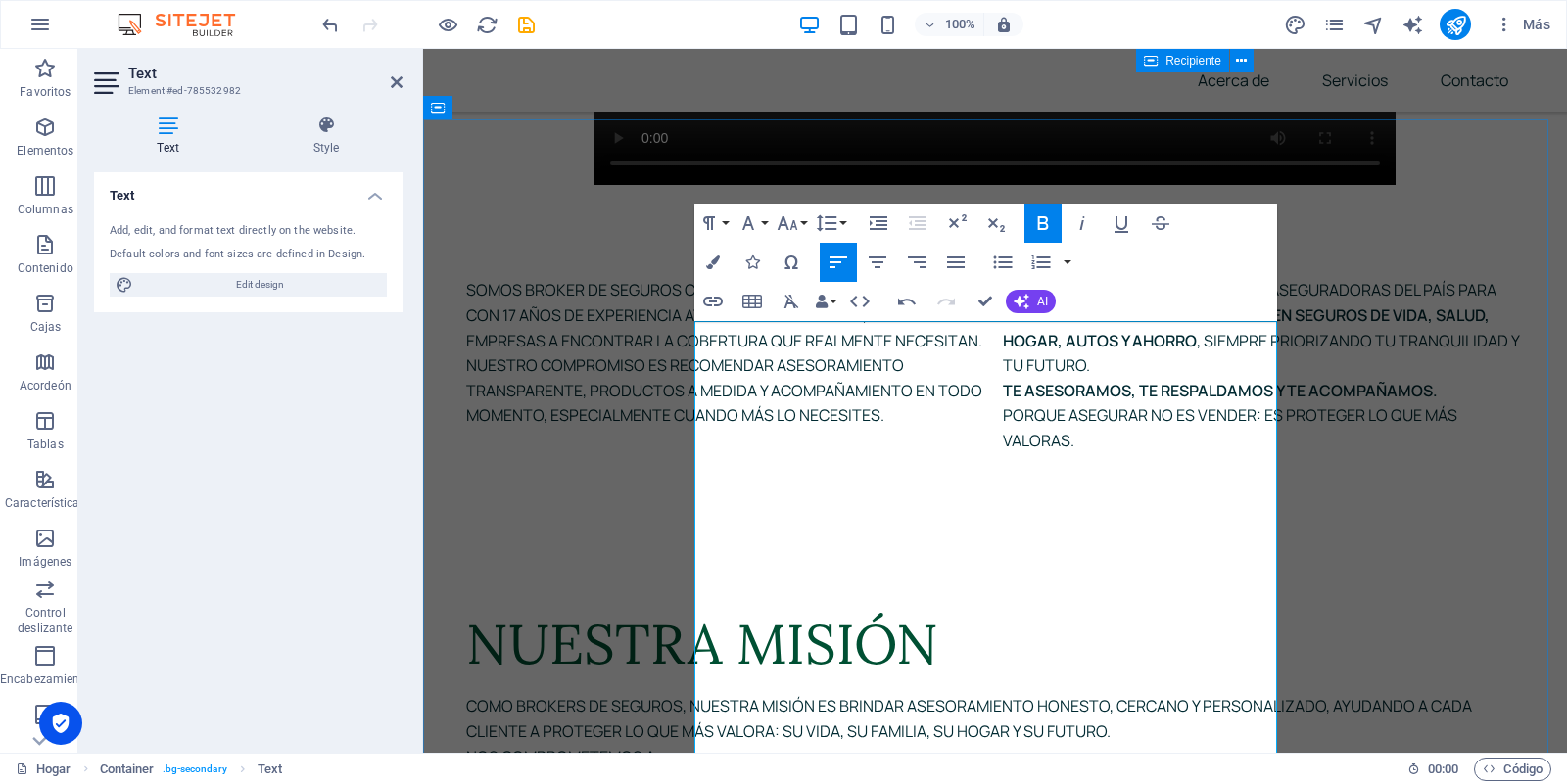 scroll, scrollTop: 8269, scrollLeft: 0, axis: vertical 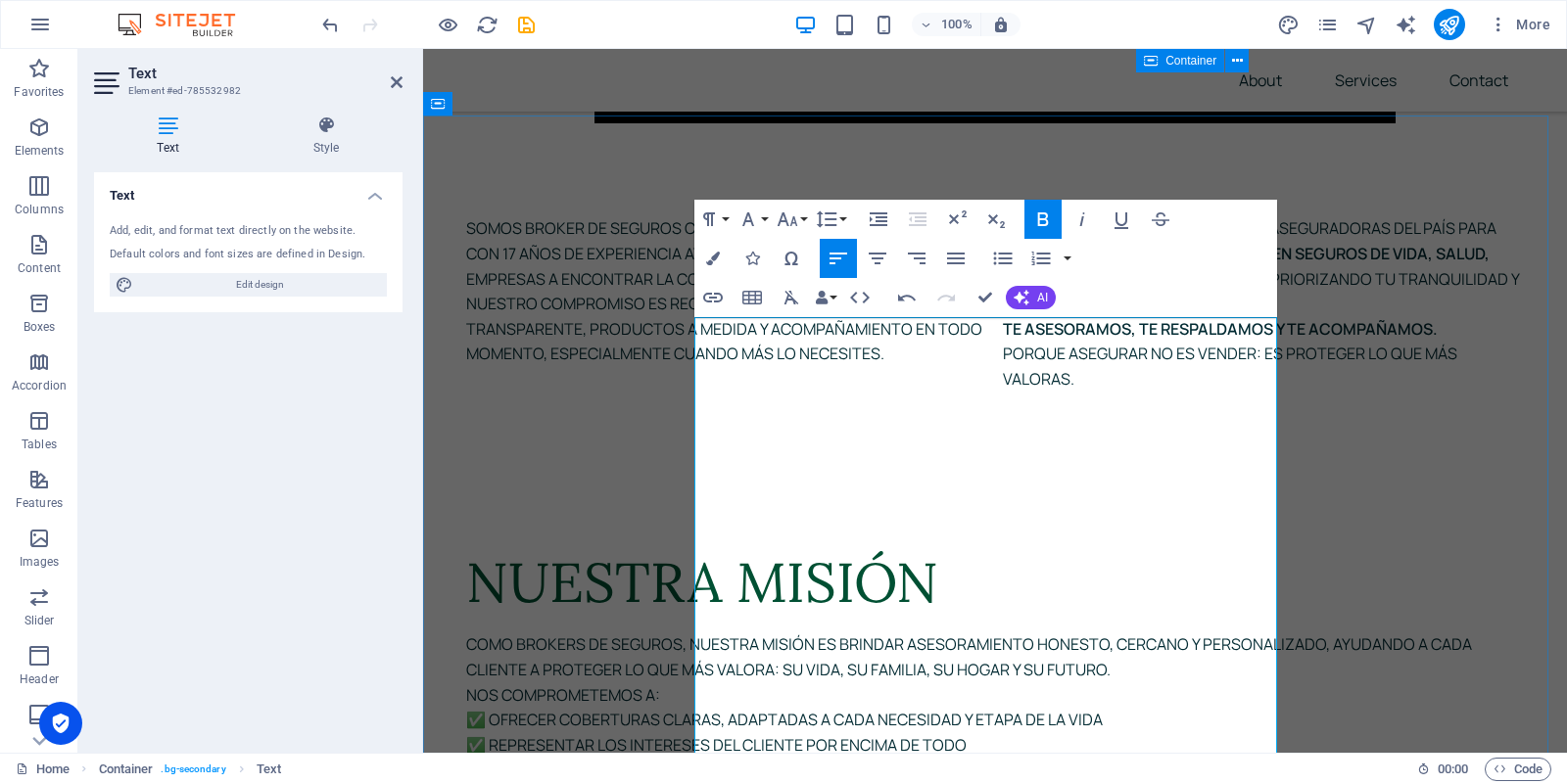 click on "Trabajamos para vos, no para una aseguradora" at bounding box center [690, 2225] 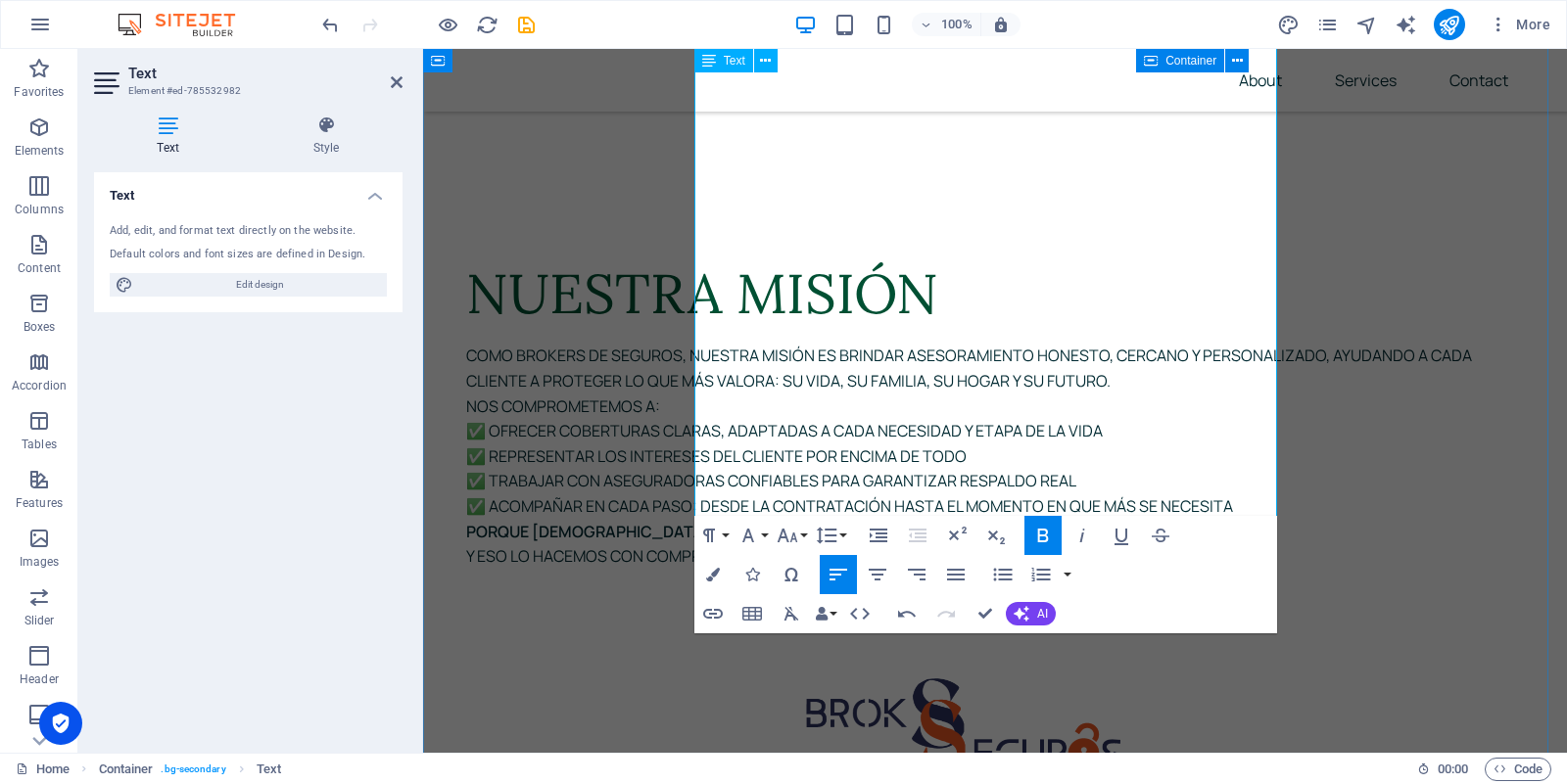 scroll, scrollTop: 8581, scrollLeft: 0, axis: vertical 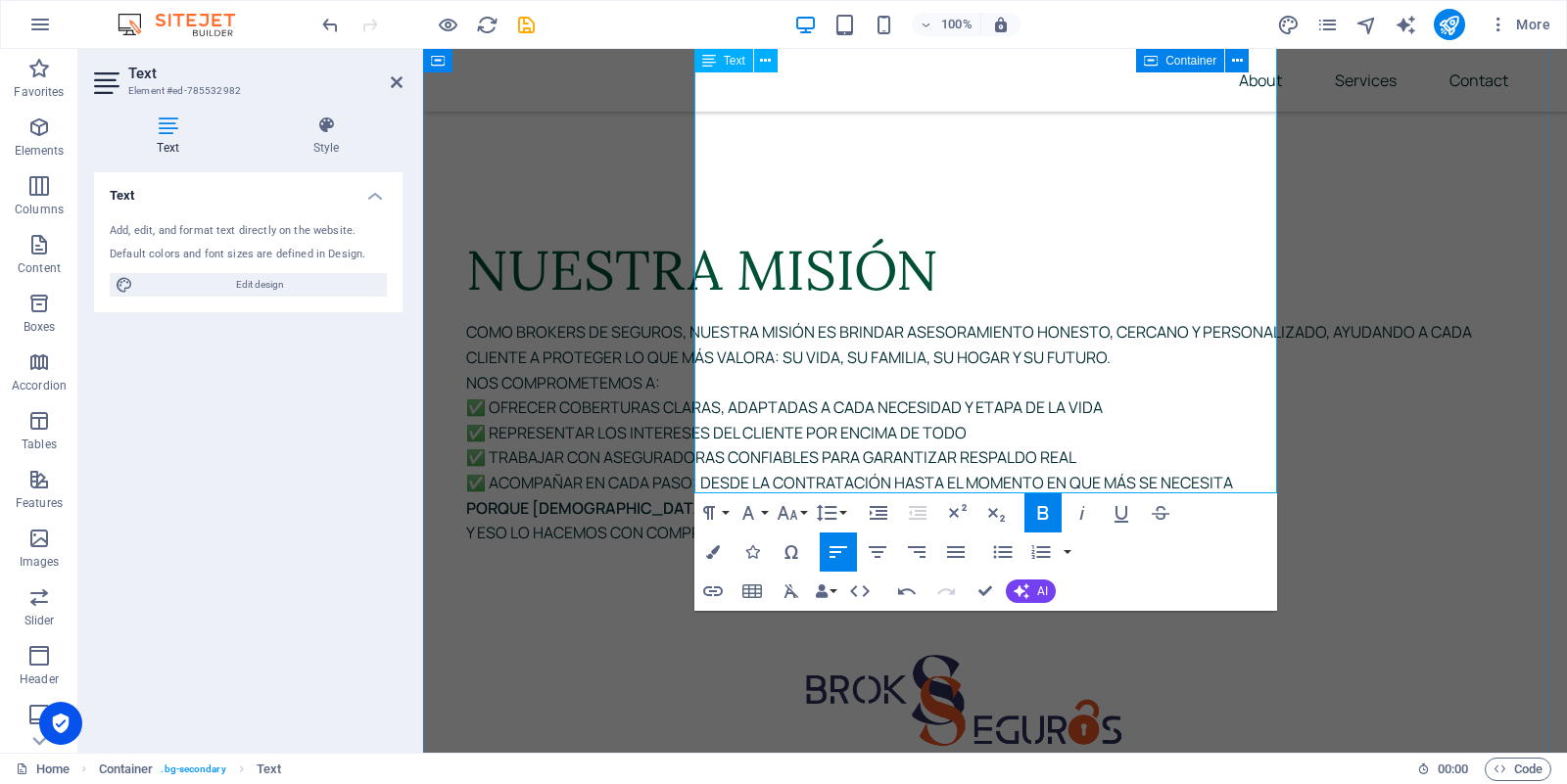 click on "Soluciones accesibles ya tu medida" at bounding box center (636, 2089) 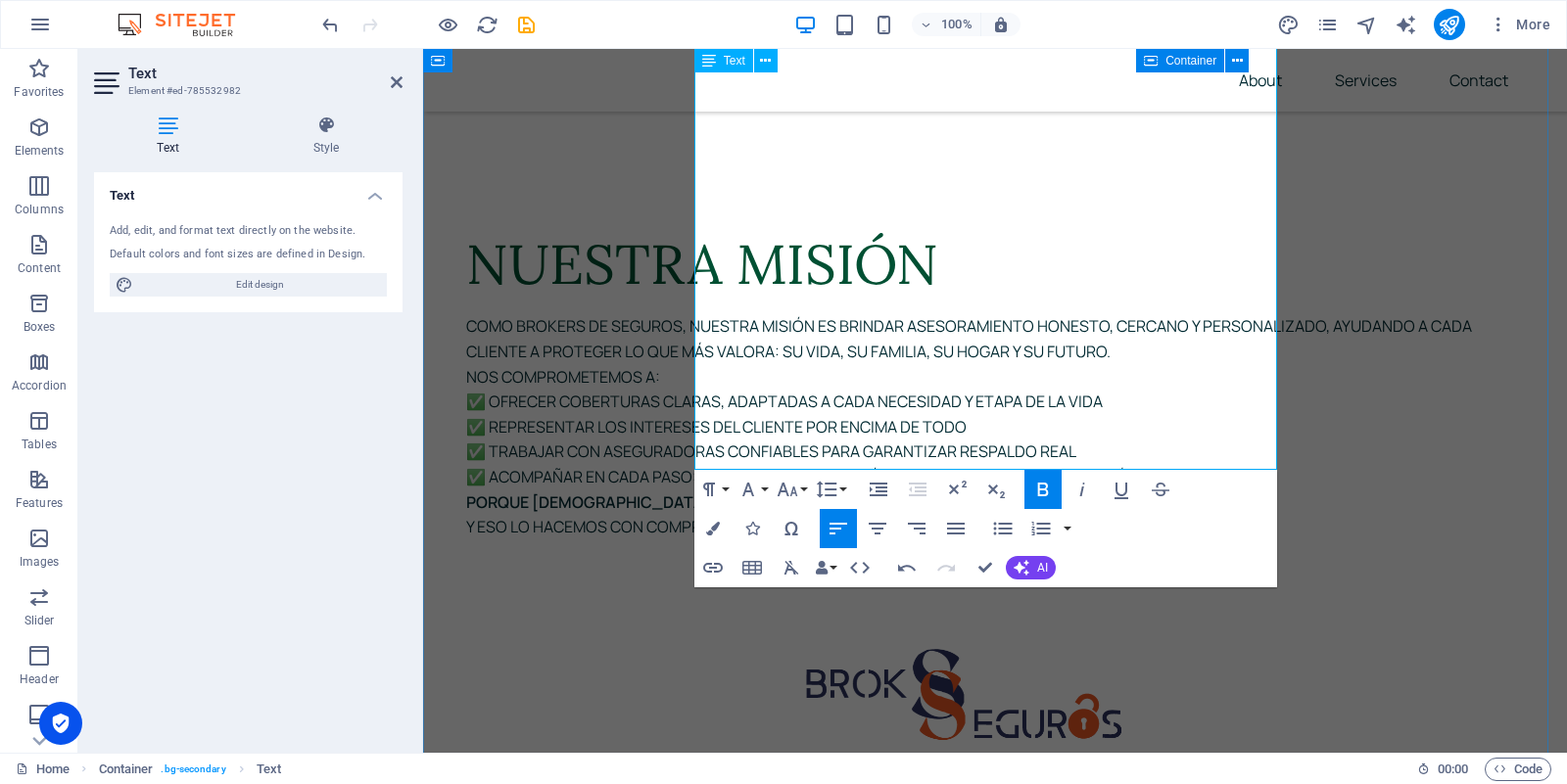 scroll, scrollTop: 8605, scrollLeft: 0, axis: vertical 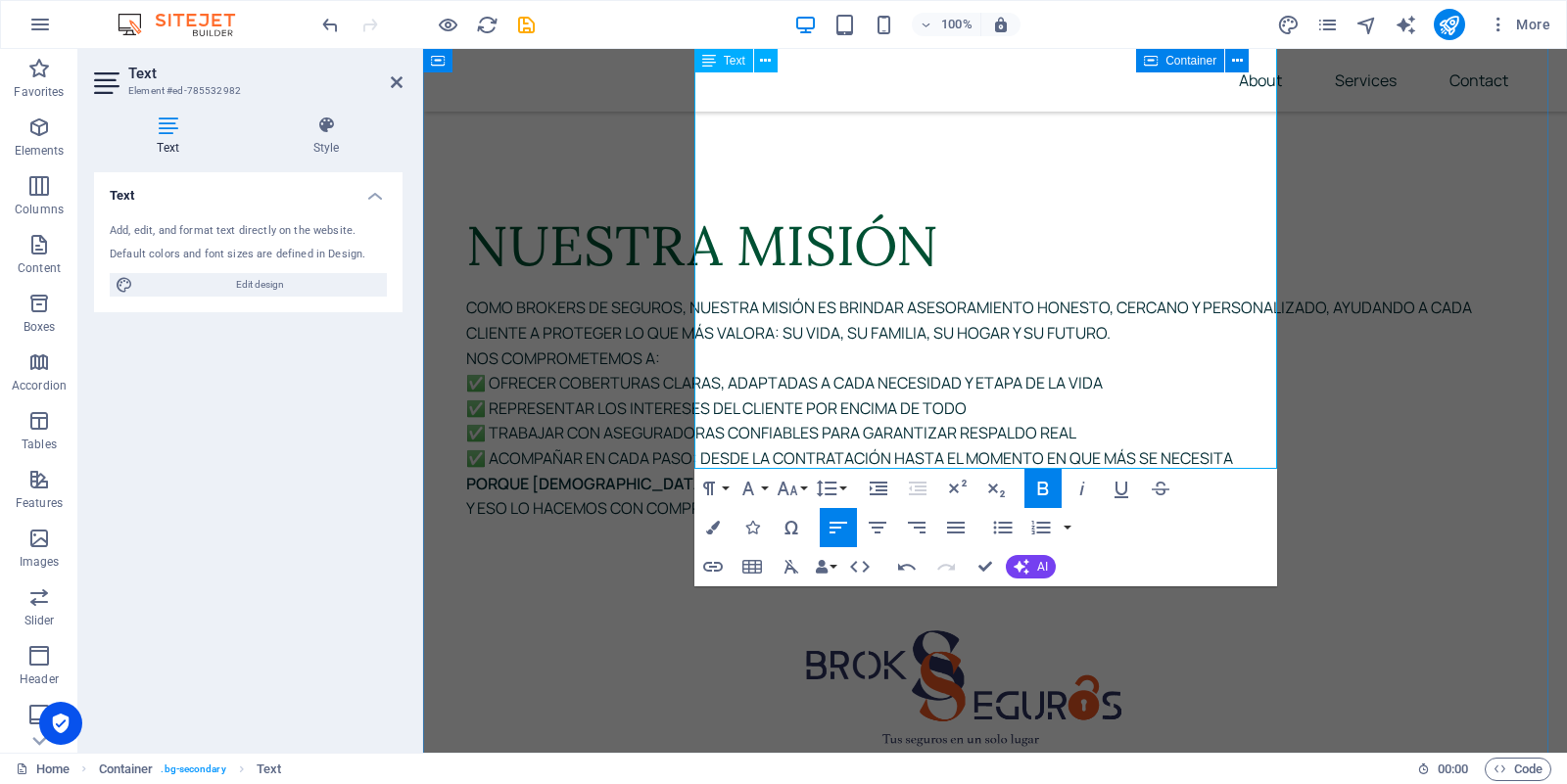 click on "Conocé la diferencia de estar bien asesorado.  Con nosotros, no solo contratas un seguro. Ganás tranquilidad." at bounding box center [747, 2135] 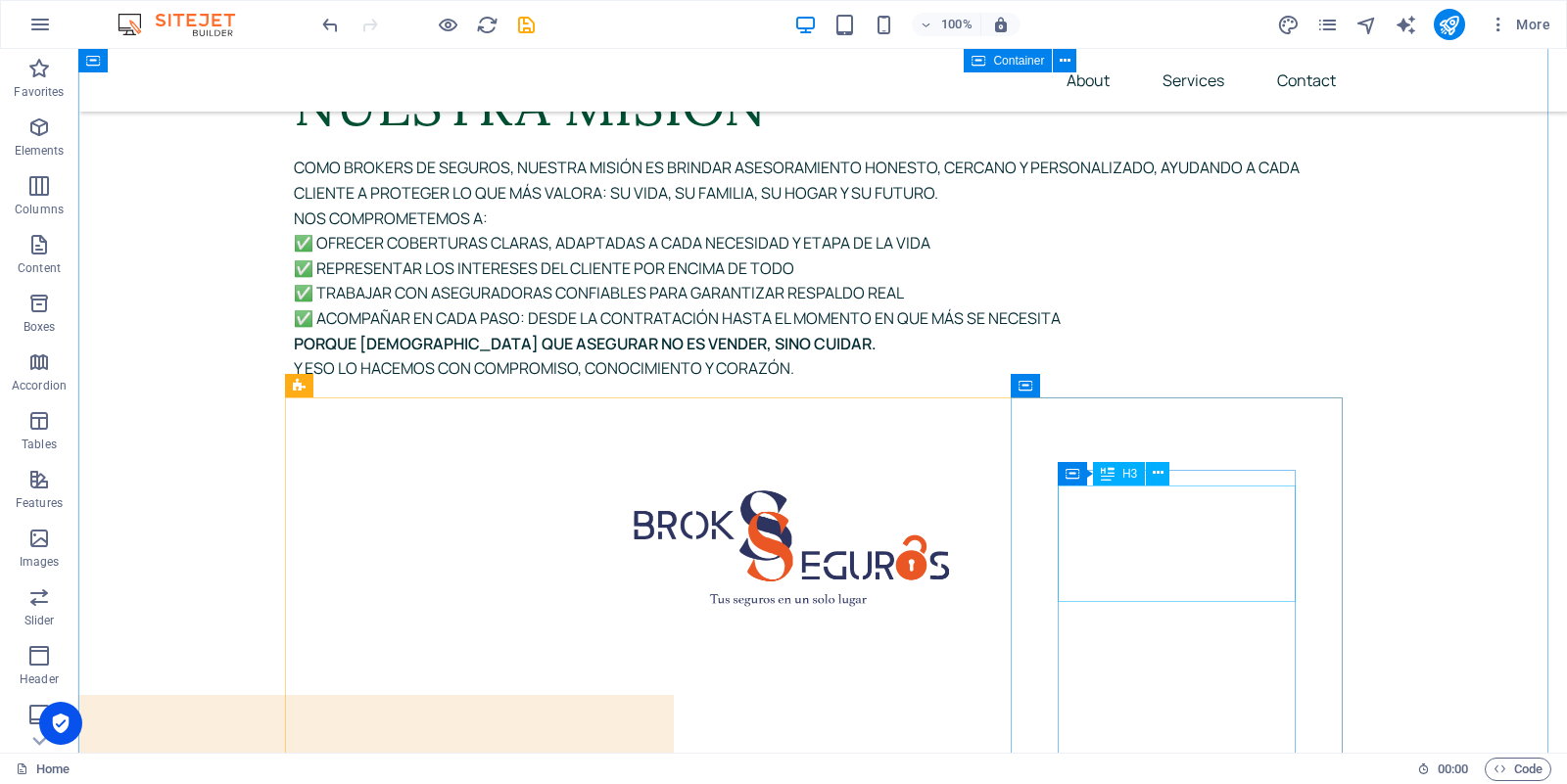 scroll, scrollTop: 9022, scrollLeft: 0, axis: vertical 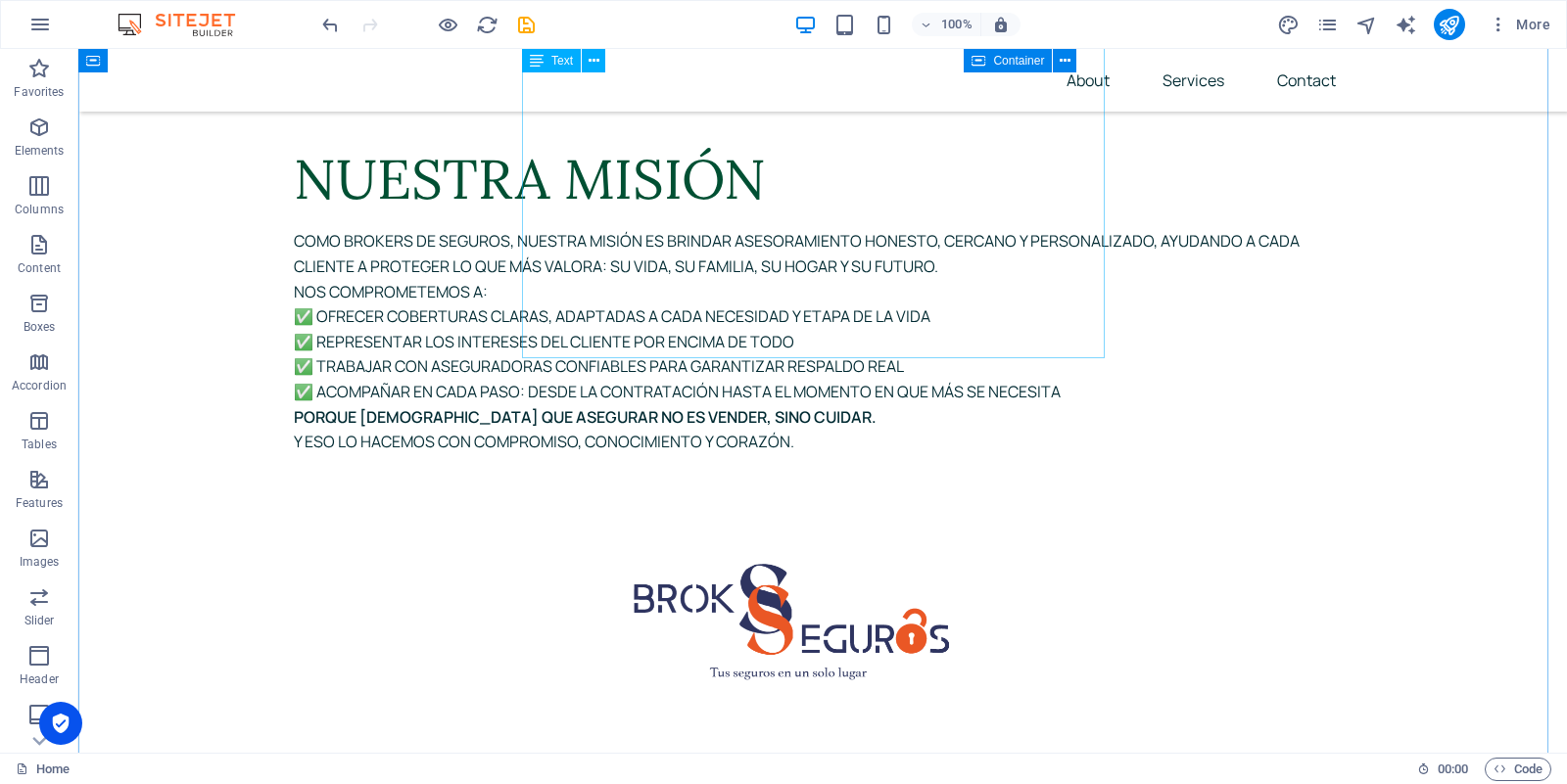 click on "🔹  ✅  Asesoramiento 100% personalizado  No vendemos seguros,  te ayudamos a elegir el que realmente necesitas  , según tu vida, tus metas y tu presupuesto. ✅  Trabajamos para TI, no para una aseguradora  como brokers independientes,  representamos tÚs intereses  , buscando siempre la mejor opción entre varias compañías. ✅  Acompañamiento real, antes, durante y después  Estás cubierto… pero también  acompañado  . Cuando pasa algo, no te dejamos solo. Estamos ahí para ayudarte con los trámites, gestiones y reclamos. ✅  Transparencia total  Sin letra chica, sin vueltas. Te explicamos cada punto del seguro  de forma clara y honesta  . ✅  Soluciones accesibles y a tu medida  Porque [DEMOGRAPHIC_DATA] que proteger tu vida y tu futuro  debería  estar al alcance de todos  . Conocé la diferencia de estar bien asesorado.  Con nosotros, no solo contratas un seguro. GanAs tranquilidad." at bounding box center [823, 1912] 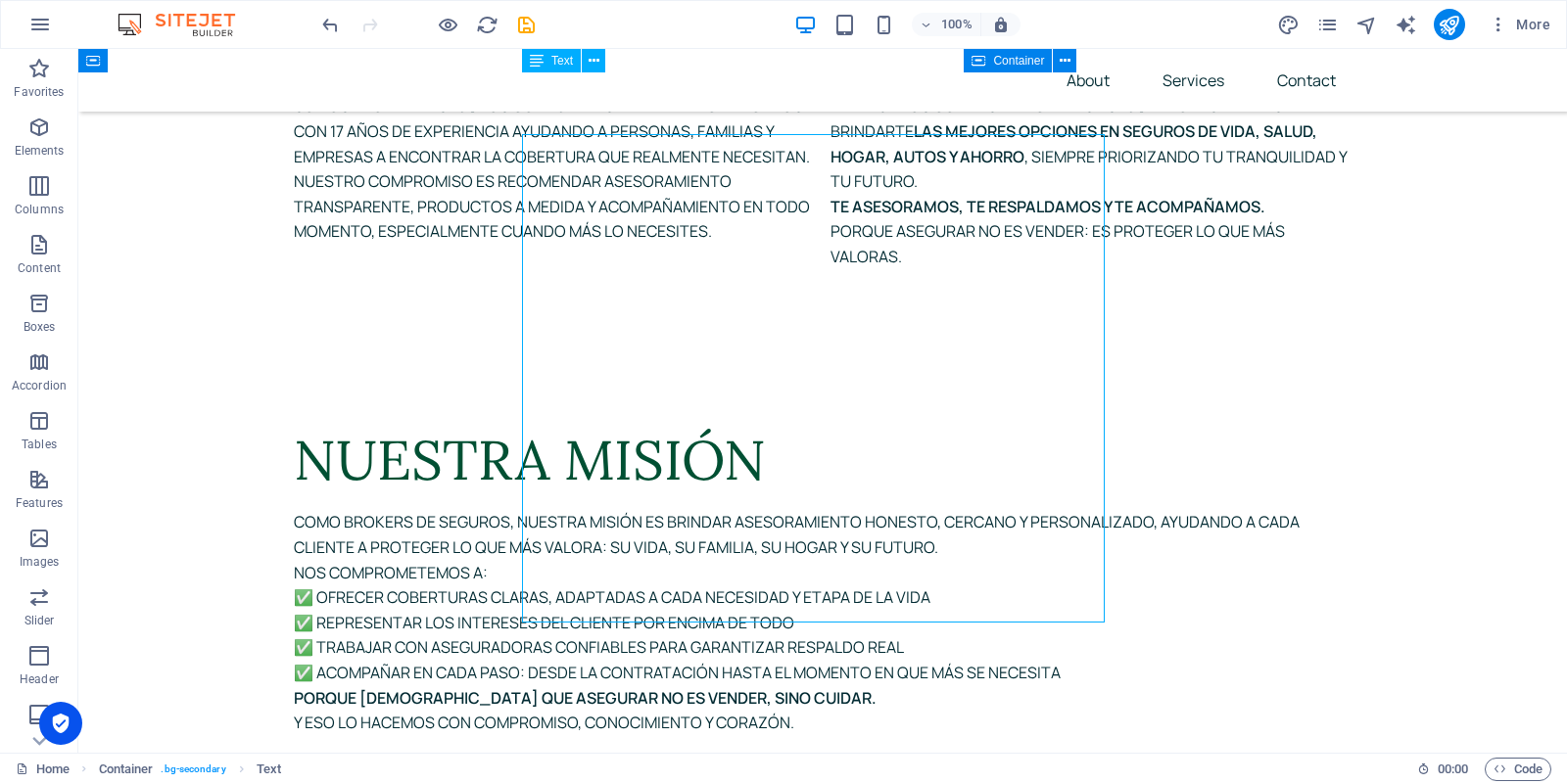scroll, scrollTop: 8723, scrollLeft: 0, axis: vertical 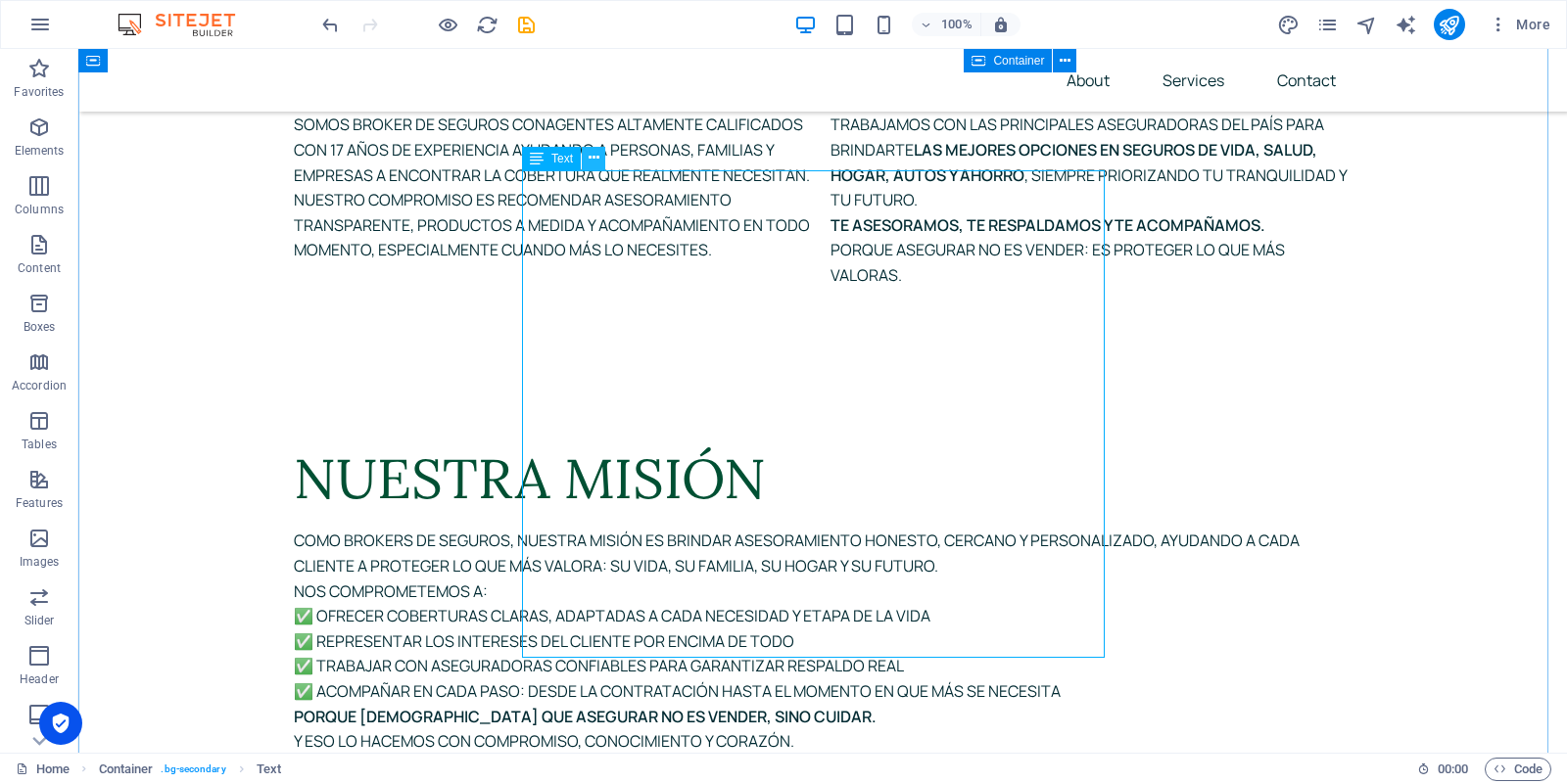 click at bounding box center [594, 158] 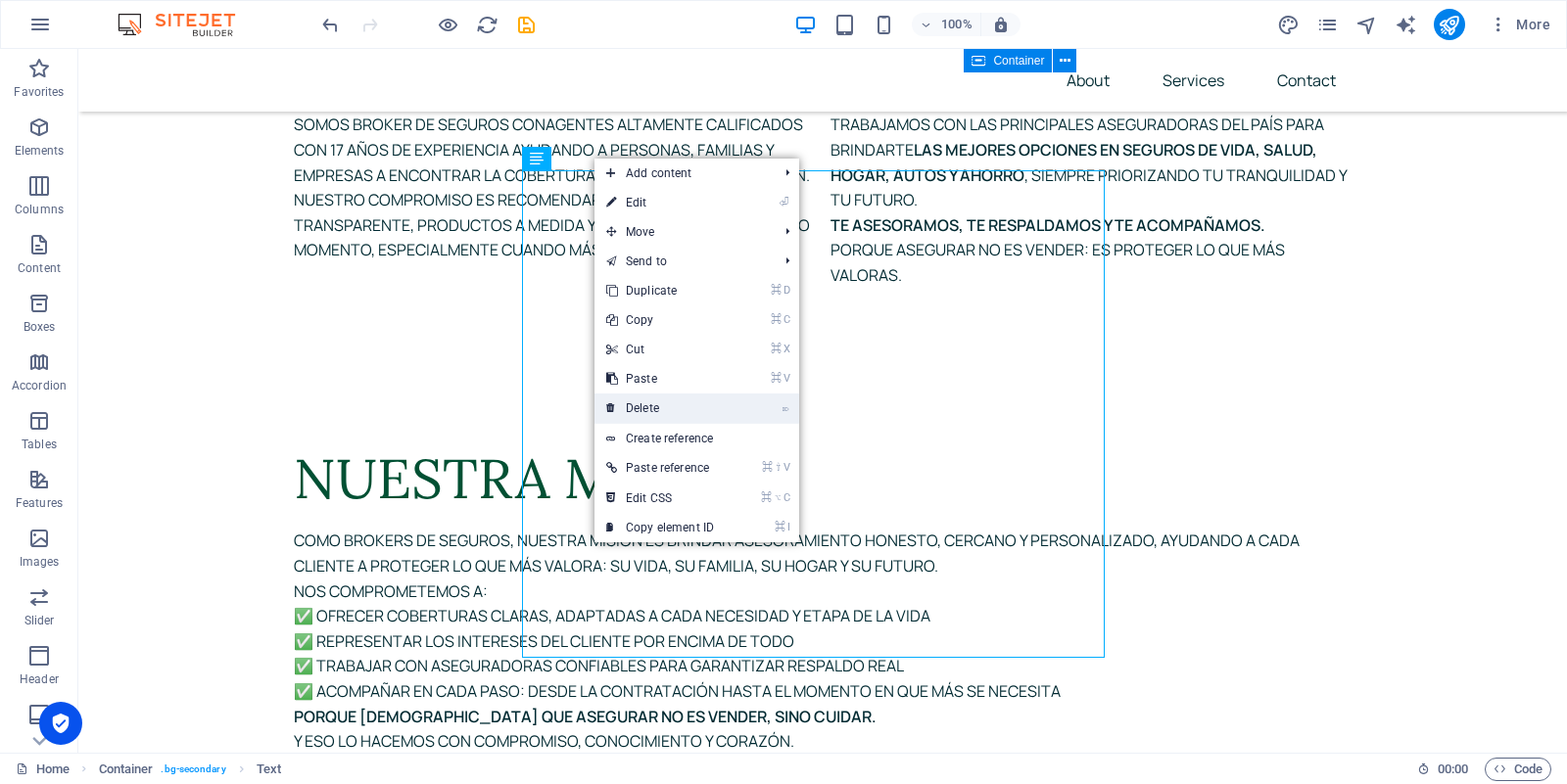 click on "⌦  Delete" at bounding box center (660, 408) 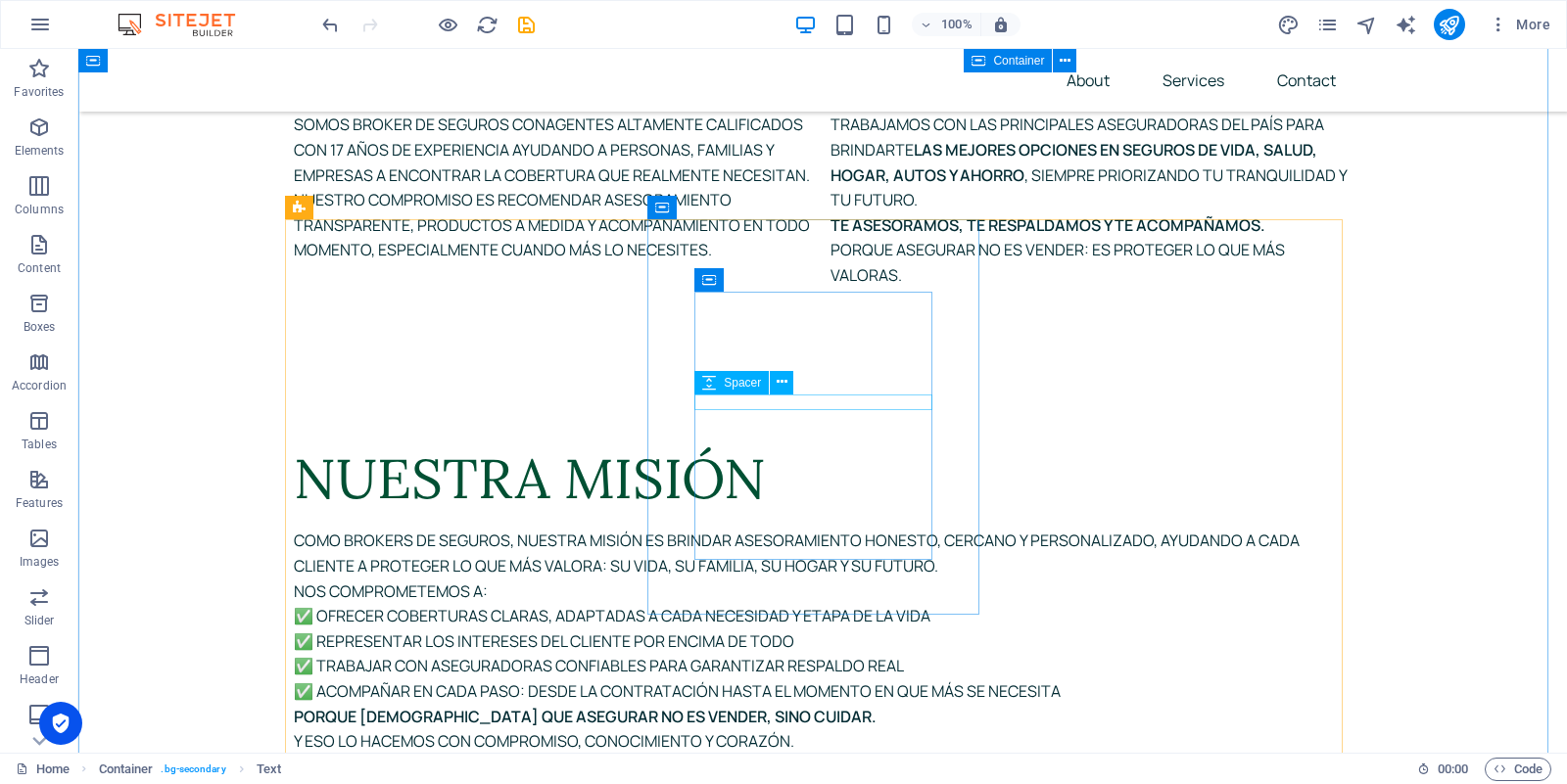 click at bounding box center (459, 2957) 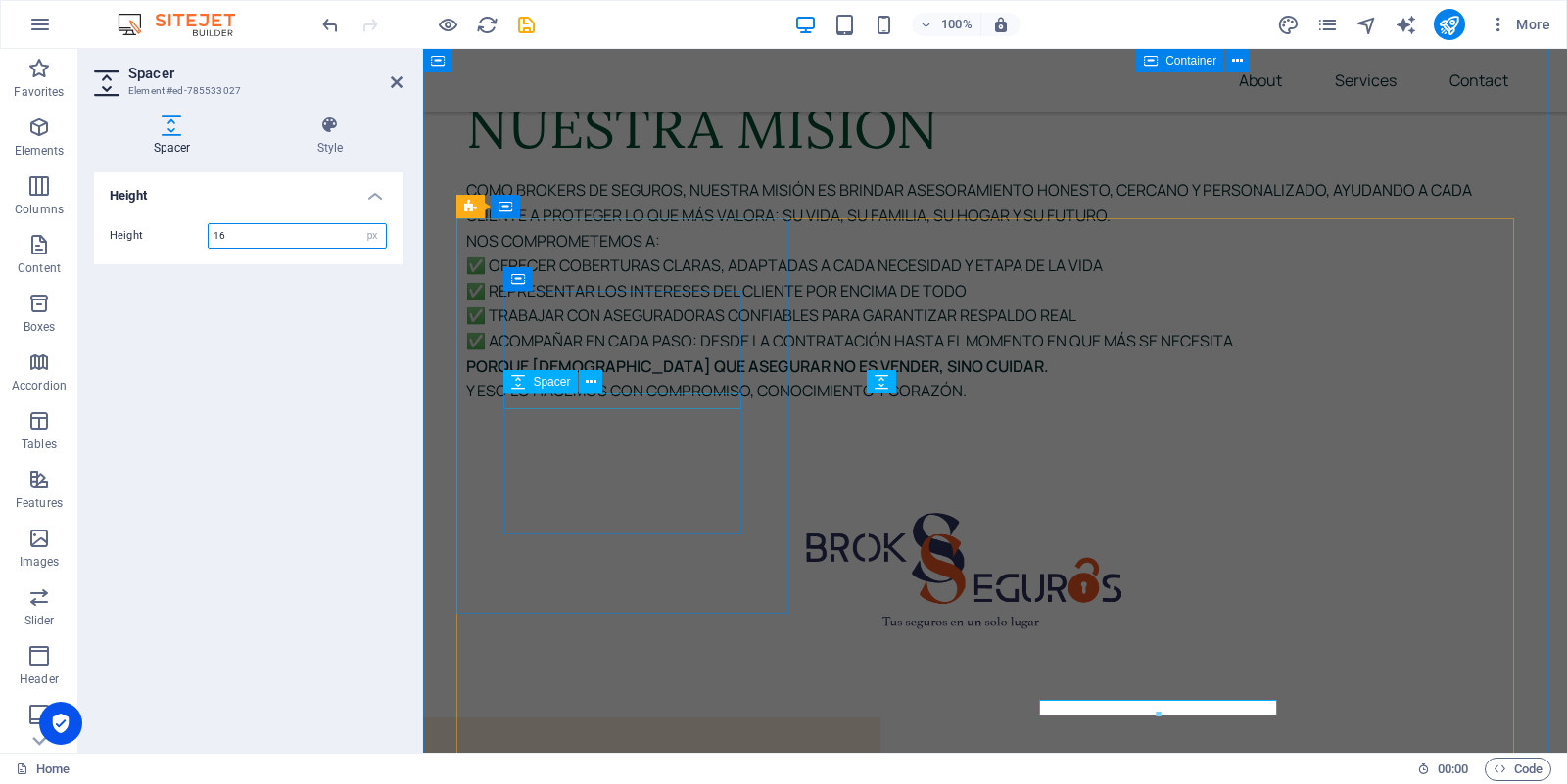 scroll, scrollTop: 8417, scrollLeft: 0, axis: vertical 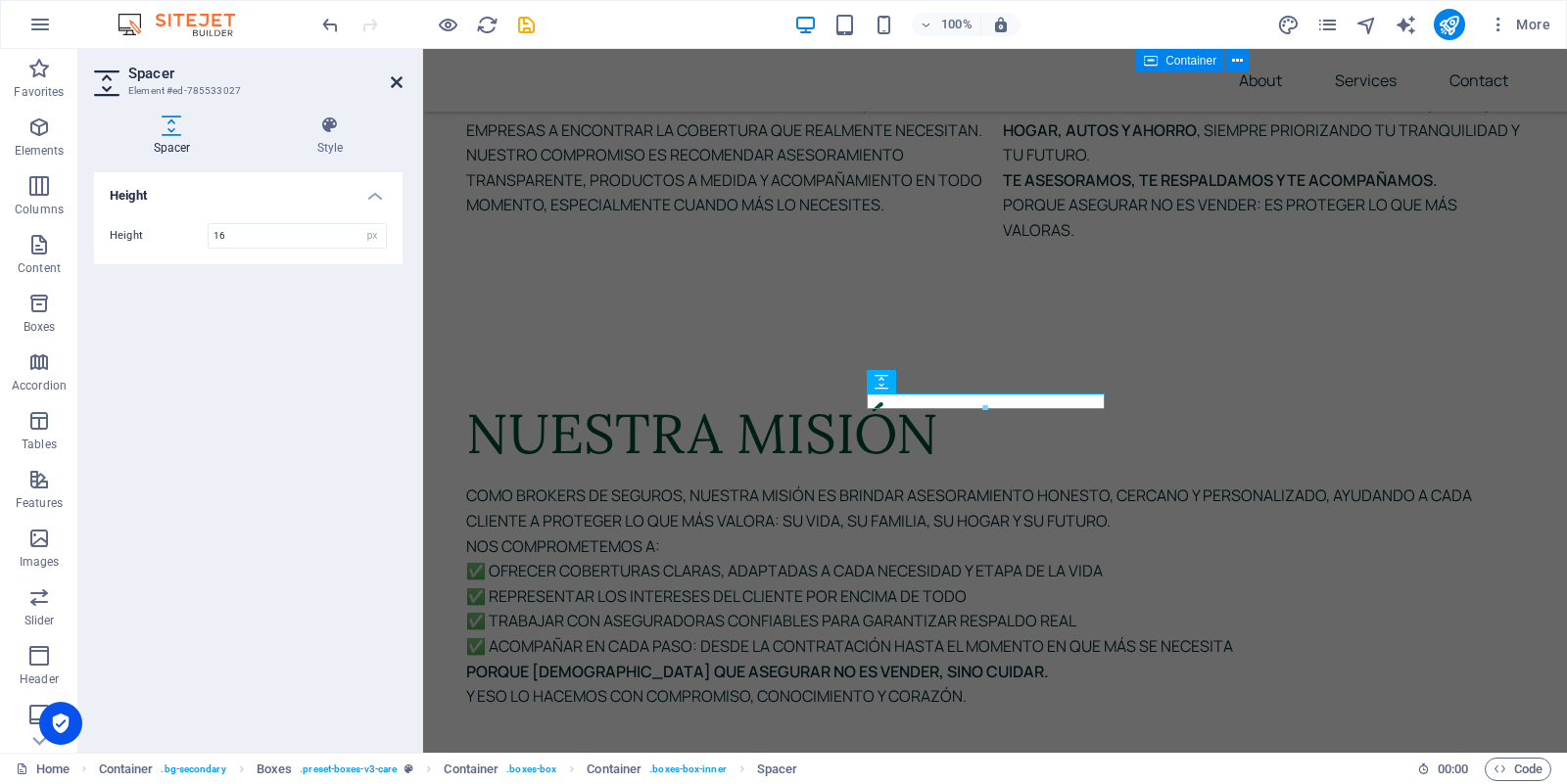 click at bounding box center (397, 82) 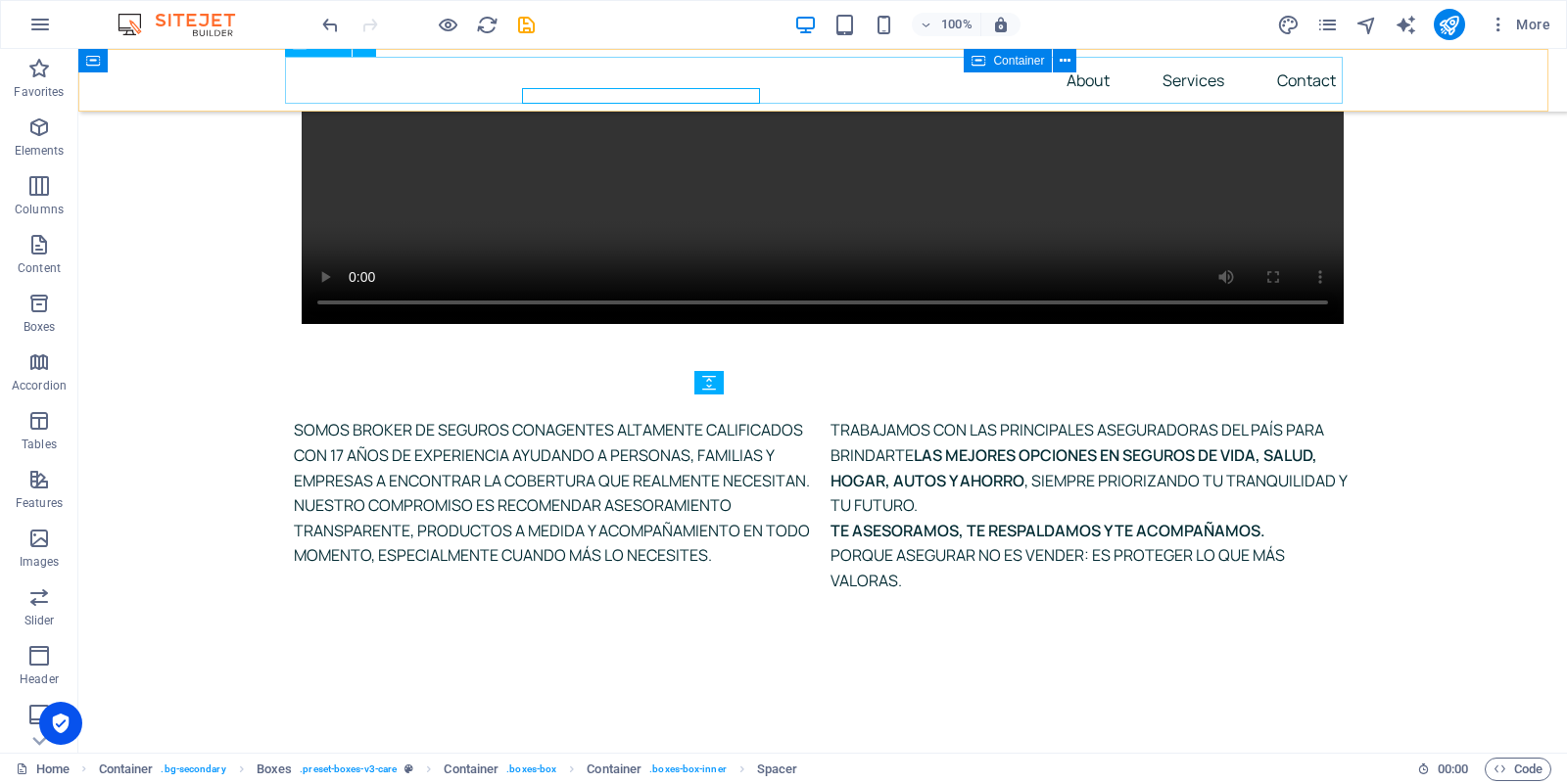 scroll, scrollTop: 8723, scrollLeft: 0, axis: vertical 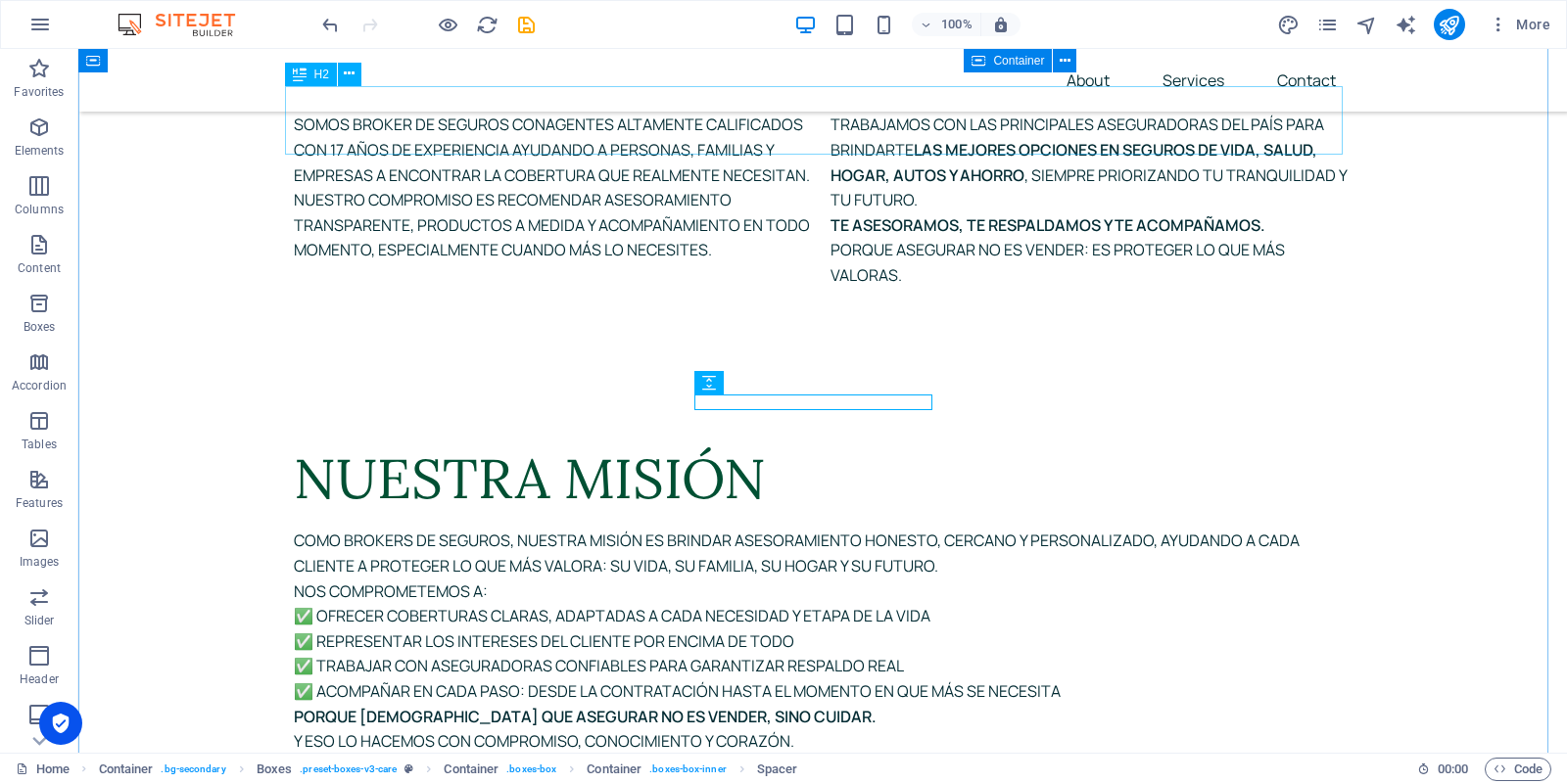 click on "Lo que nos distingue" at bounding box center (823, 1980) 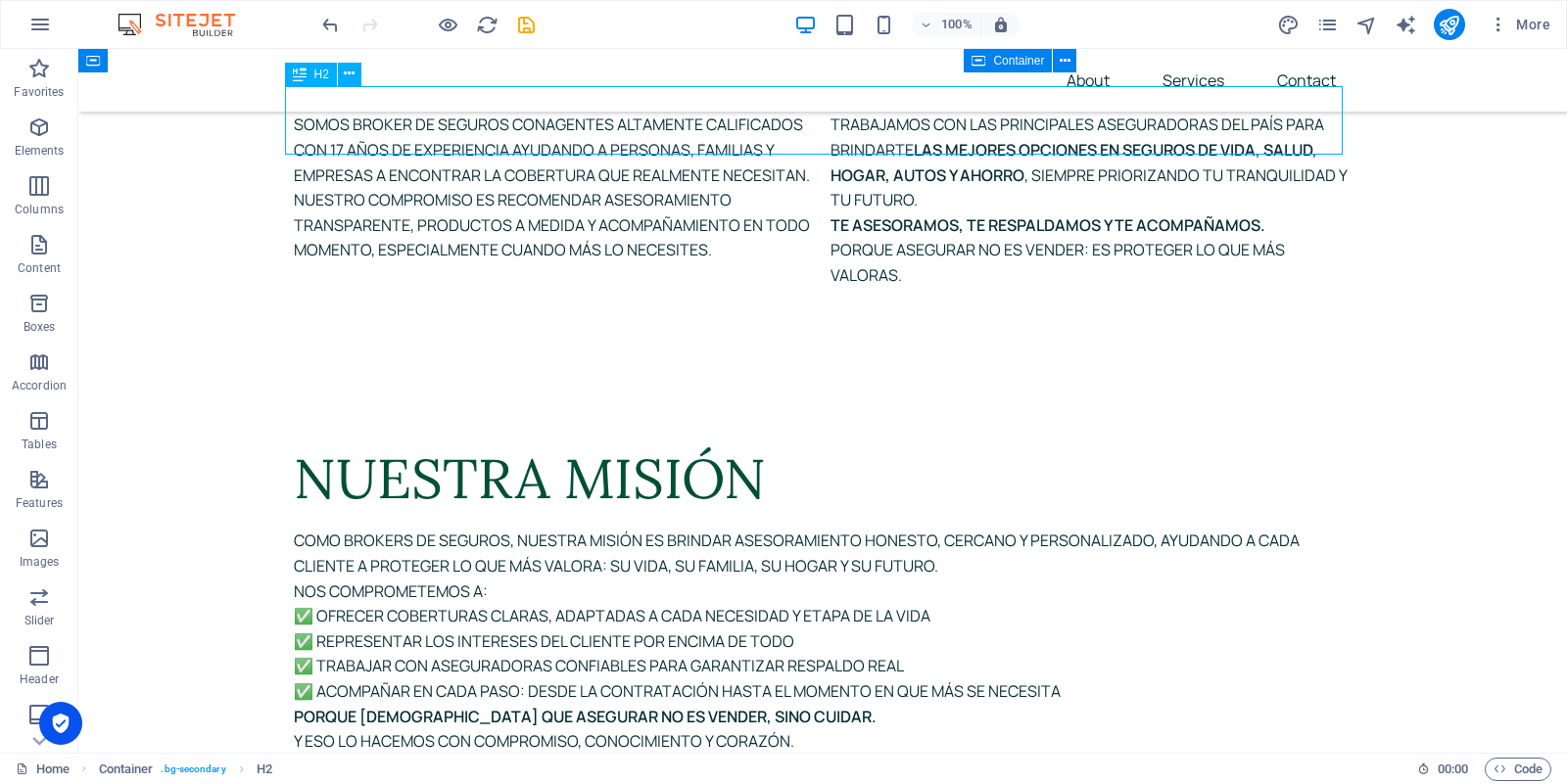 click on "Lo que nos distingue" at bounding box center (823, 1980) 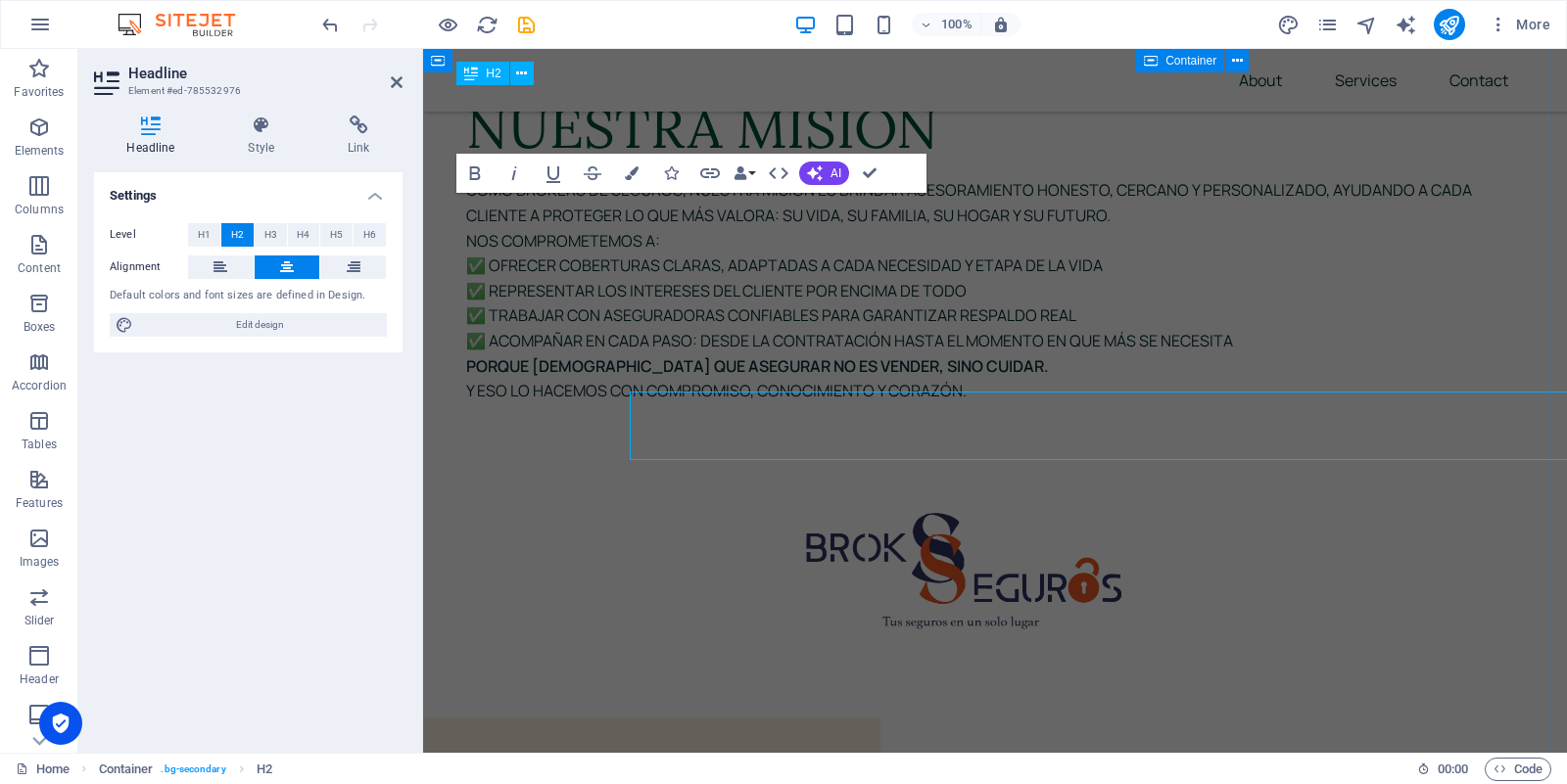 scroll, scrollTop: 8417, scrollLeft: 0, axis: vertical 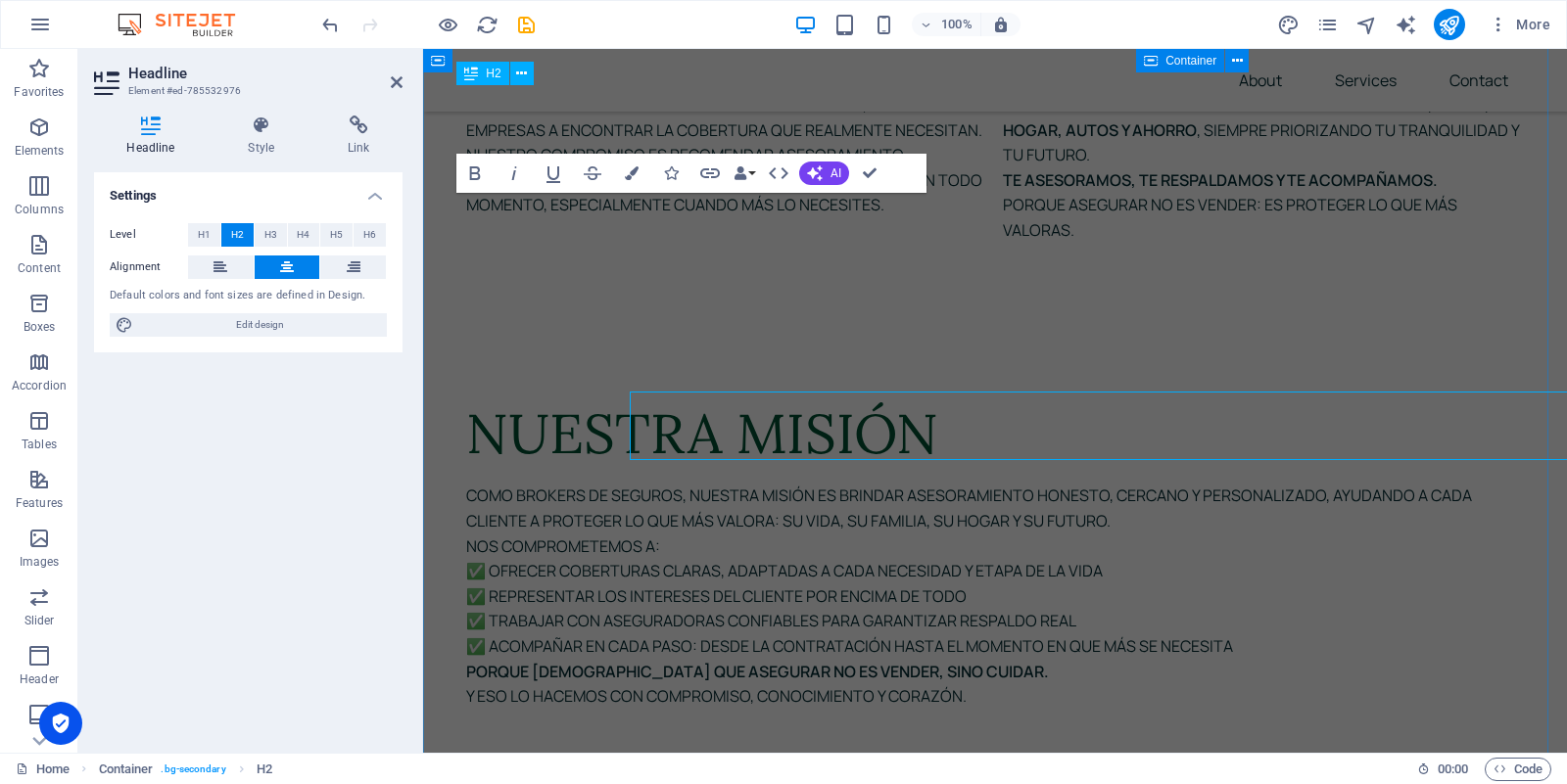 click on "Lo que nos distingue" at bounding box center (995, 1935) 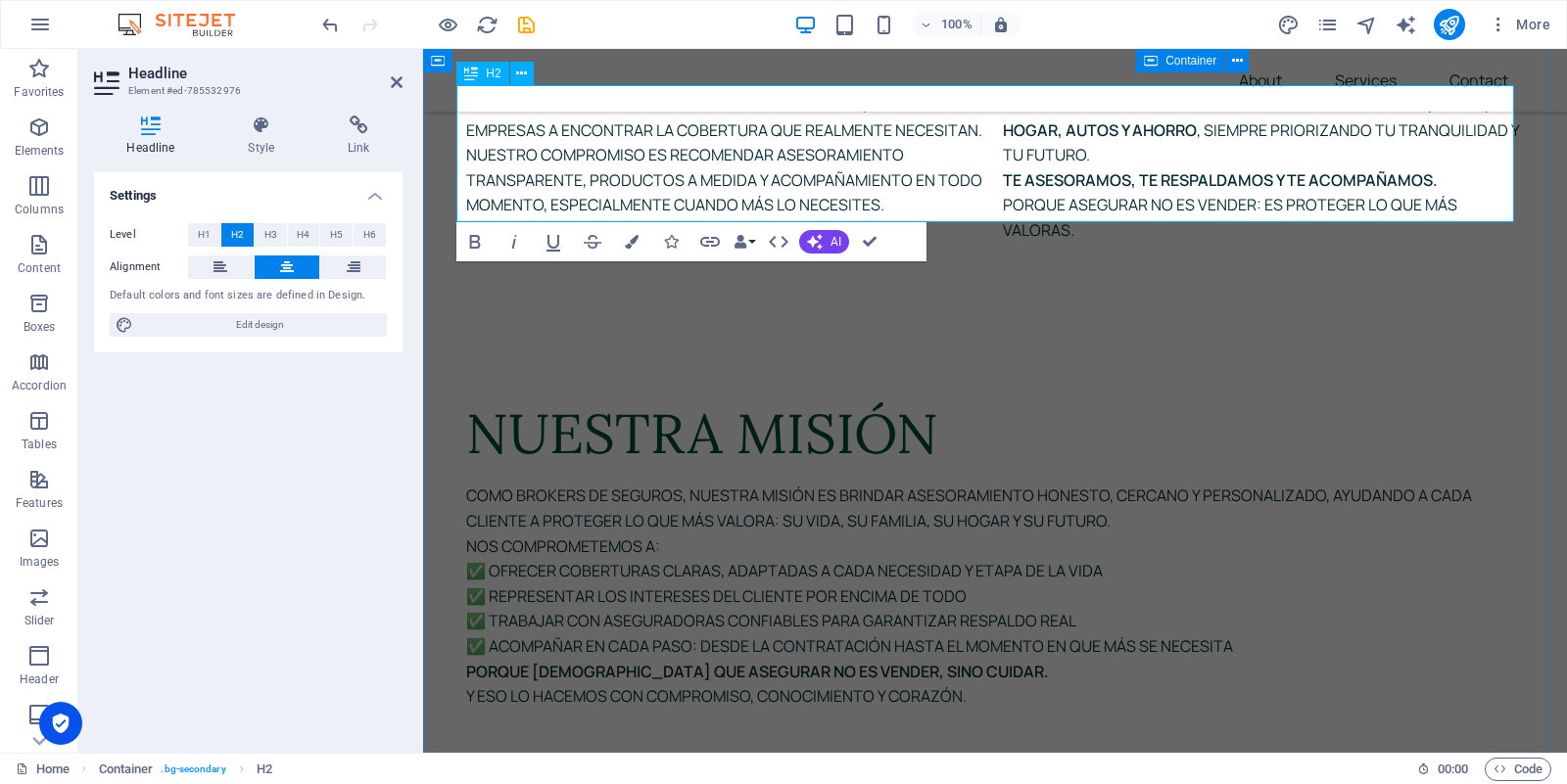 type 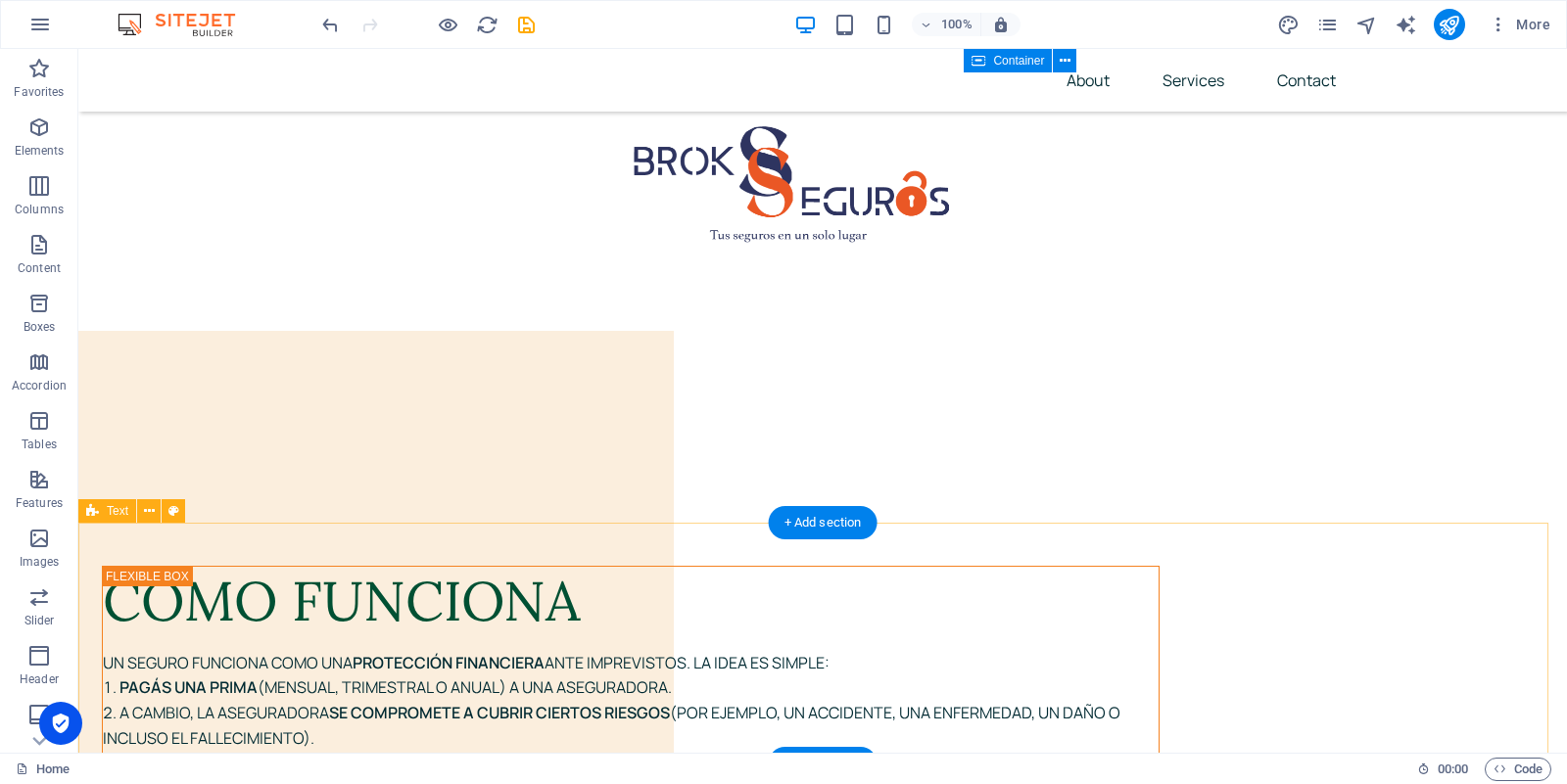scroll, scrollTop: 9387, scrollLeft: 0, axis: vertical 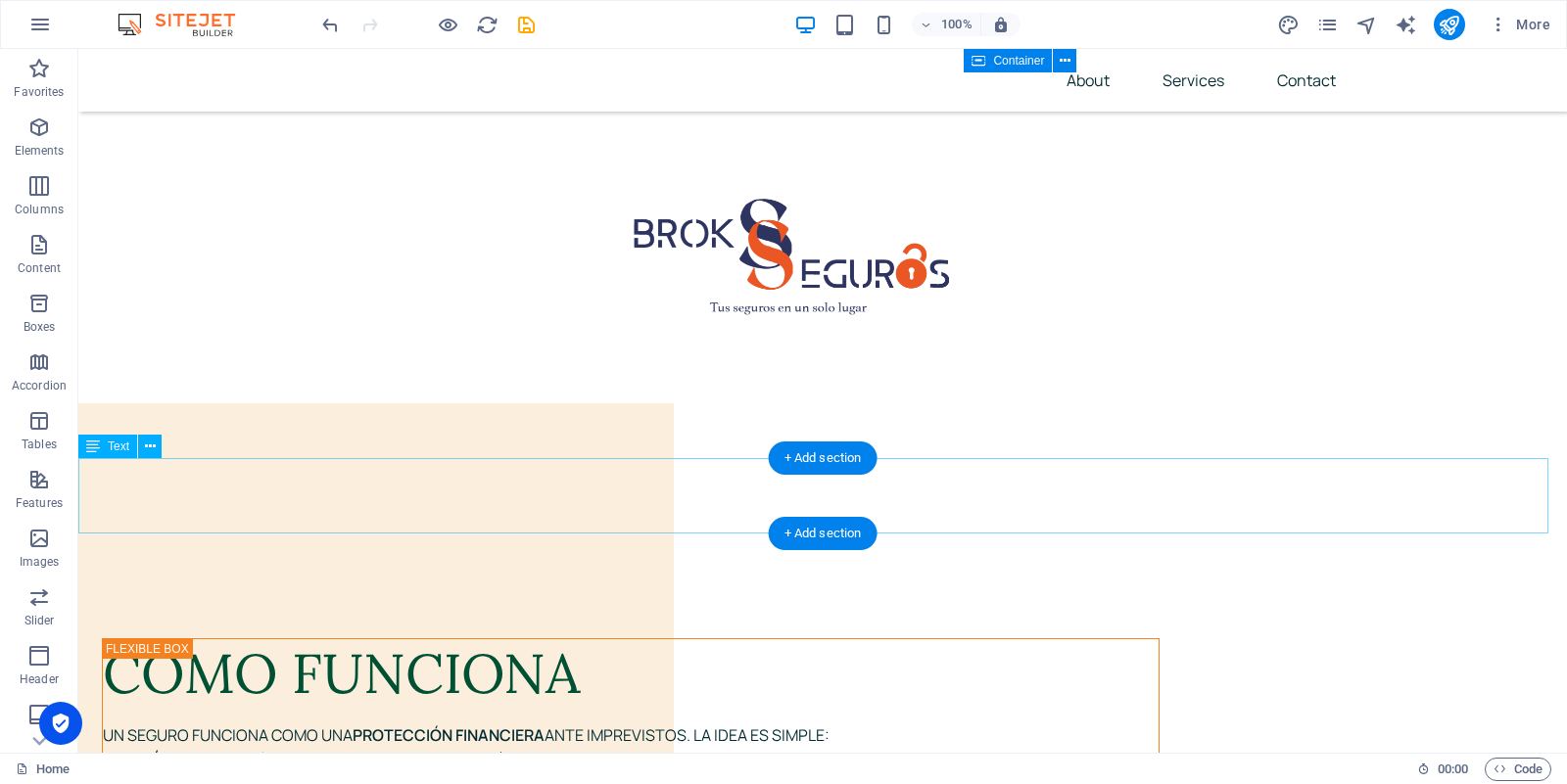 click on "Conocé la diferencia de estar bien asesorado.                                                           Con nosotros, no solo contratas un seguro. Ganás tranquilidad." at bounding box center [823, 3307] 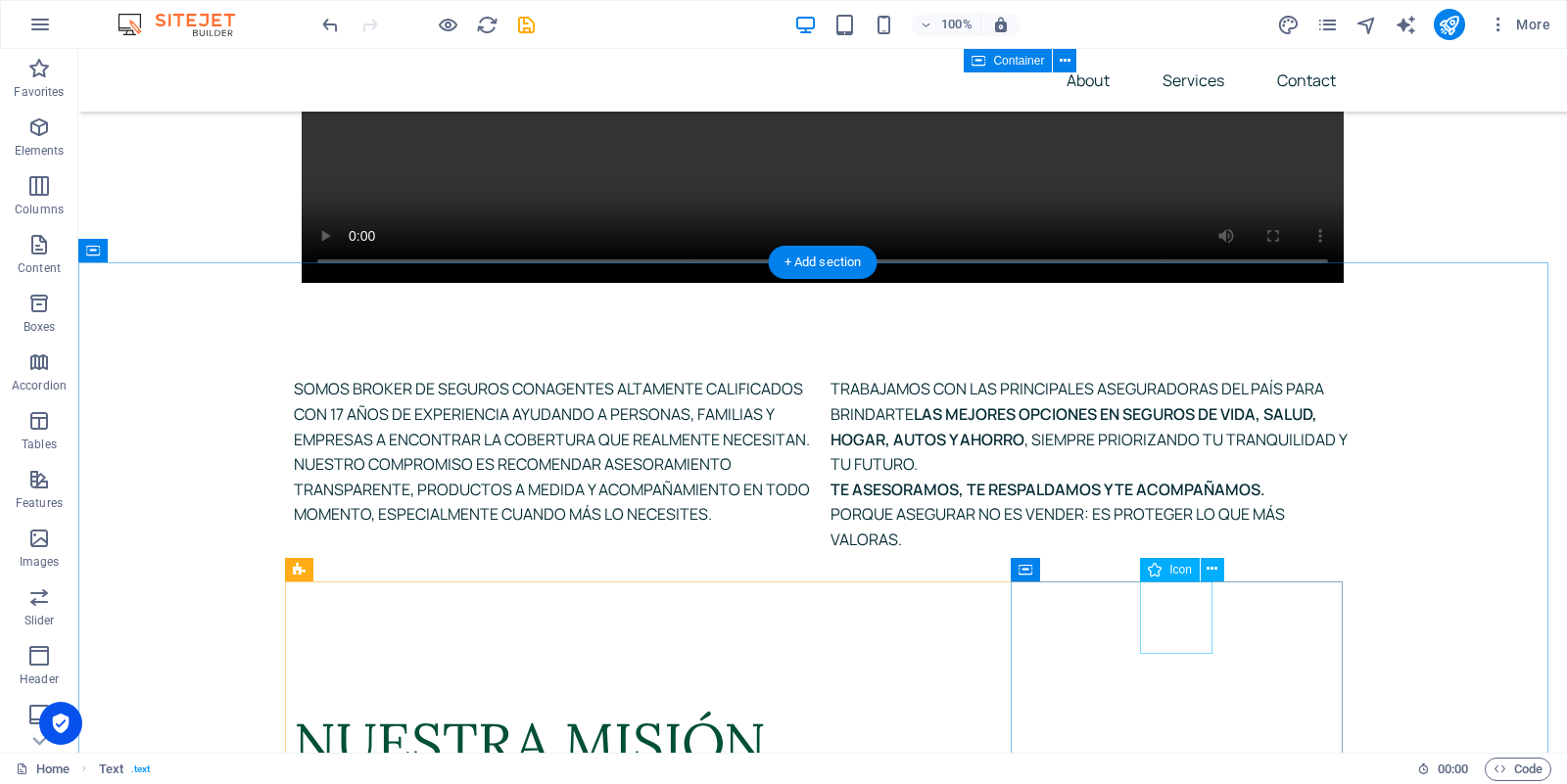 scroll, scrollTop: 8398, scrollLeft: 0, axis: vertical 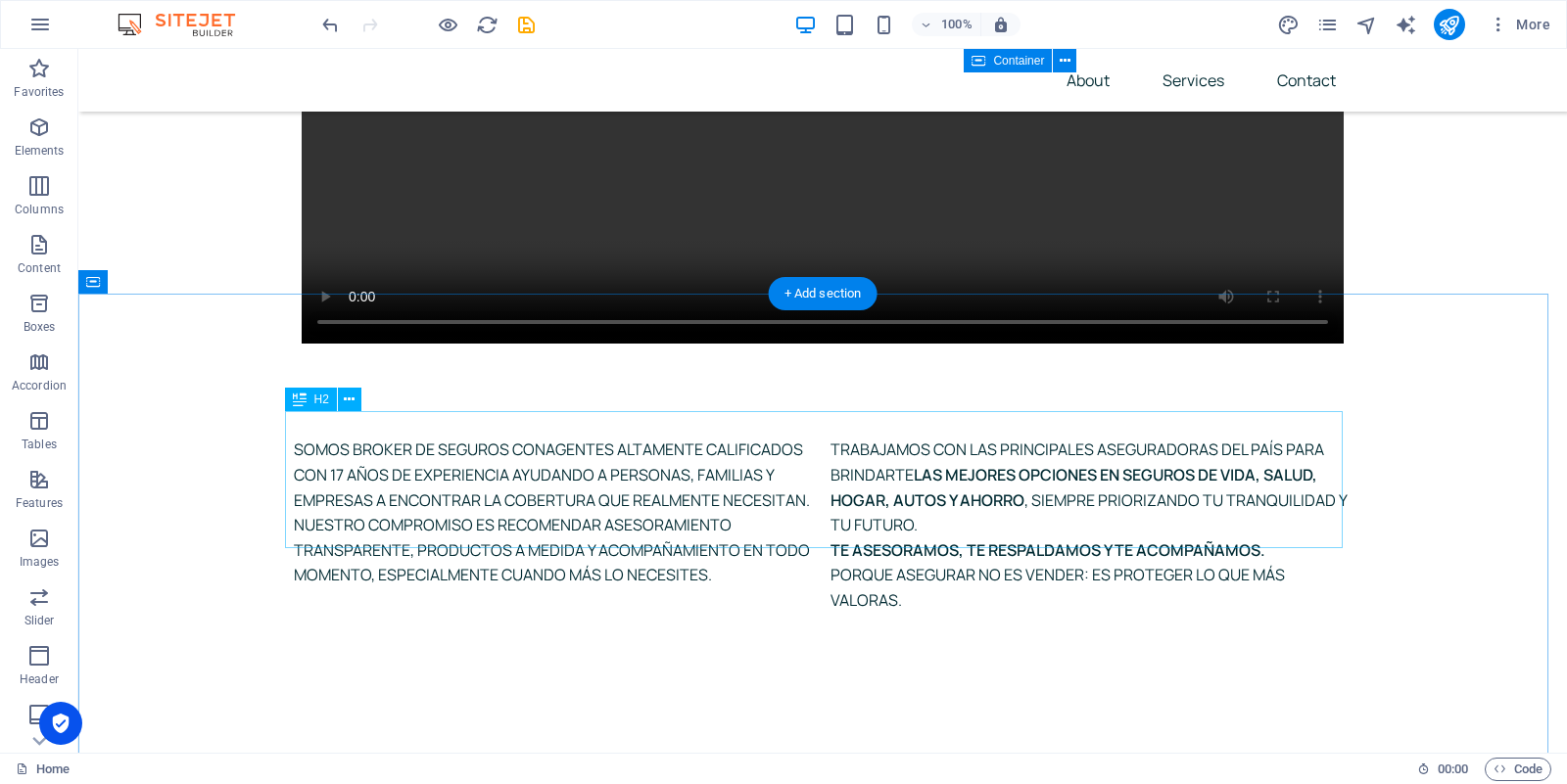 click on "Lo que nos distingue DEL RESTO" at bounding box center (823, 2339) 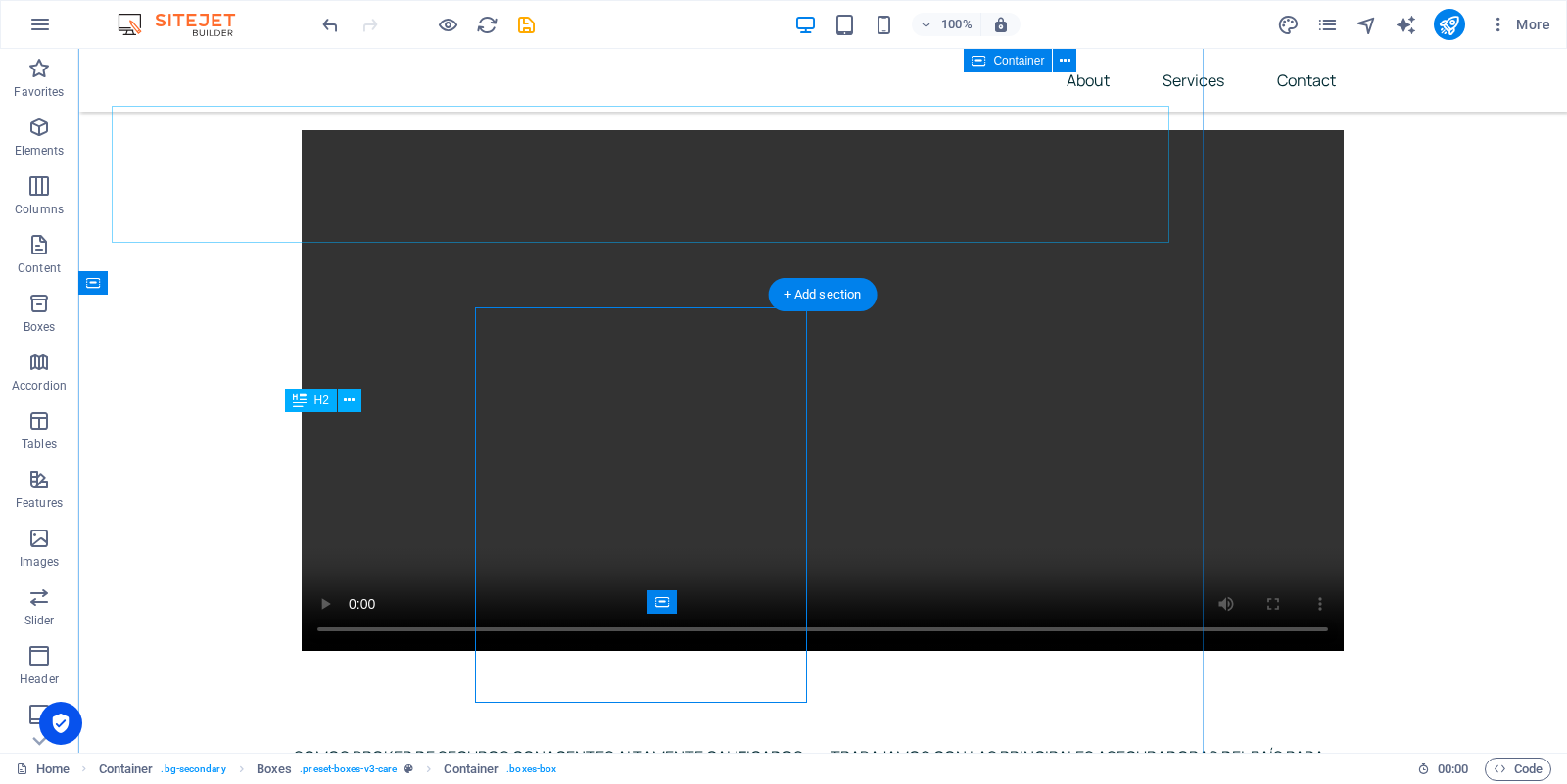 scroll, scrollTop: 8396, scrollLeft: 0, axis: vertical 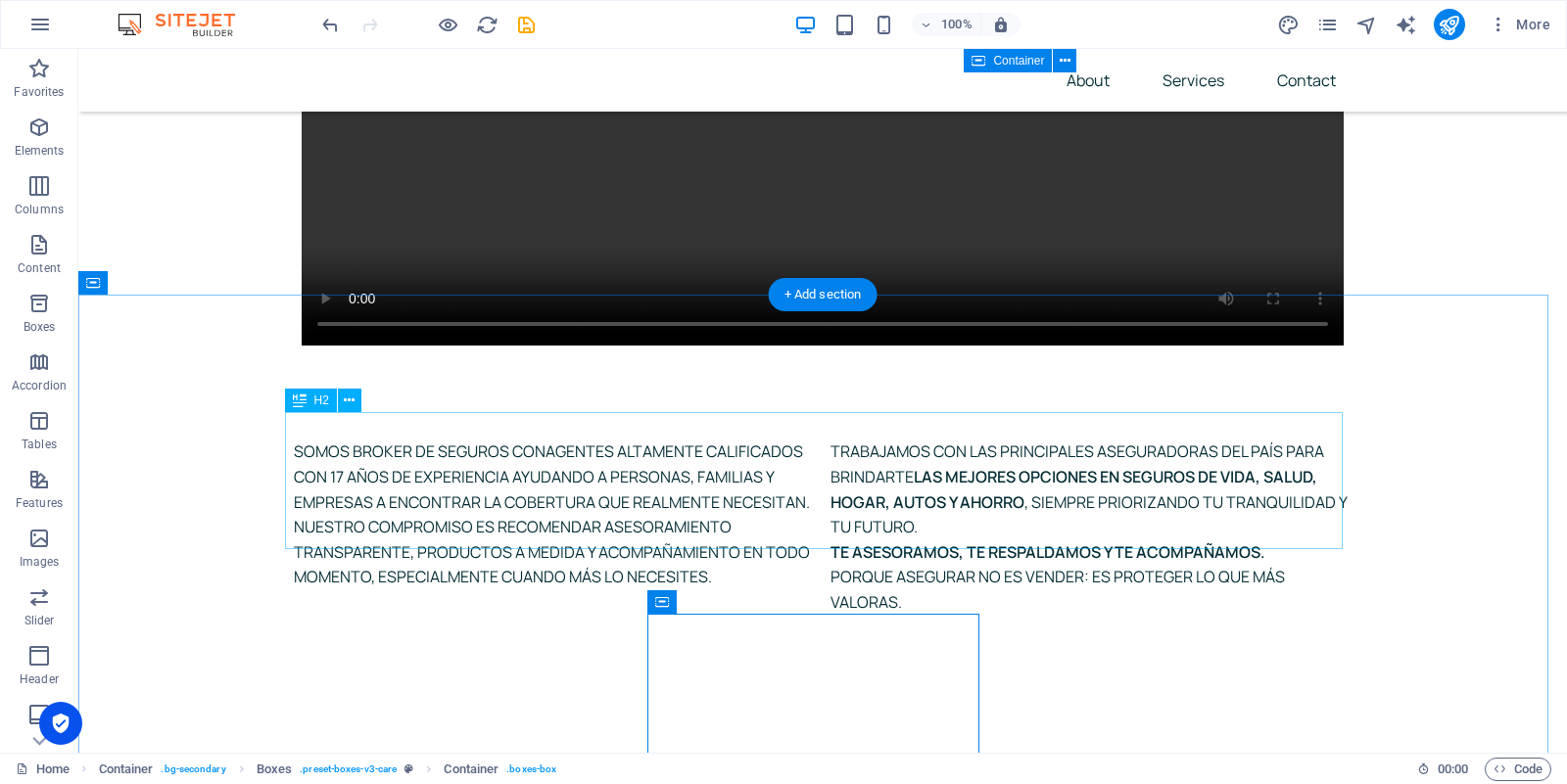 click on "Lo que nos distingue DEL RESTO" at bounding box center [823, 2341] 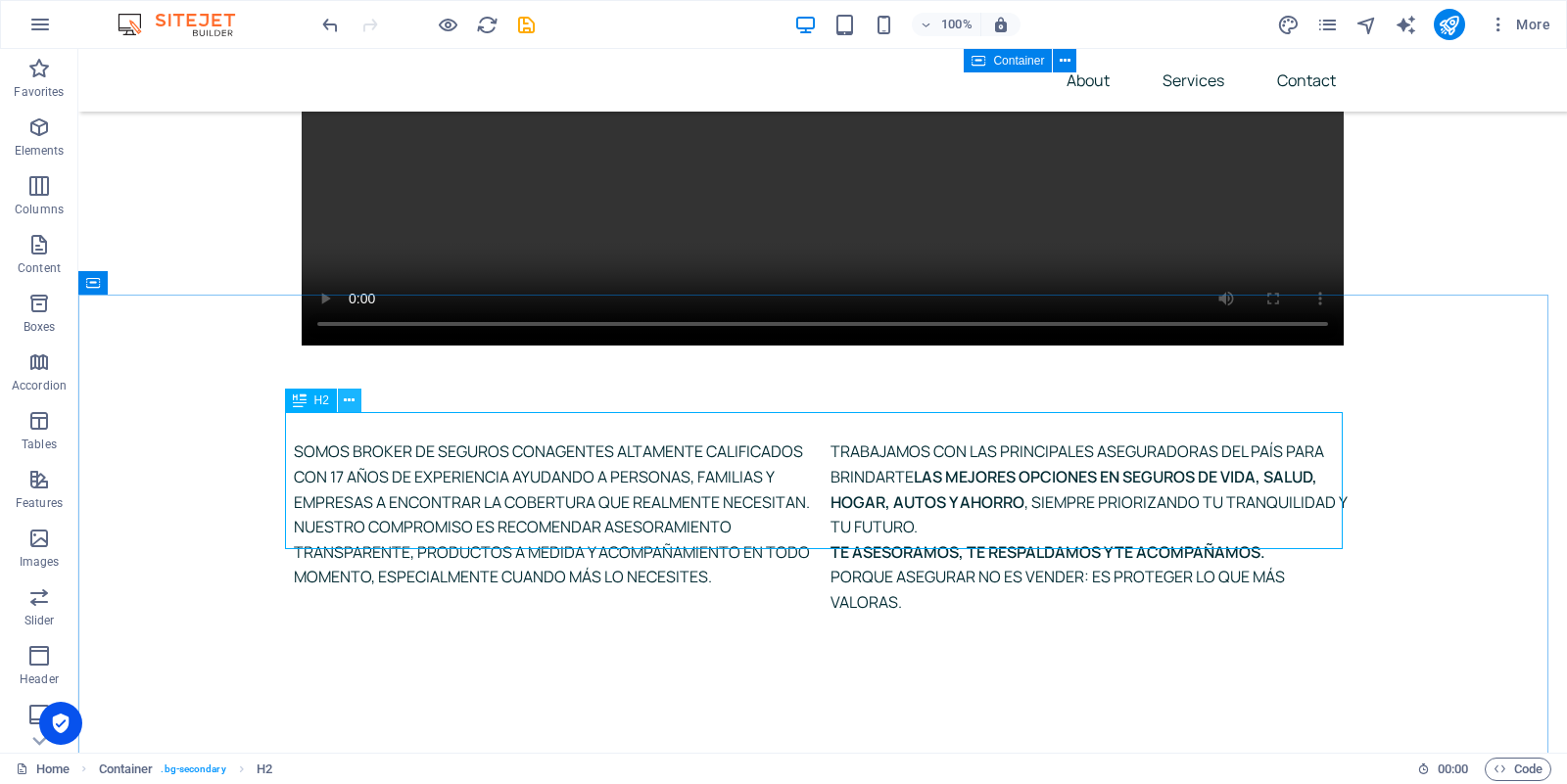 click at bounding box center [349, 400] 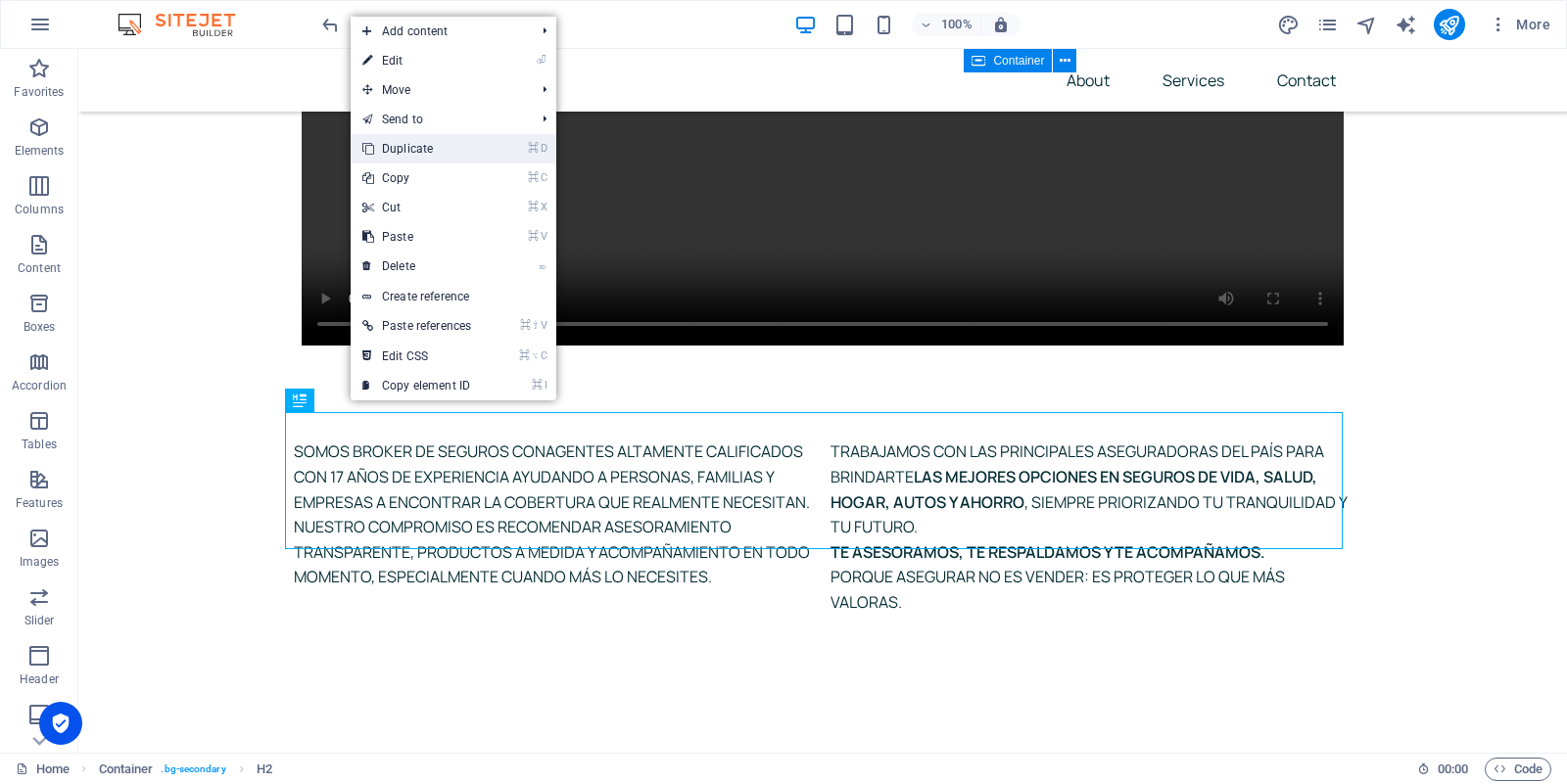 click on "⌘ D  Duplicate" at bounding box center (416, 149) 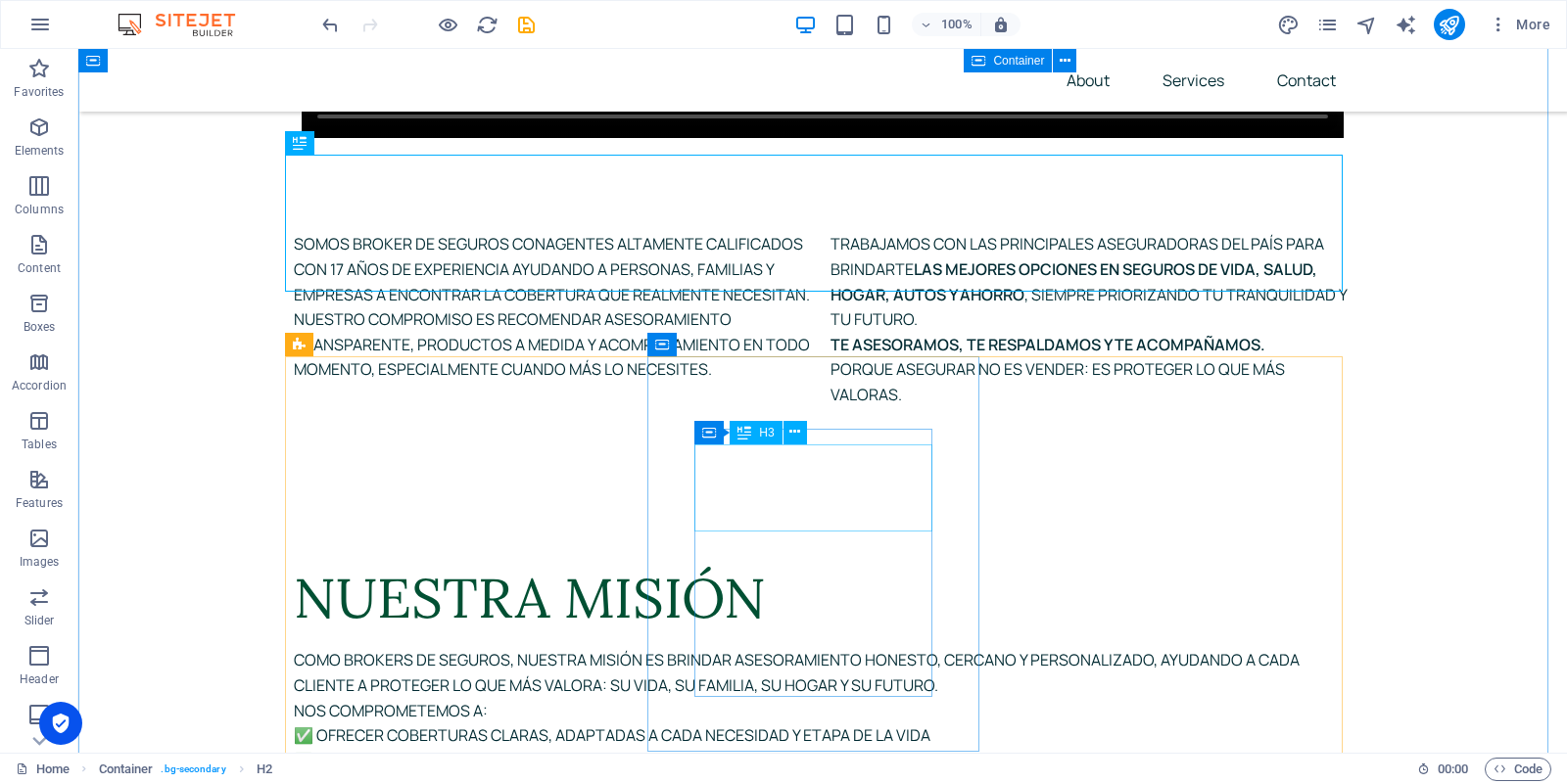 scroll, scrollTop: 8806, scrollLeft: 0, axis: vertical 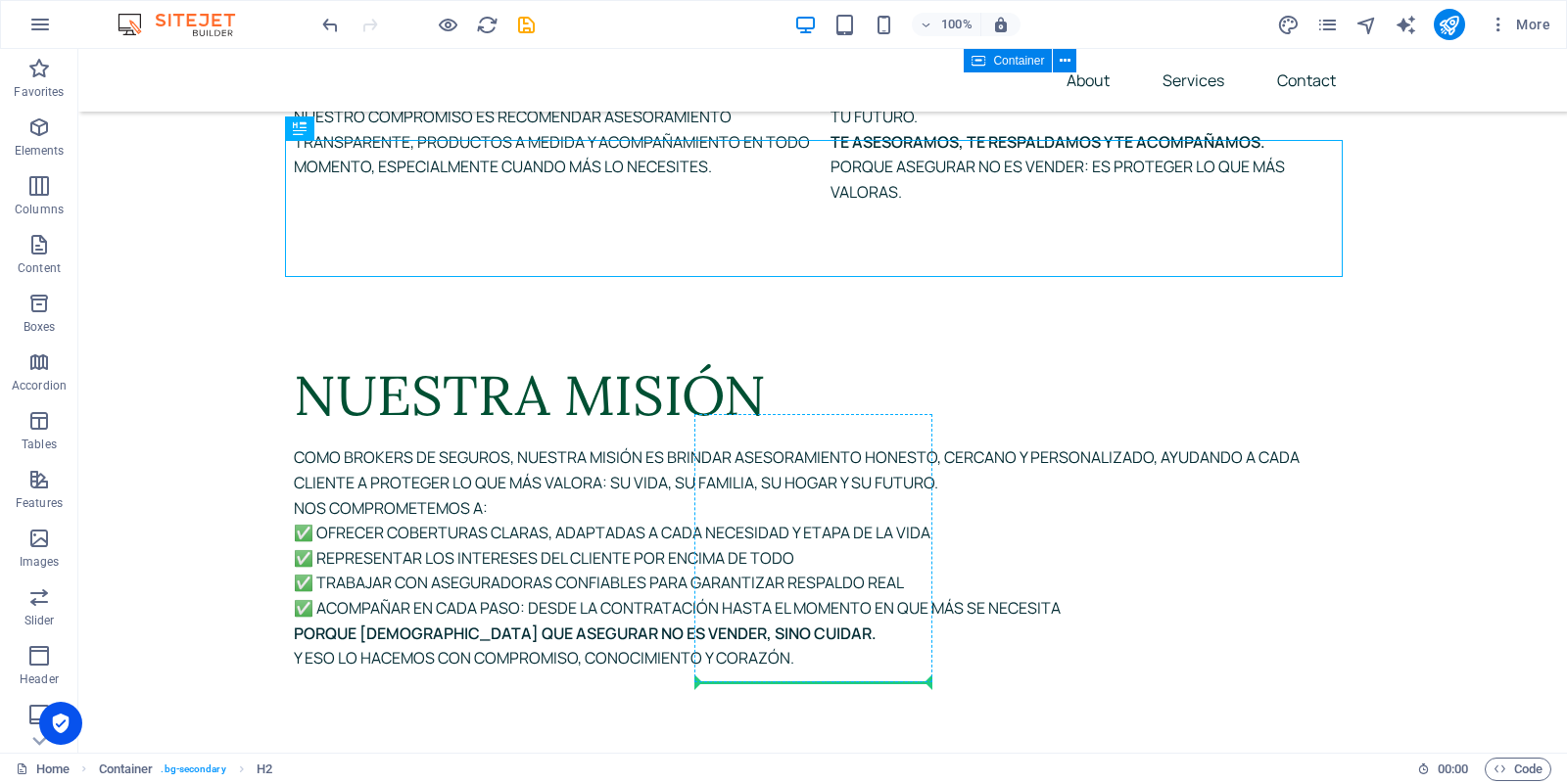 drag, startPoint x: 904, startPoint y: 163, endPoint x: 886, endPoint y: 608, distance: 445.3639 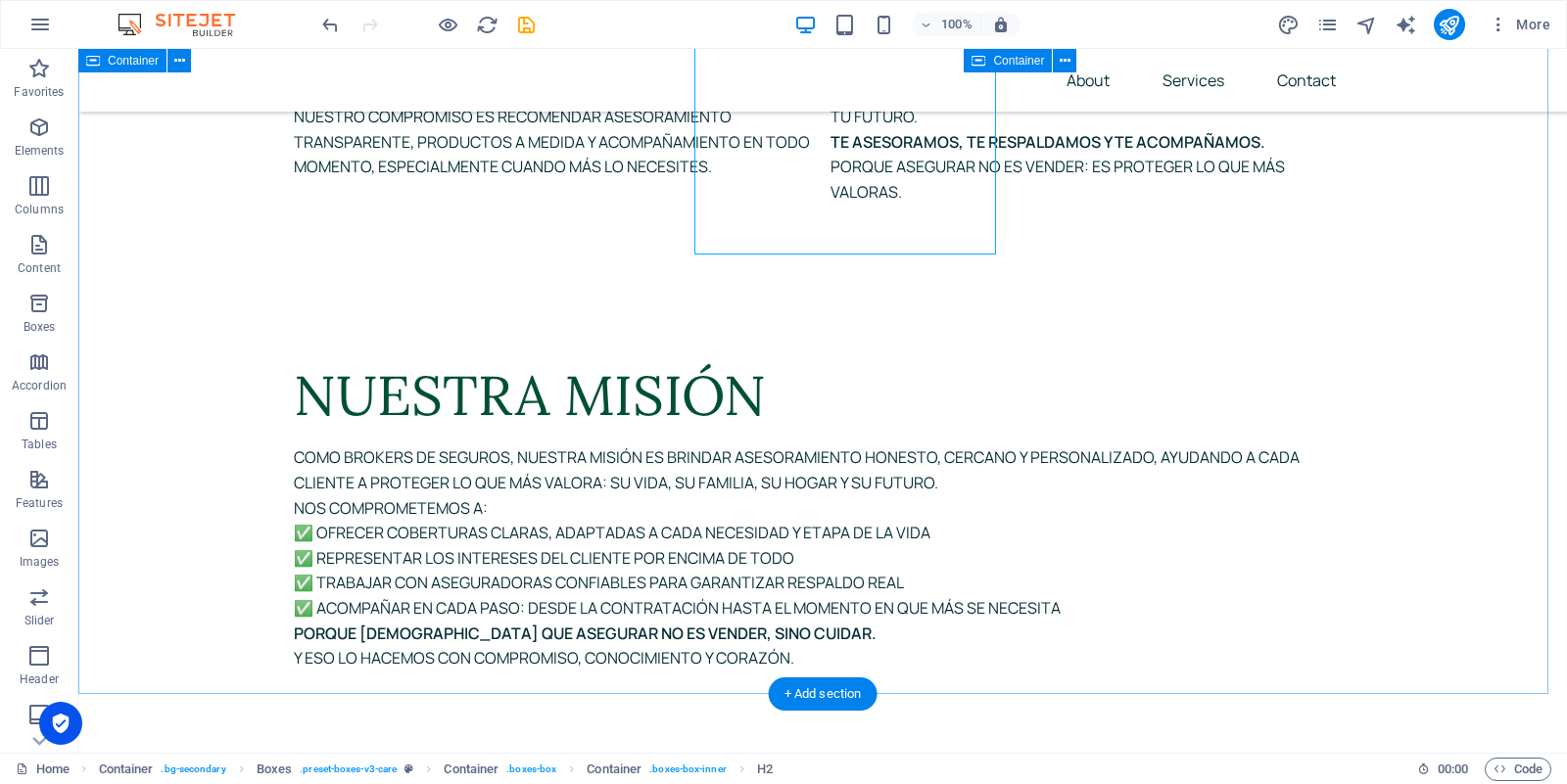 scroll, scrollTop: 9372, scrollLeft: 0, axis: vertical 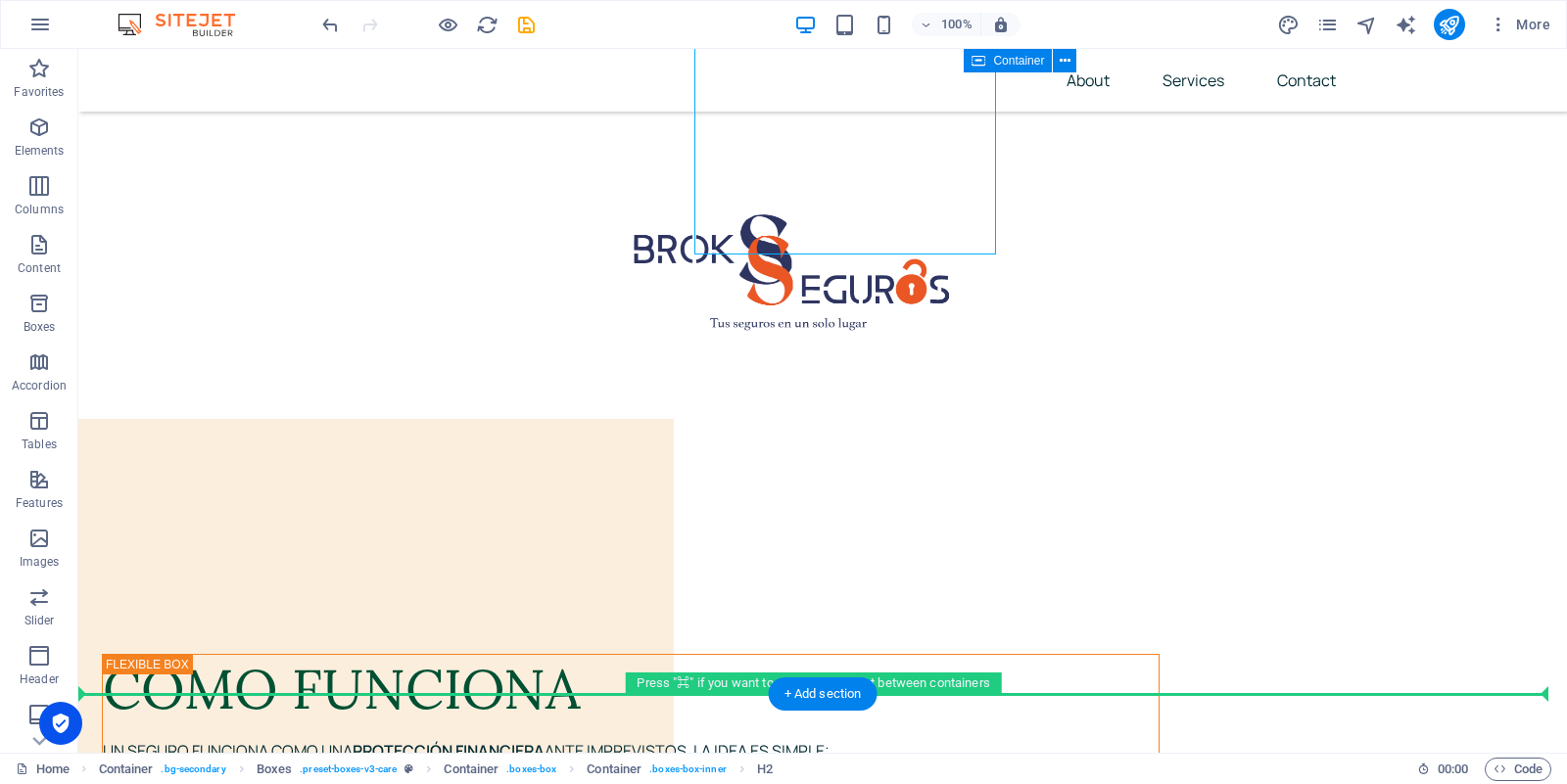 drag, startPoint x: 840, startPoint y: 162, endPoint x: 791, endPoint y: 623, distance: 463.5968 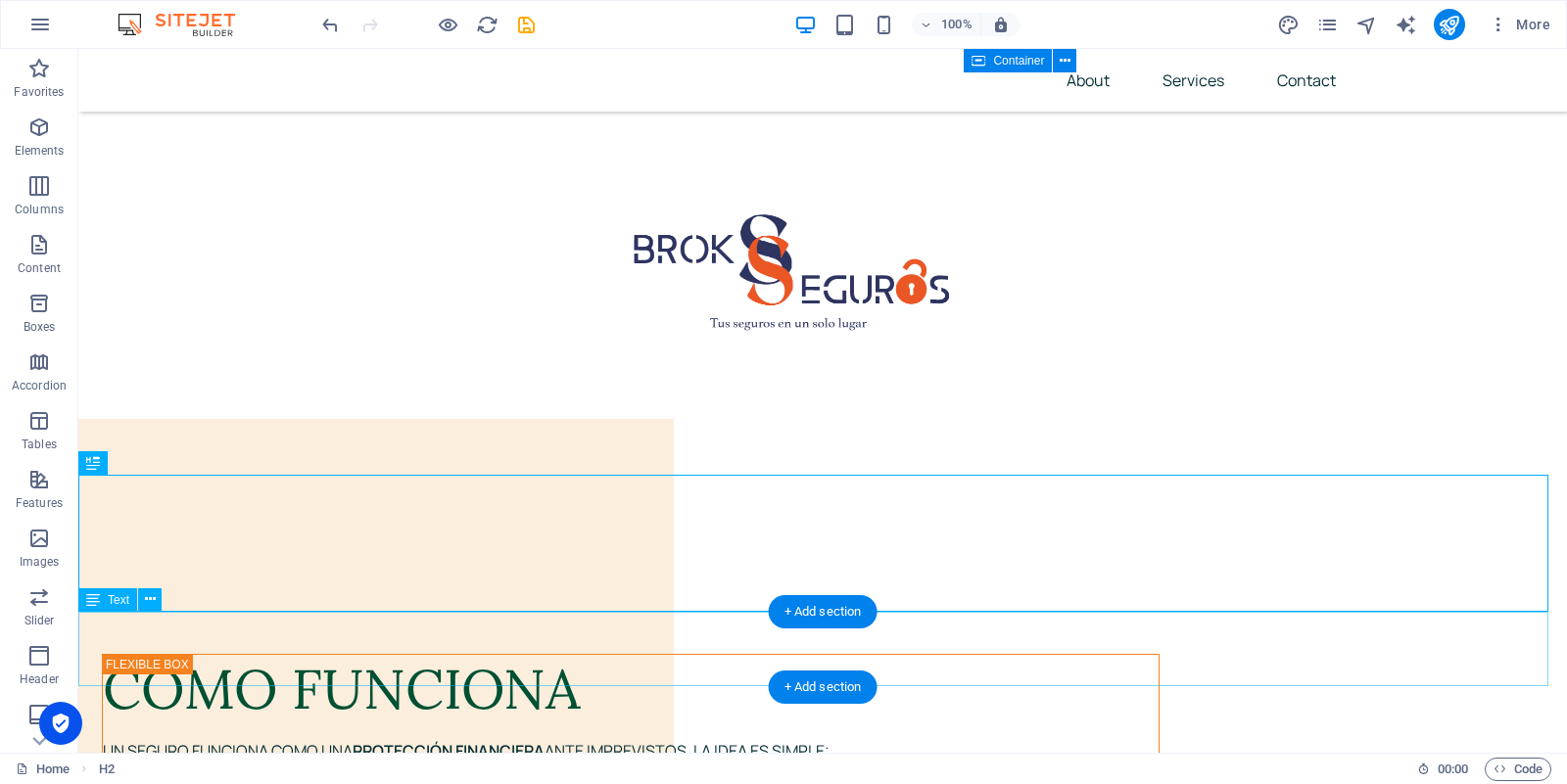 click on "Conocé la diferencia de estar bien asesorado.                                                           Con nosotros, no solo contratas un seguro. Ganás tranquilidad." at bounding box center [823, 3460] 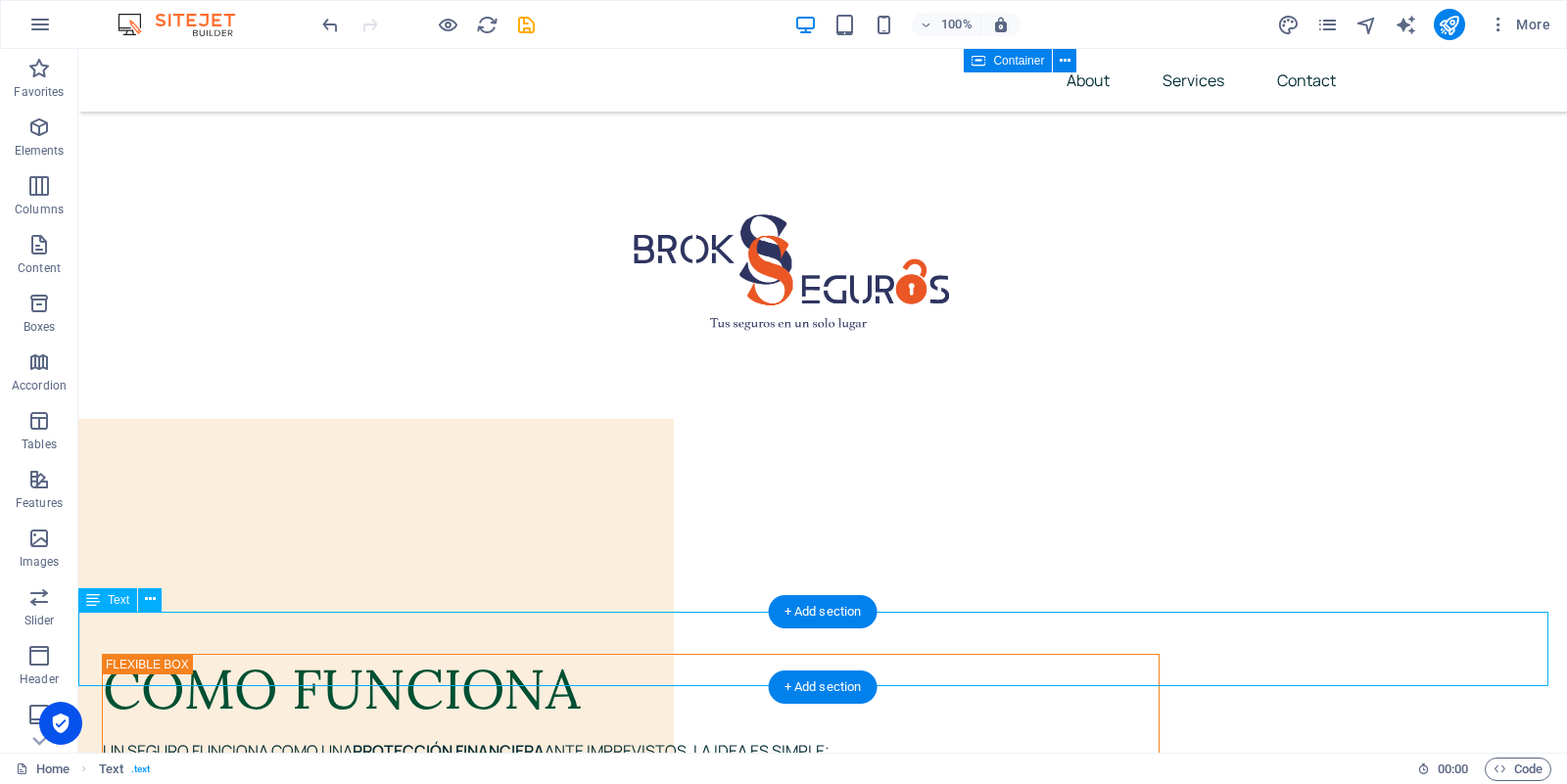click on "Conocé la diferencia de estar bien asesorado.                                                           Con nosotros, no solo contratas un seguro. Ganás tranquilidad." at bounding box center (823, 3460) 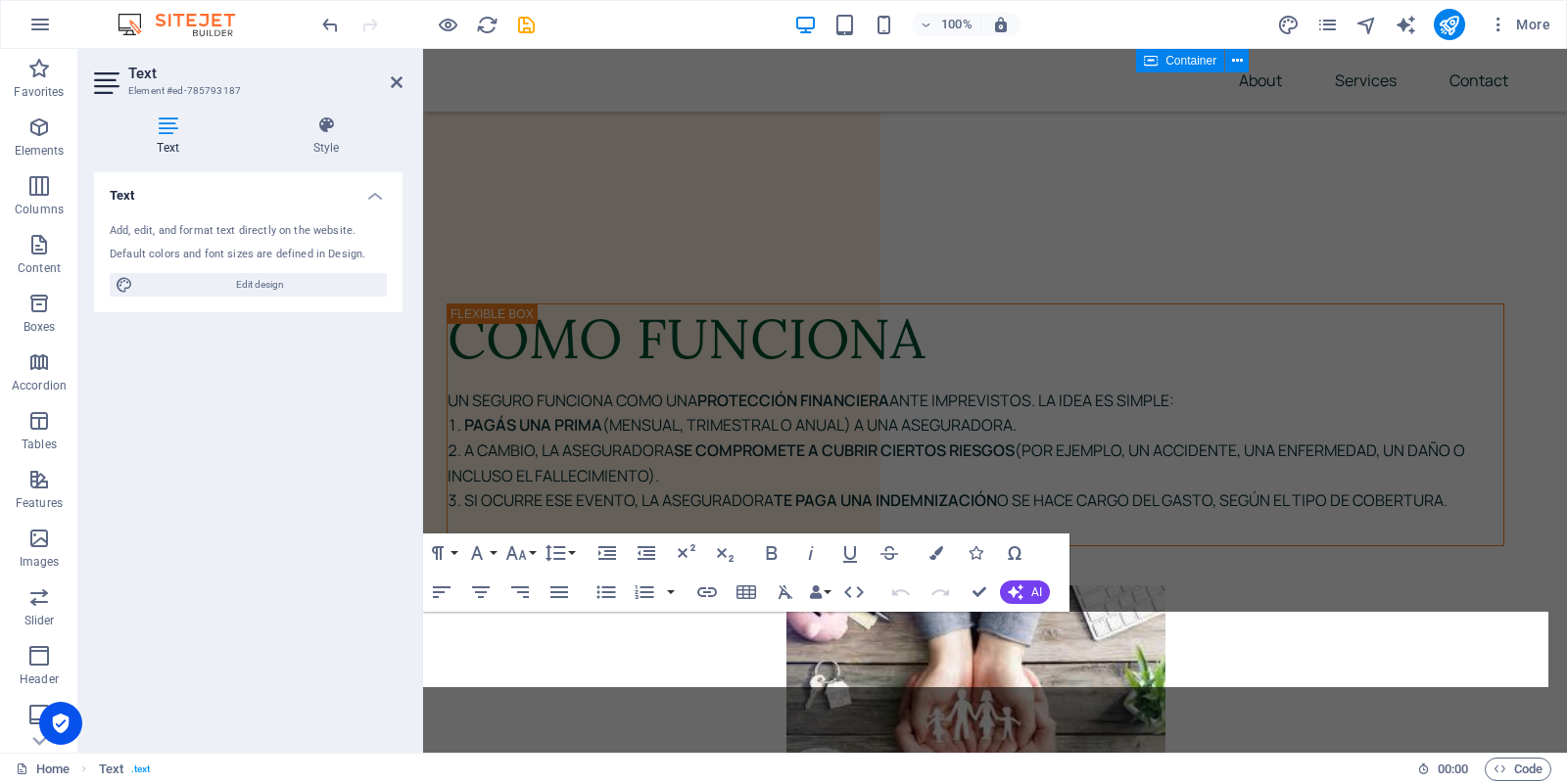 scroll, scrollTop: 9064, scrollLeft: 0, axis: vertical 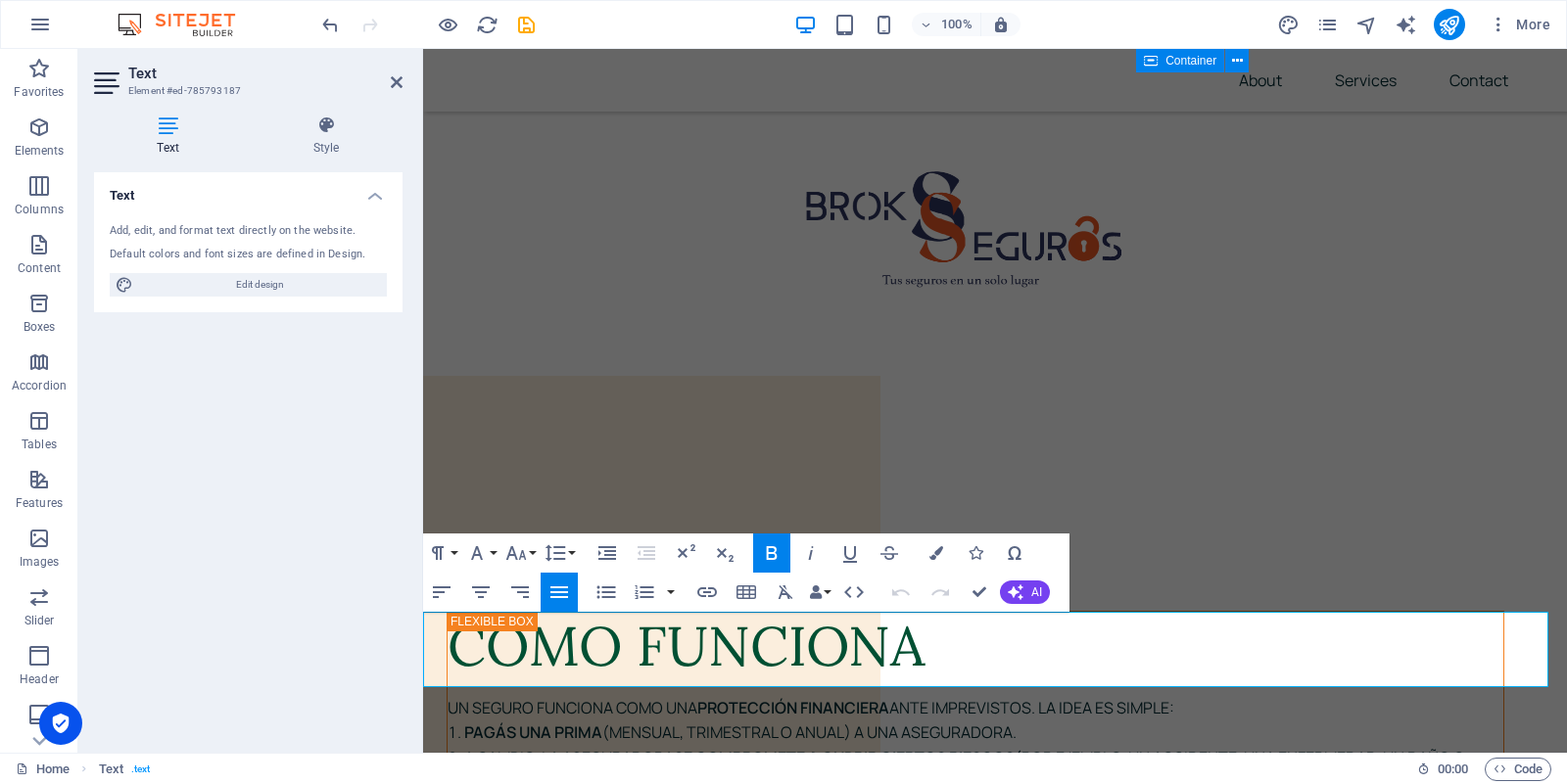 click on "Conocé la diferencia de estar bien asesorado.                                                           Con nosotros, no solo contratas un seguro. Ganás tranquilidad." at bounding box center [848, 3416] 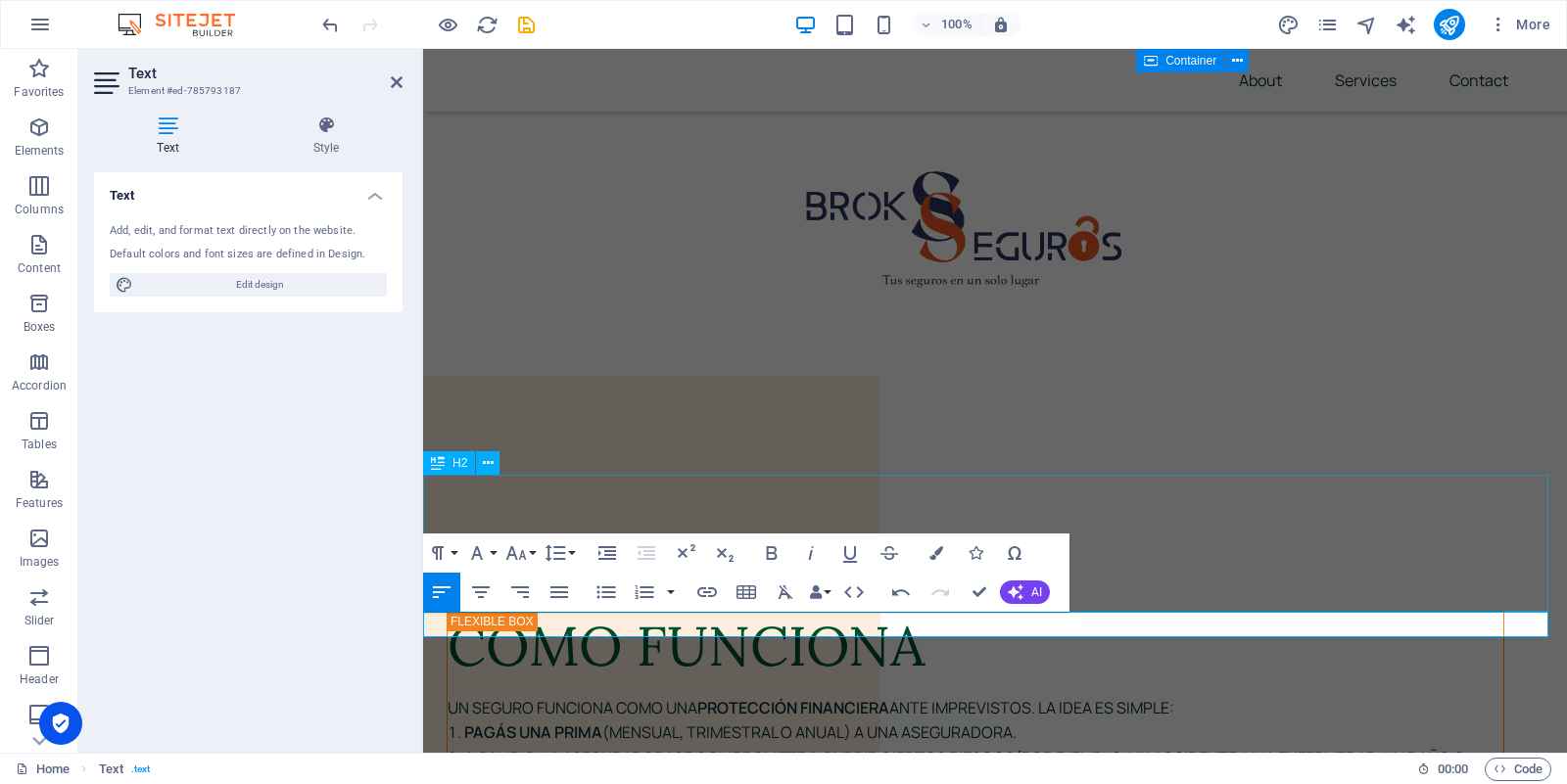 click on "Lo que nos distingue DEL RESTO" at bounding box center [995, 3311] 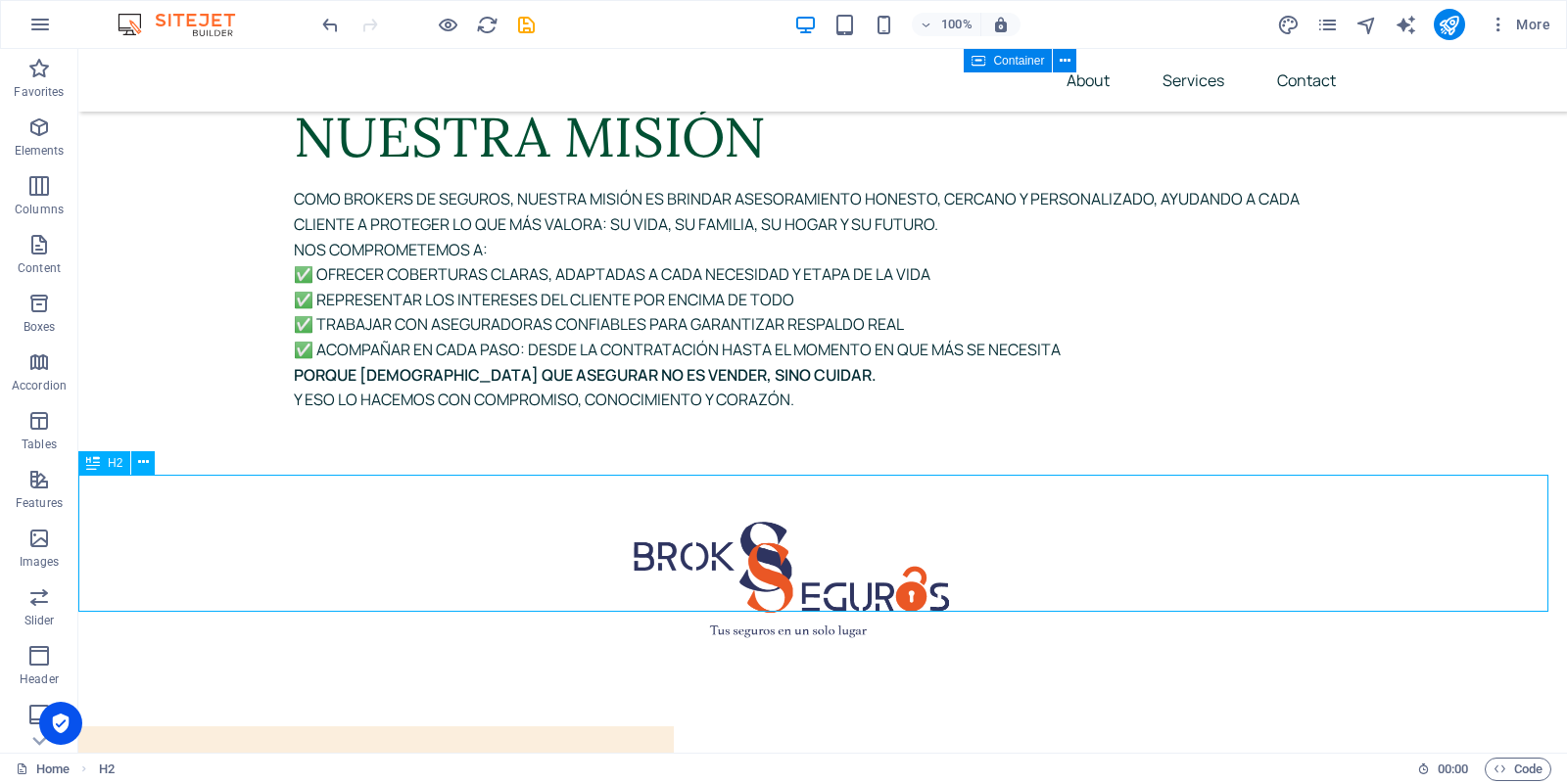 click on "Lo que nos distingue DEL RESTO" at bounding box center [823, 3662] 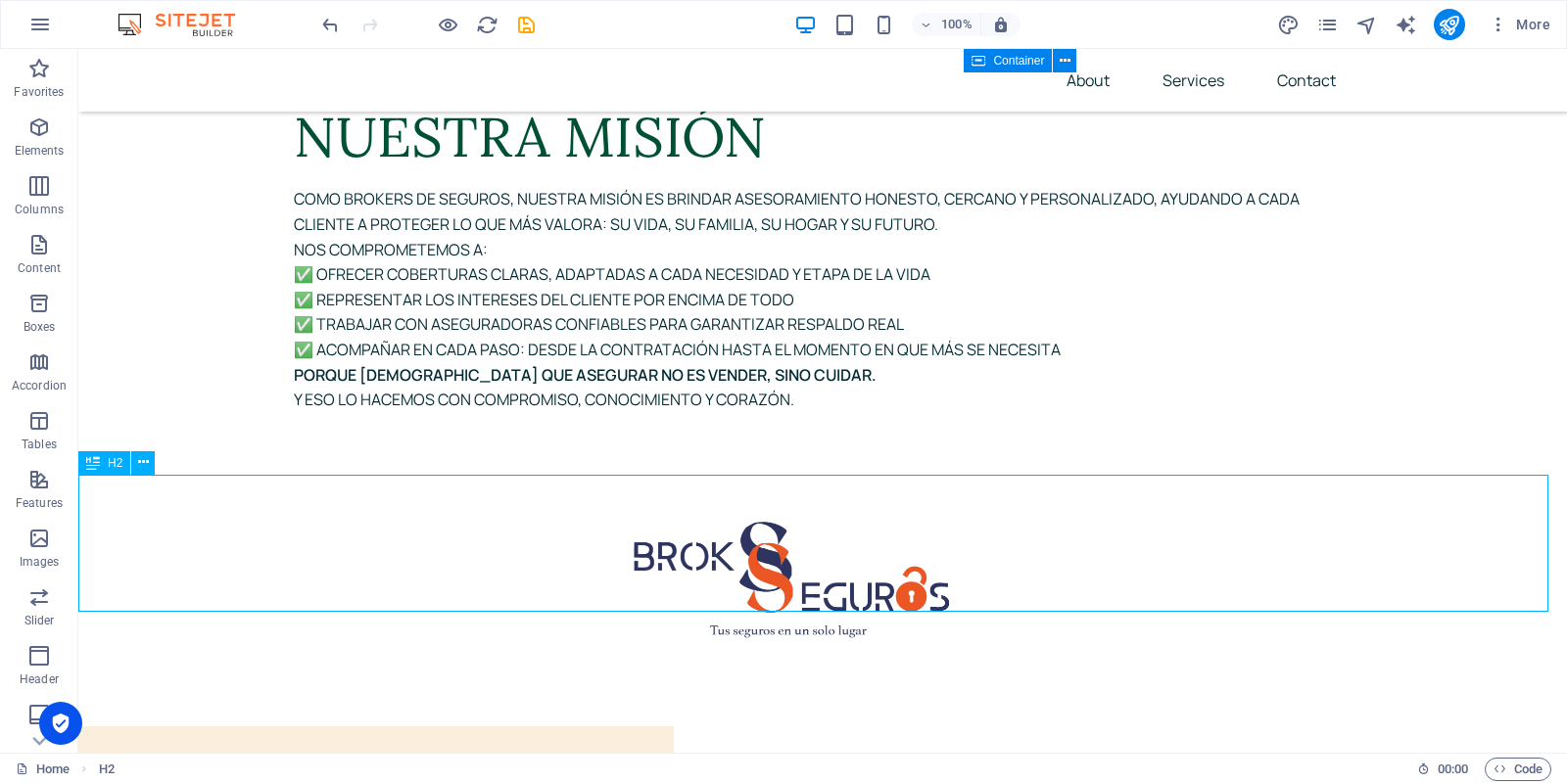 scroll, scrollTop: 9372, scrollLeft: 0, axis: vertical 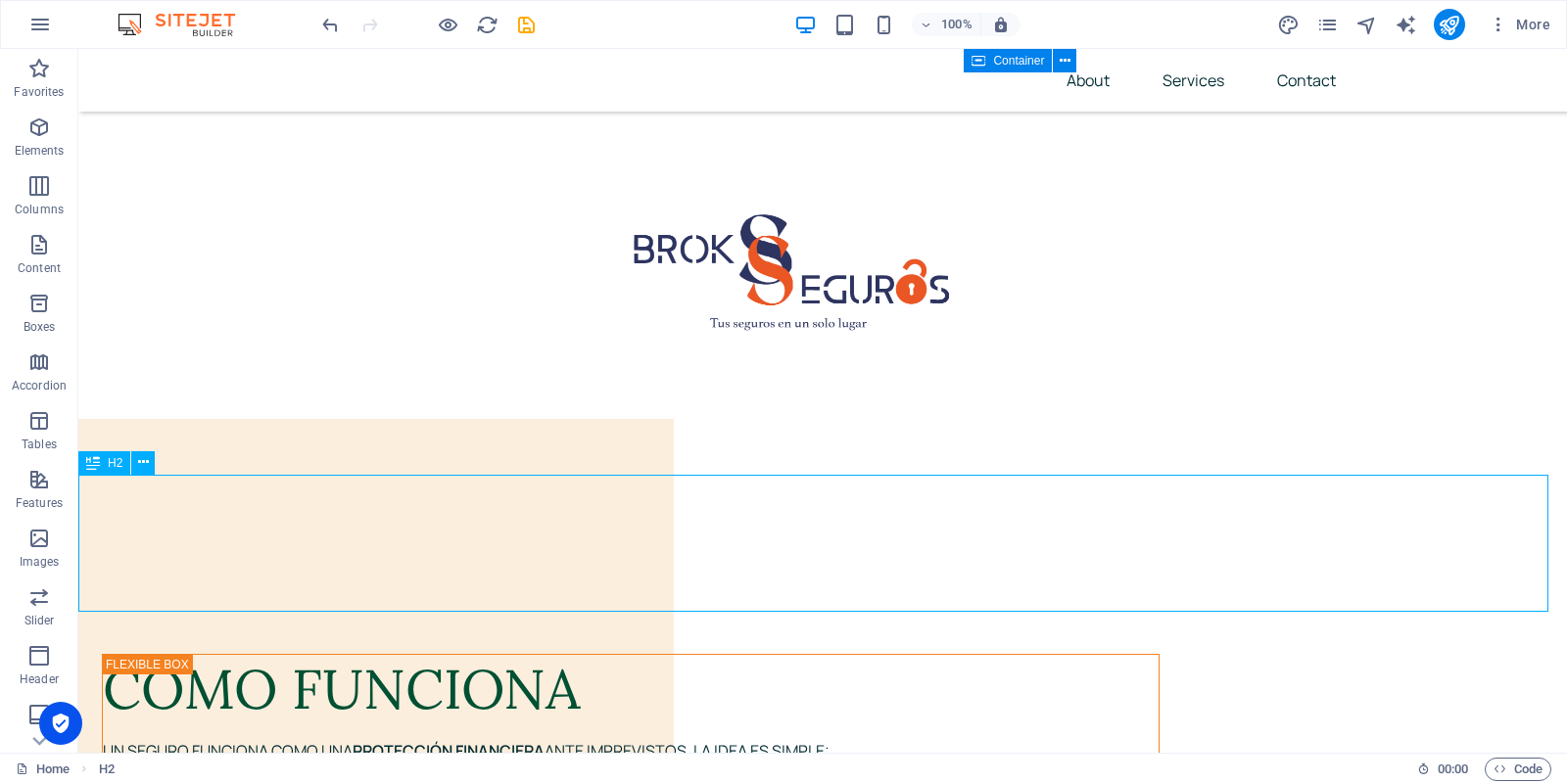 click on "Lo que nos distingue DEL RESTO" at bounding box center [823, 3354] 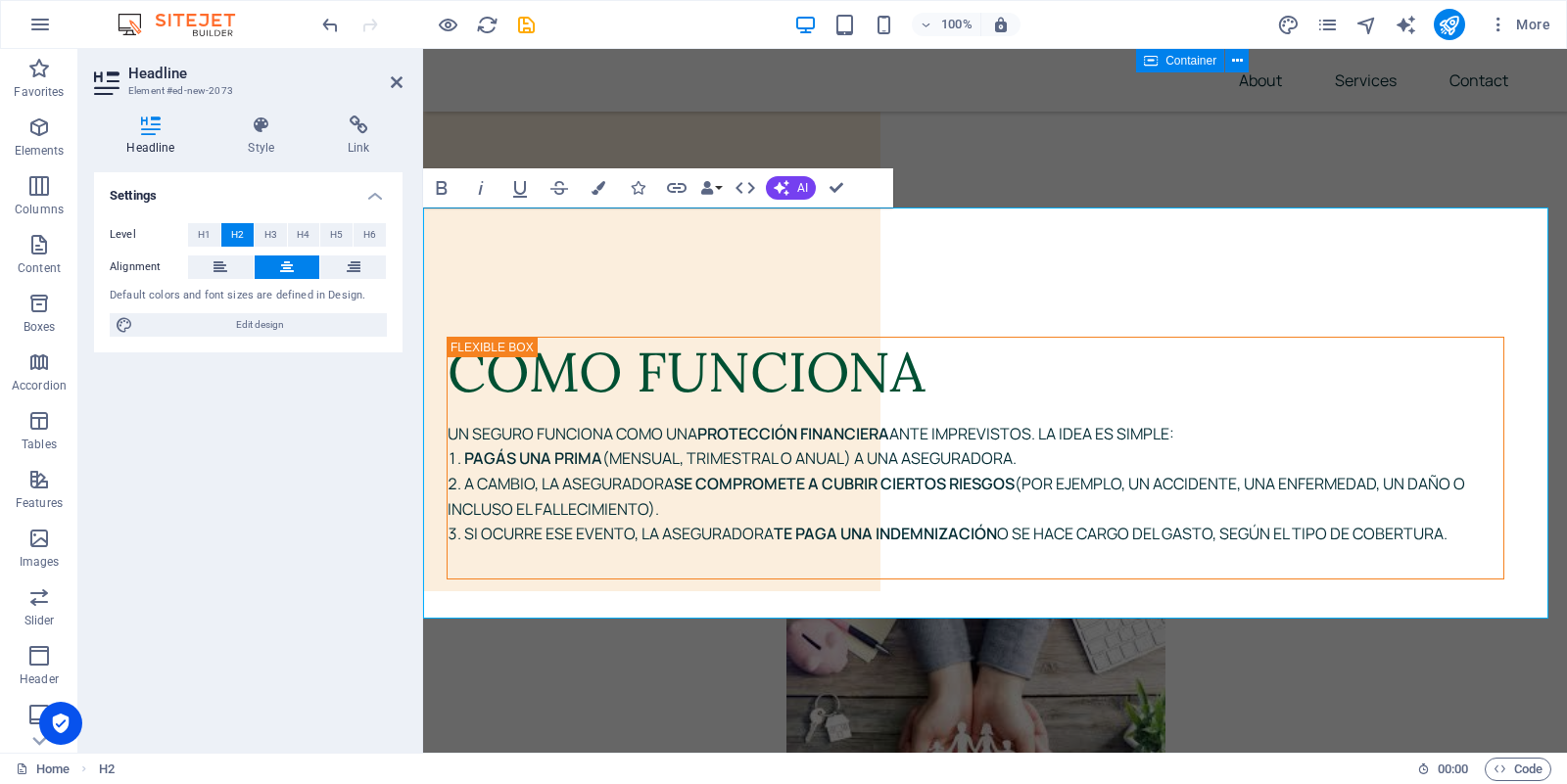 scroll, scrollTop: 9339, scrollLeft: 0, axis: vertical 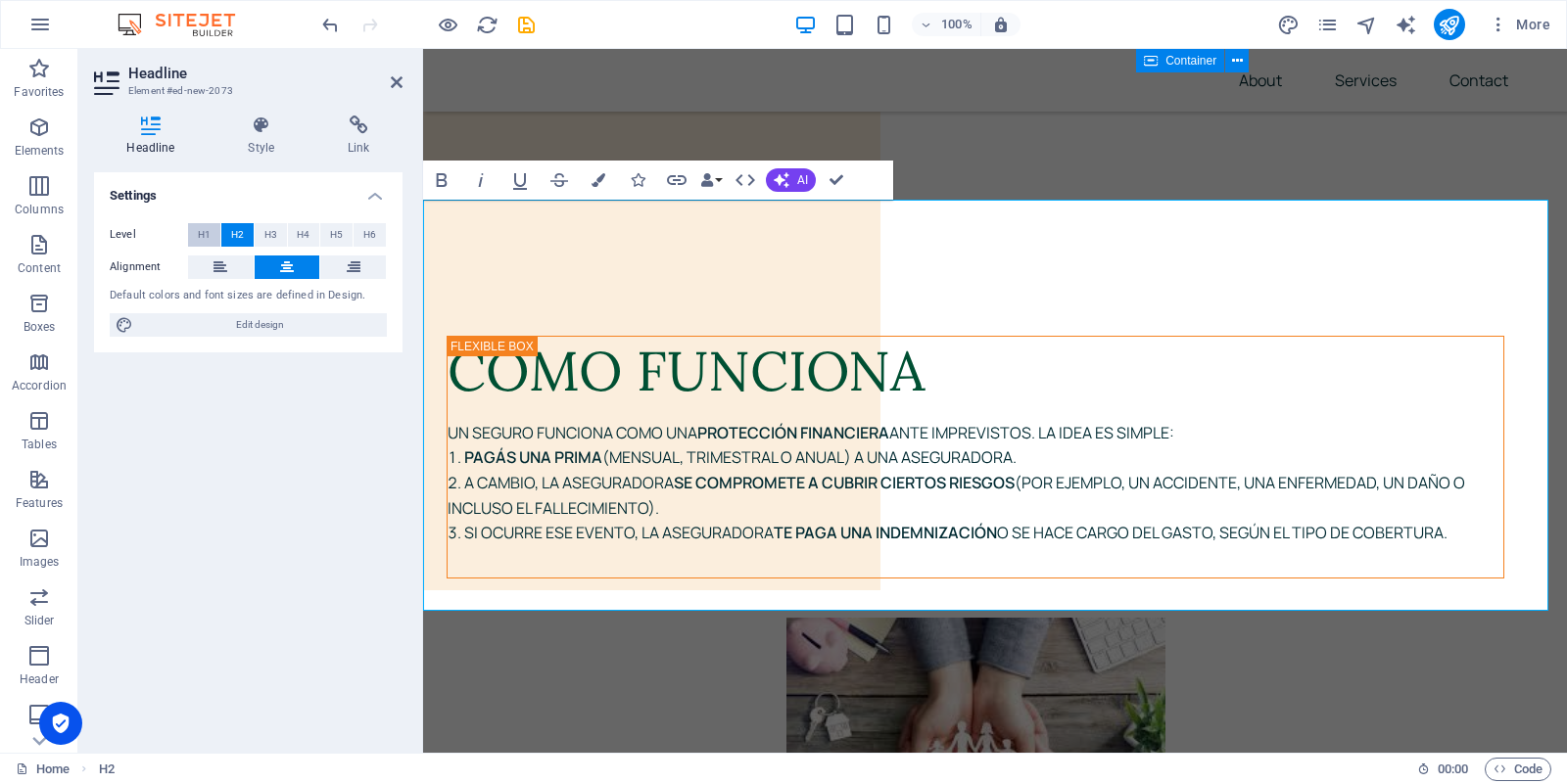 click on "H1" at bounding box center (204, 235) 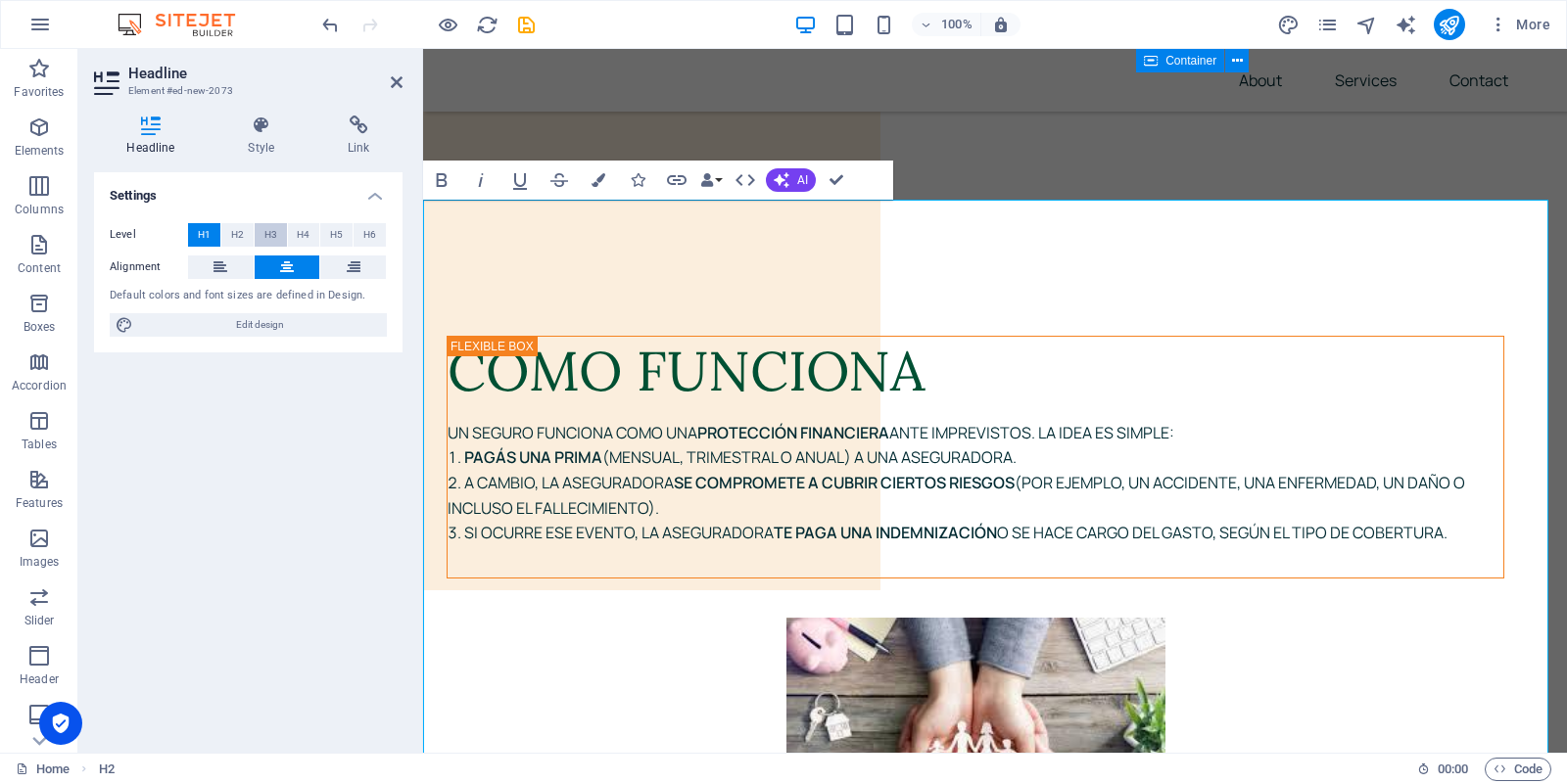click on "H3" at bounding box center [270, 235] 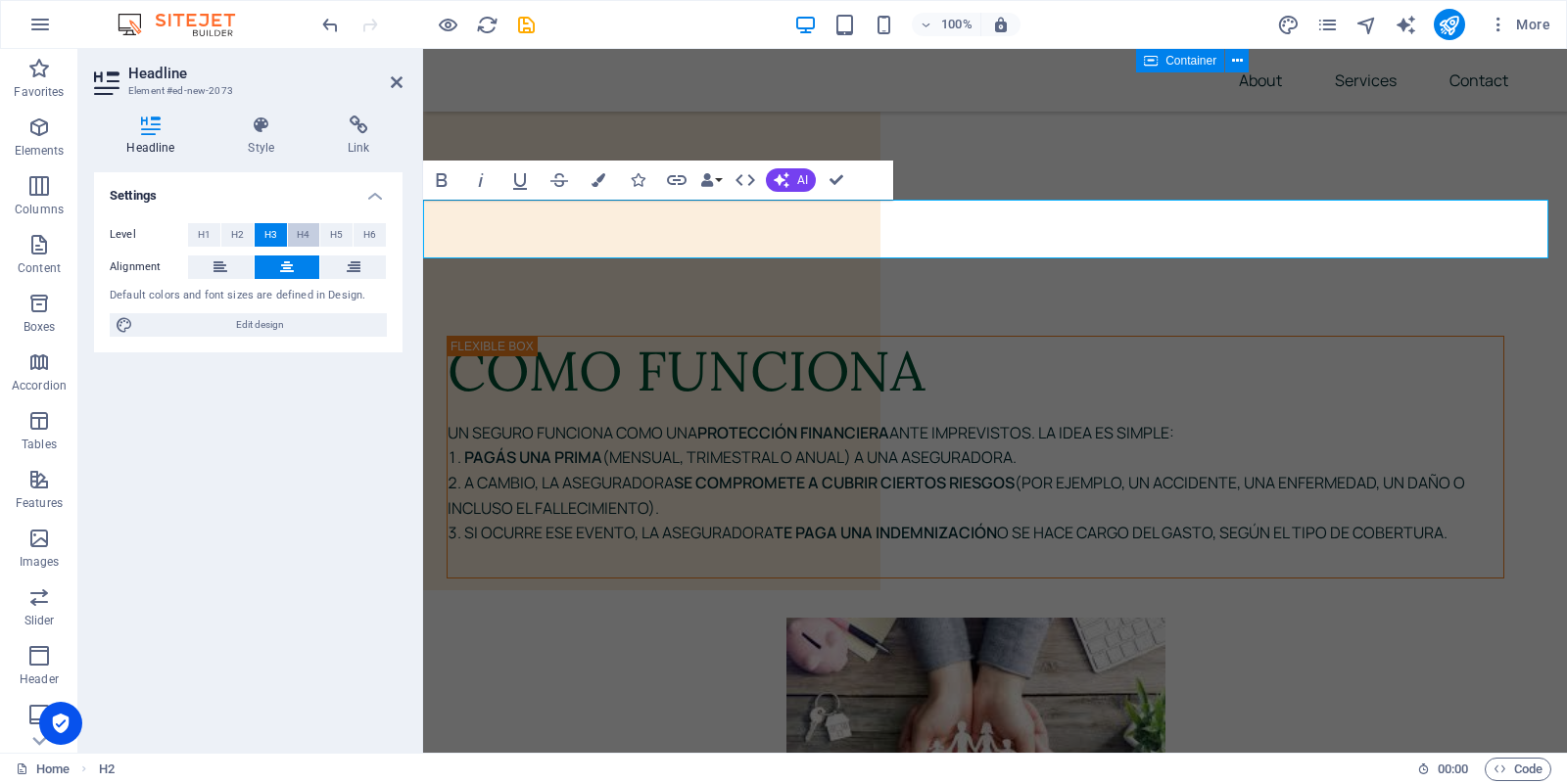 click on "H4" at bounding box center (303, 235) 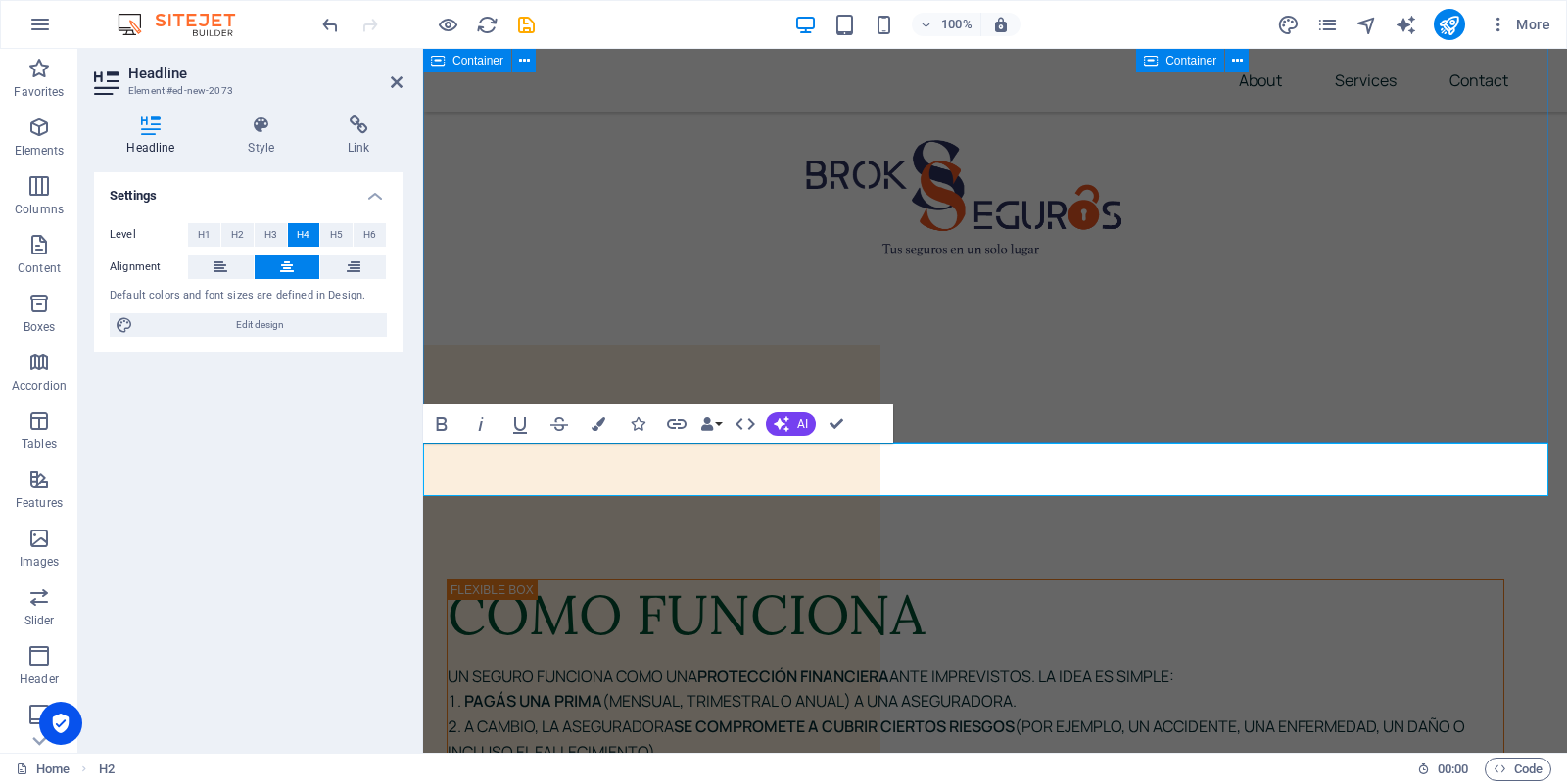 scroll, scrollTop: 9085, scrollLeft: 0, axis: vertical 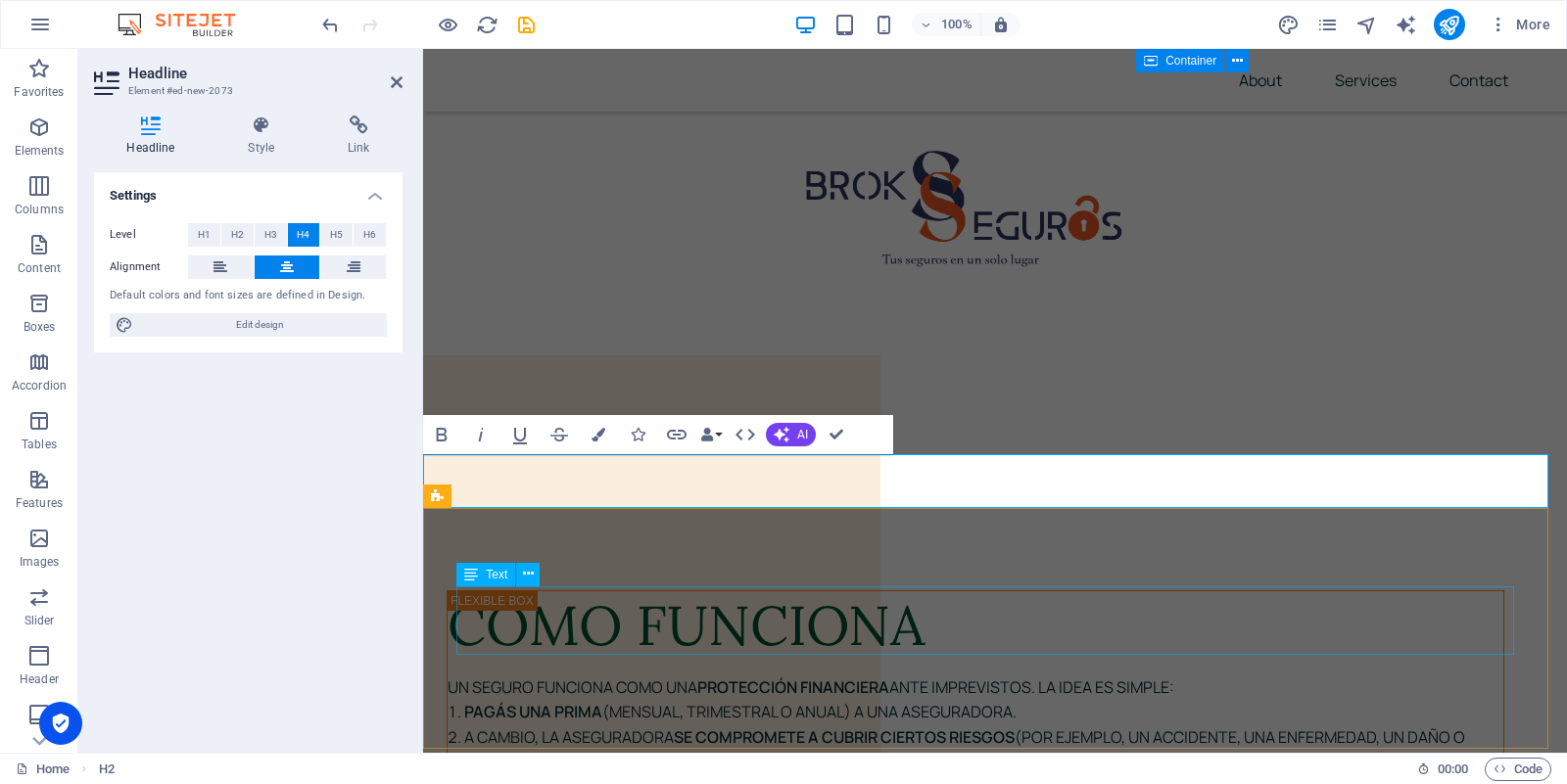 click on "NUESTRAS ALIANZAS" at bounding box center [995, 3389] 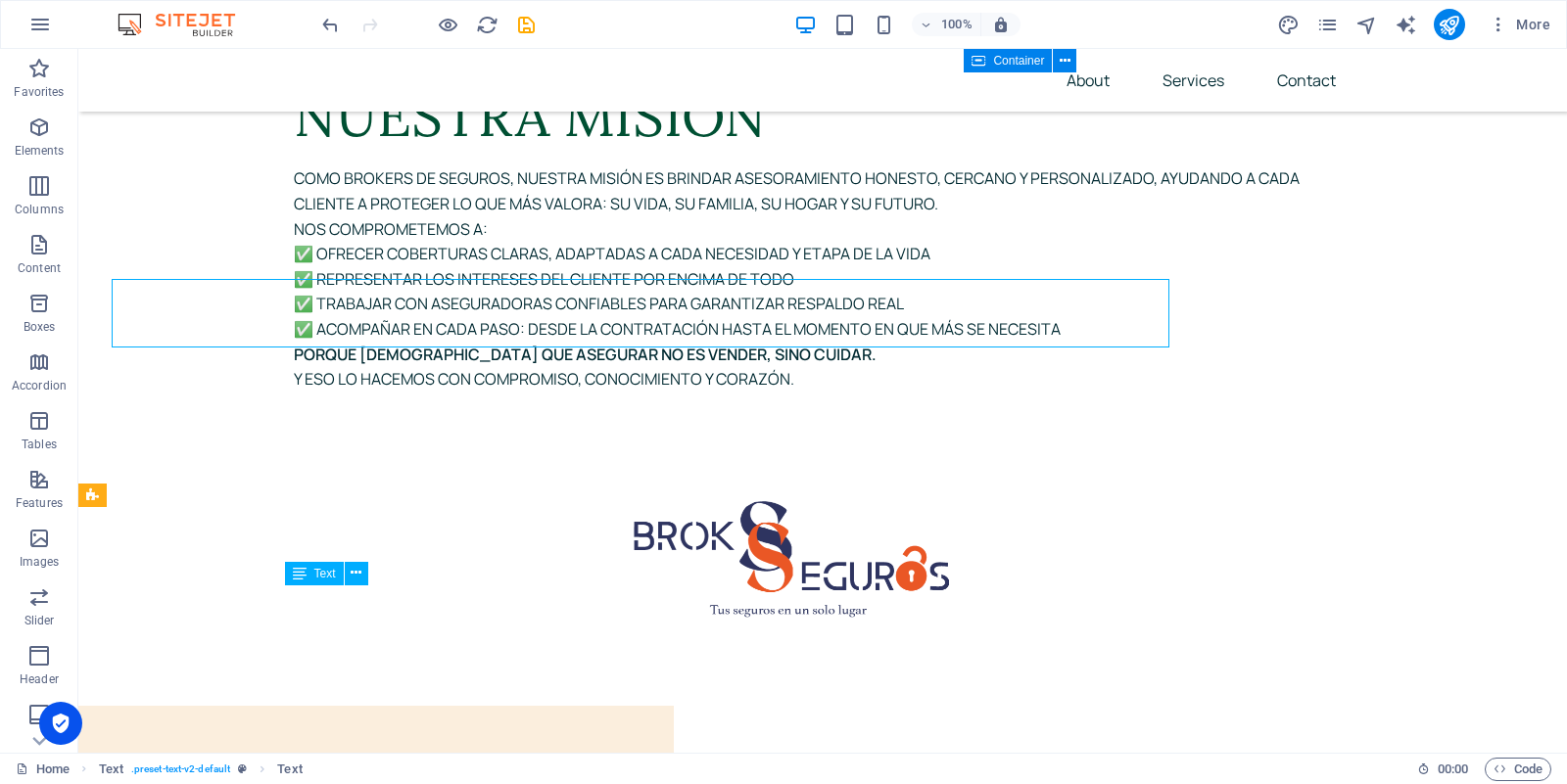 scroll, scrollTop: 9392, scrollLeft: 0, axis: vertical 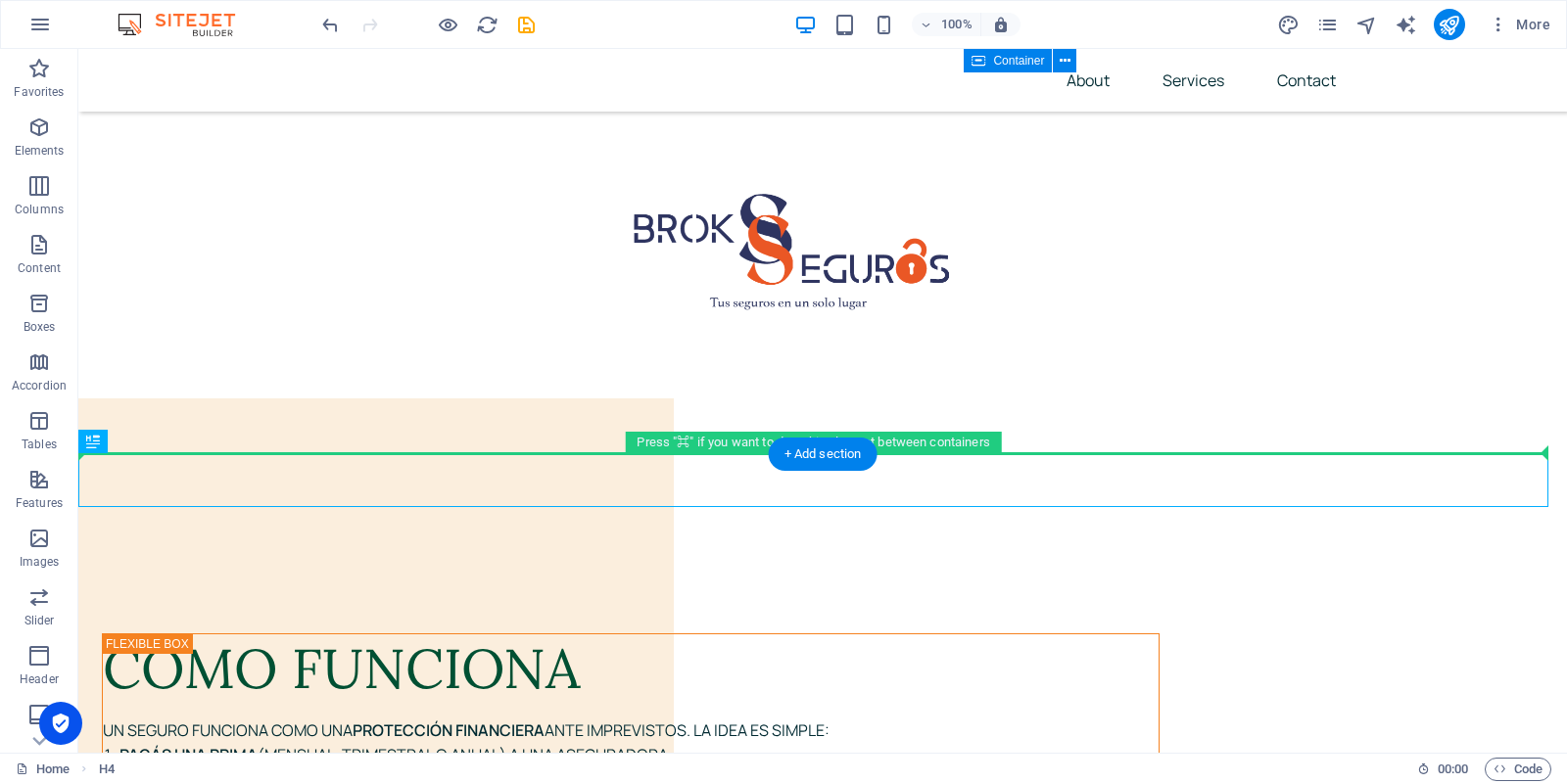 drag, startPoint x: 1021, startPoint y: 471, endPoint x: 983, endPoint y: 398, distance: 82.29824 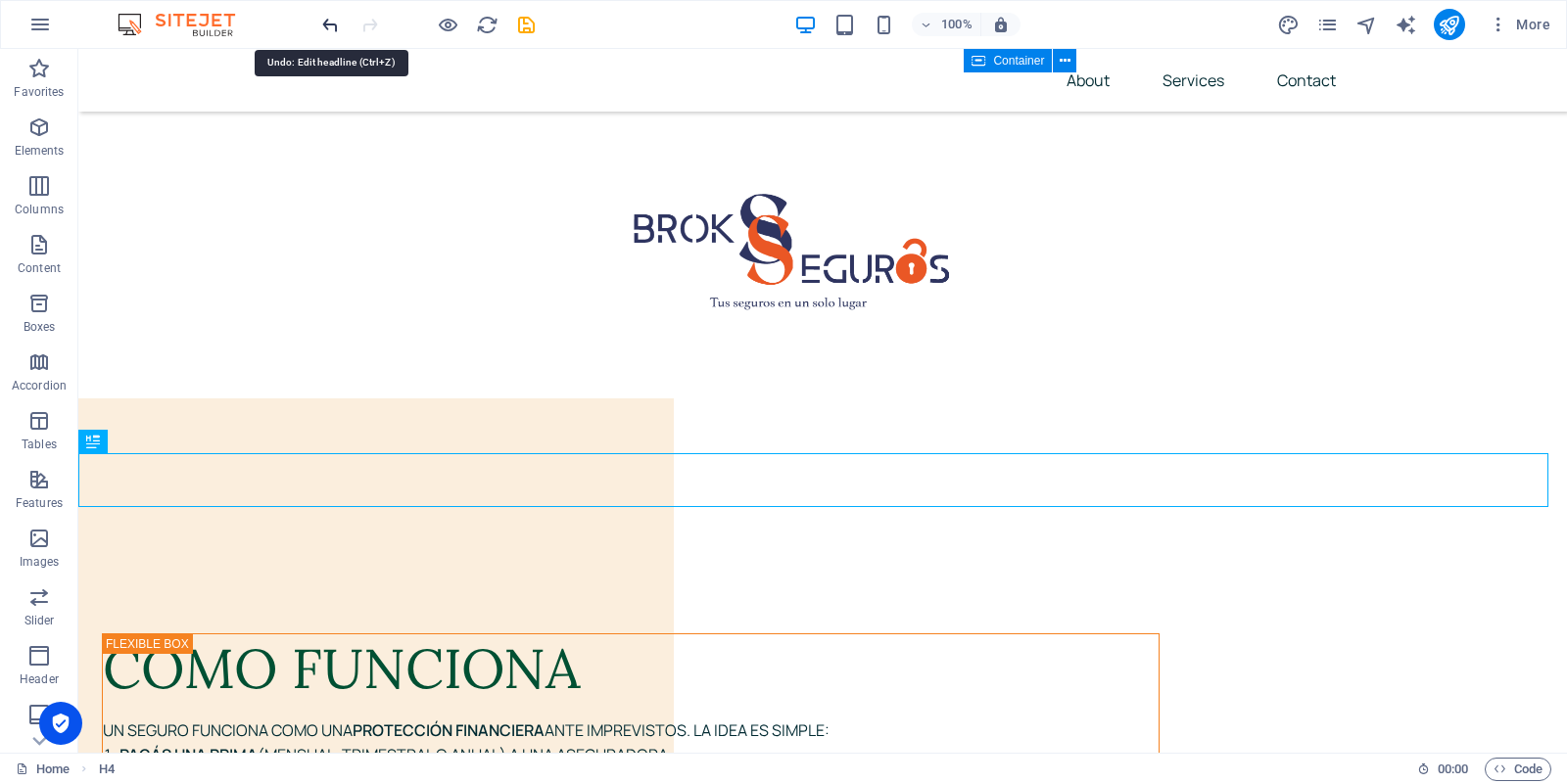 click at bounding box center [330, 24] 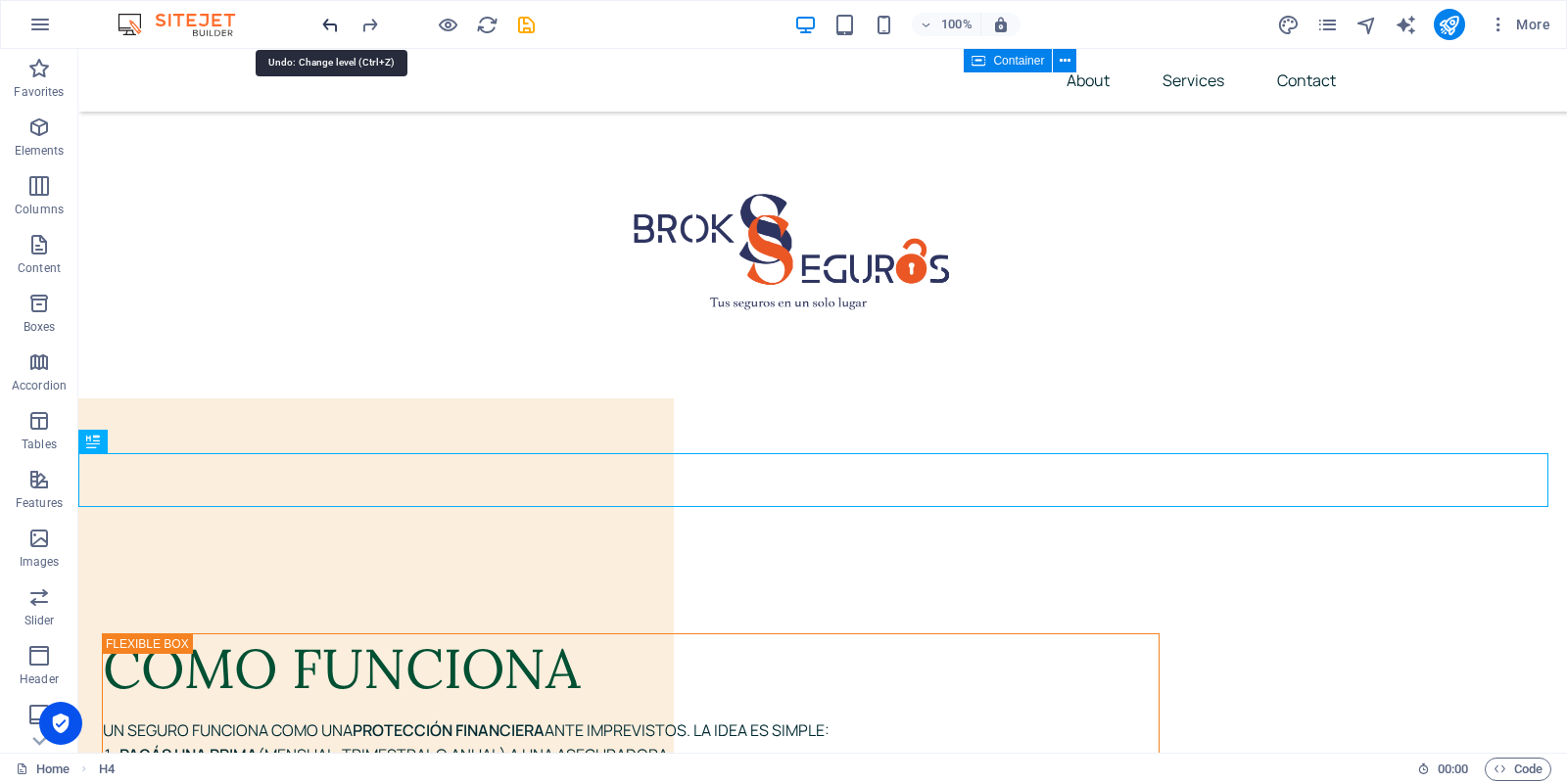 click at bounding box center (330, 24) 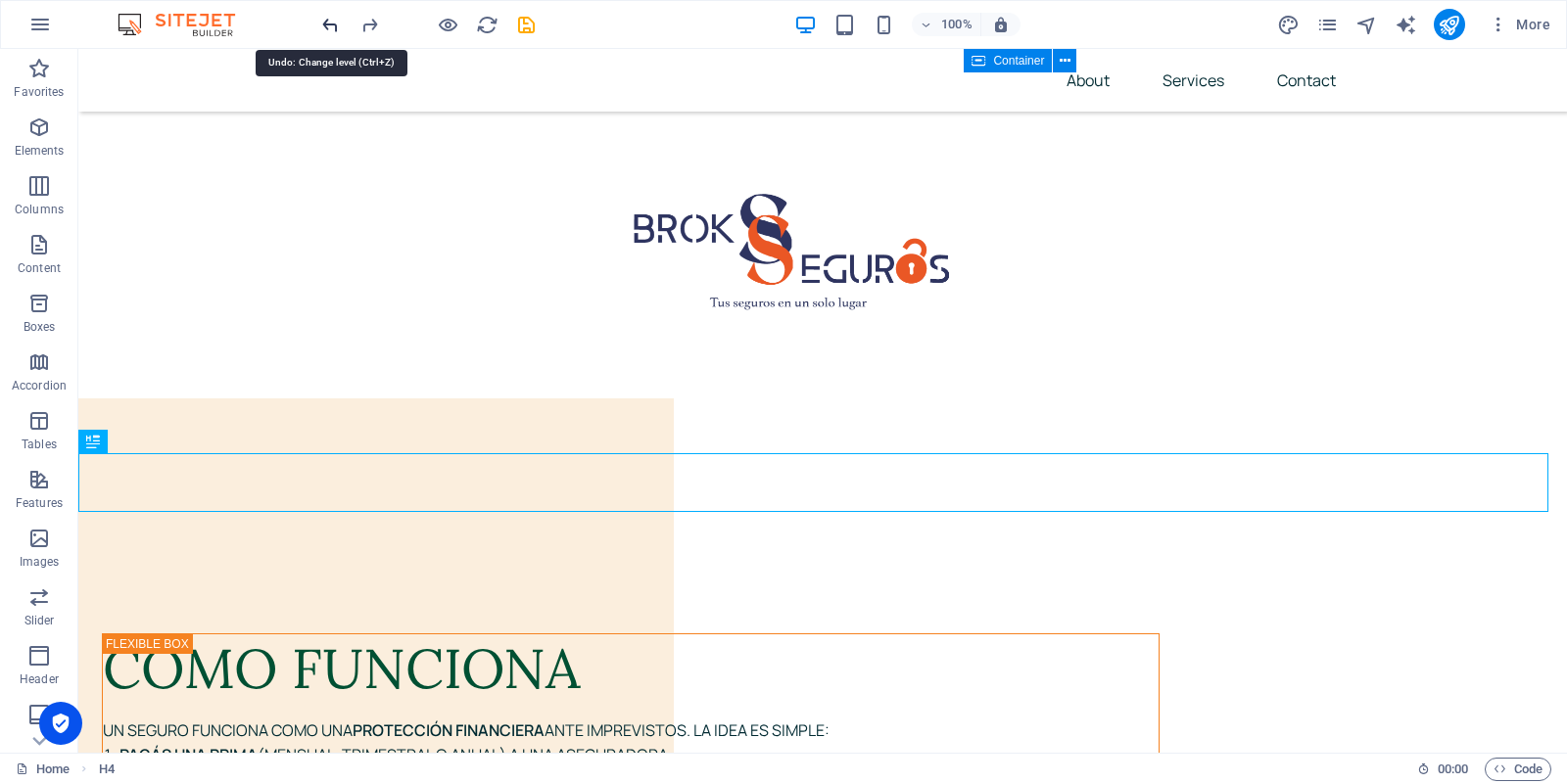click at bounding box center [330, 24] 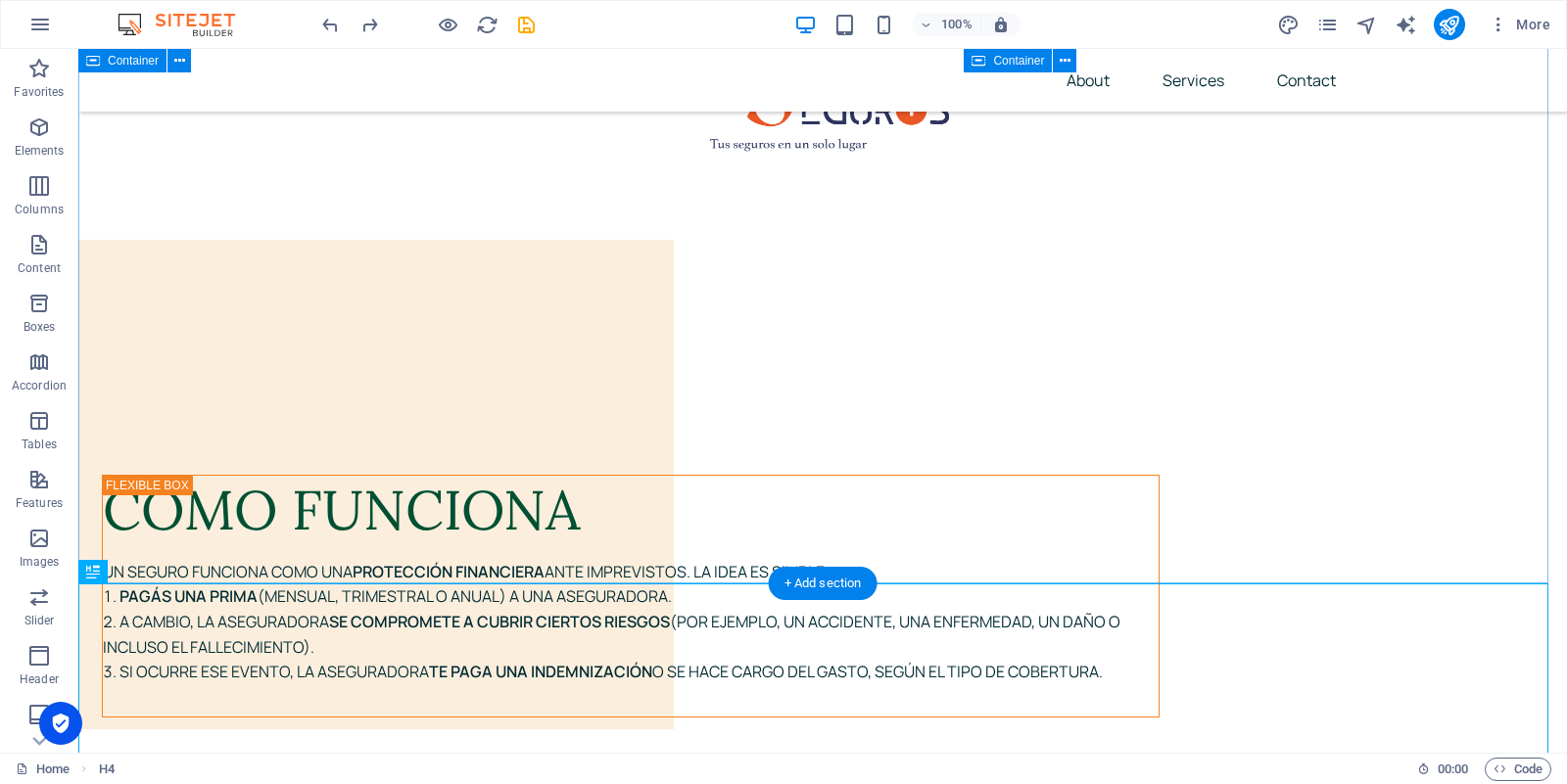 scroll, scrollTop: 9262, scrollLeft: 0, axis: vertical 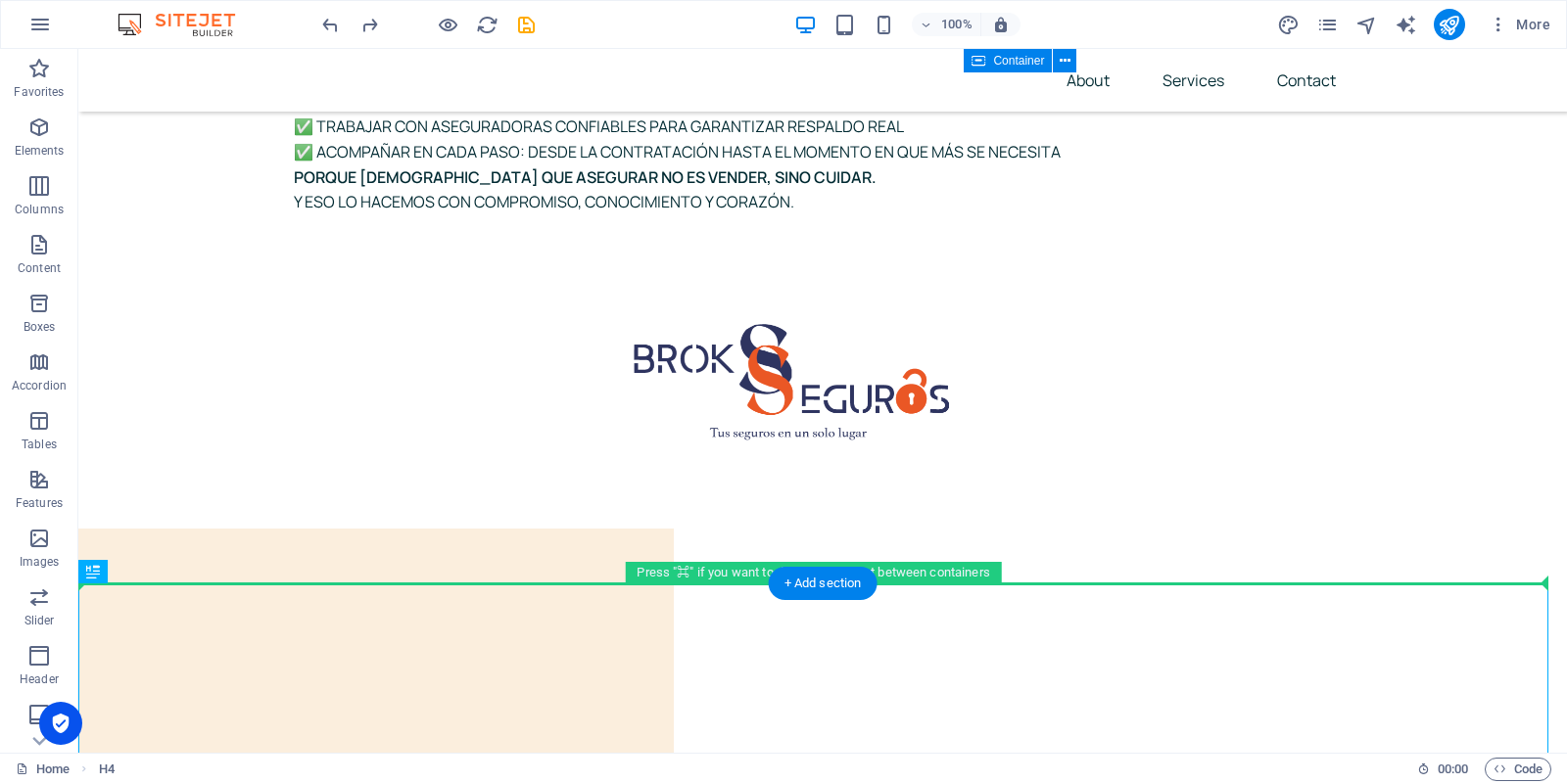 drag, startPoint x: 895, startPoint y: 633, endPoint x: 886, endPoint y: 555, distance: 78.51751 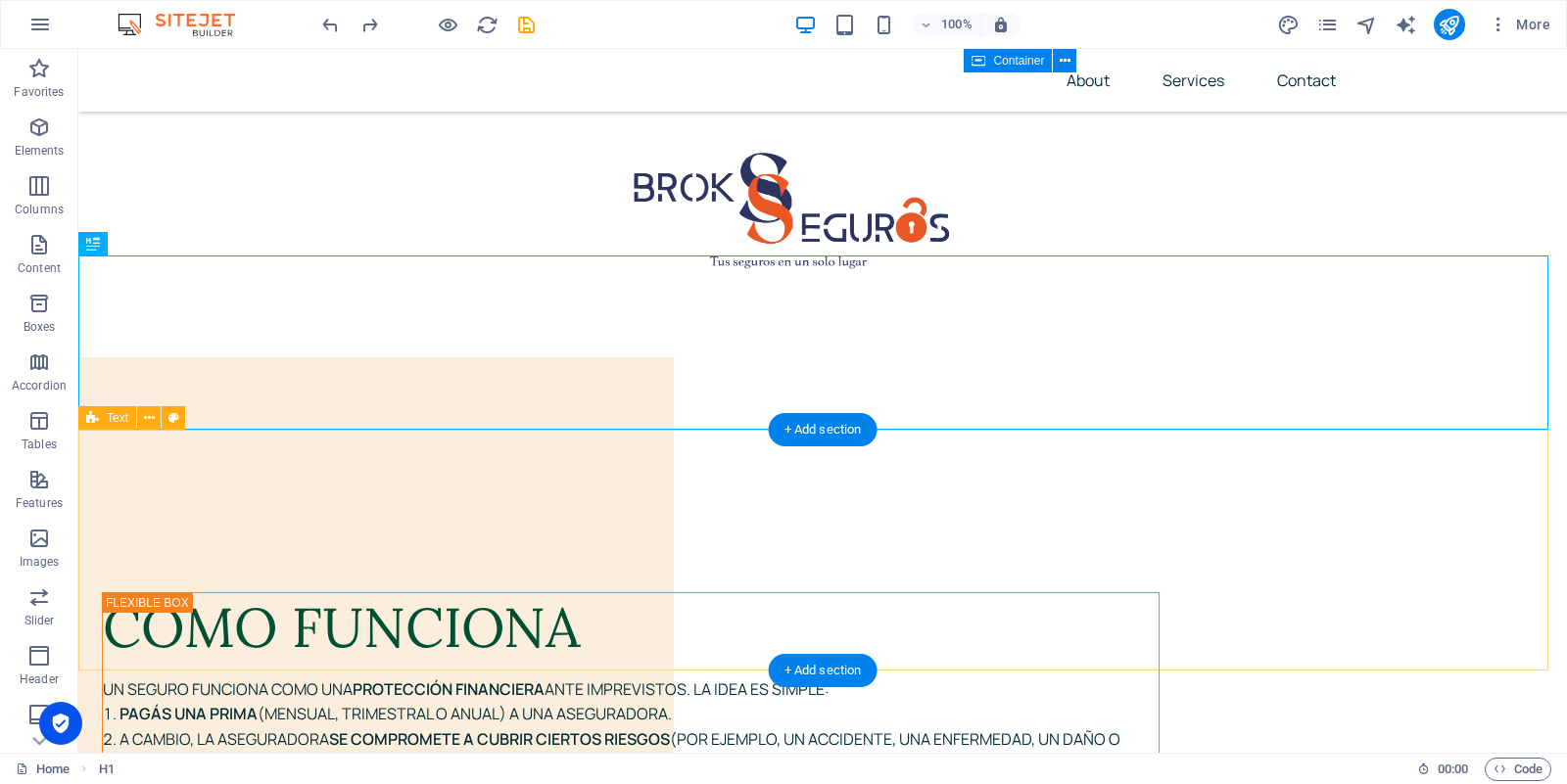 scroll, scrollTop: 9695, scrollLeft: 0, axis: vertical 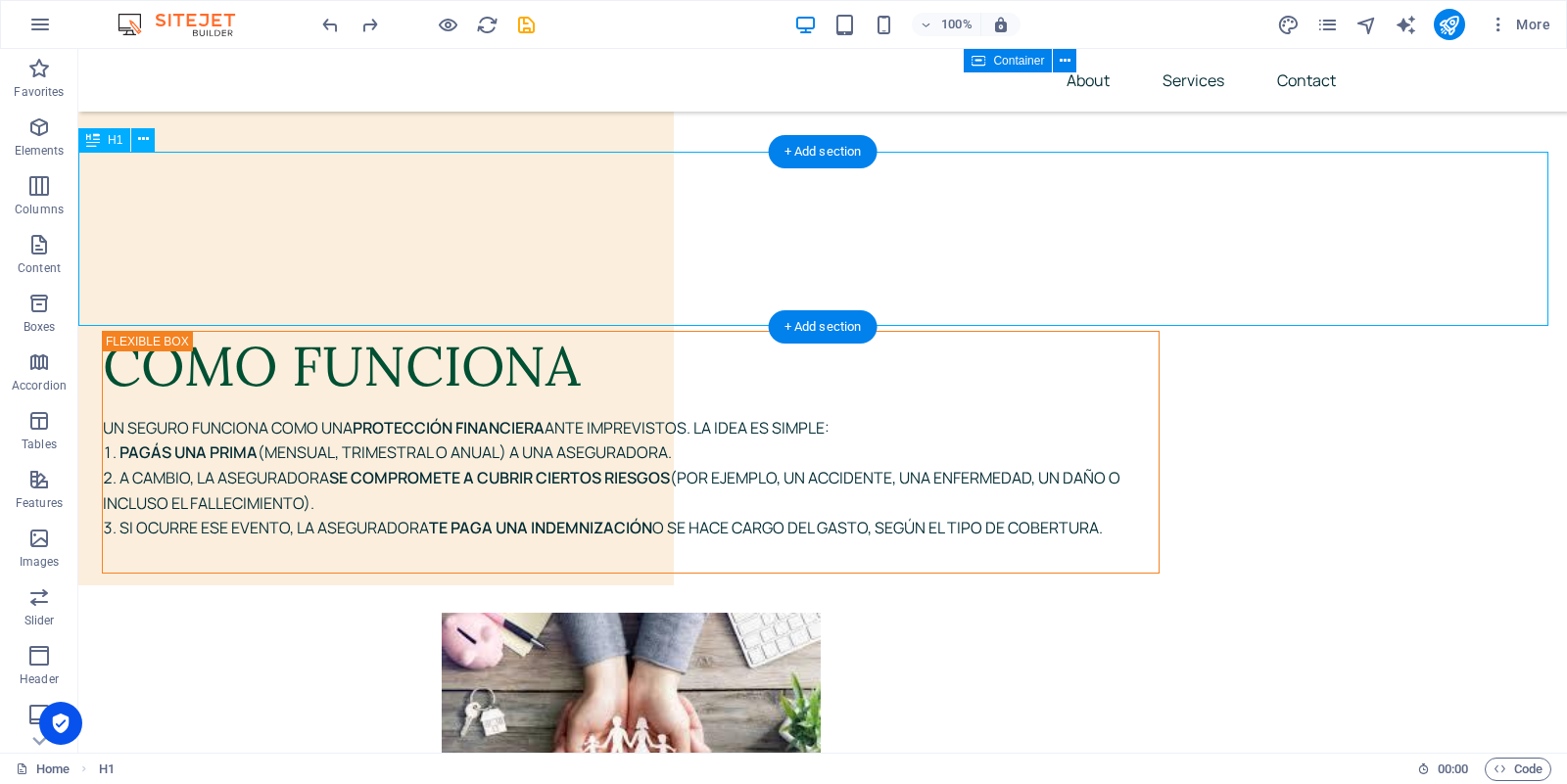 click on "Lo que nos distingue DEL RESTO" at bounding box center (823, 3050) 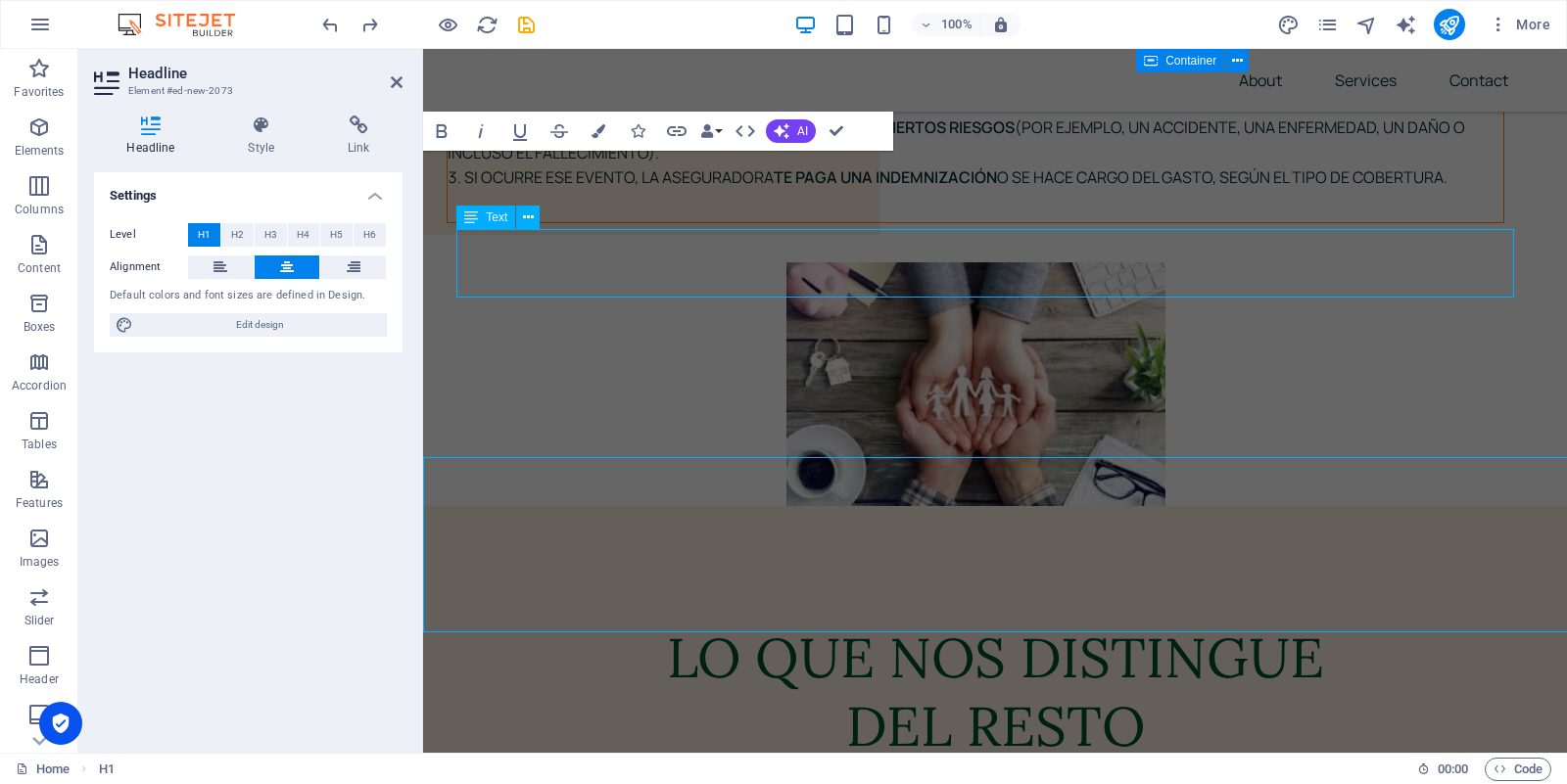 click on "Lo que nos distingue DEL RESTO" at bounding box center [995, 2699] 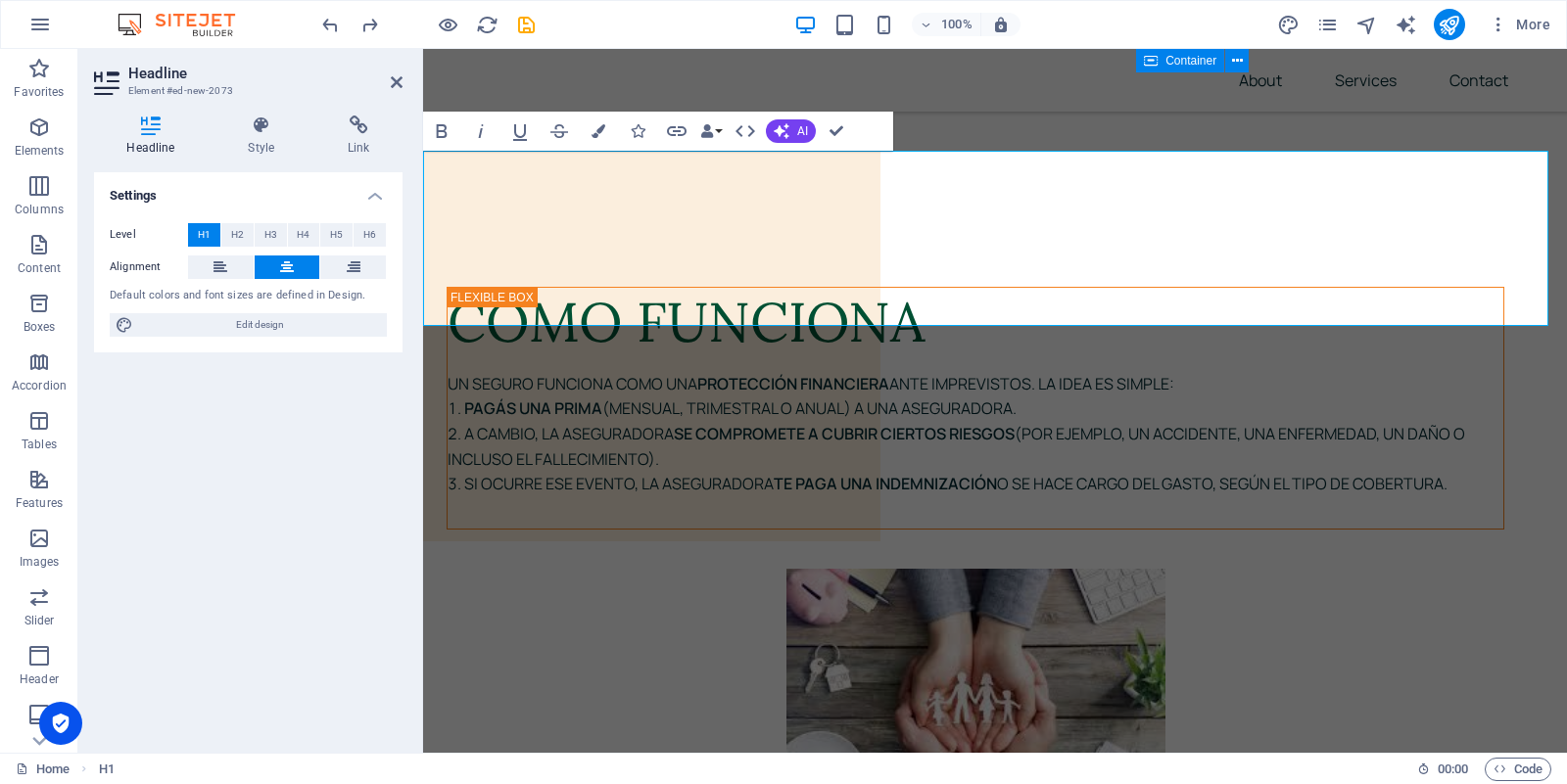 click on "Lo que nos distingue DEL RESTO" at bounding box center (995, 3006) 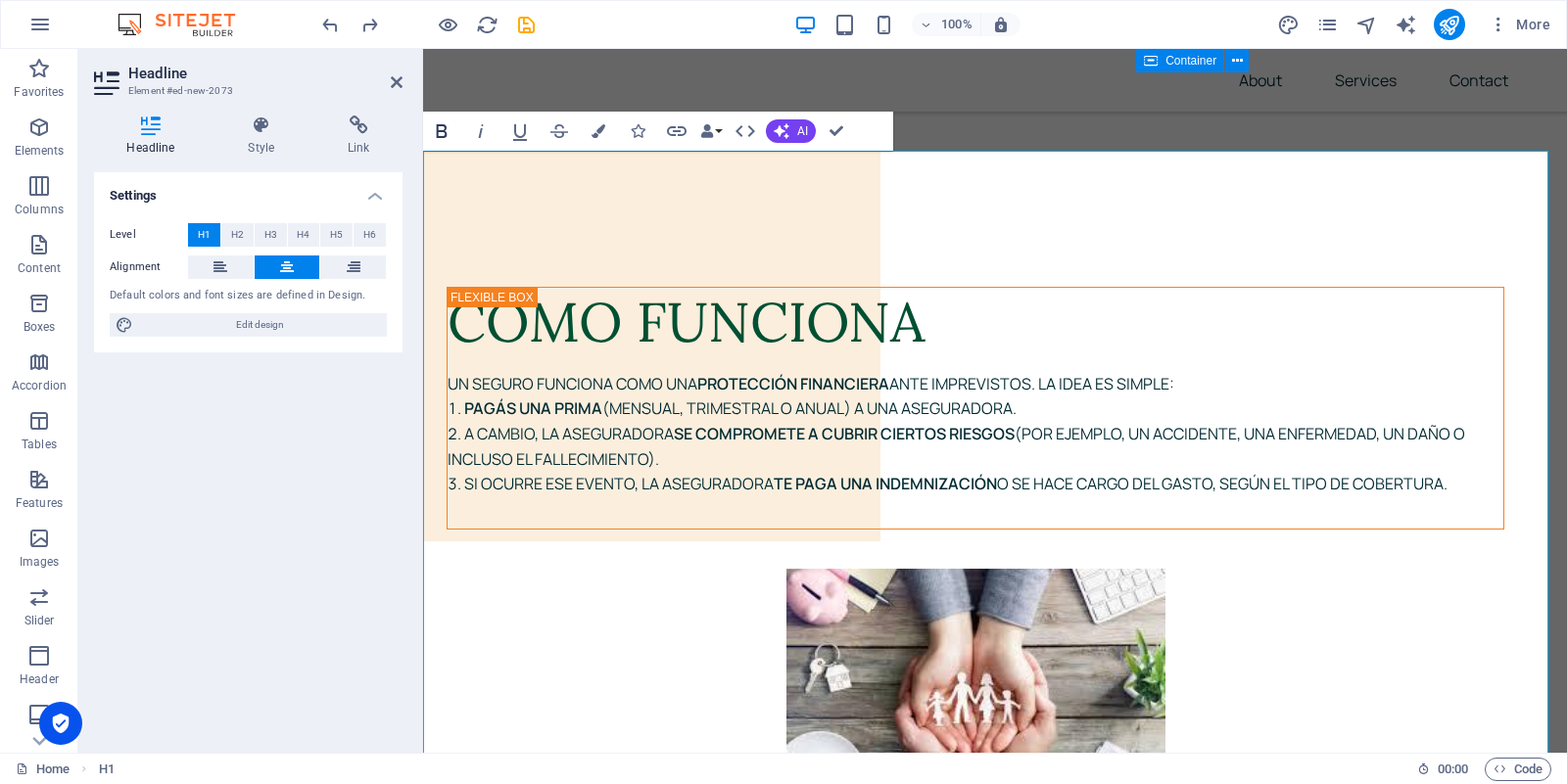 click 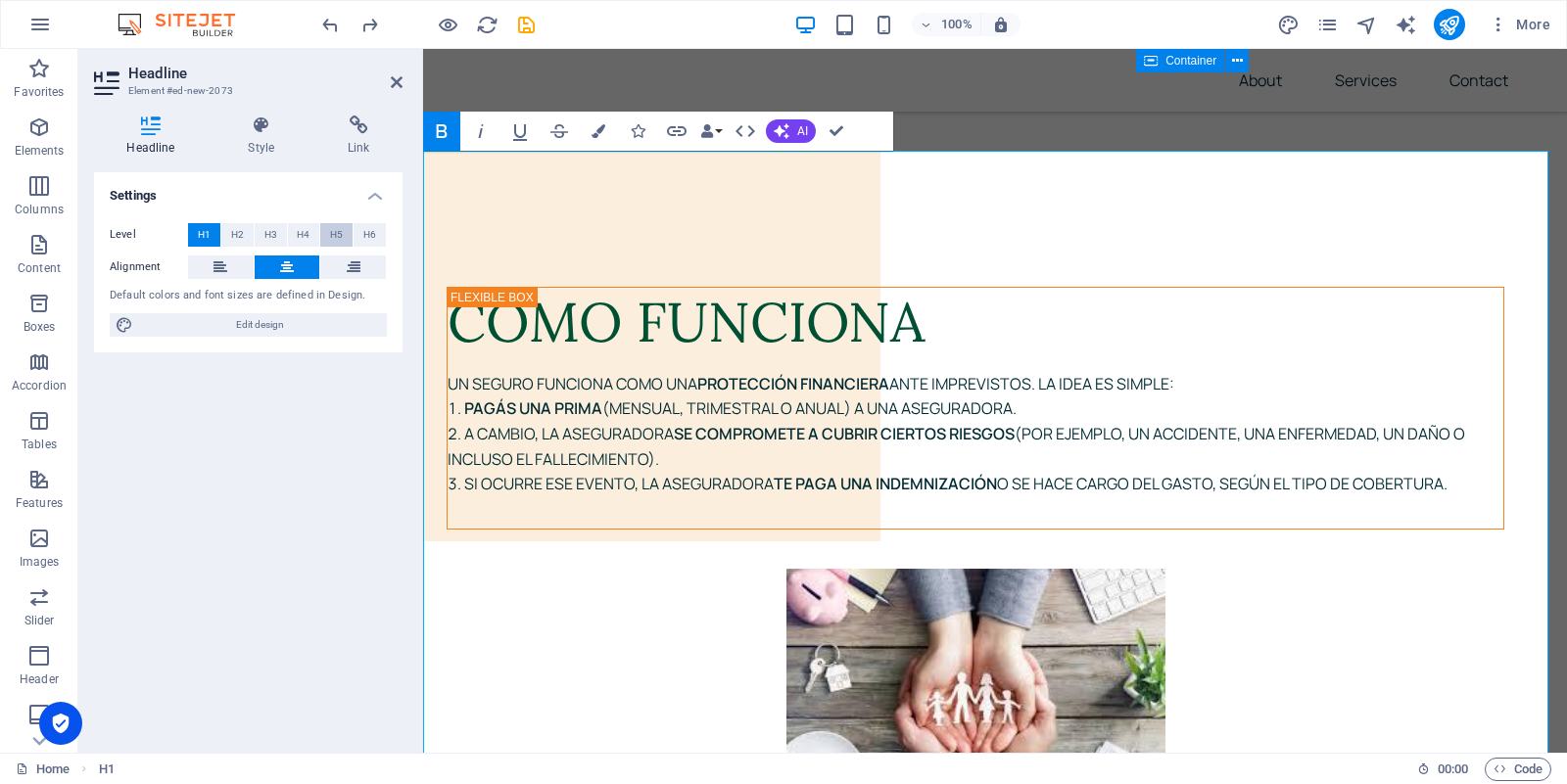 click on "H5" at bounding box center [336, 235] 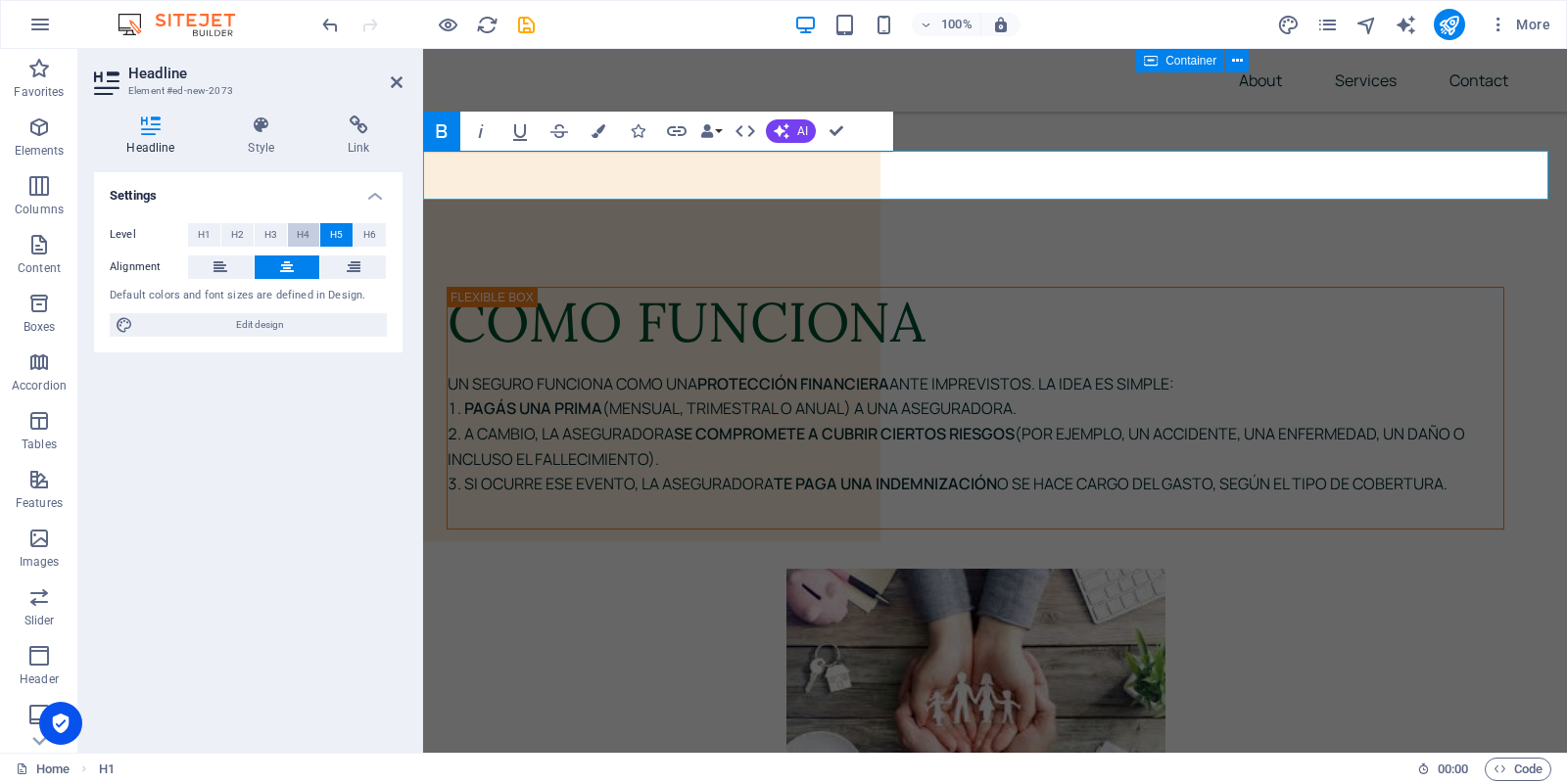 click on "H4" at bounding box center [304, 235] 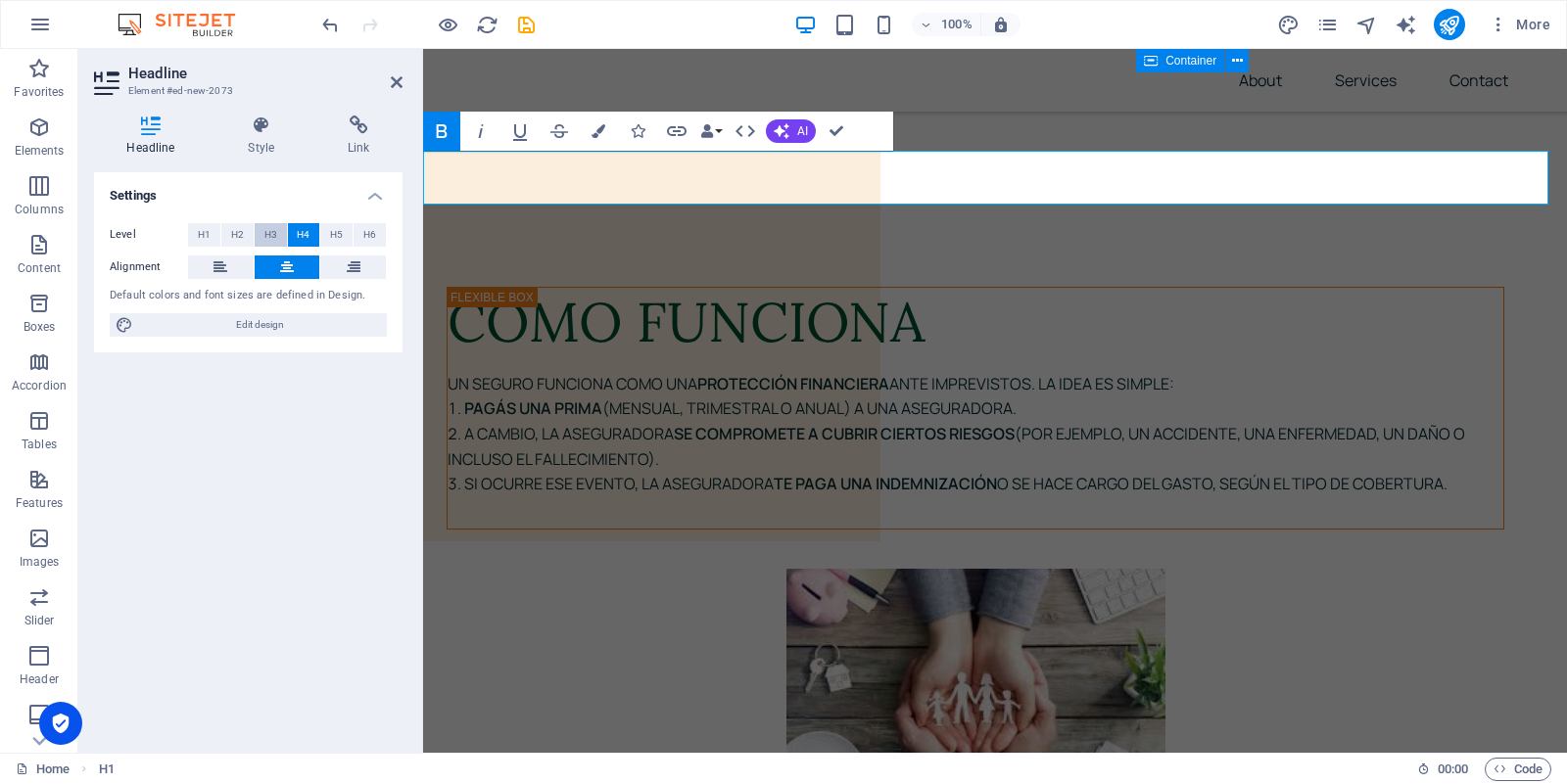 click on "H3" at bounding box center [270, 235] 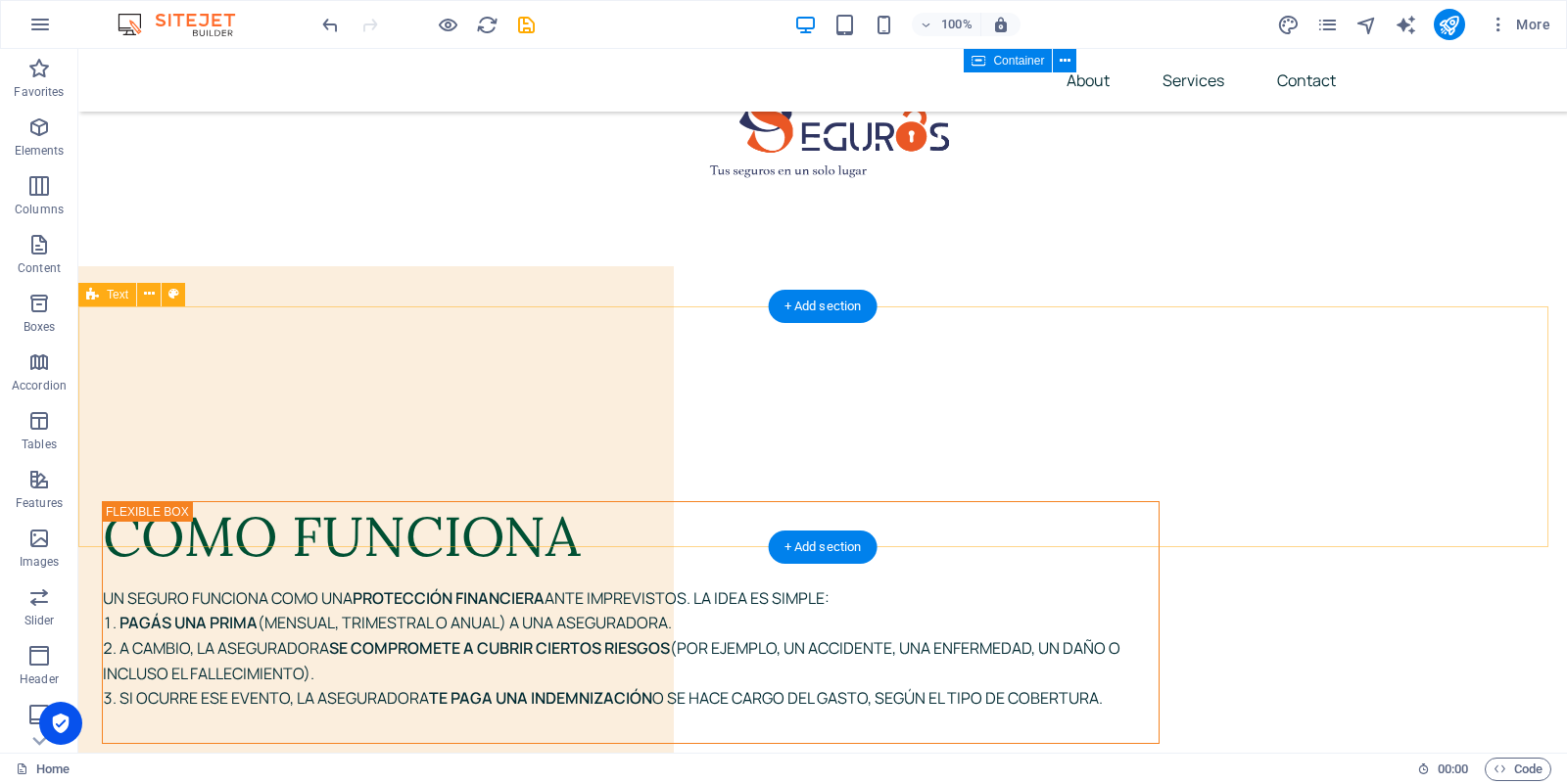 scroll, scrollTop: 9627, scrollLeft: 0, axis: vertical 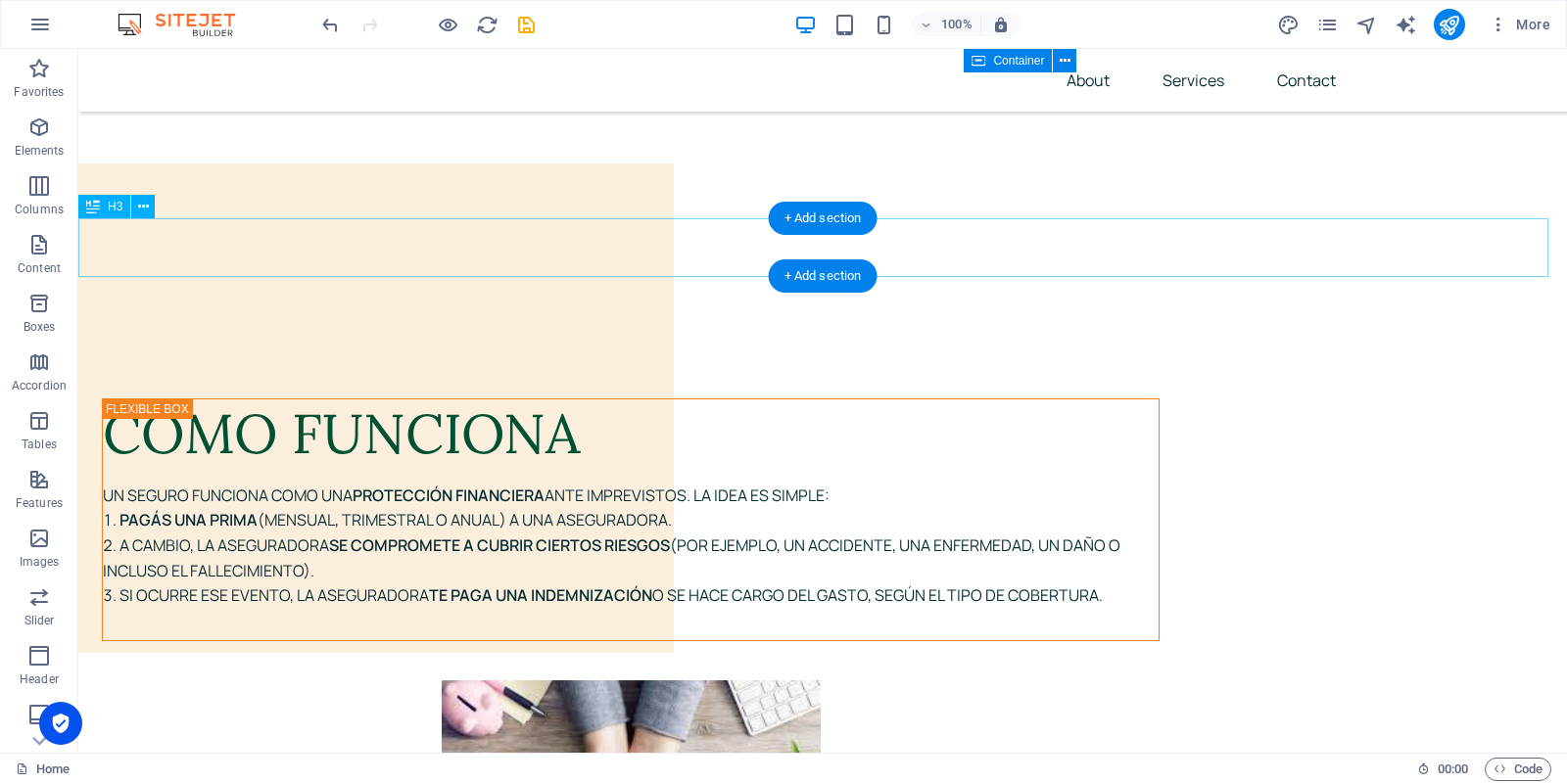 click on "CONOCÉ LA DIFERENCIA DE ESTAR BIEN ASESORADO.                                                        CON NOSOTROS, NO SOLO CONTRATAS UN SEGURO. GANÁS TRANQUILIDAD." at bounding box center (823, 3060) 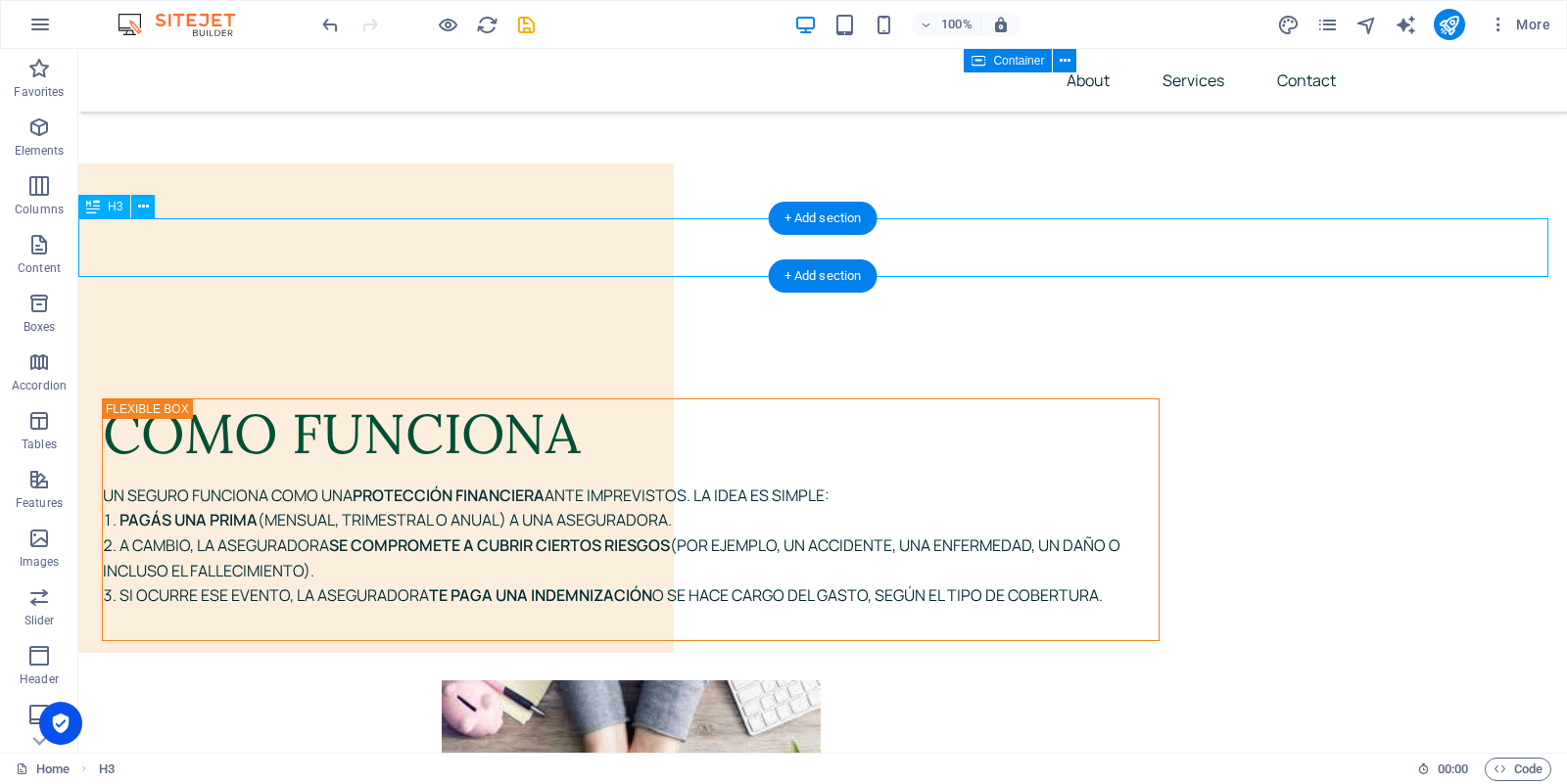 click on "CONOCÉ LA DIFERENCIA DE ESTAR BIEN ASESORADO.                                                        CON NOSOTROS, NO SOLO CONTRATAS UN SEGURO. GANÁS TRANQUILIDAD." at bounding box center [823, 3060] 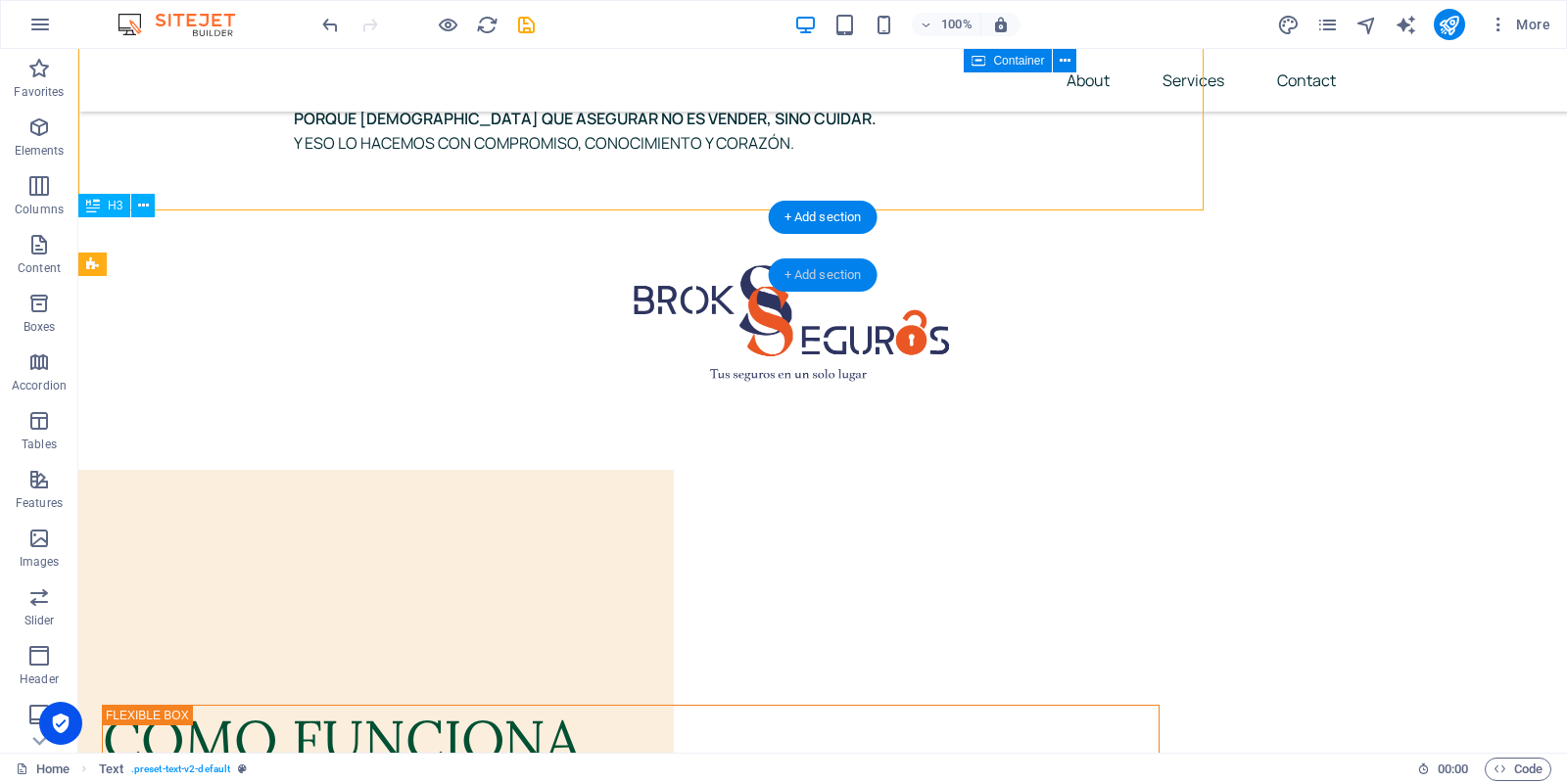 scroll, scrollTop: 9628, scrollLeft: 0, axis: vertical 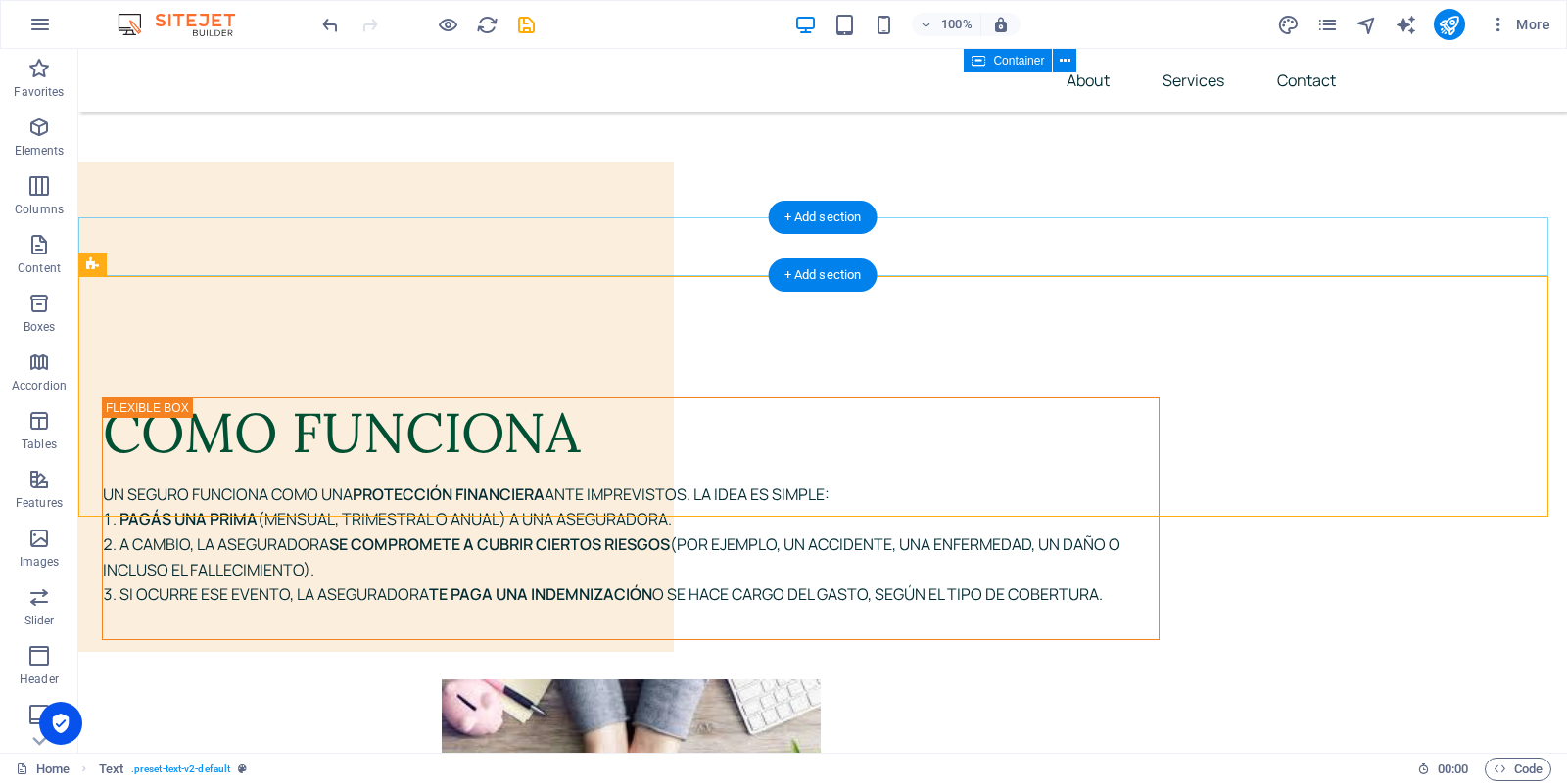 click on "+ Add section" at bounding box center [823, 217] 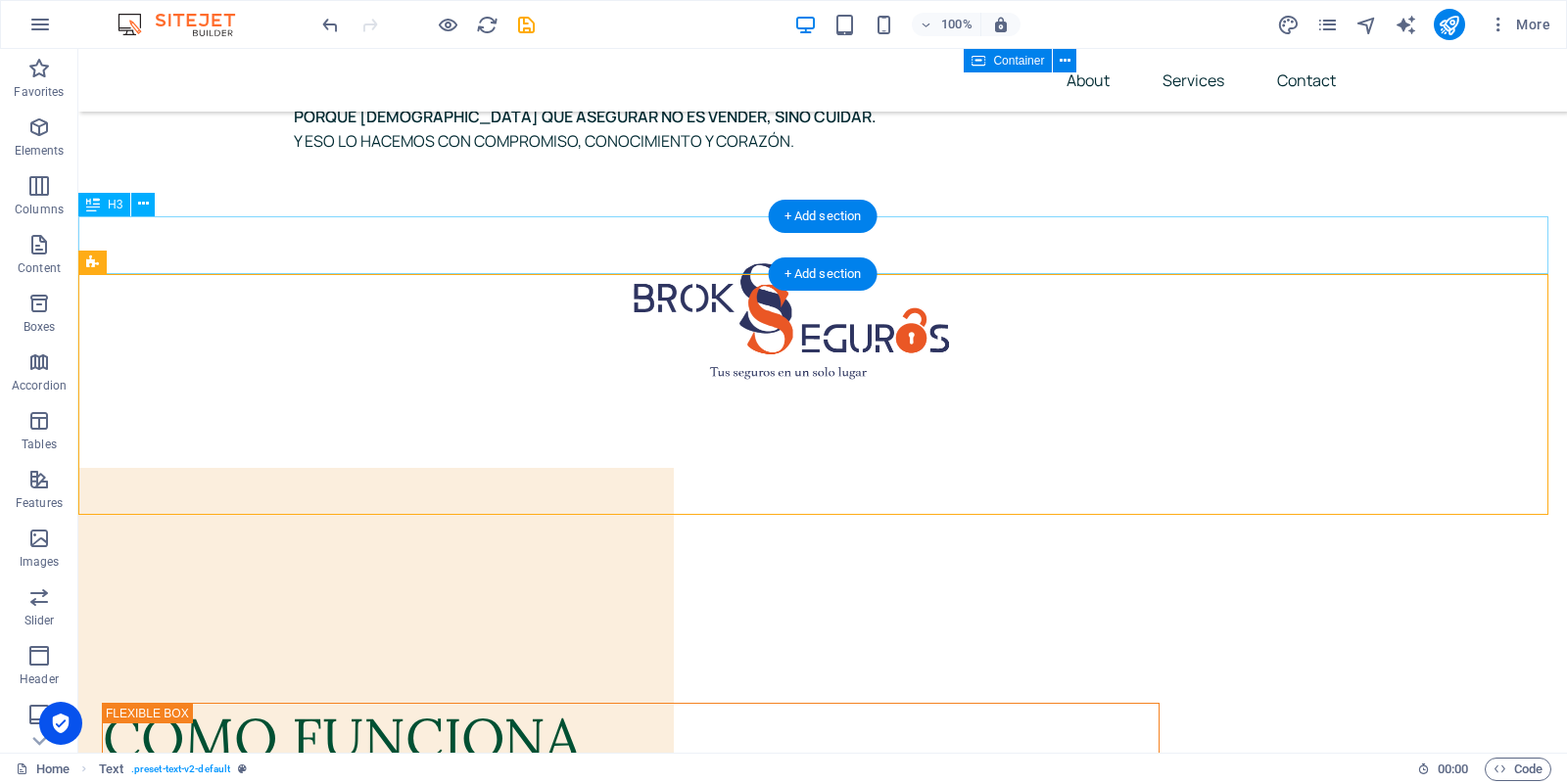 scroll, scrollTop: 9629, scrollLeft: 0, axis: vertical 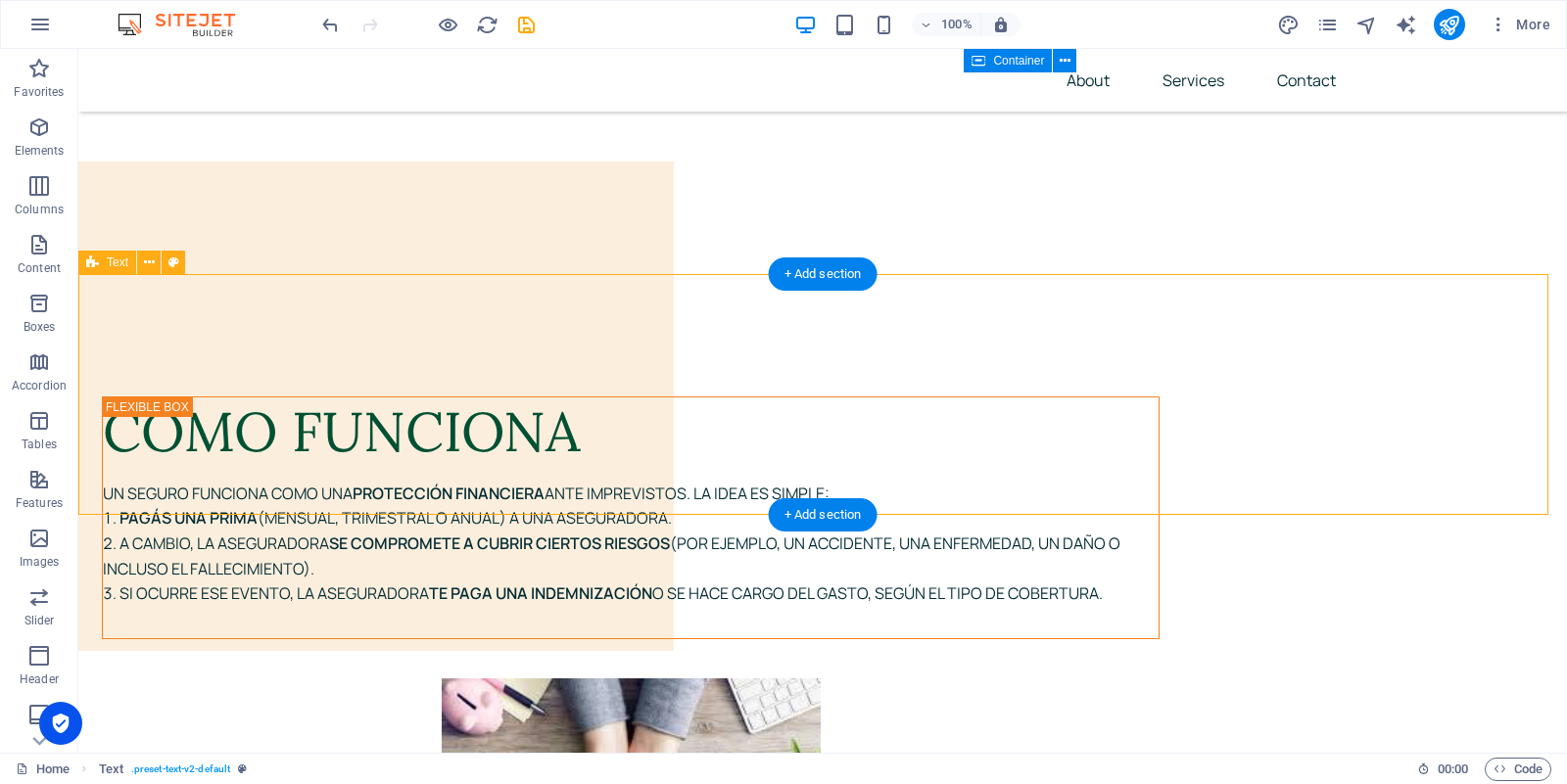 click on "NUESTRAS ALIANZAS" at bounding box center (823, 3207) 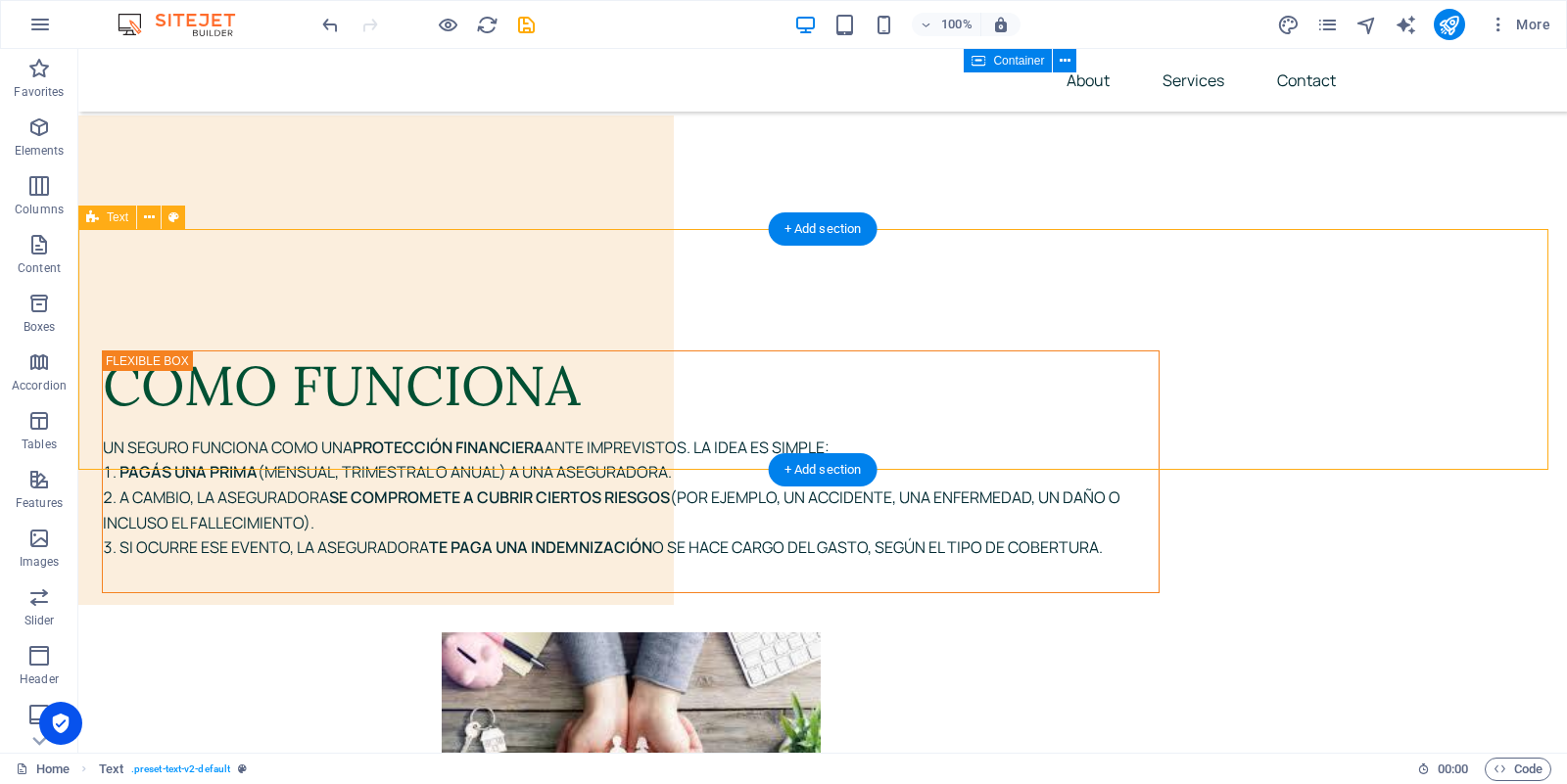 scroll, scrollTop: 9676, scrollLeft: 0, axis: vertical 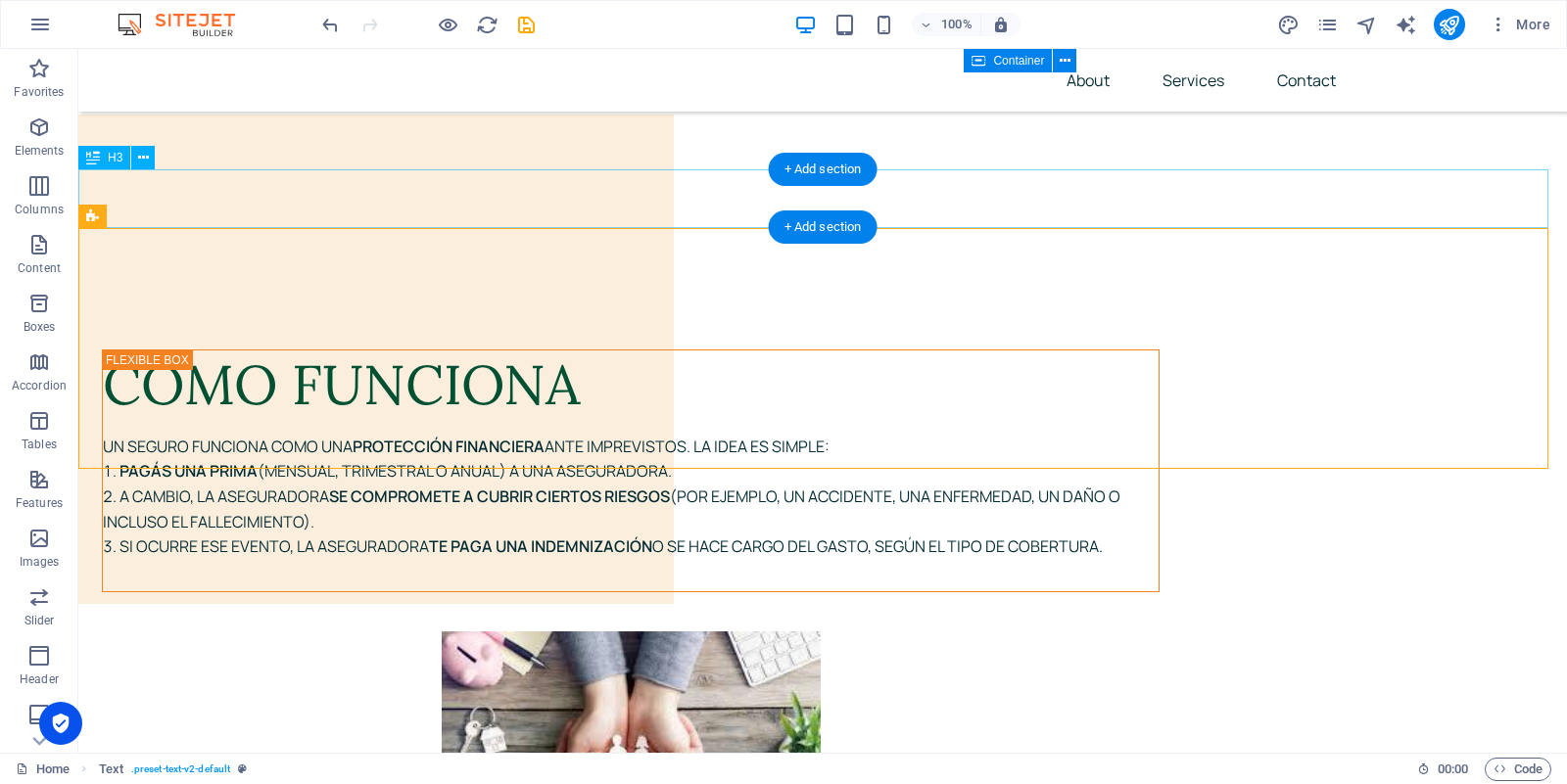 click on "CONOCÉ LA DIFERENCIA DE ESTAR BIEN ASESORADO.                                                        CON NOSOTROS, NO SOLO CONTRATAS UN SEGURO. GANÁS TRANQUILIDAD." at bounding box center (823, 3011) 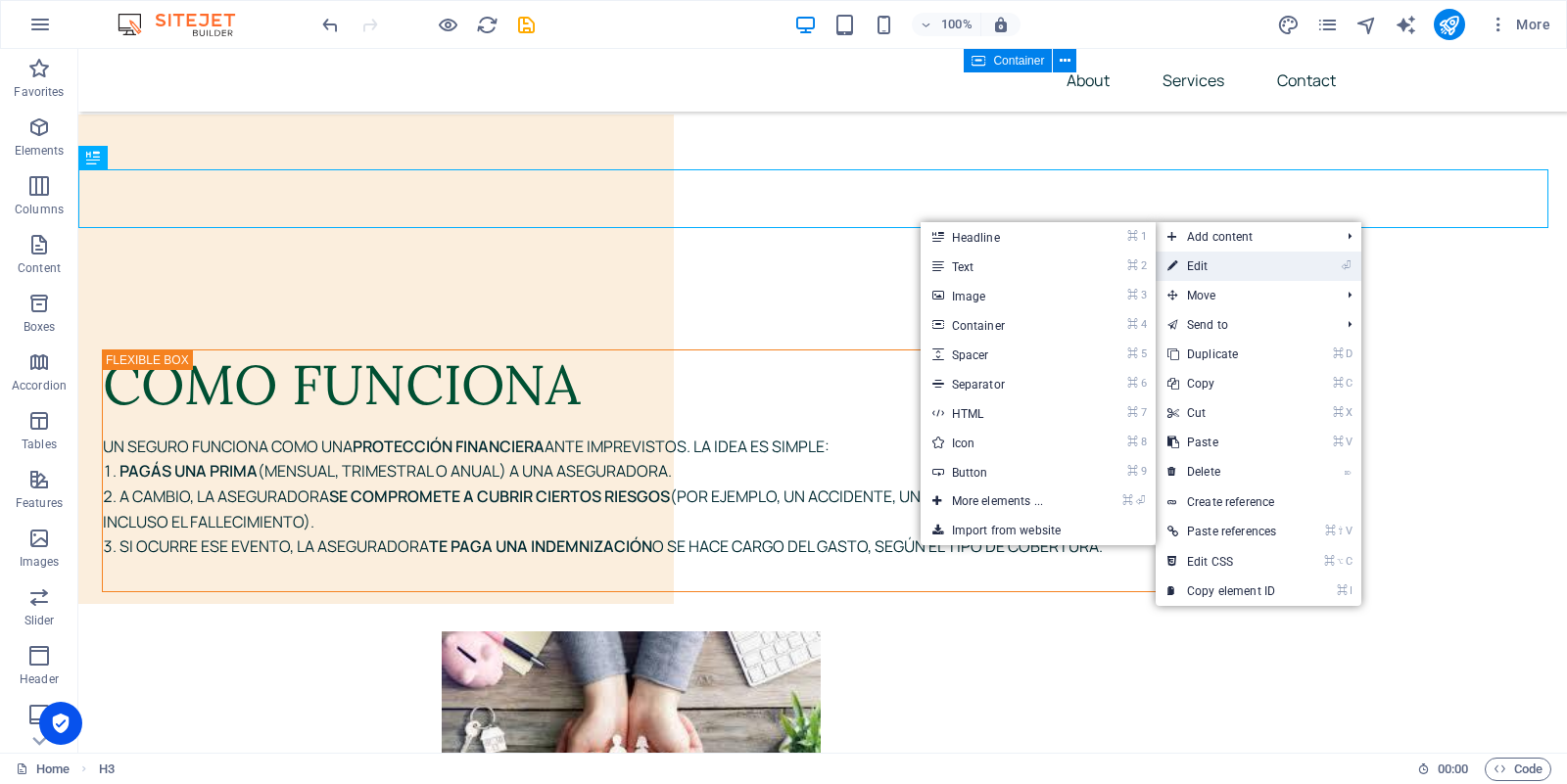 click on "⏎  Edit" at bounding box center [1221, 266] 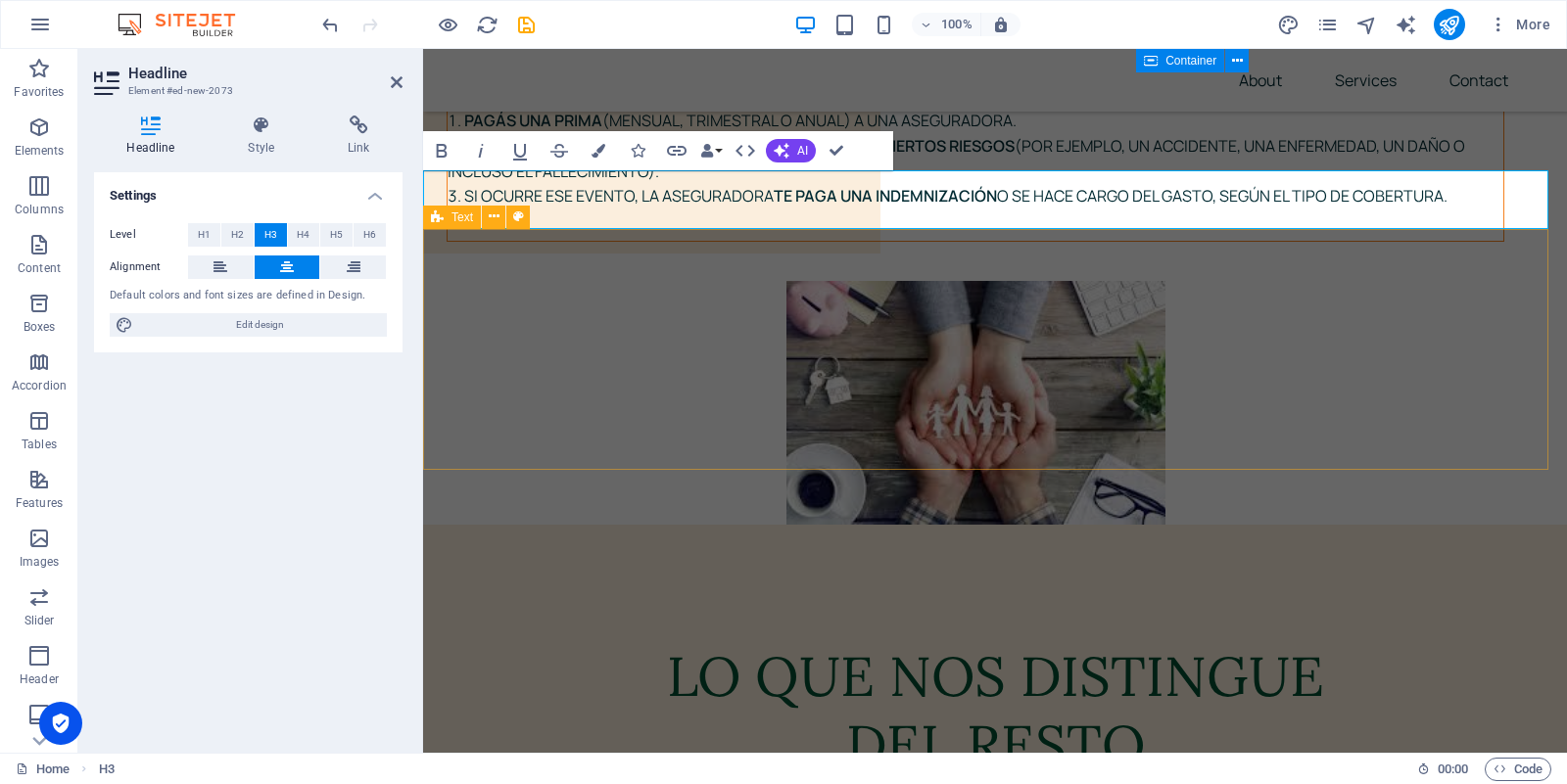 scroll, scrollTop: 9369, scrollLeft: 0, axis: vertical 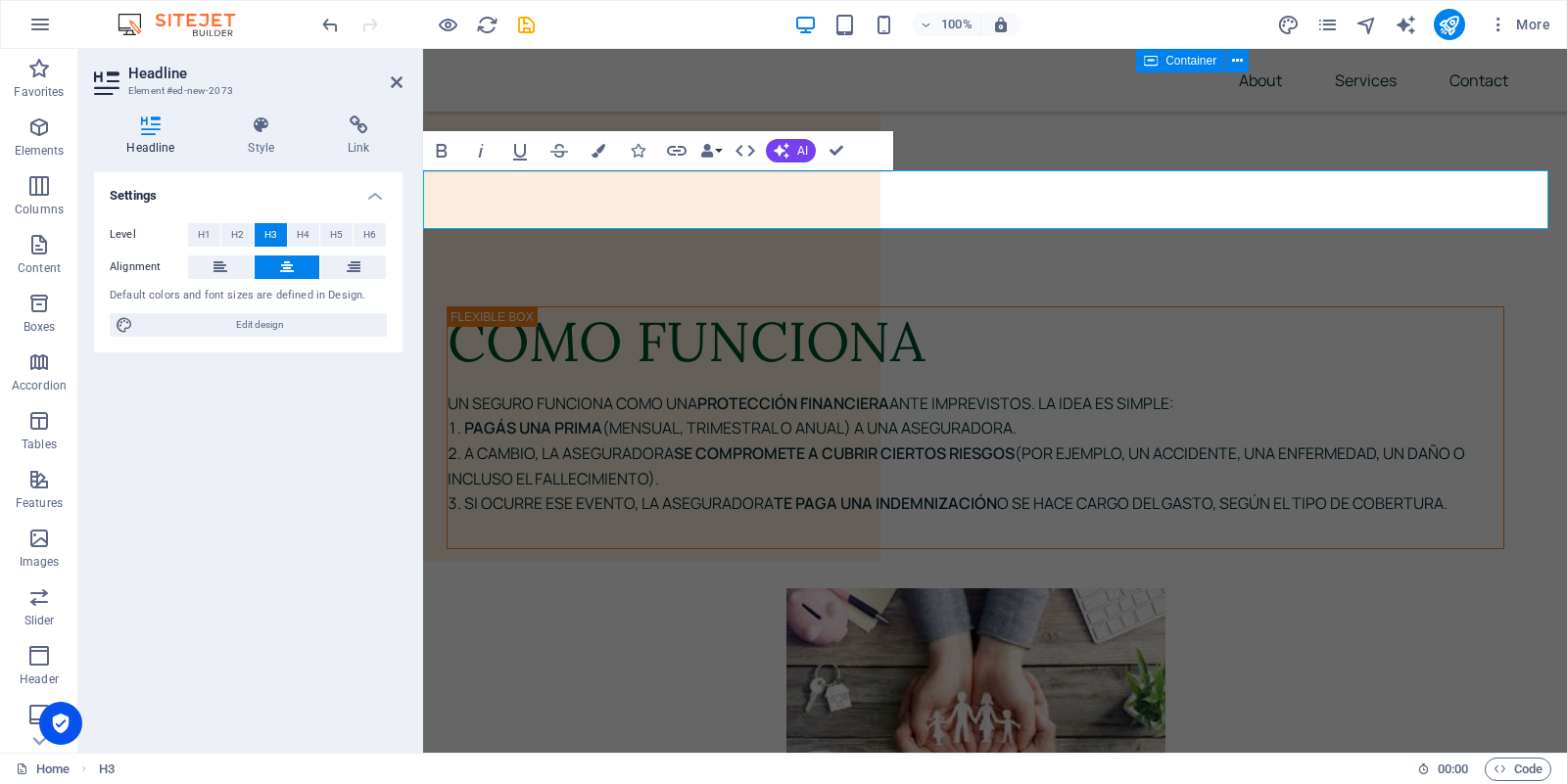 click on "CONOCÉ LA DIFERENCIA DE ESTAR BIEN ASESORADO.                                                        CON NOSOTROS, NO SOLO CONTRATAS UN SEGURO. GANÁS TRANQUILIDAD." at bounding box center (995, 2968) 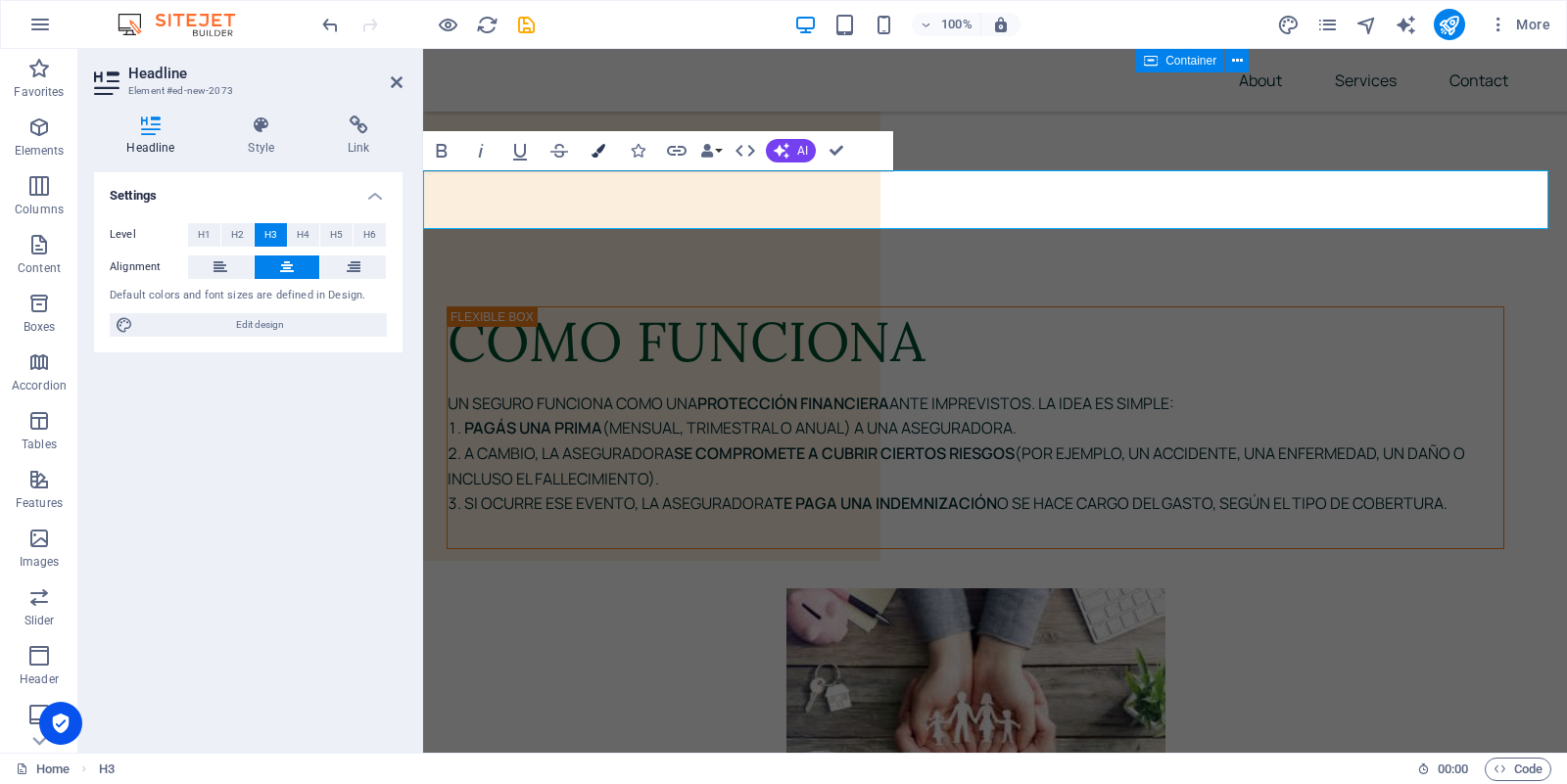 click at bounding box center (598, 151) 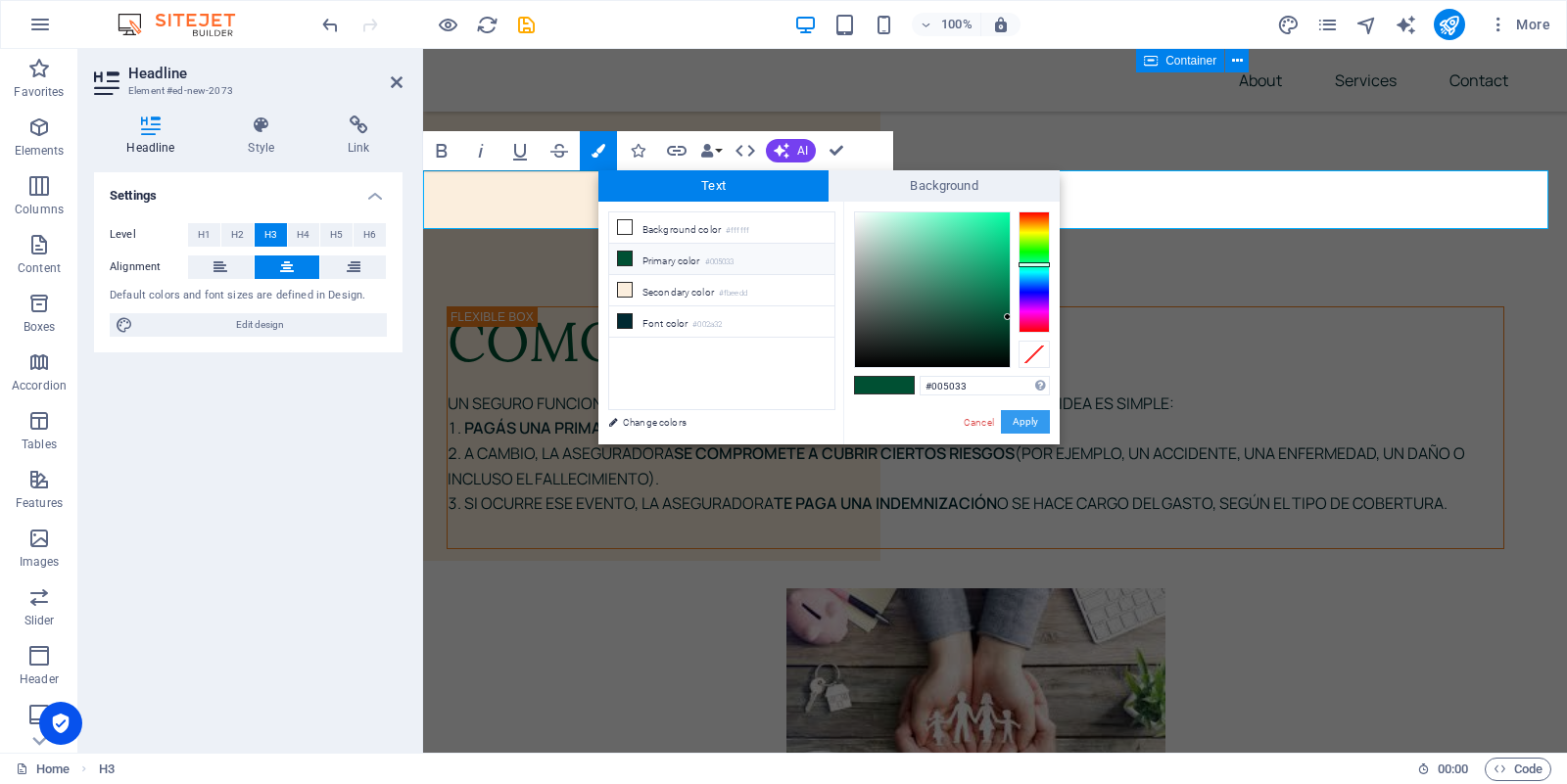 click on "Apply" at bounding box center (1025, 422) 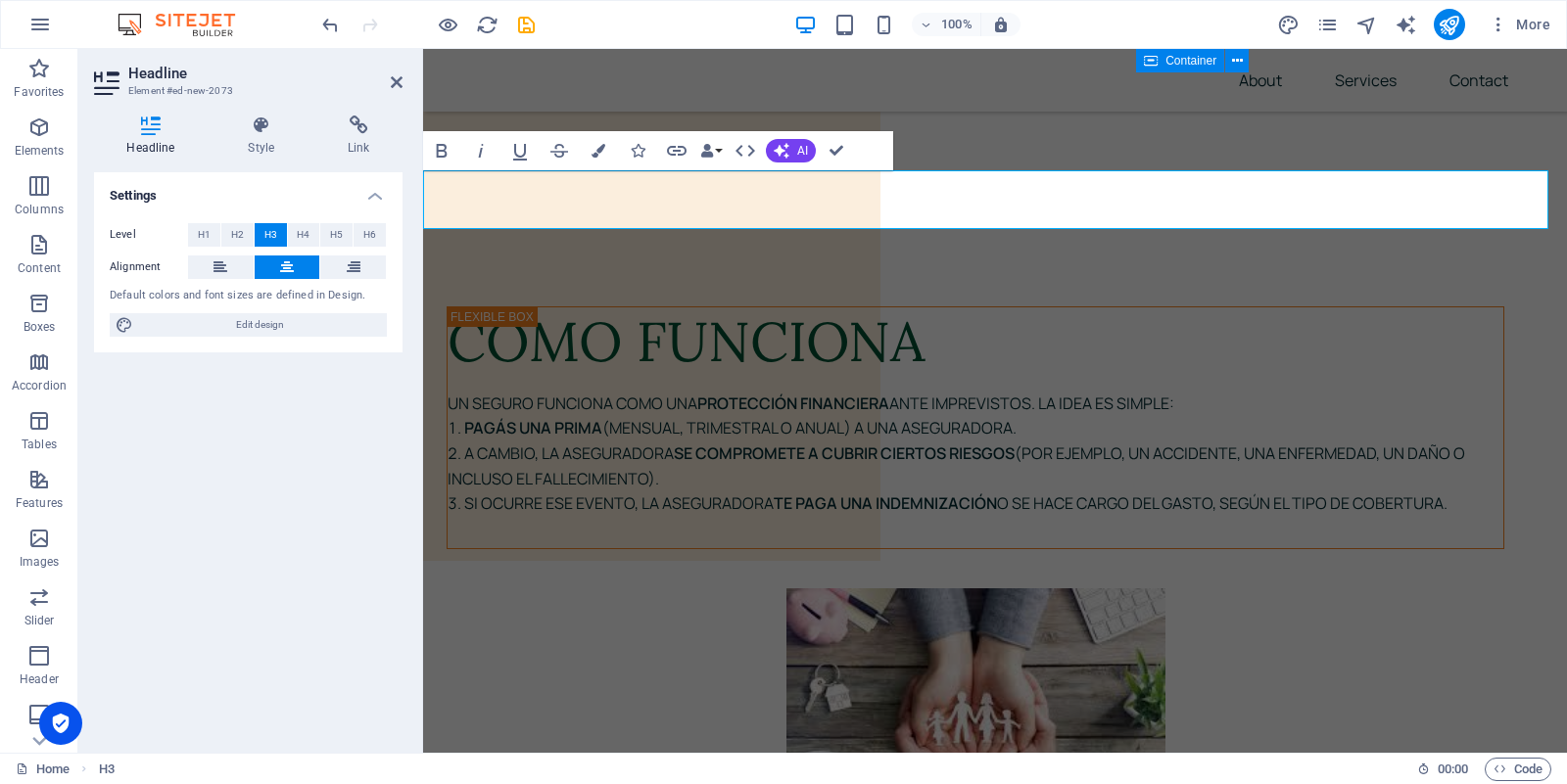 click on "CONOCÉ LA DIFERENCIA DE ESTAR BIEN ASESORADO.                                                        CON NOSOTROS, NO SOLO CONTRATAS UN SEGURO. GANA​ ​ S TRANQUILIDAD." at bounding box center [995, 2968] 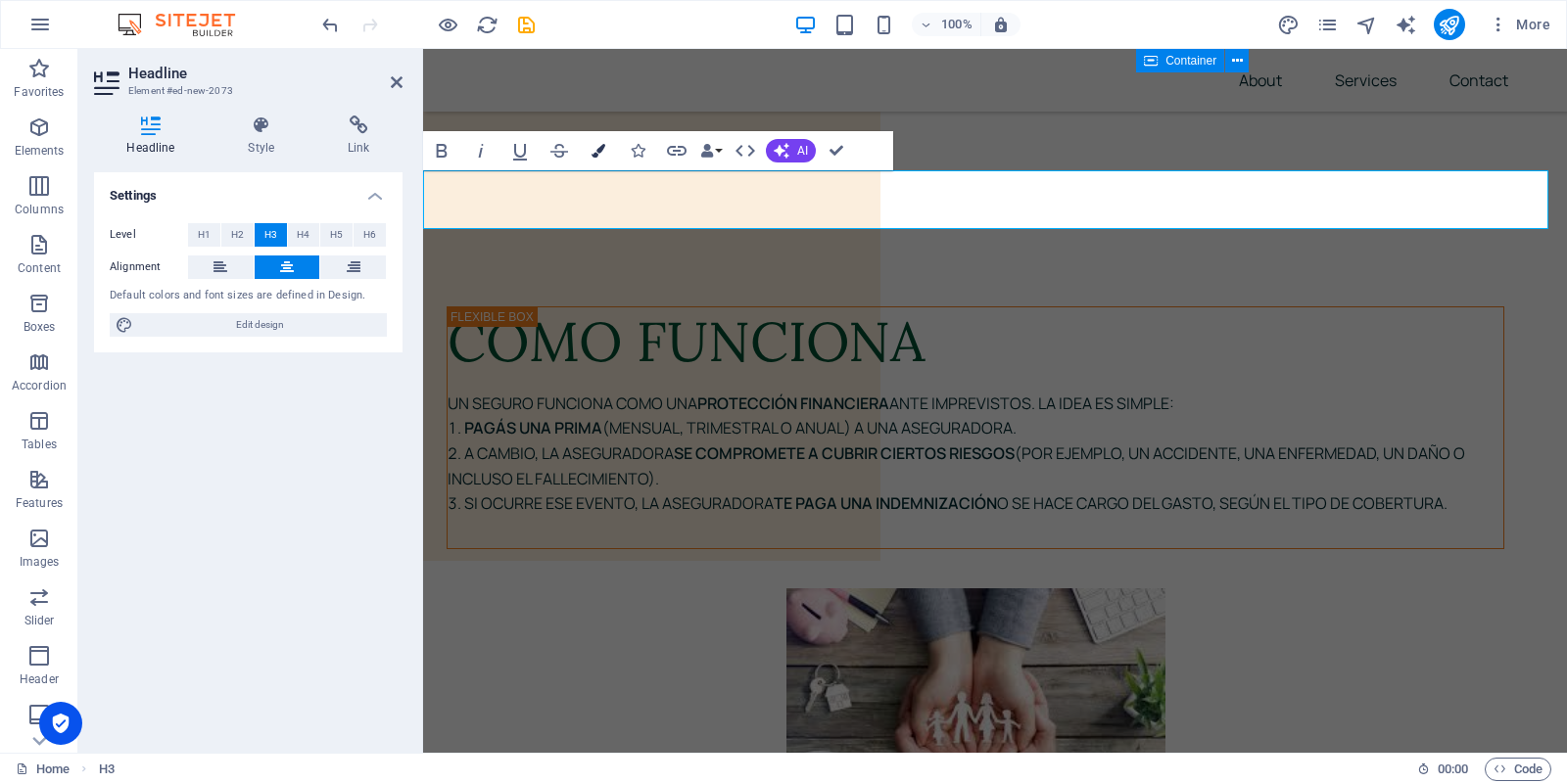 click at bounding box center (598, 151) 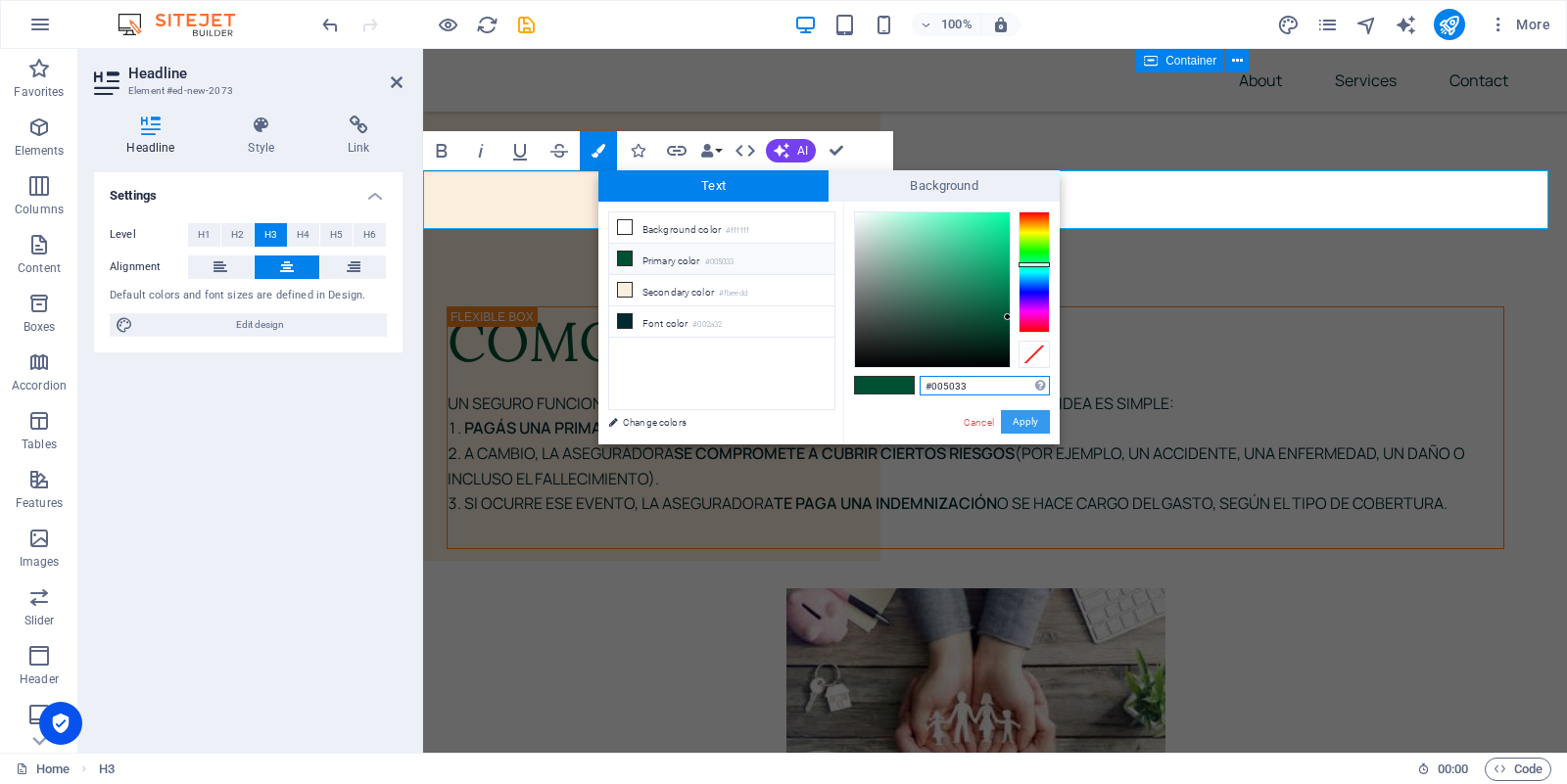 click on "Apply" at bounding box center (1025, 422) 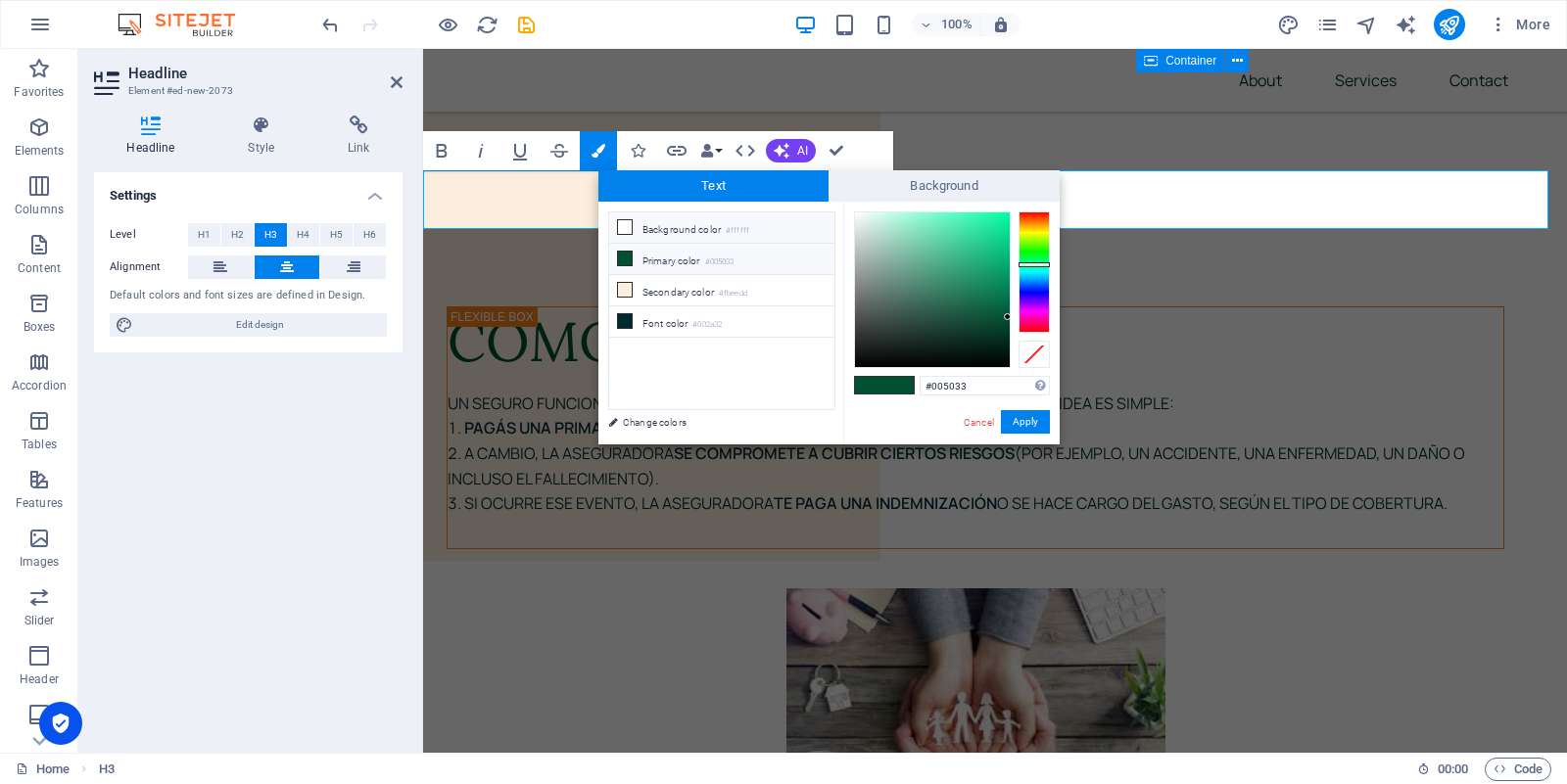 click on "Background color
#ffffff" at bounding box center (722, 228) 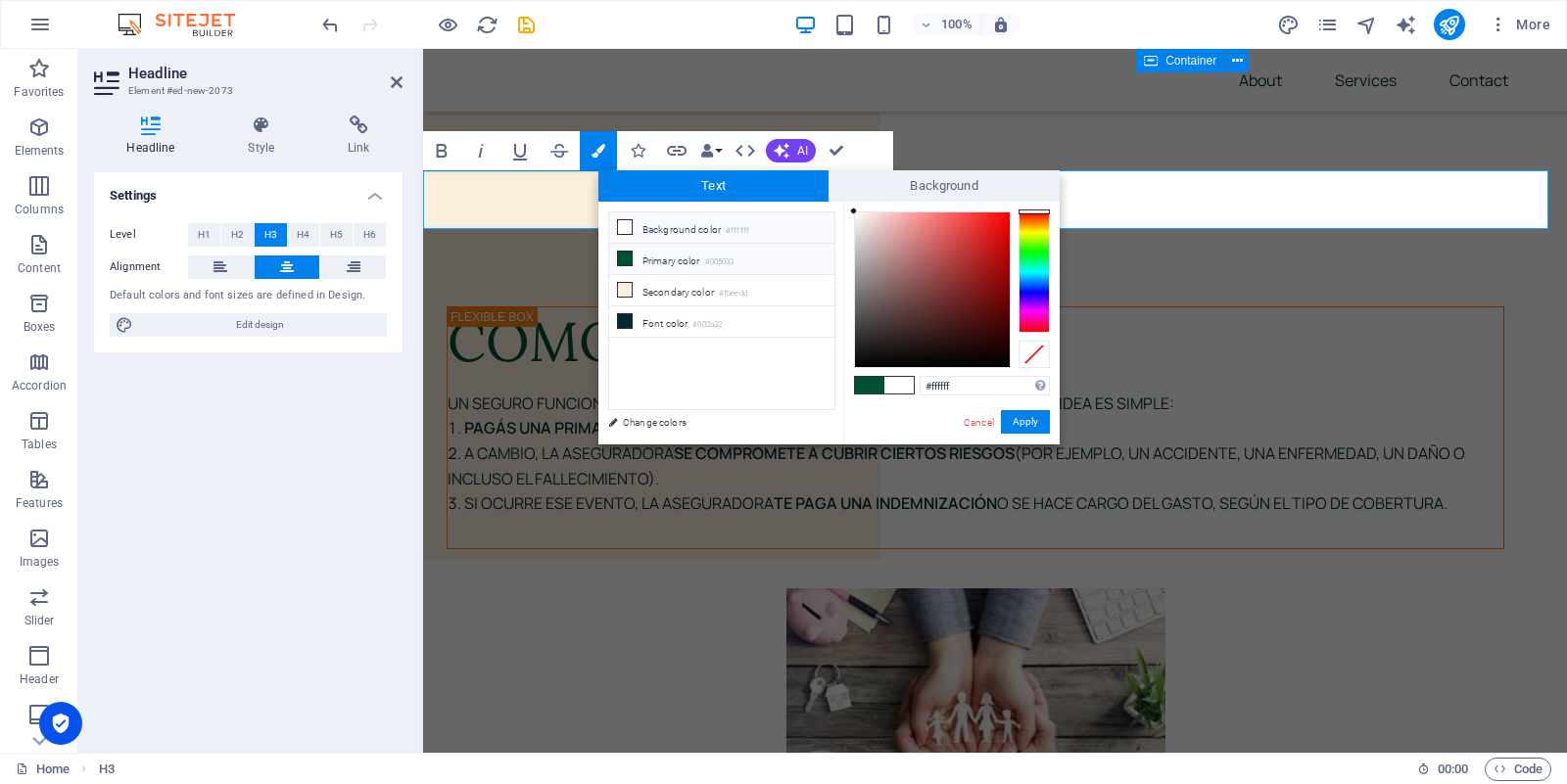 click on "Primary color
#005033" at bounding box center [722, 259] 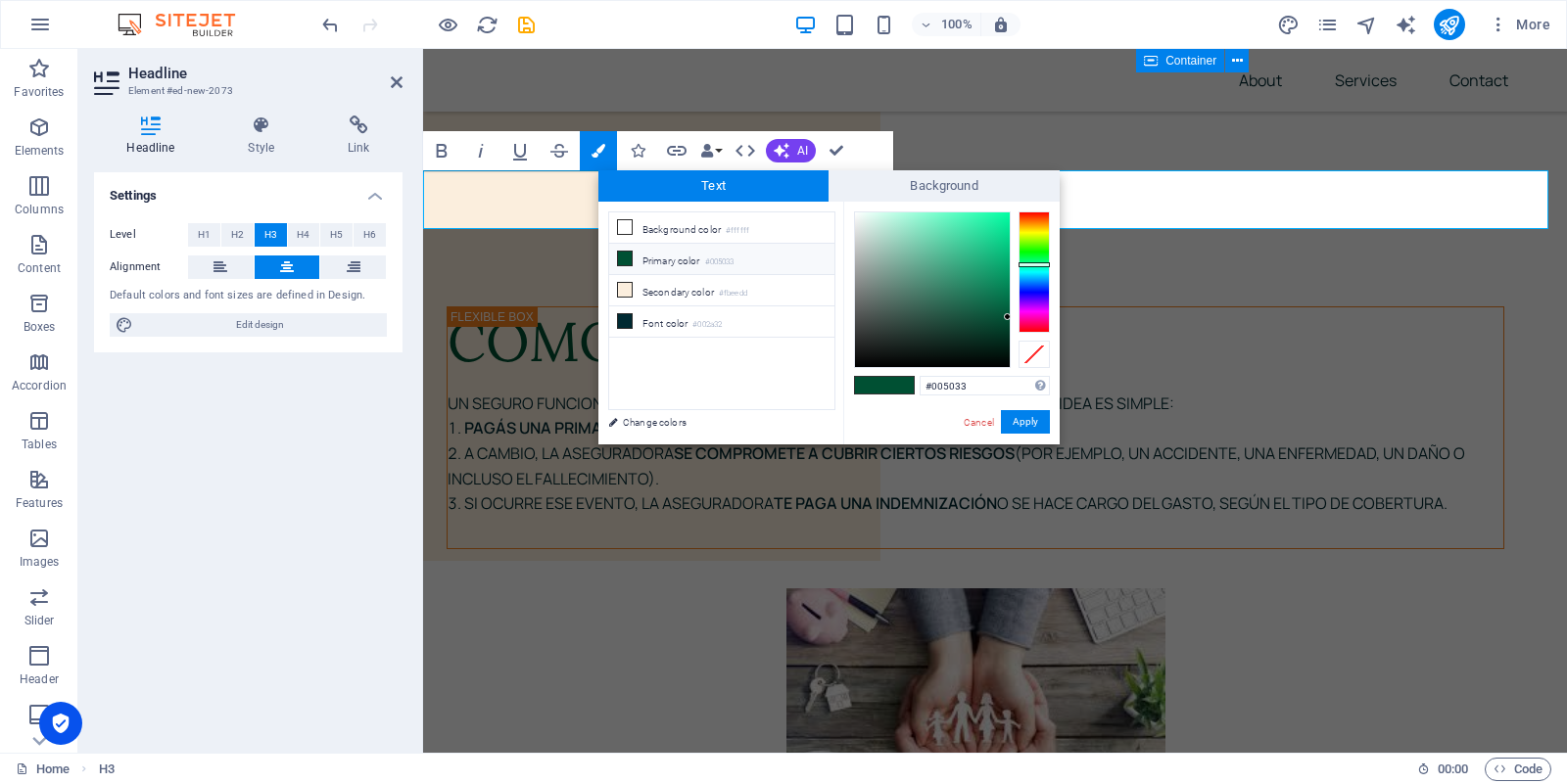 click at bounding box center [899, 385] 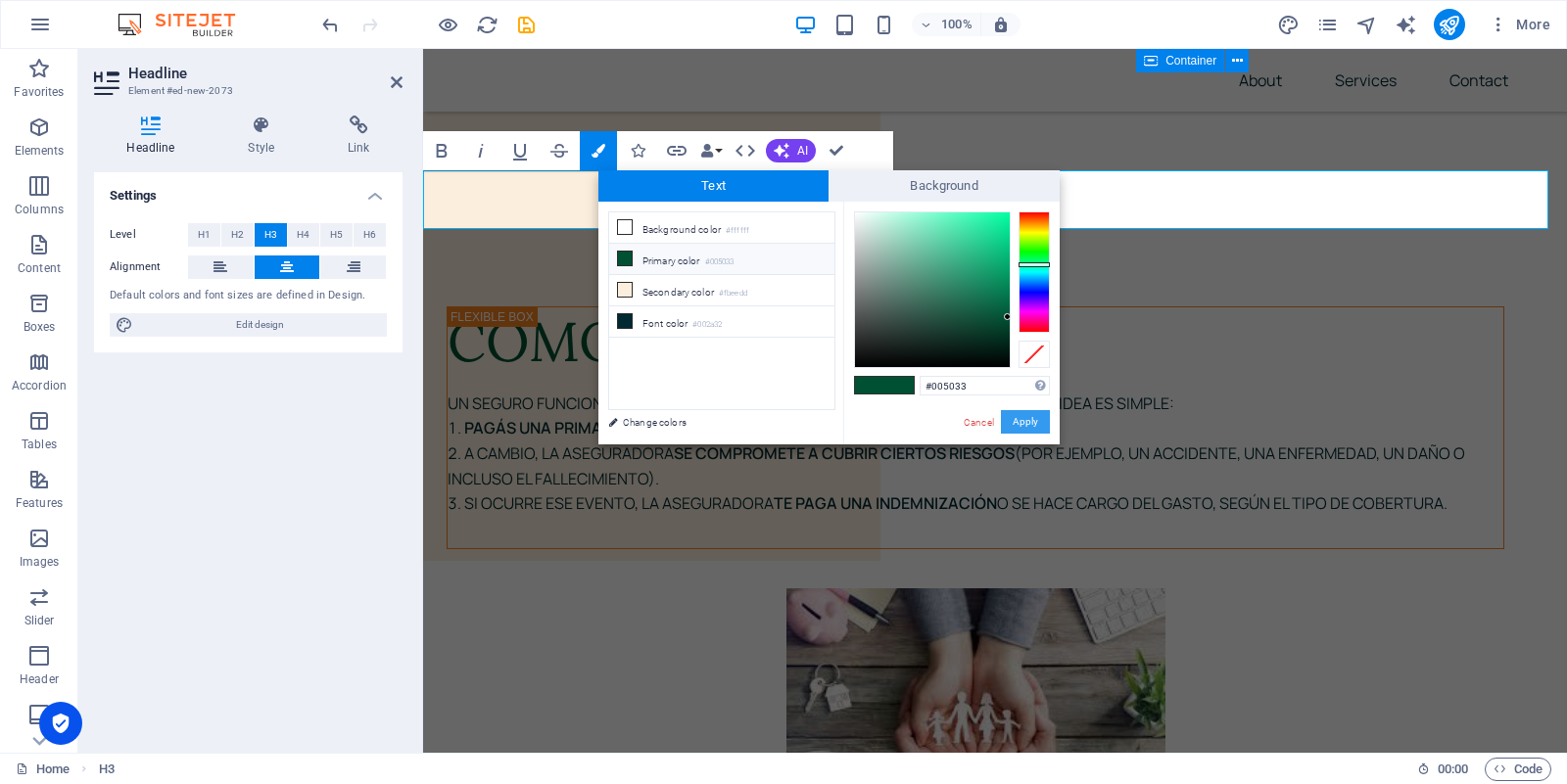 click on "Apply" at bounding box center (1025, 422) 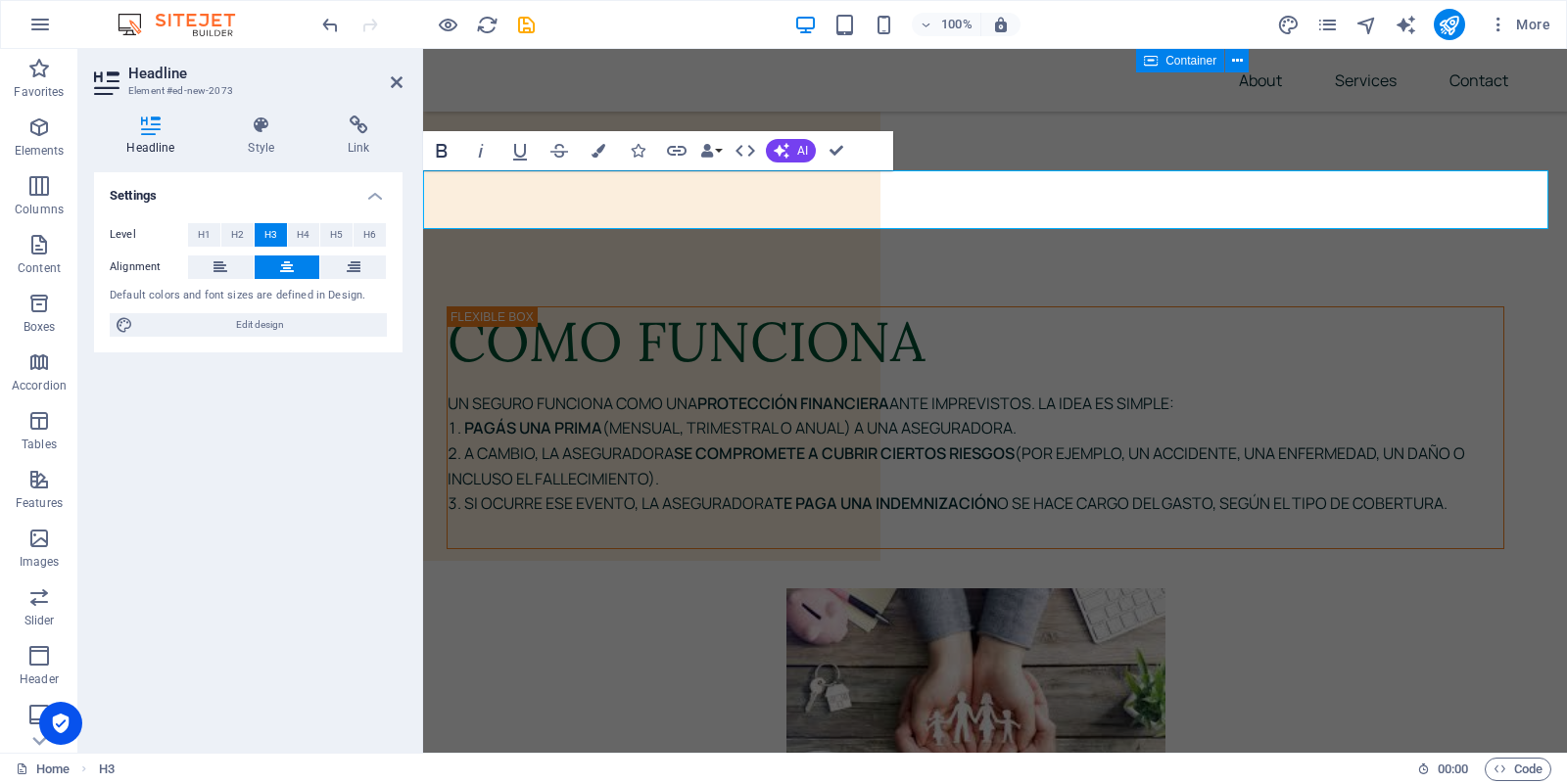 click 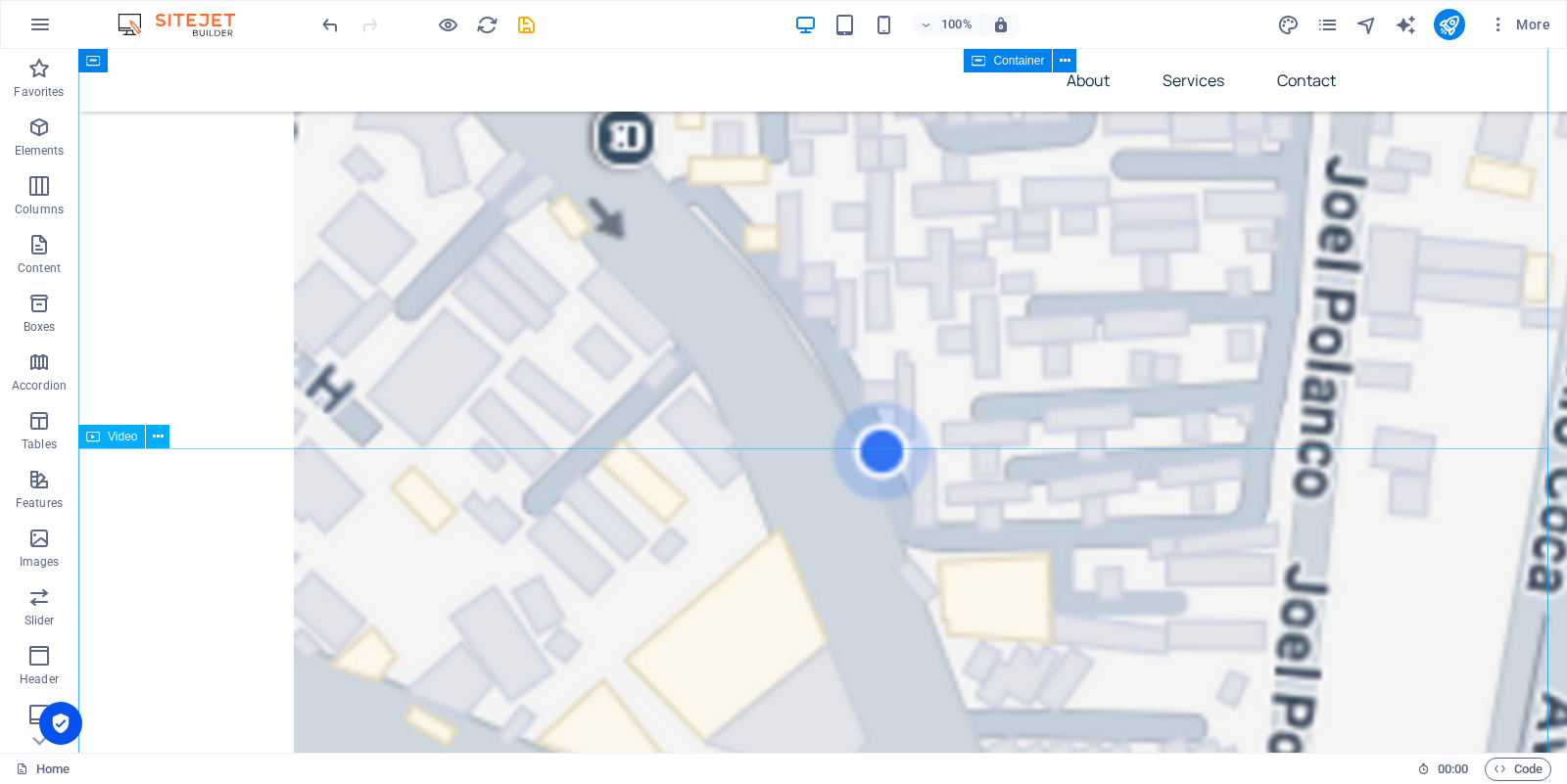 scroll, scrollTop: 14359, scrollLeft: 0, axis: vertical 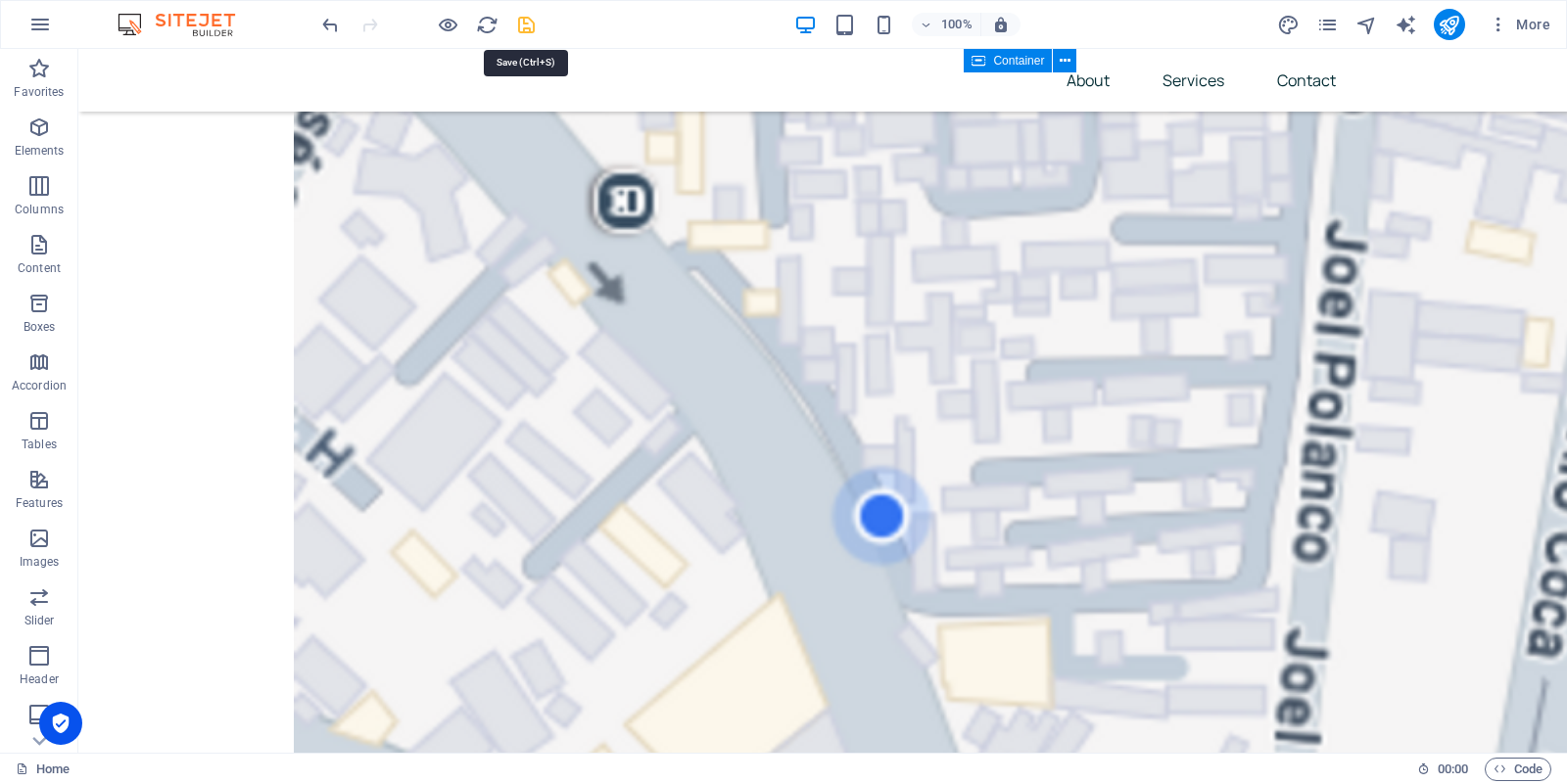 click at bounding box center (526, 24) 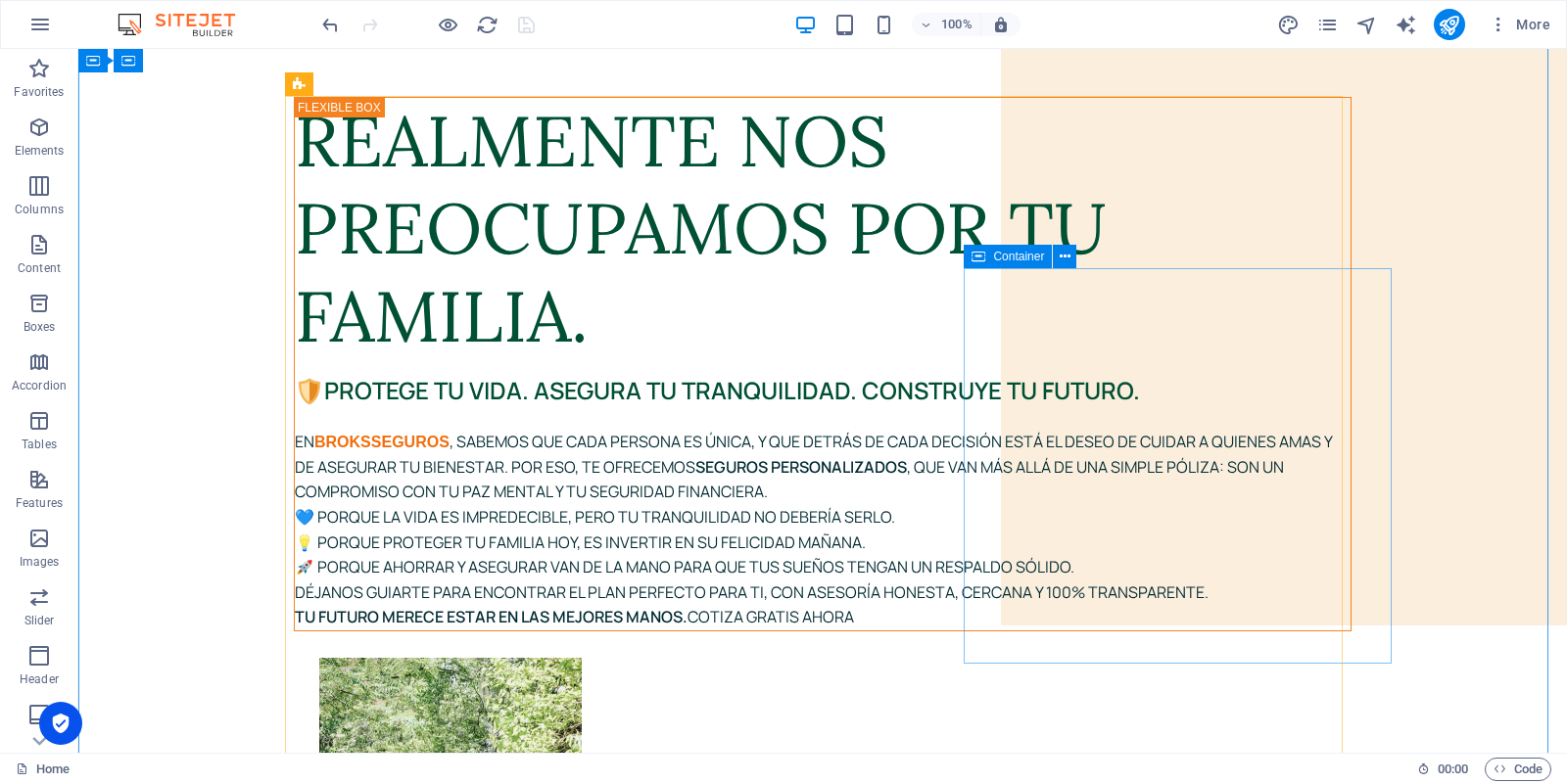 scroll, scrollTop: 0, scrollLeft: 0, axis: both 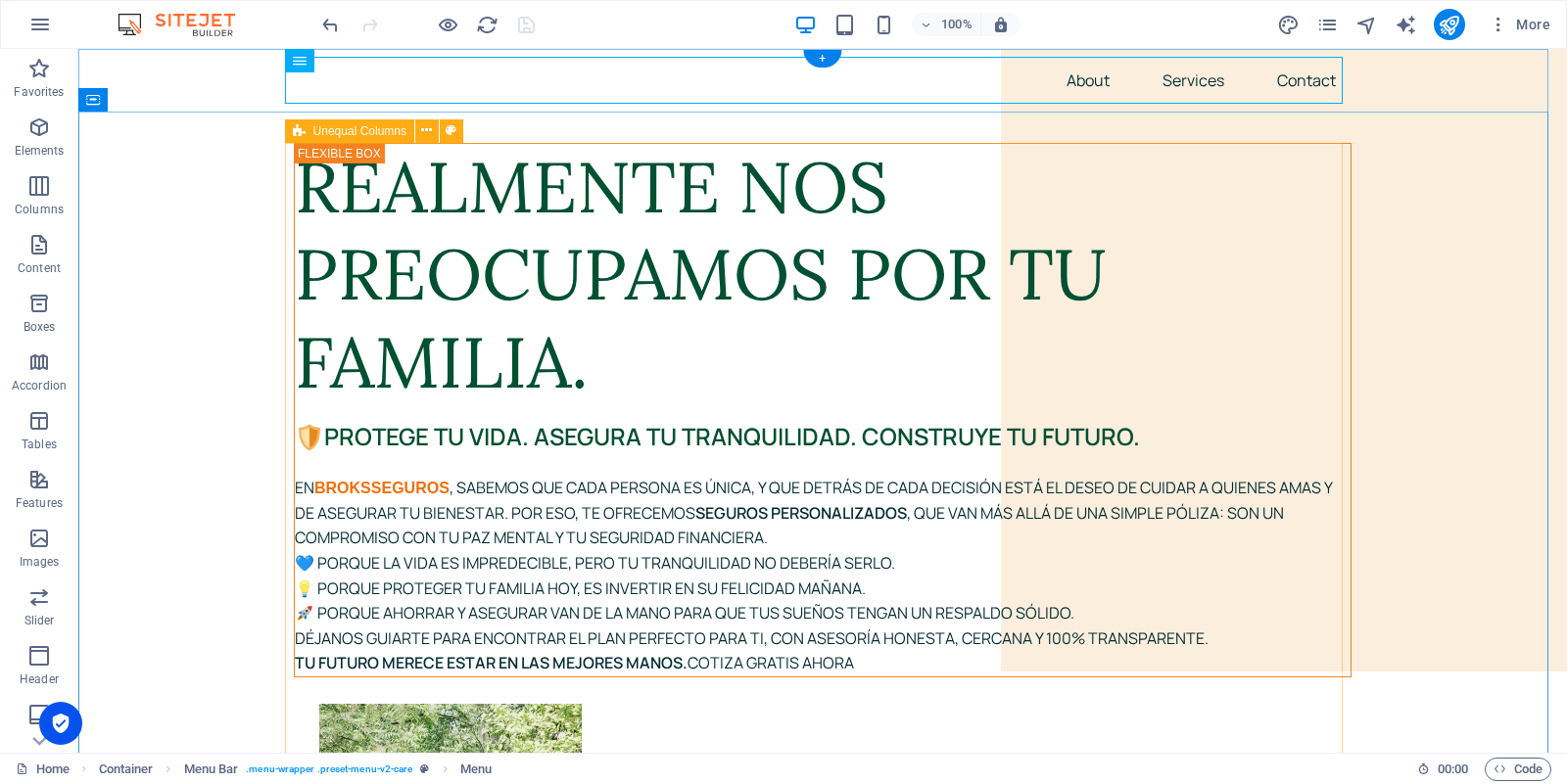 click on "Realmente nos preocupamos por tu familia. 🛡️  Protege tu vida. Asegura tu tranquilidad. Construye tu futuro. En  BROKSSEGUROS  , sabemos que cada persona es única, y que detrás de cada decisión está el deseo de cuidar a quienes amas y de asegurar tu bienestar. Por eso, te ofrecemos  seguros personalizados  , que van más allá de una simple póliza: son un compromiso con tu paz mental y tu seguridad financiera. 💙 Porque la vida es impredecible, pero tu tranquilidad no debería serlo.  💡 Porque proteger tu familia [DATE], es invertir en su felicidad [DATE].  🚀 Porque ahorrar y asegurar van de la mano para que tus sueños tengan un respaldo sólido. [PERSON_NAME] guiarte para encontrar el plan perfecto para ti, con asesoría honesta, cercana y 100% transparente. Tu futuro merece estar en las mejores manos.   Cotiza gratis ahora" at bounding box center [823, 1201] 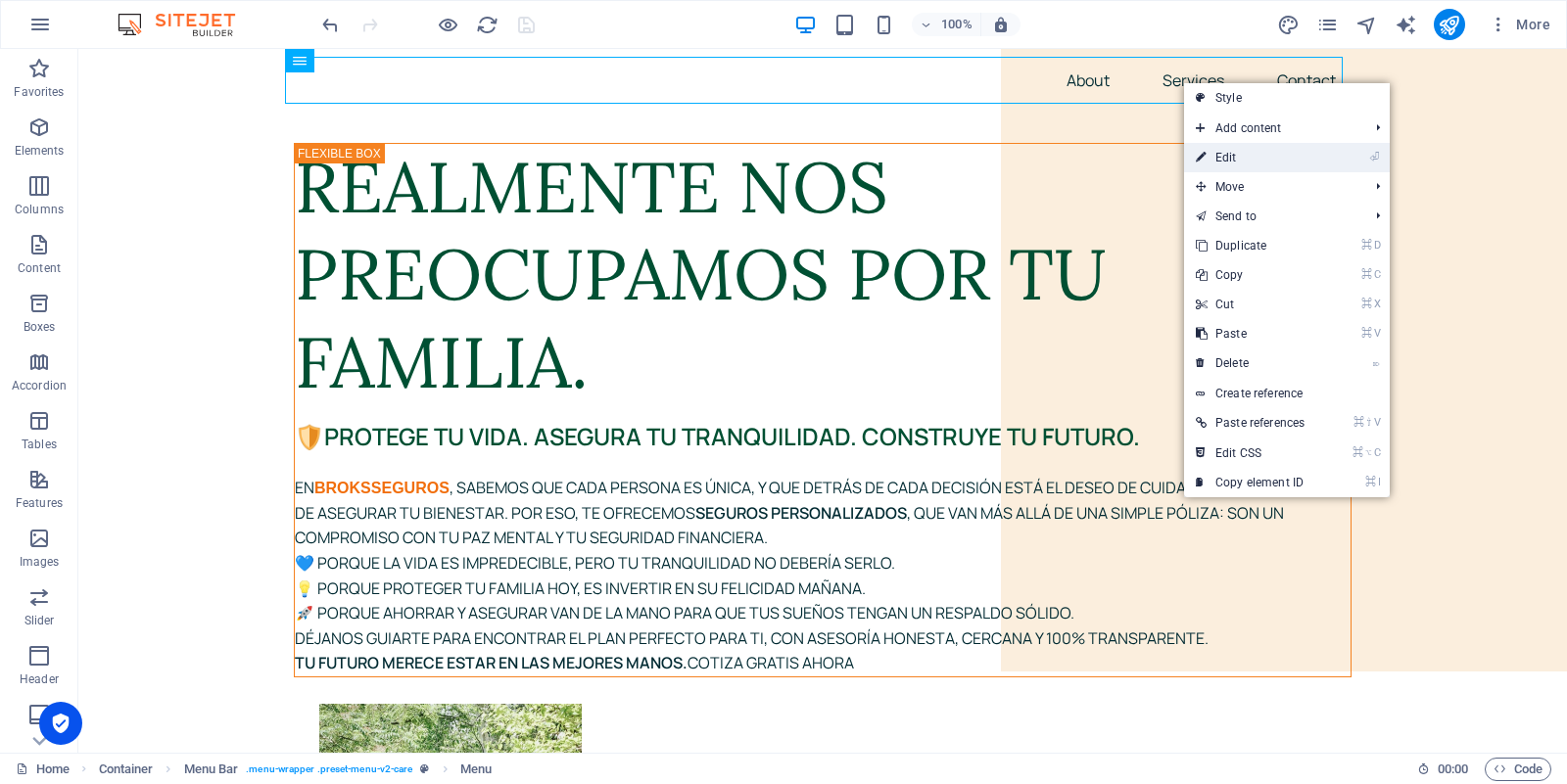 click on "⏎  Edit" at bounding box center [1250, 158] 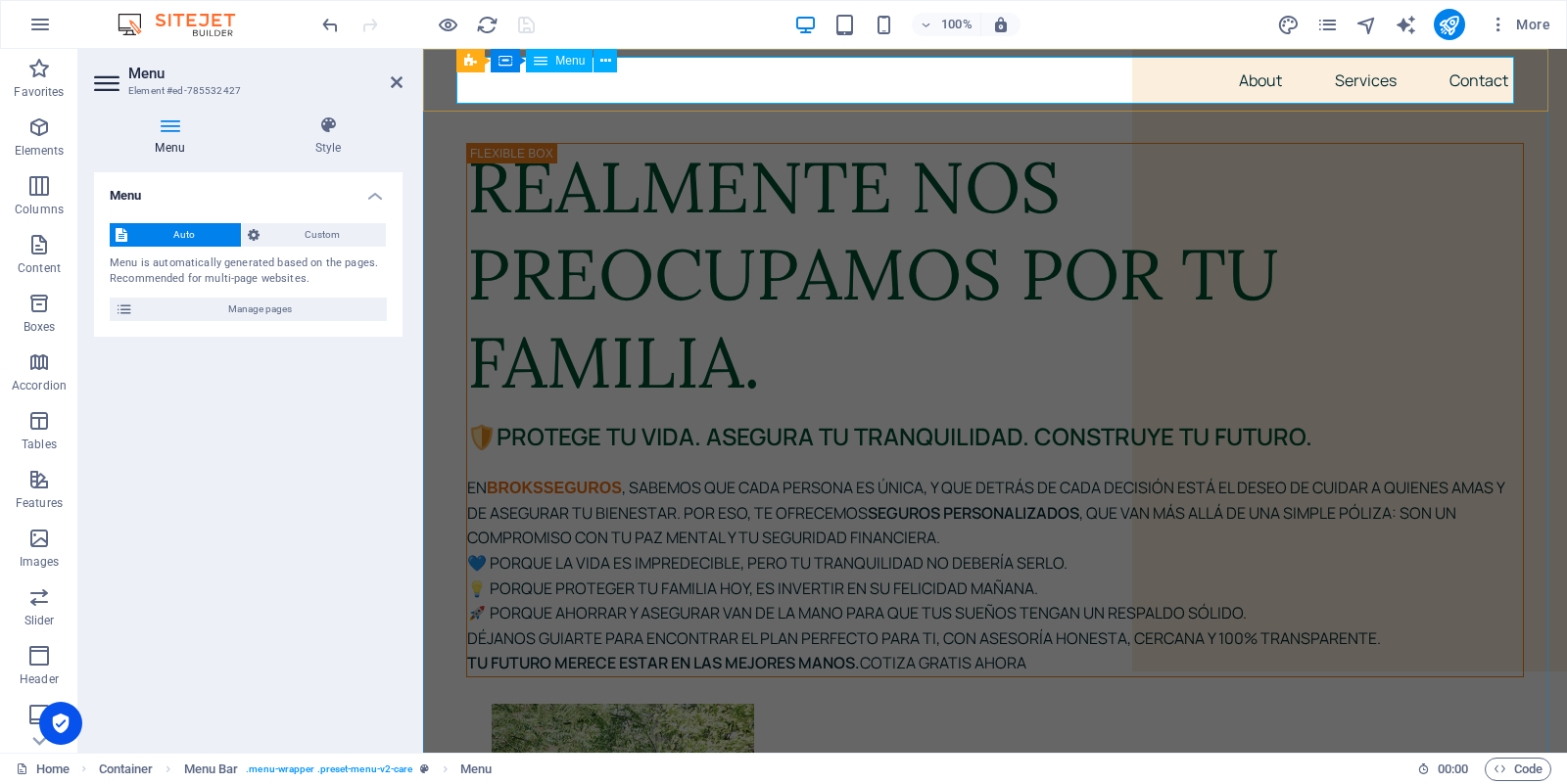 click on "About Services Contact" at bounding box center [995, 80] 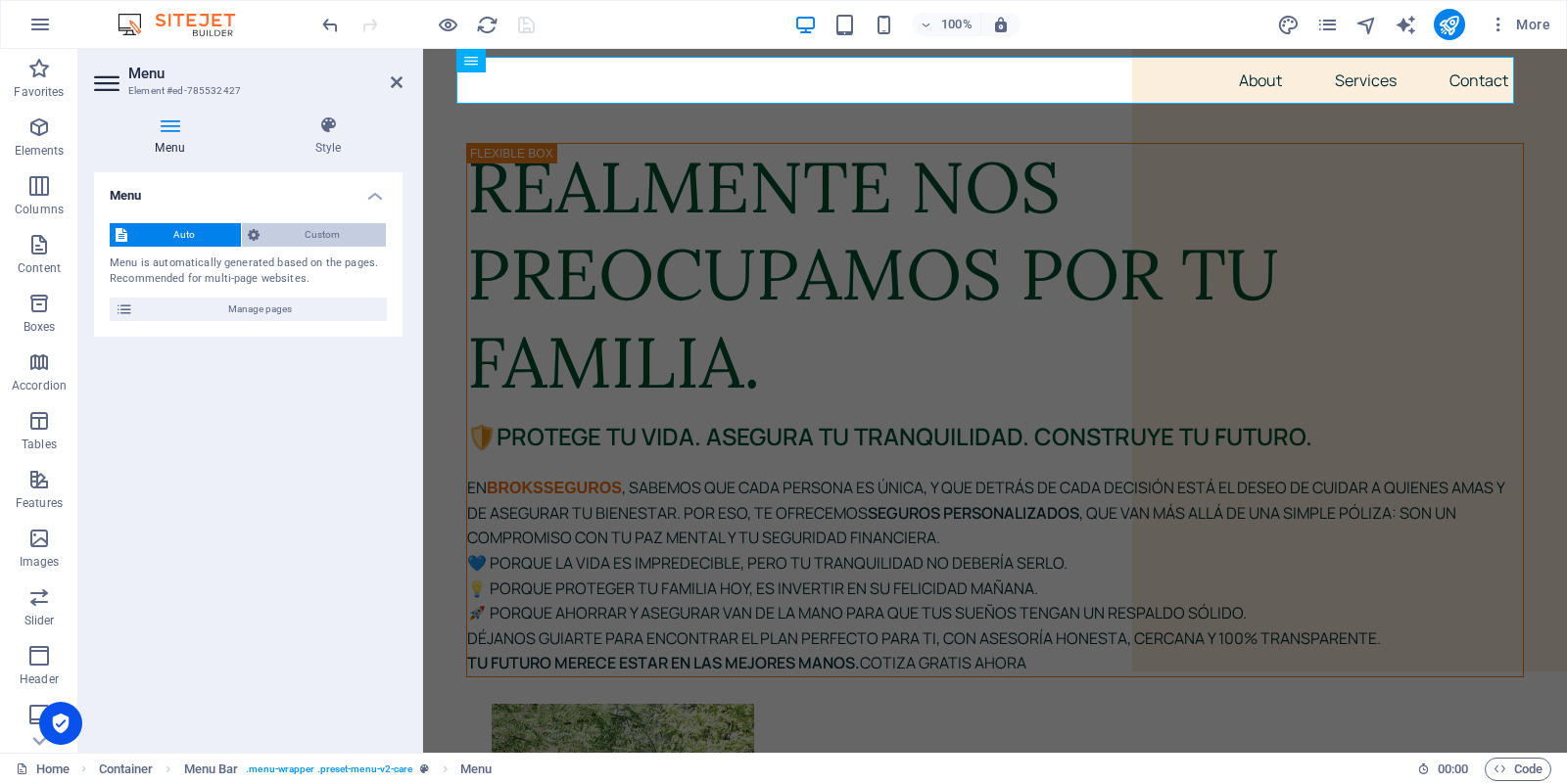 click on "Custom" at bounding box center [323, 235] 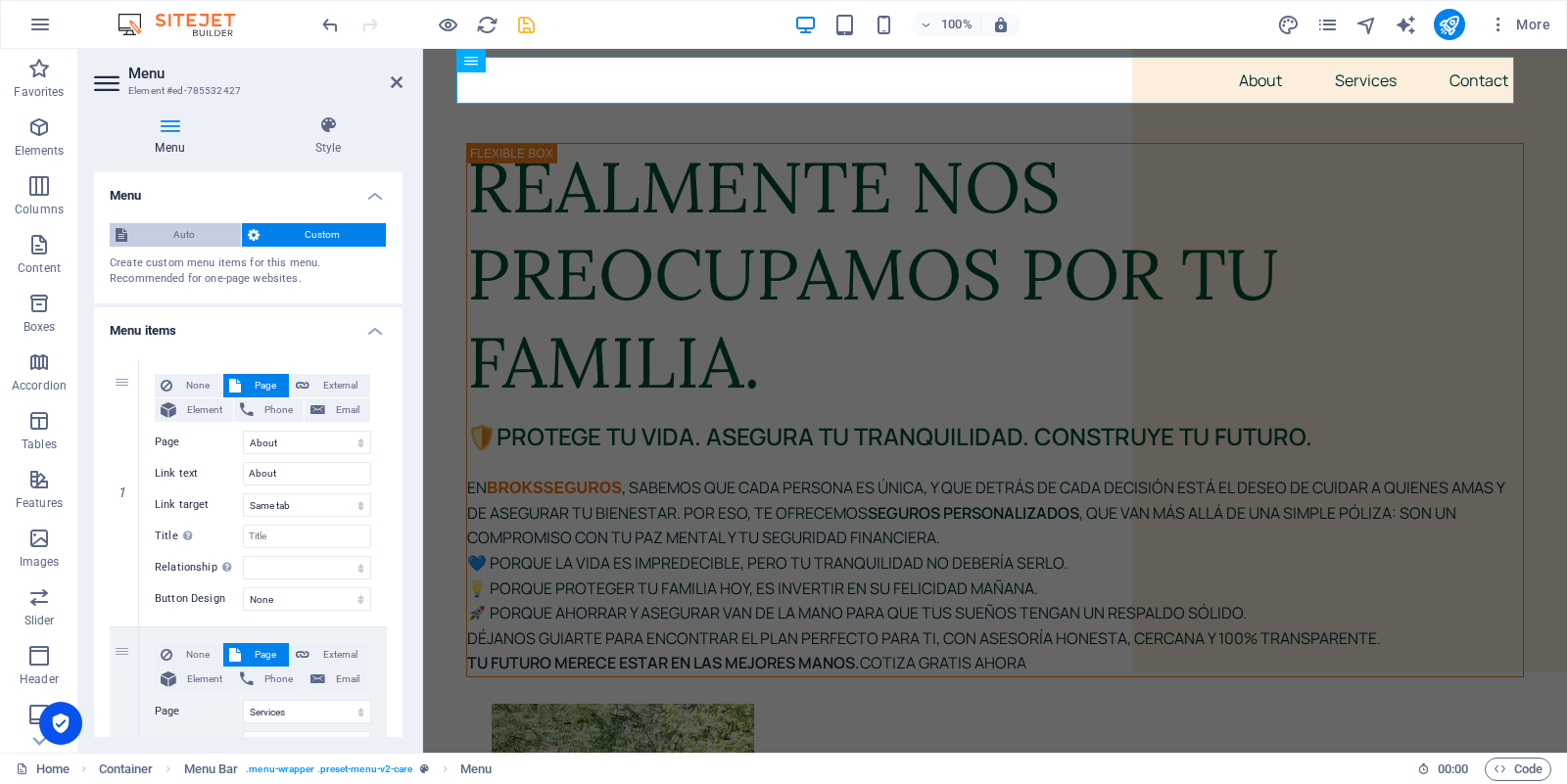 click on "Auto" at bounding box center (184, 235) 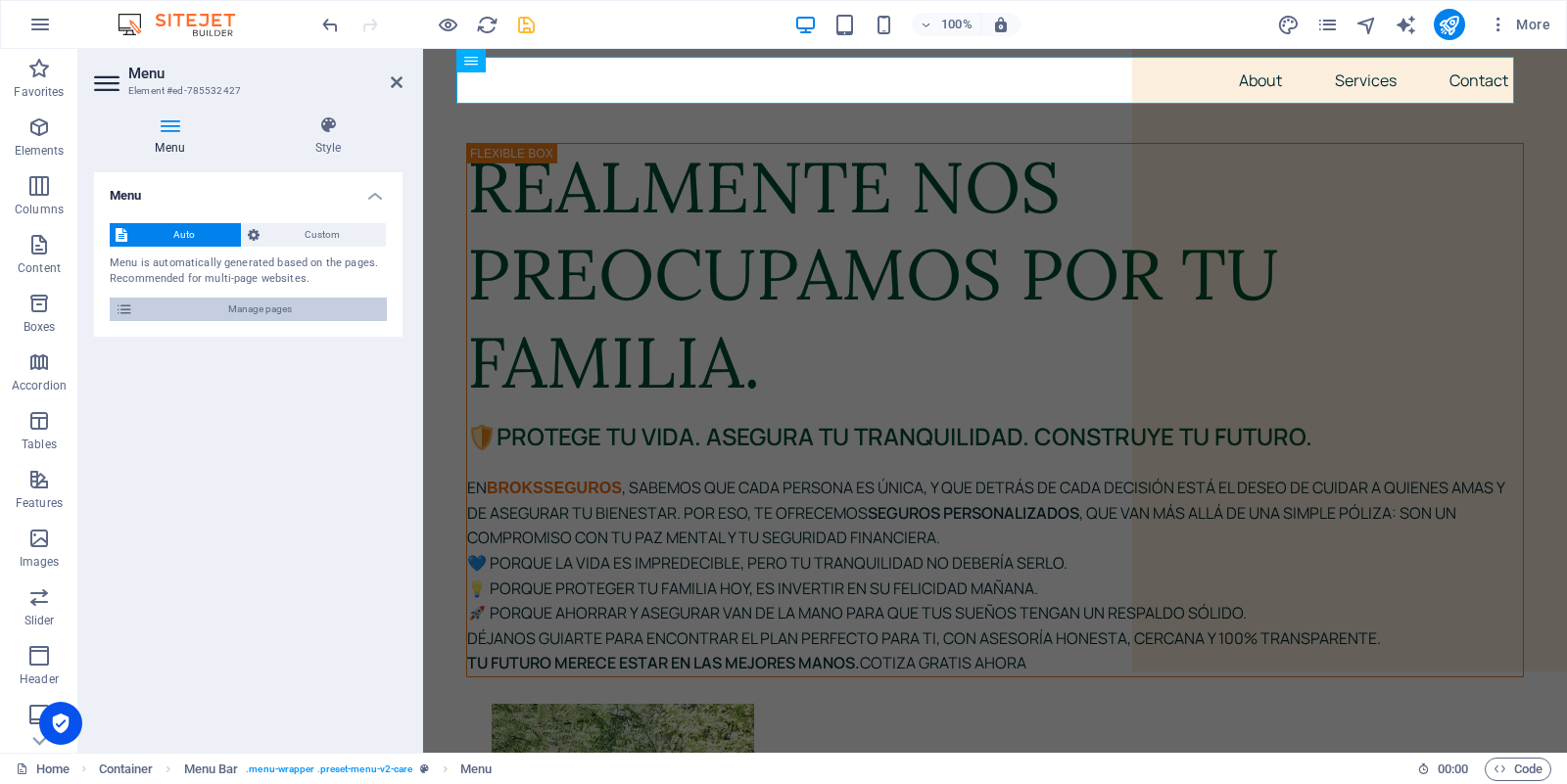 click on "Manage pages" at bounding box center (260, 309) 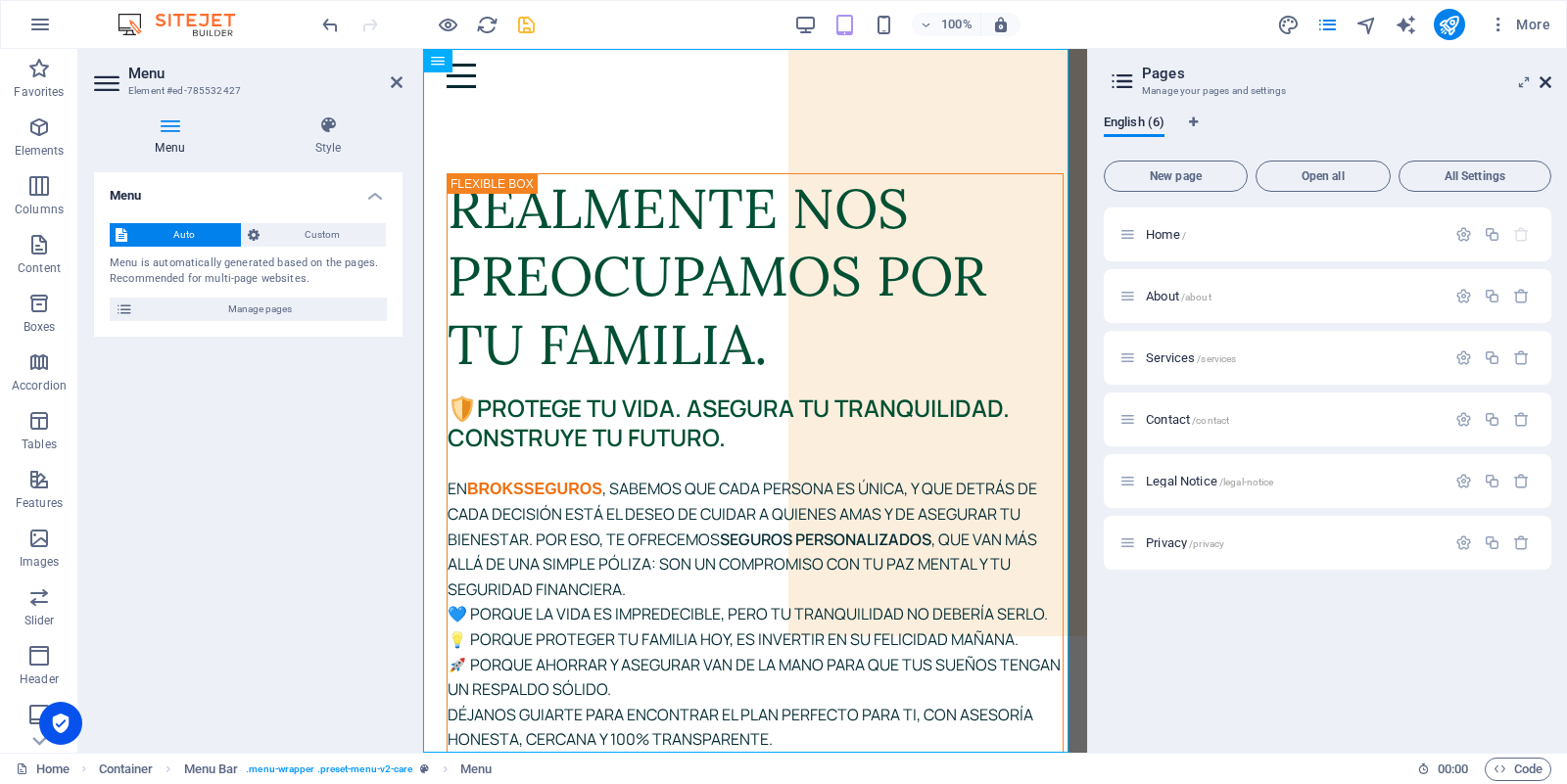click at bounding box center [1545, 82] 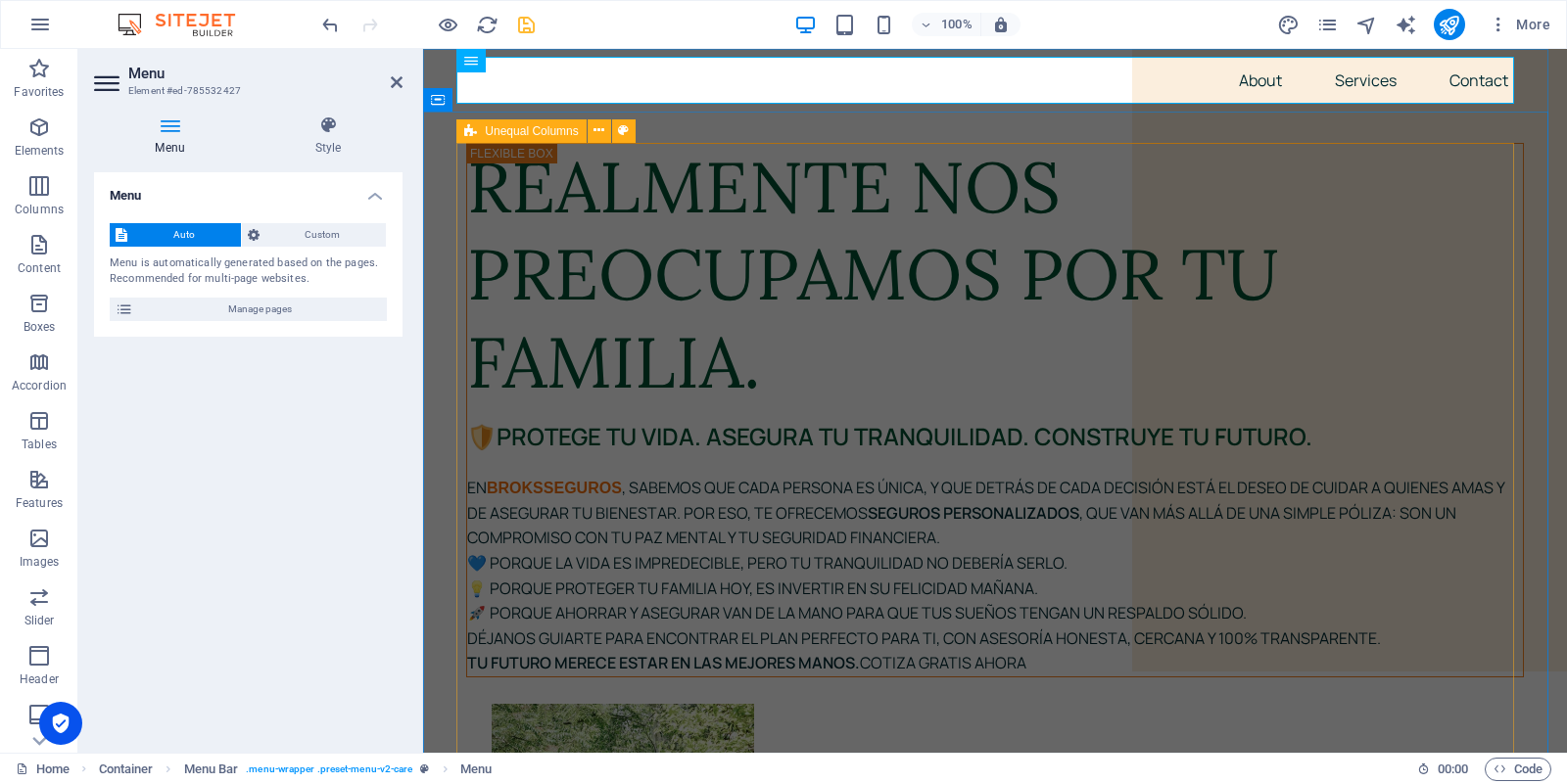click on "Realmente nos preocupamos por tu familia. 🛡️  Protege tu vida. Asegura tu tranquilidad. Construye tu futuro. En  BROKSSEGUROS  , sabemos que cada persona es única, y que detrás de cada decisión está el deseo de cuidar a quienes amas y de asegurar tu bienestar. Por eso, te ofrecemos  seguros personalizados  , que van más allá de una simple póliza: son un compromiso con tu paz mental y tu seguridad financiera. 💙 Porque la vida es impredecible, pero tu tranquilidad no debería serlo.  💡 Porque proteger tu familia [DATE], es invertir en su felicidad [DATE].  🚀 Porque ahorrar y asegurar van de la mano para que tus sueños tengan un respaldo sólido. [PERSON_NAME] guiarte para encontrar el plan perfecto para ti, con asesoría honesta, cercana y 100% transparente. Tu futuro merece estar en las mejores manos.   Cotiza gratis ahora" at bounding box center [995, 1085] 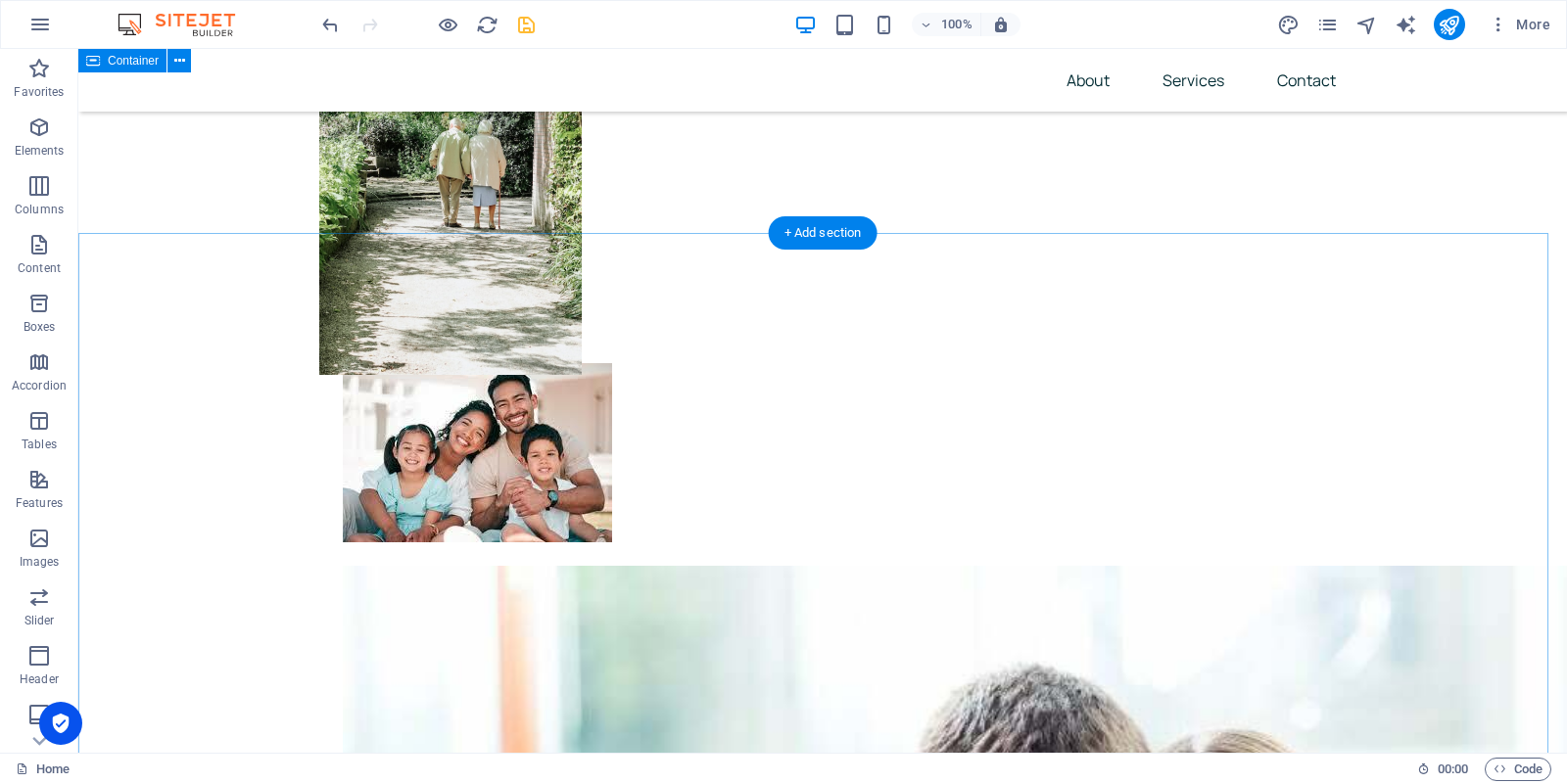 scroll, scrollTop: 676, scrollLeft: 0, axis: vertical 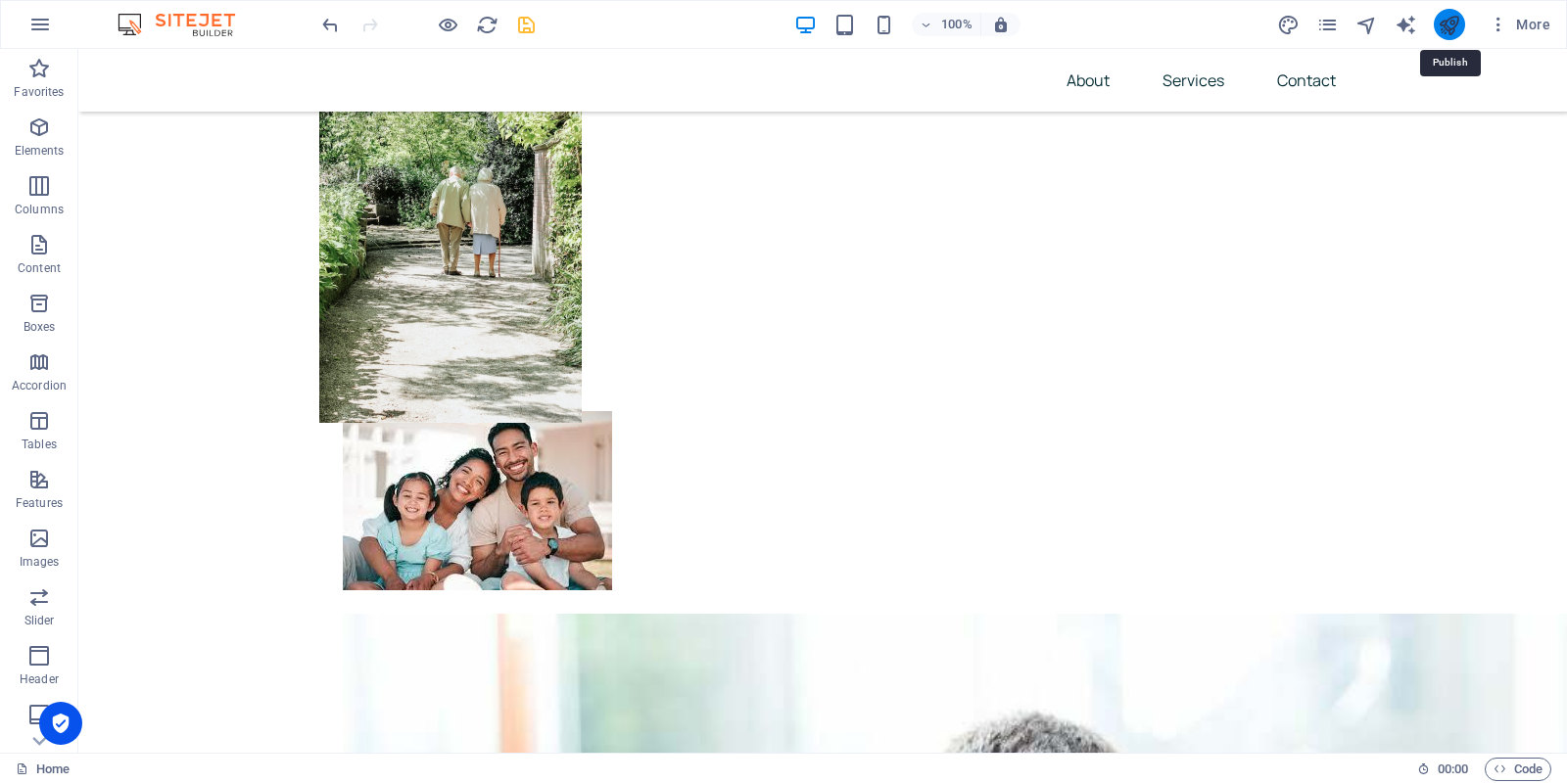 click at bounding box center [1448, 24] 